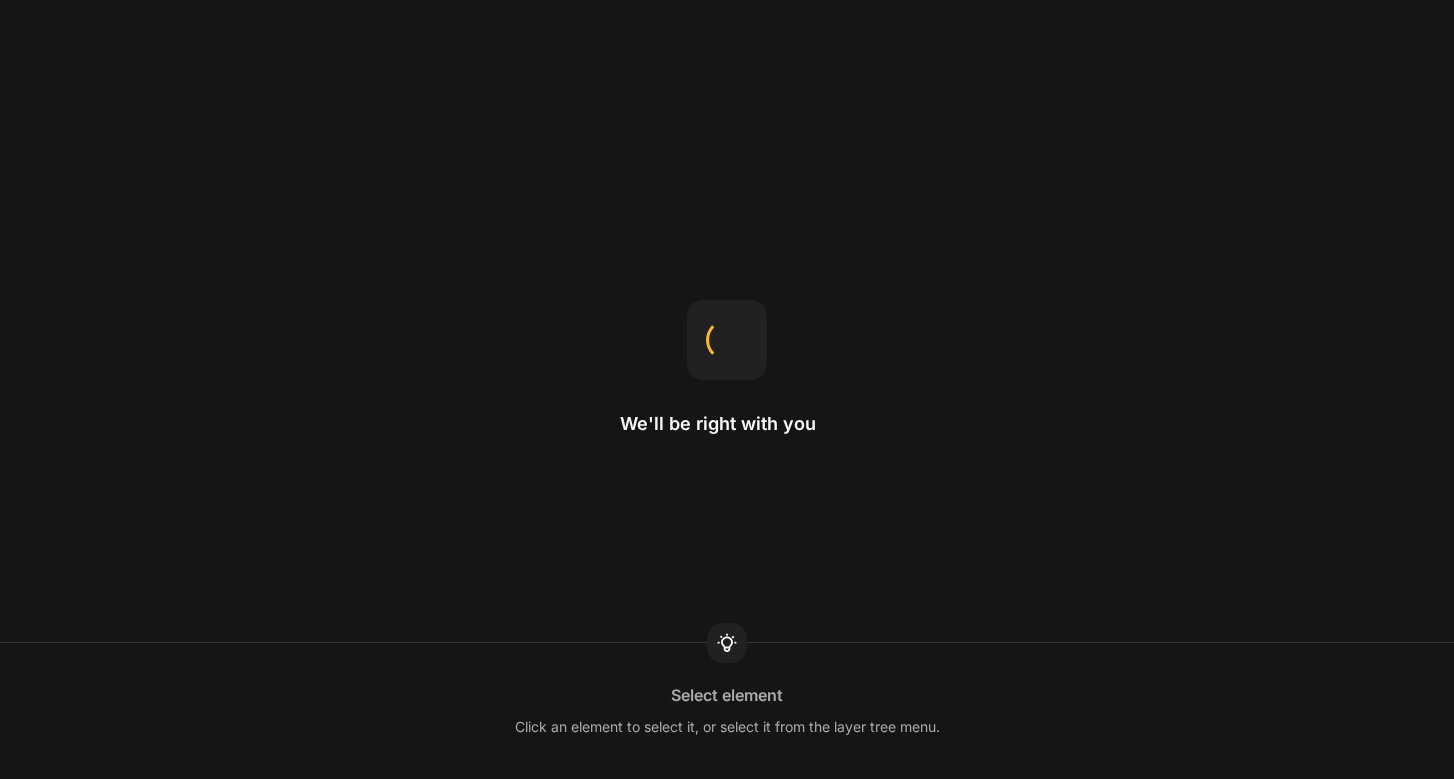 scroll, scrollTop: 0, scrollLeft: 0, axis: both 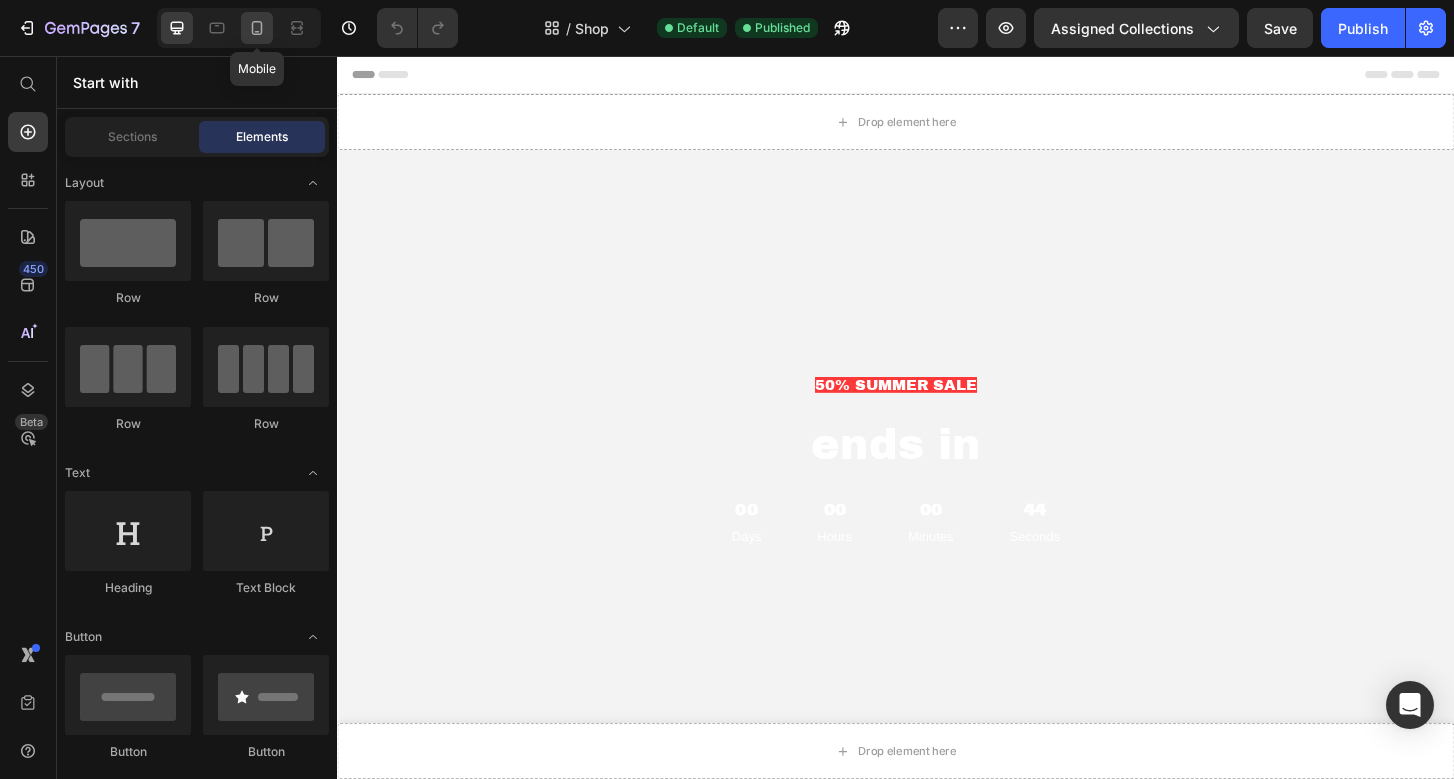 click 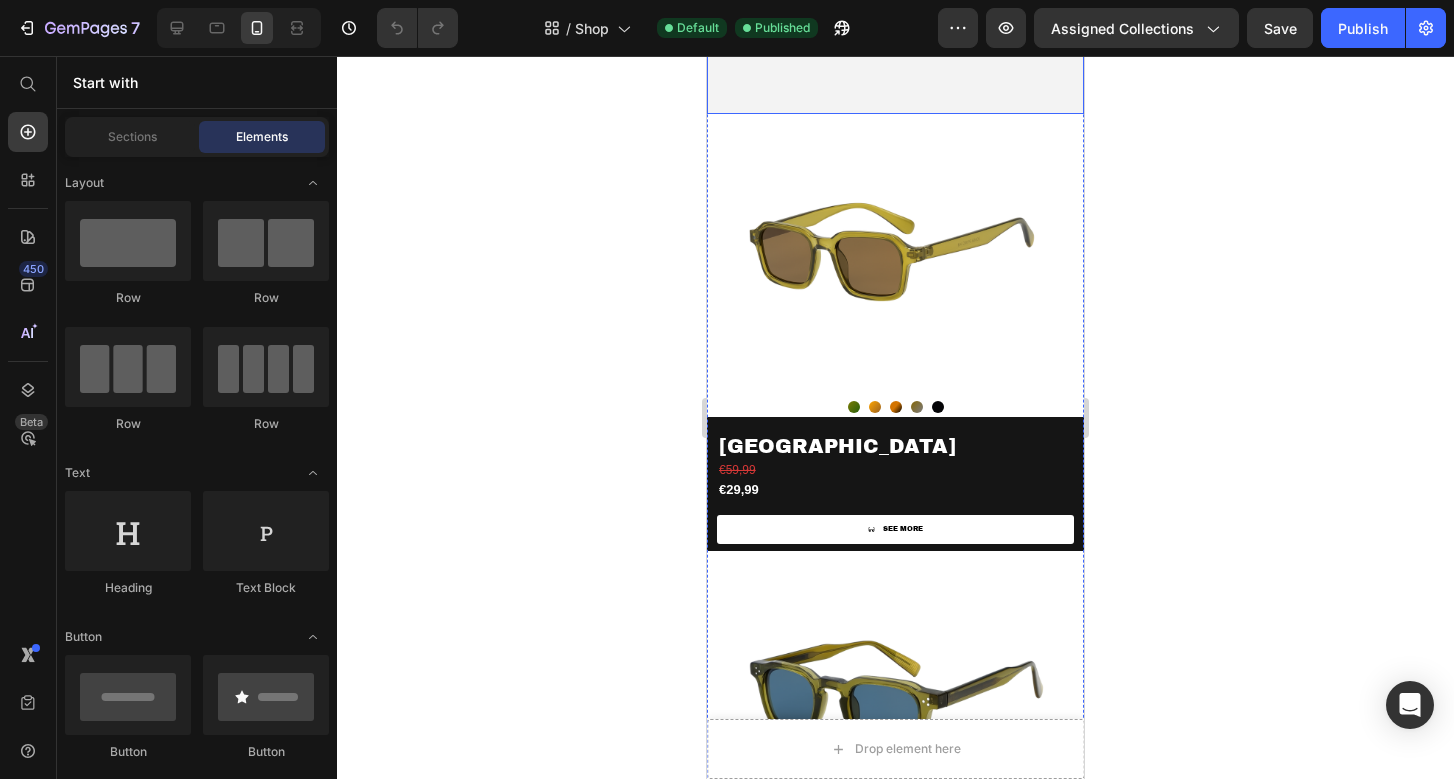 scroll, scrollTop: 548, scrollLeft: 0, axis: vertical 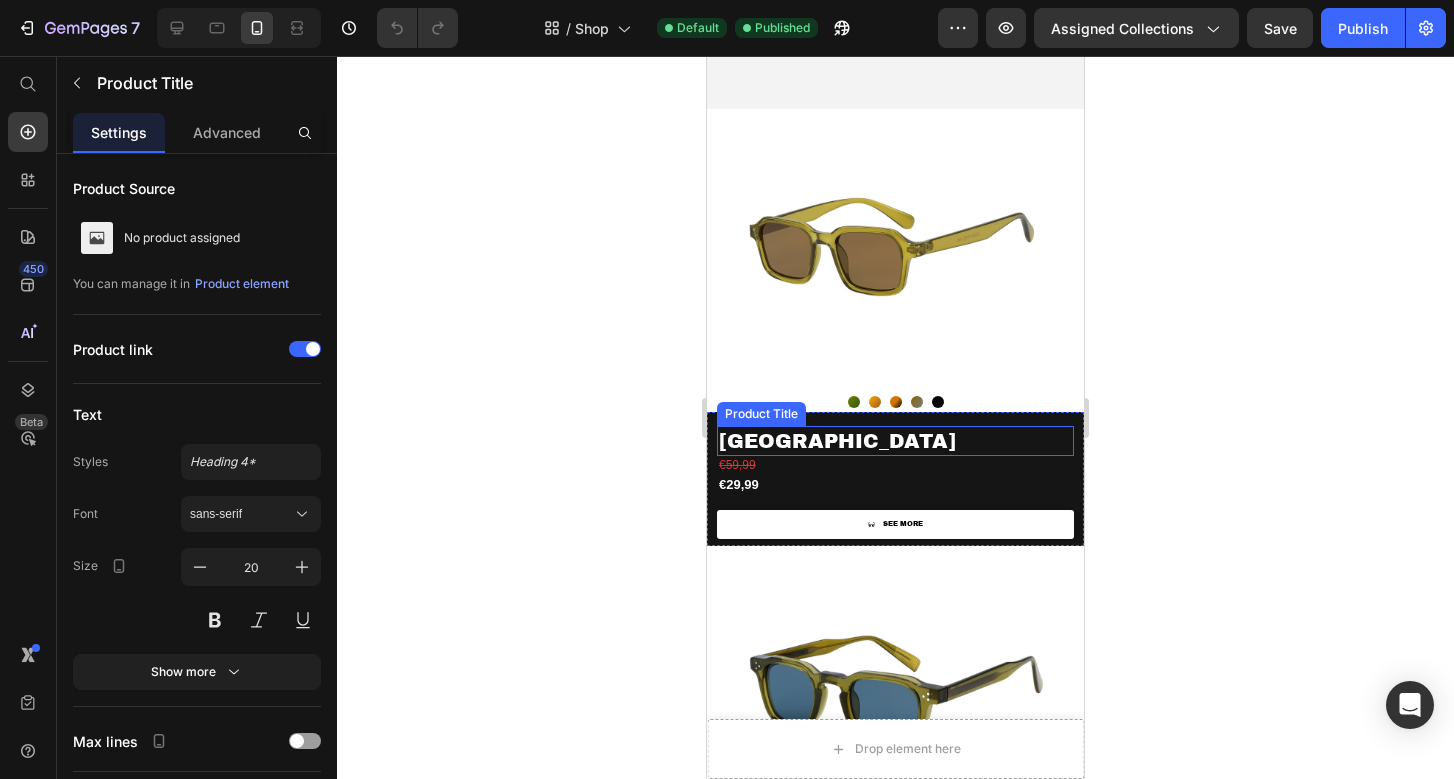 click on "[GEOGRAPHIC_DATA]" at bounding box center [895, 441] 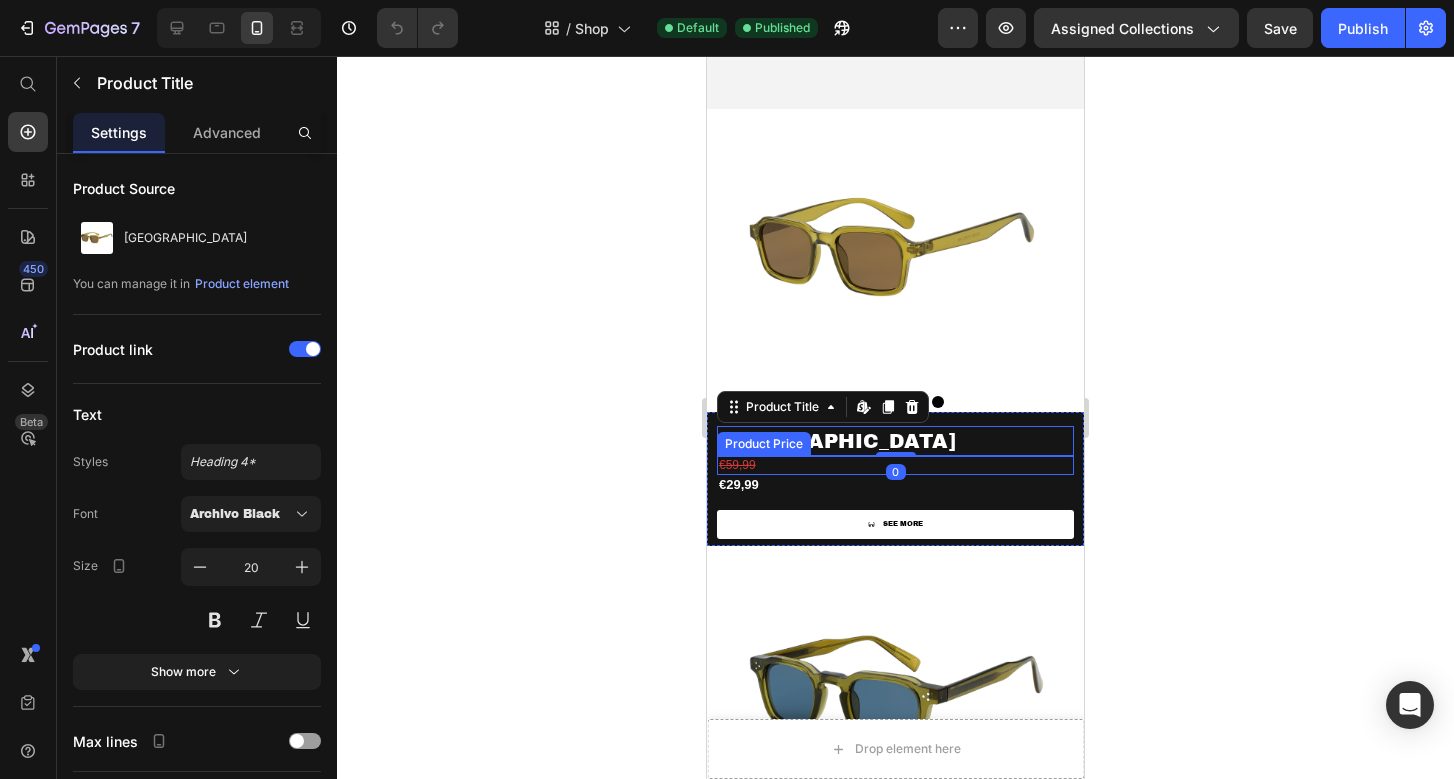 click on "€29,99" at bounding box center [895, 485] 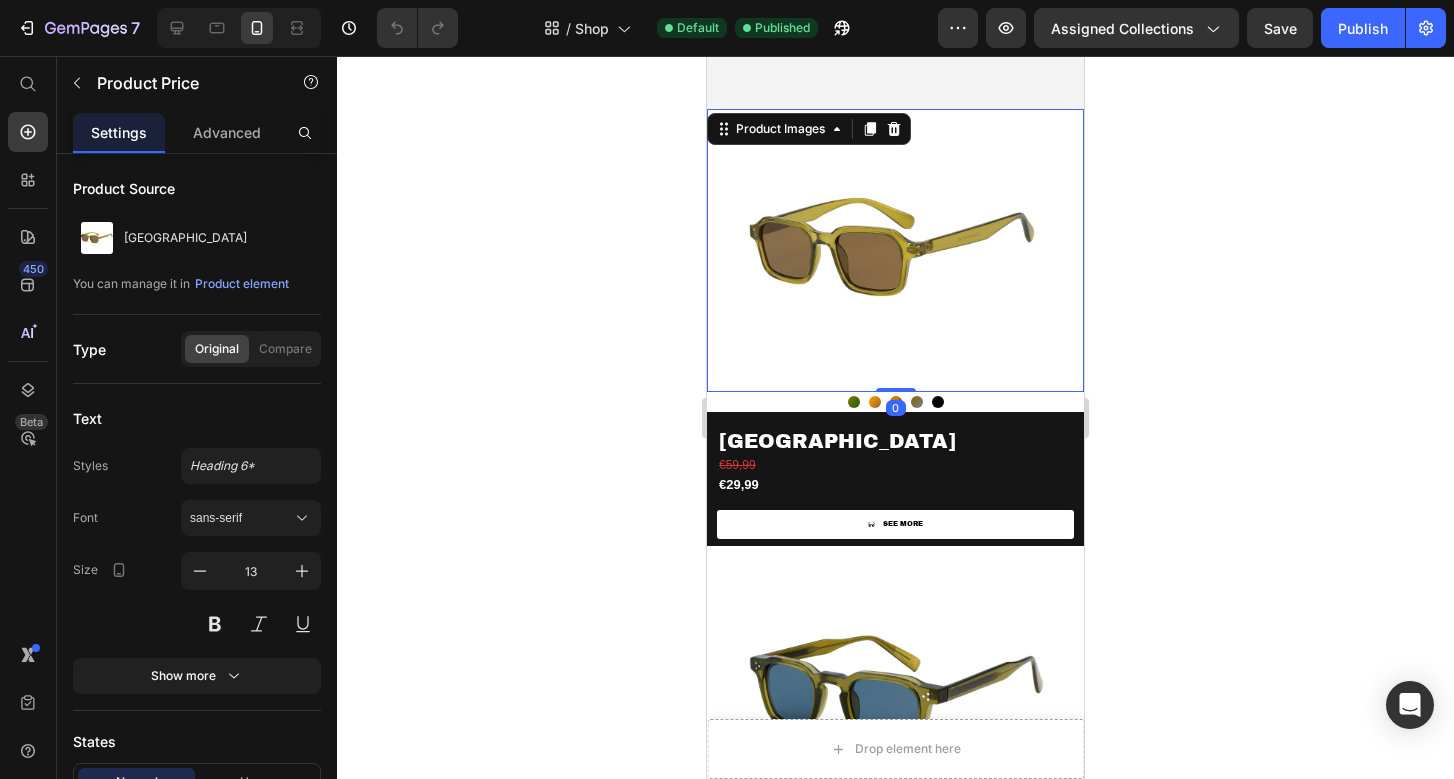 click at bounding box center [895, 250] 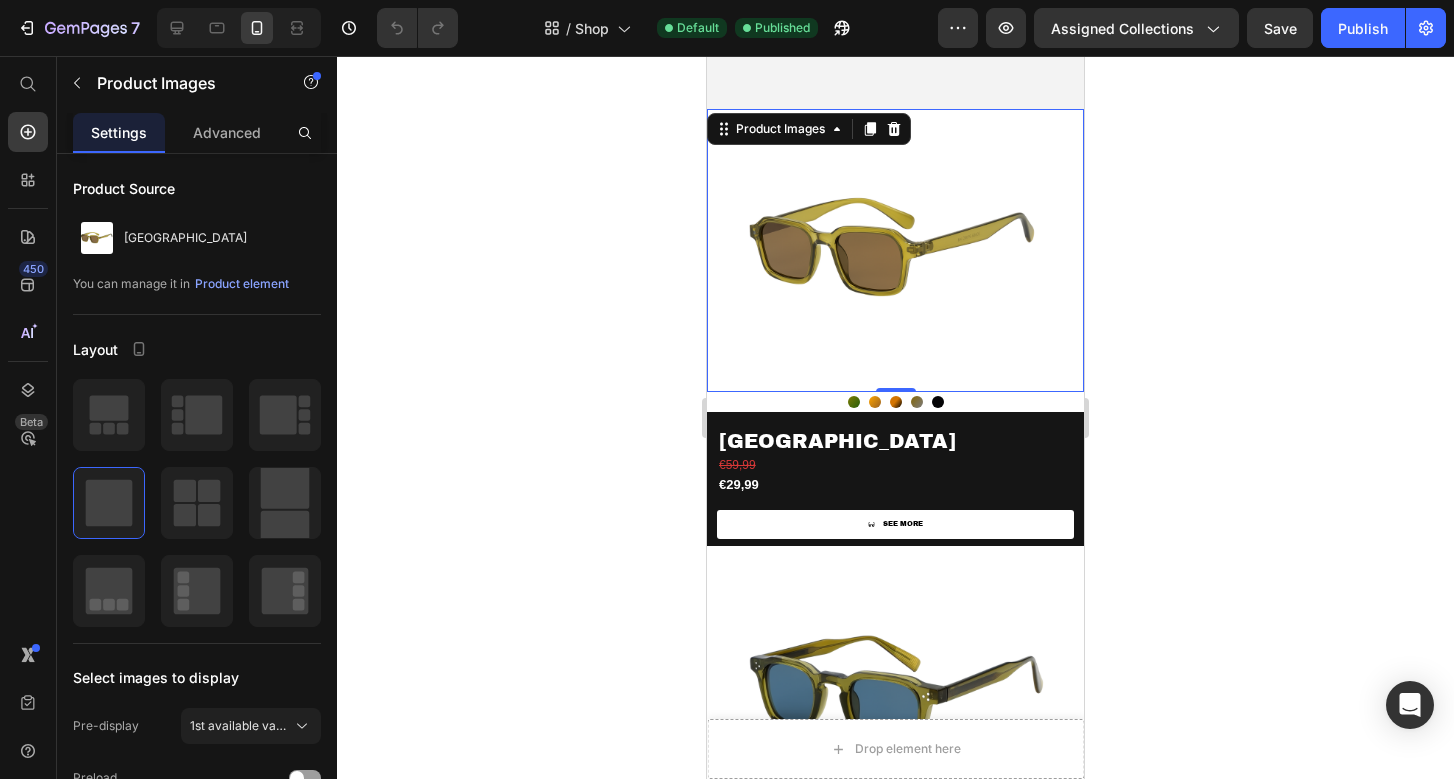 click 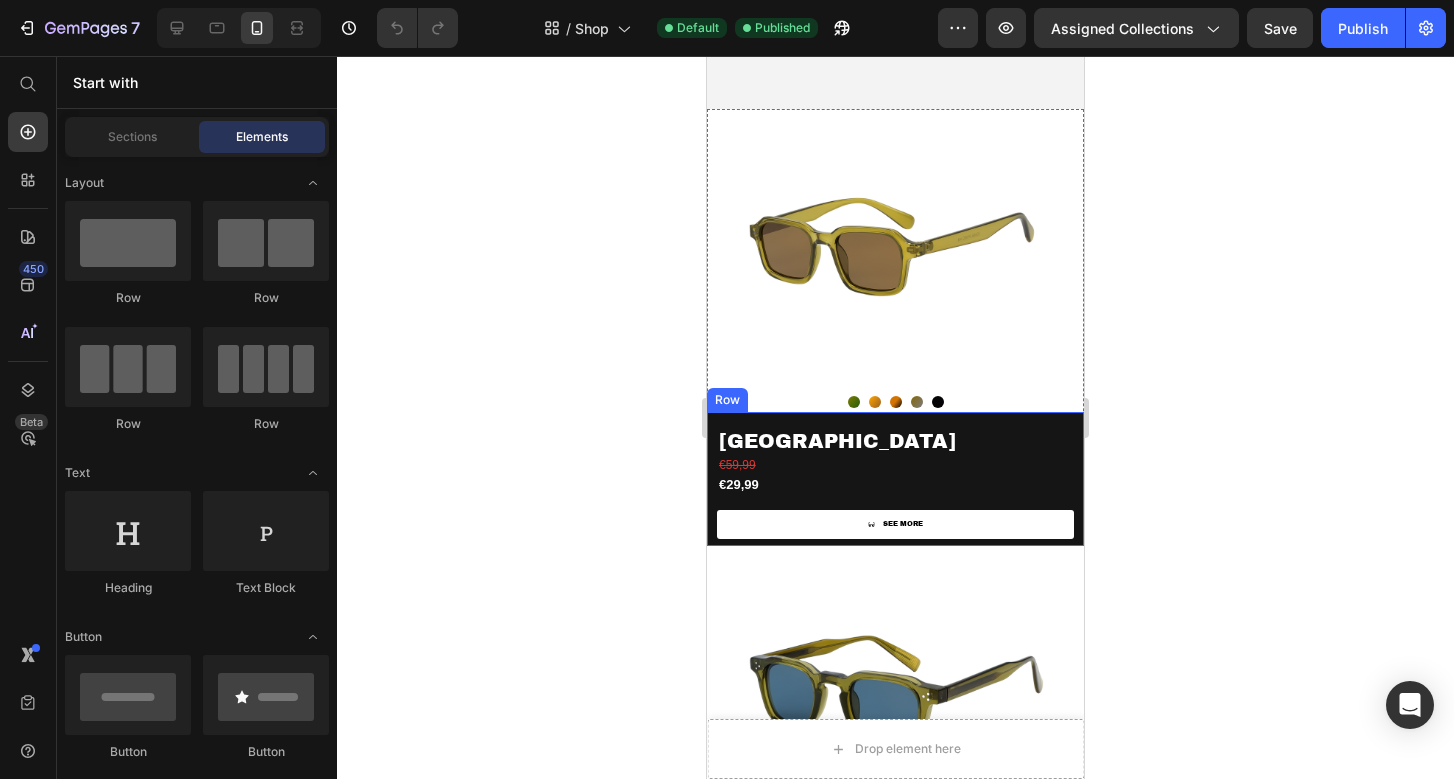 click on "Venice Product Title €59,99 Product Price €29,99 Product Price
SEE MORE Product View More Row" at bounding box center (895, 479) 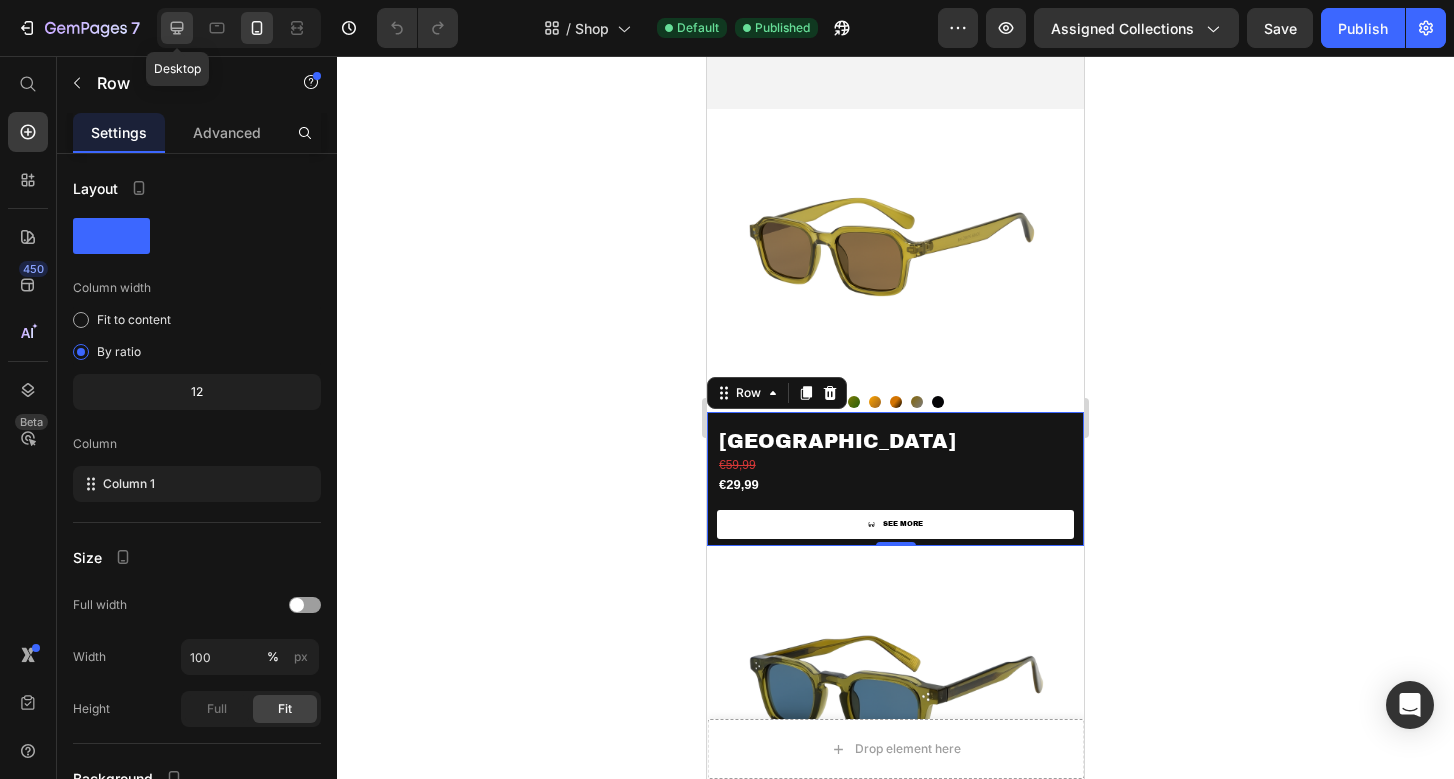click 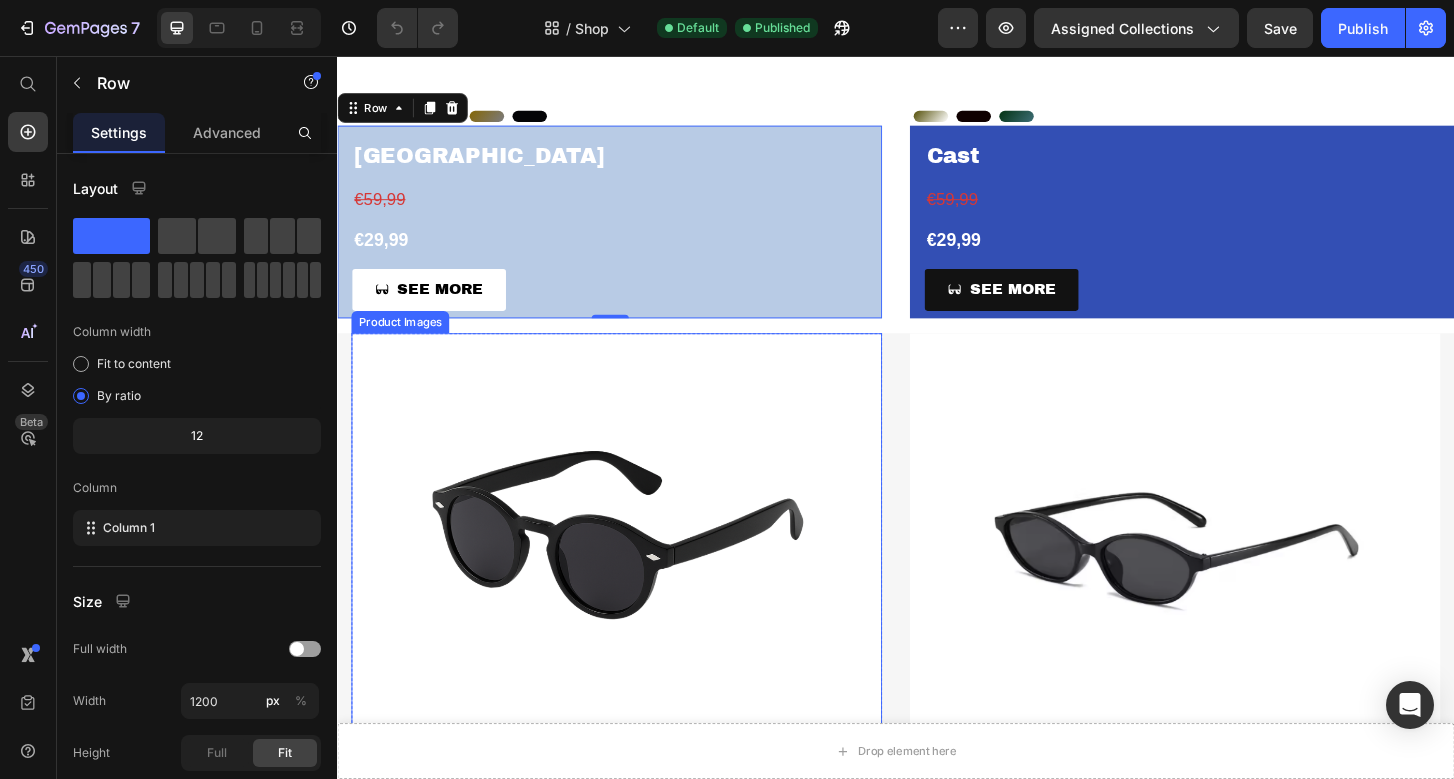 scroll, scrollTop: 1165, scrollLeft: 0, axis: vertical 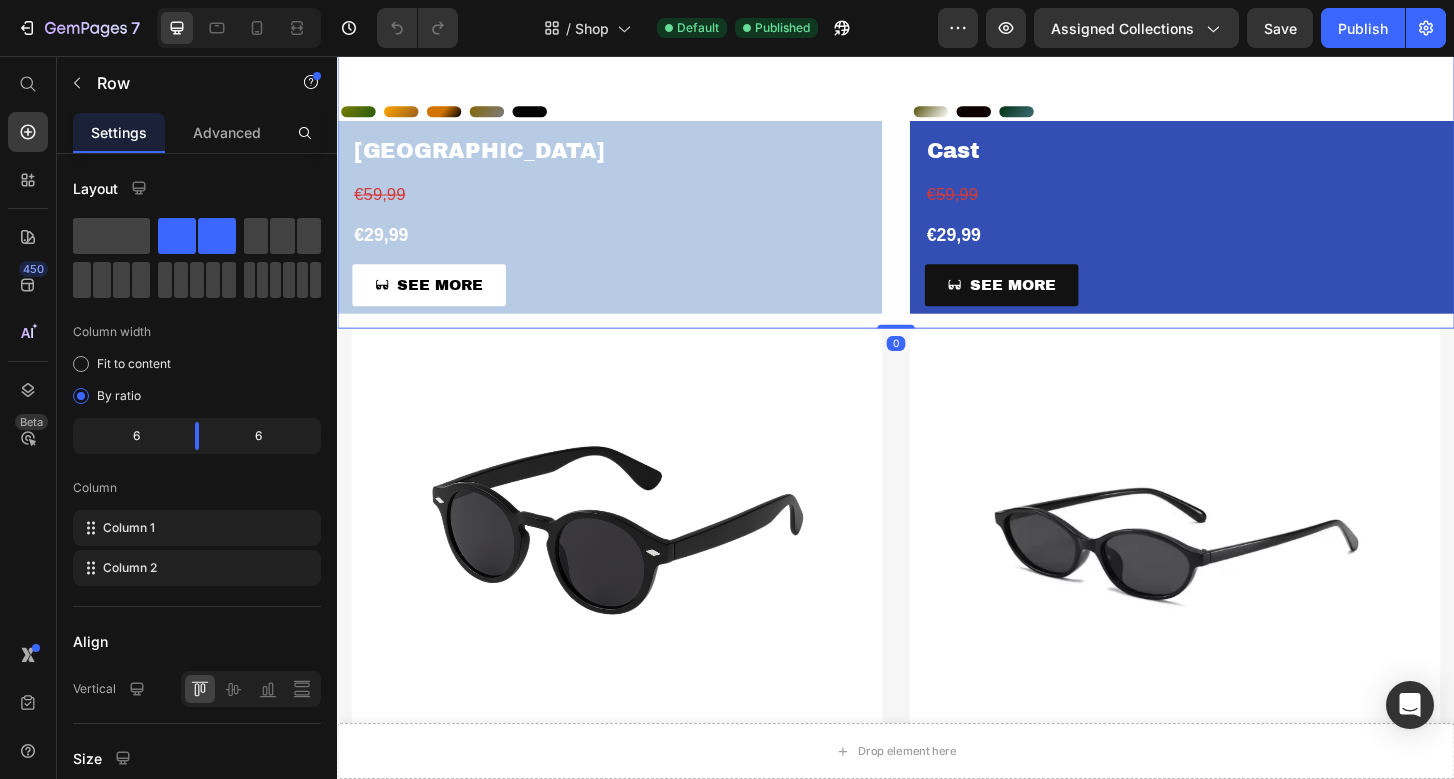 click on "Product Images olive olive Orange Orange Delusion Delusion Brownie Brownie midnight midnight Product Variants & Swatches Venice Product Title €59,99 Product Price €29,99 Product Price
SEE MORE Product View More Row Product Product Images [PERSON_NAME] Dark Dark laolive laolive Product Variants & Swatches Cast Product Title €59,99 Product Price €29,99 Product Price
SEE MORE Product View More Row Product Row   0" at bounding box center [937, 8] 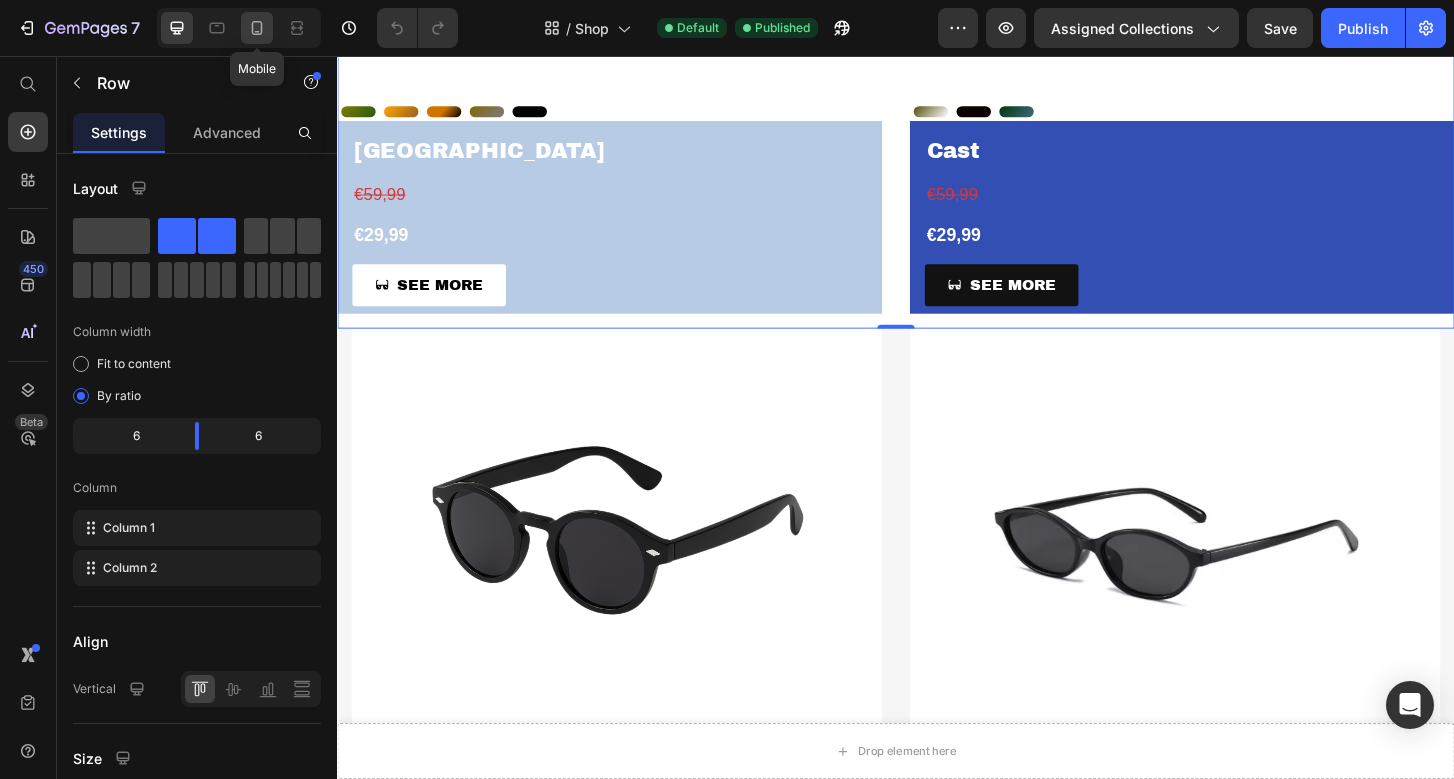 click 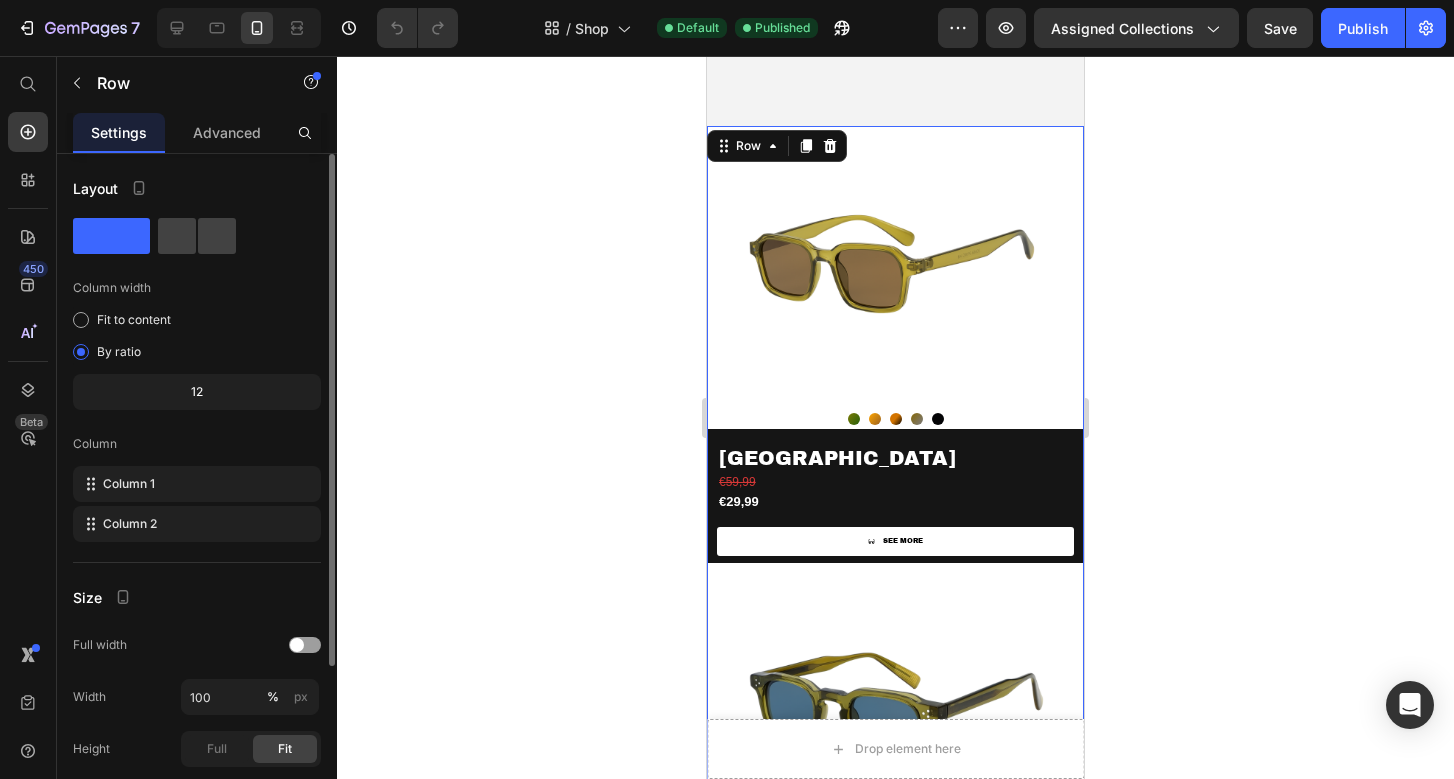 scroll, scrollTop: 531, scrollLeft: 0, axis: vertical 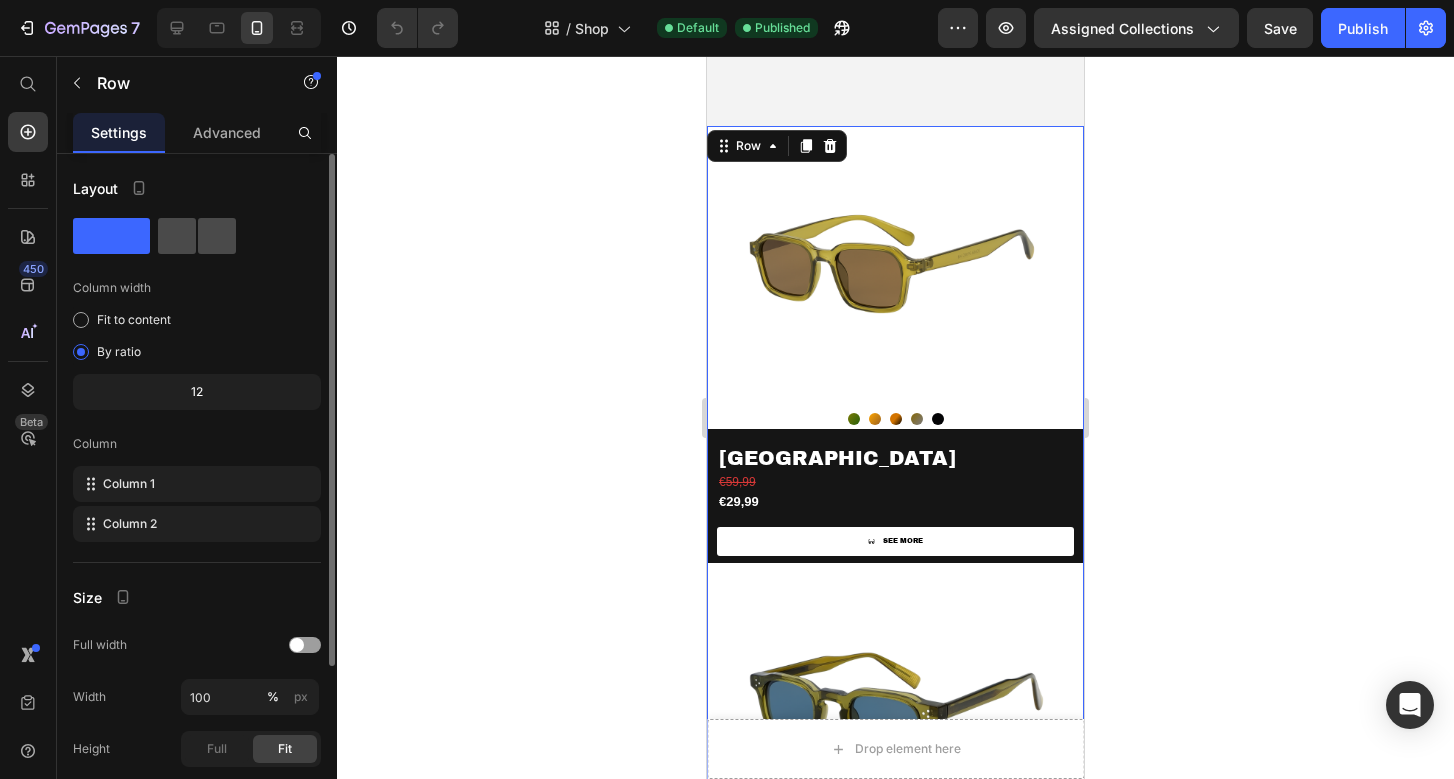click 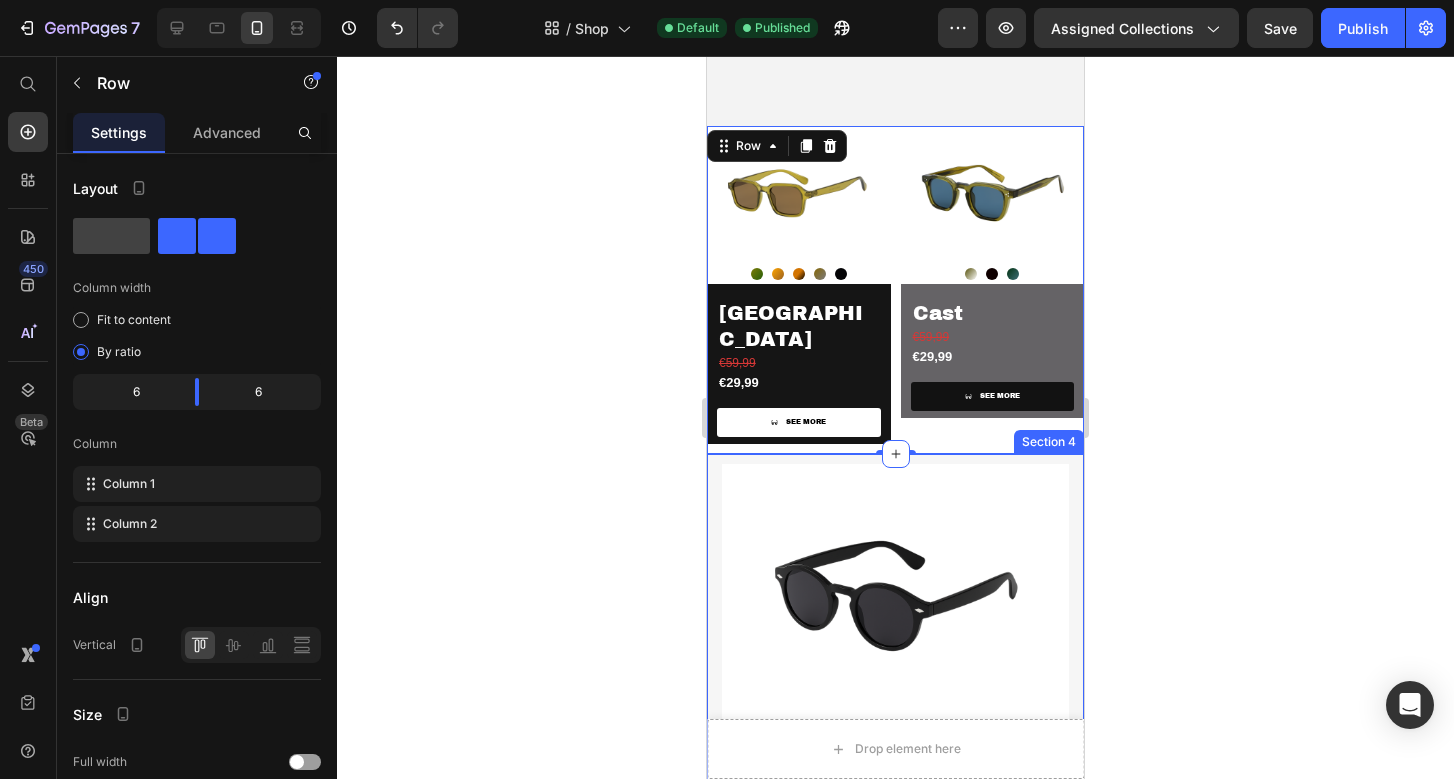 click on "Product Images Noir Noir Azure Azure Havanna Havanna Ember Ember Product Variants & Swatches Signature Product Title €59,99 Product Price €29,99 Product Price
SEE MORE Product View More Row Product Product Images Black Black Popular Popular Champagne Champagne [PERSON_NAME] [PERSON_NAME] Product Variants & Swatches [PERSON_NAME] Product Title €59,99 Product Price €29,99 Product Price
SEE MORE Product View More Row Product Row Section 4" at bounding box center (895, 883) 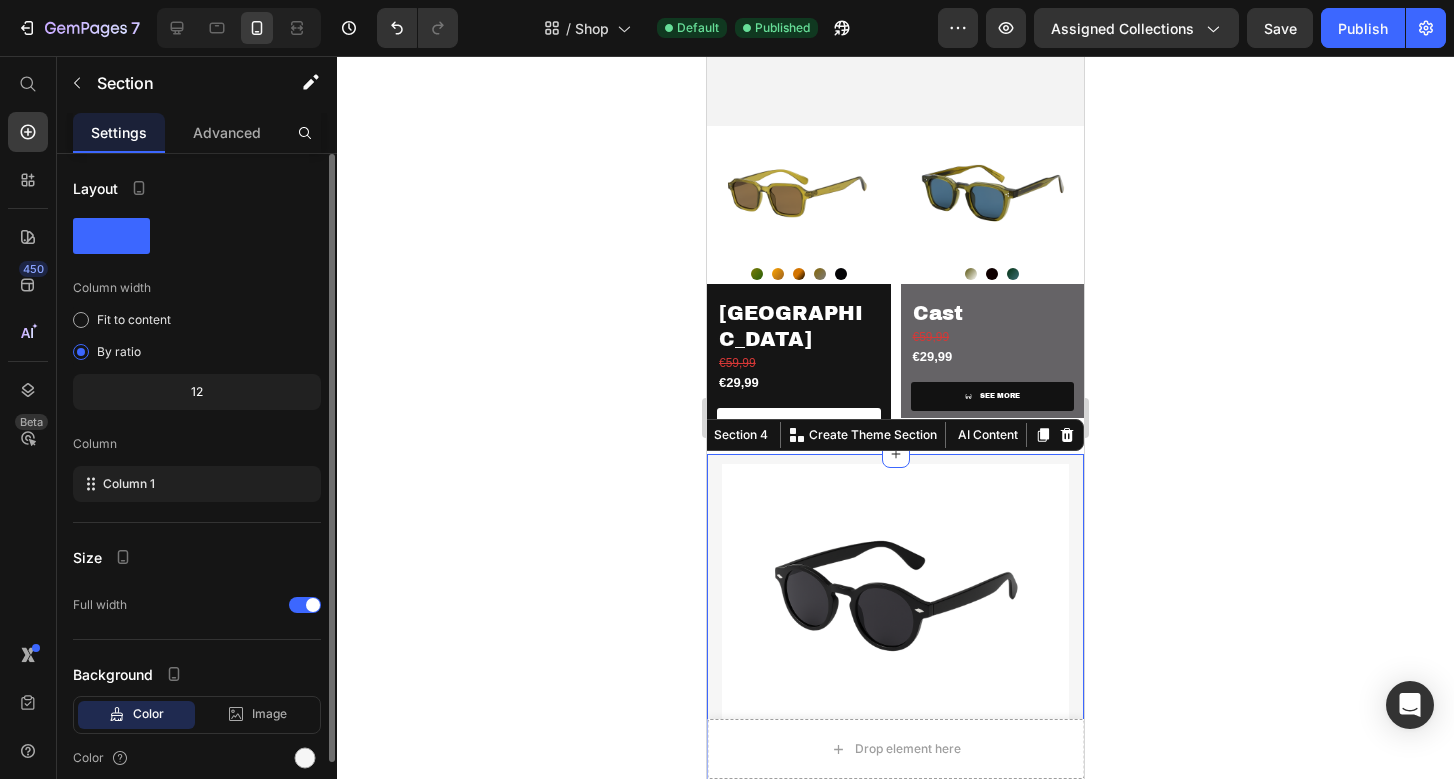 click 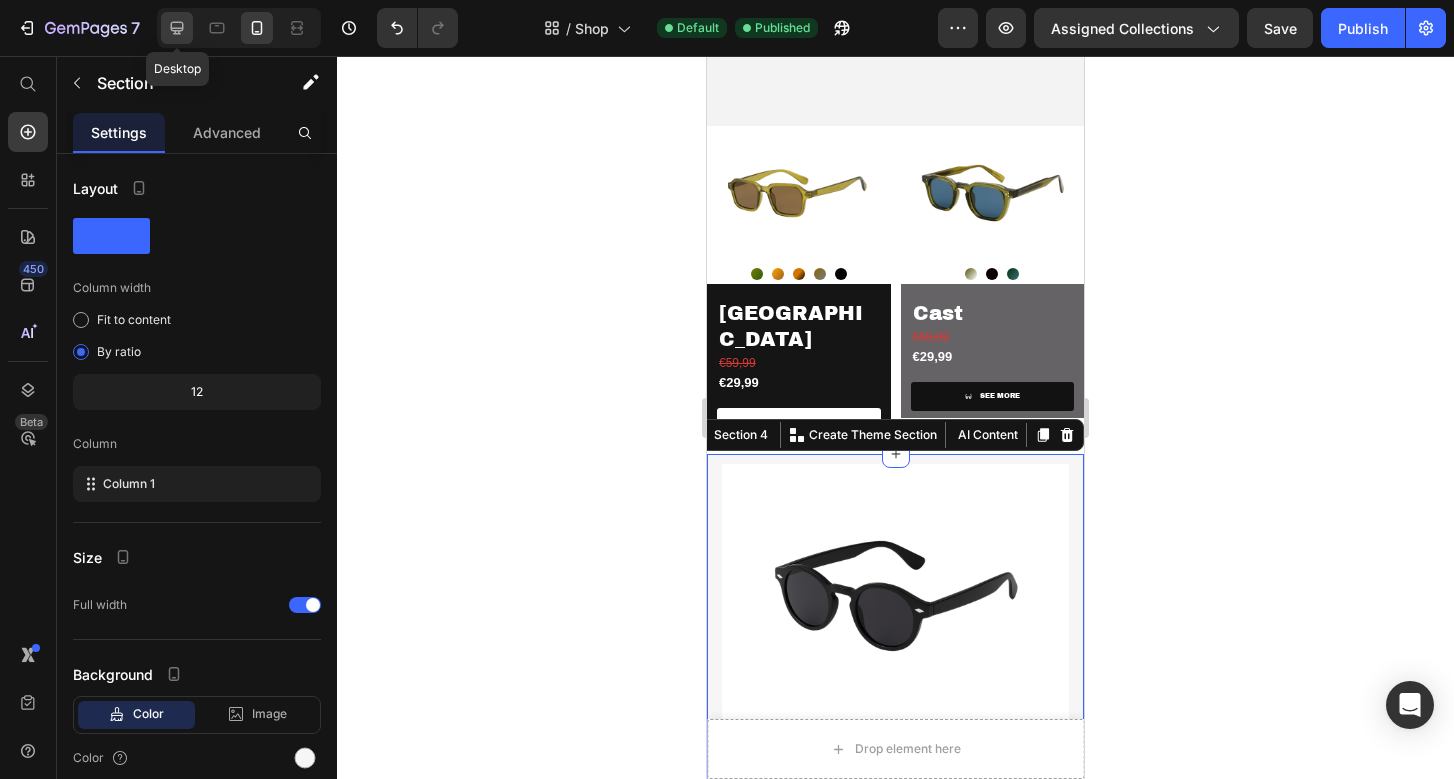 click 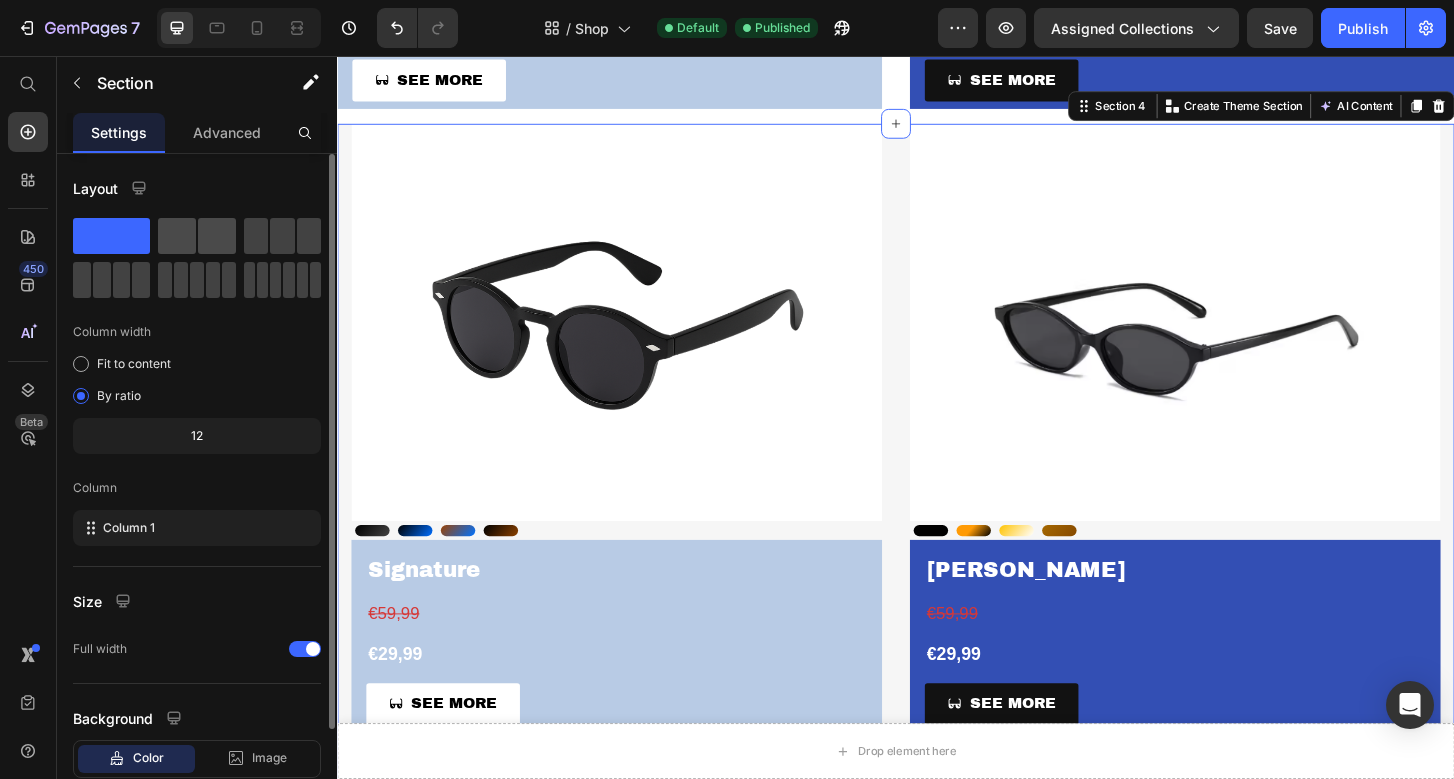 click 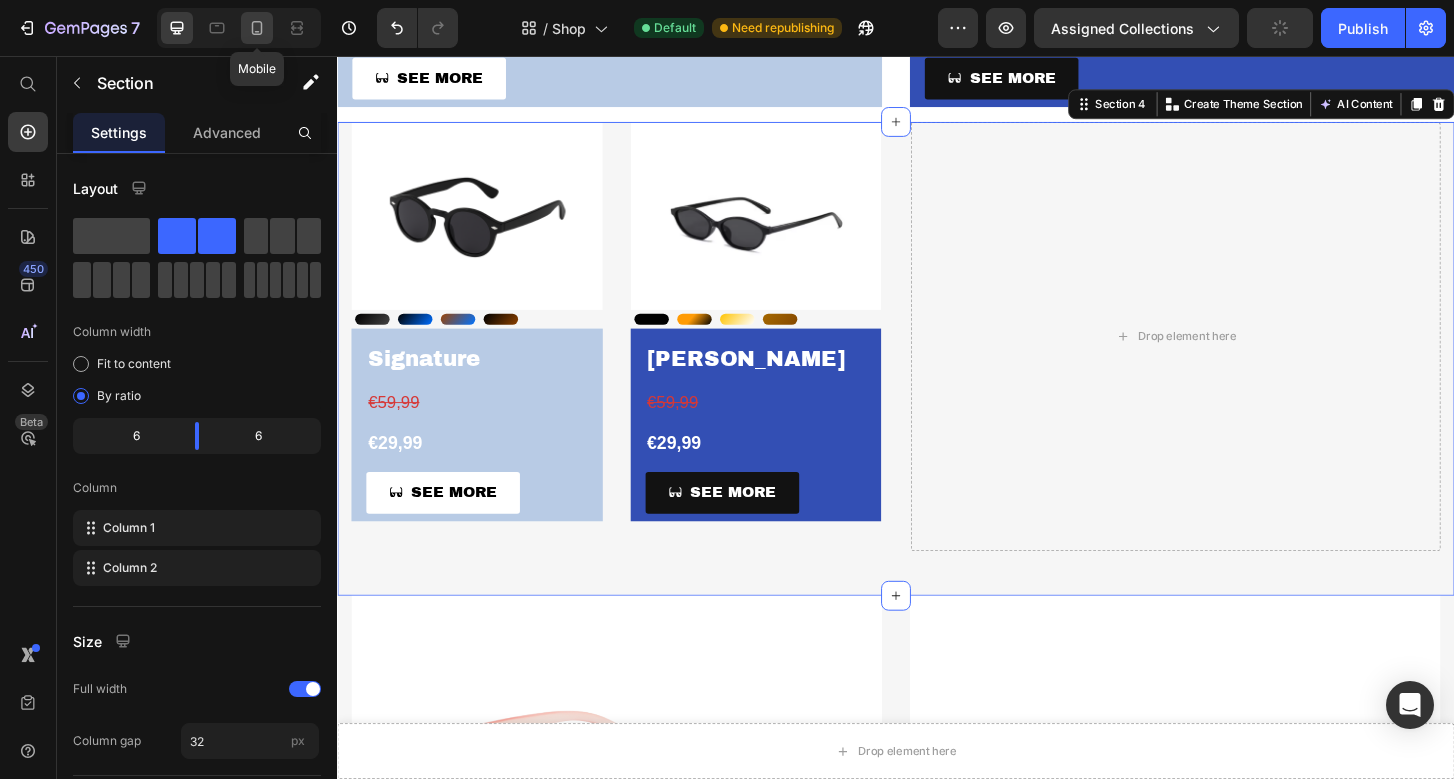 click 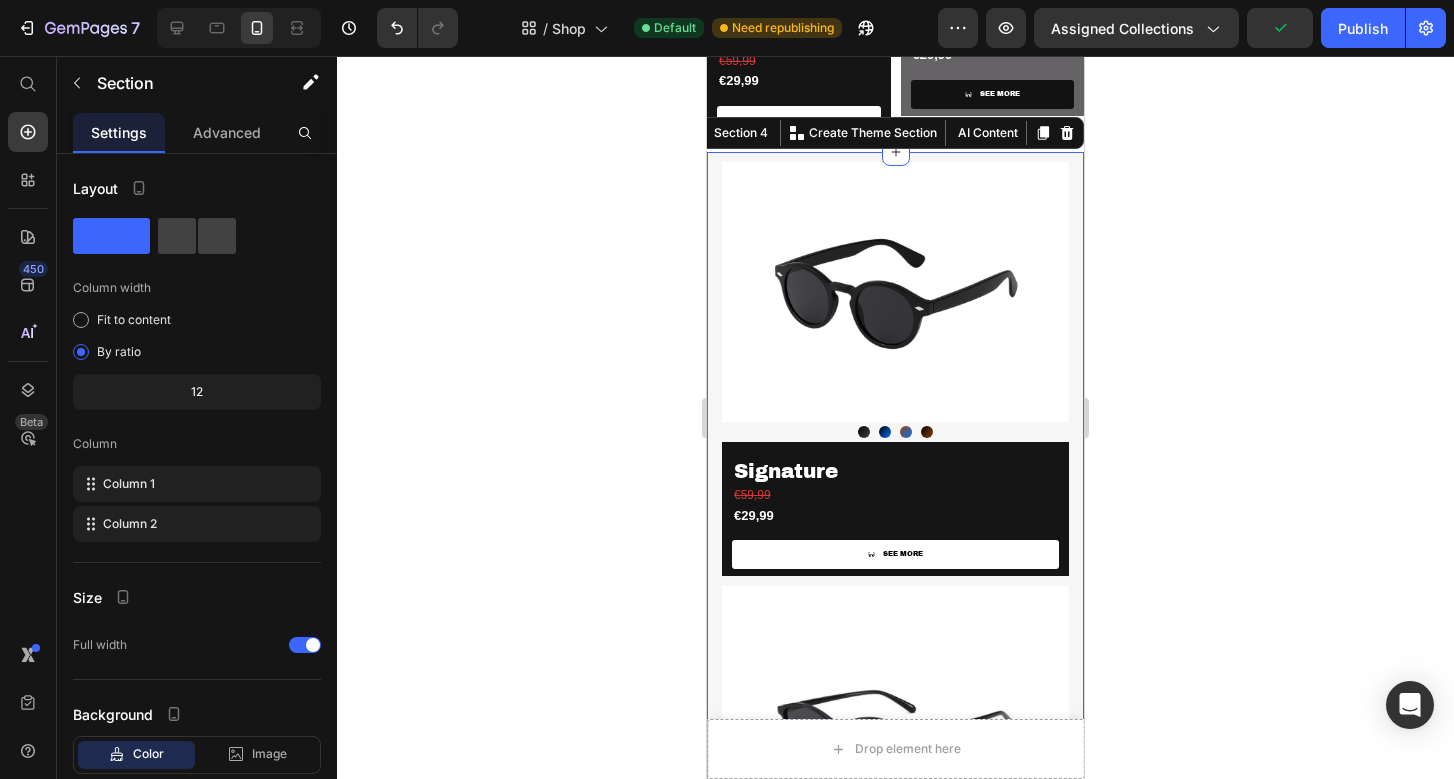 scroll, scrollTop: 832, scrollLeft: 0, axis: vertical 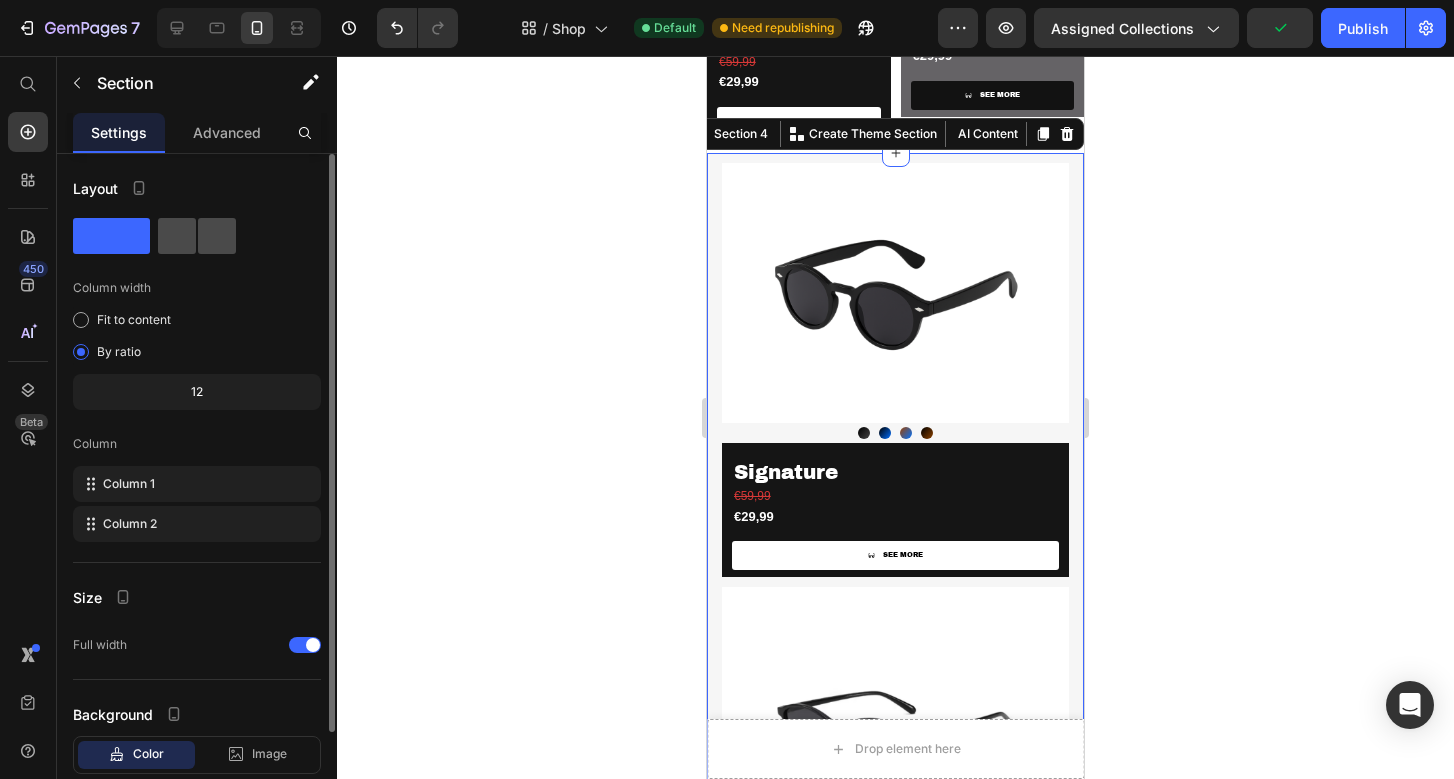 click 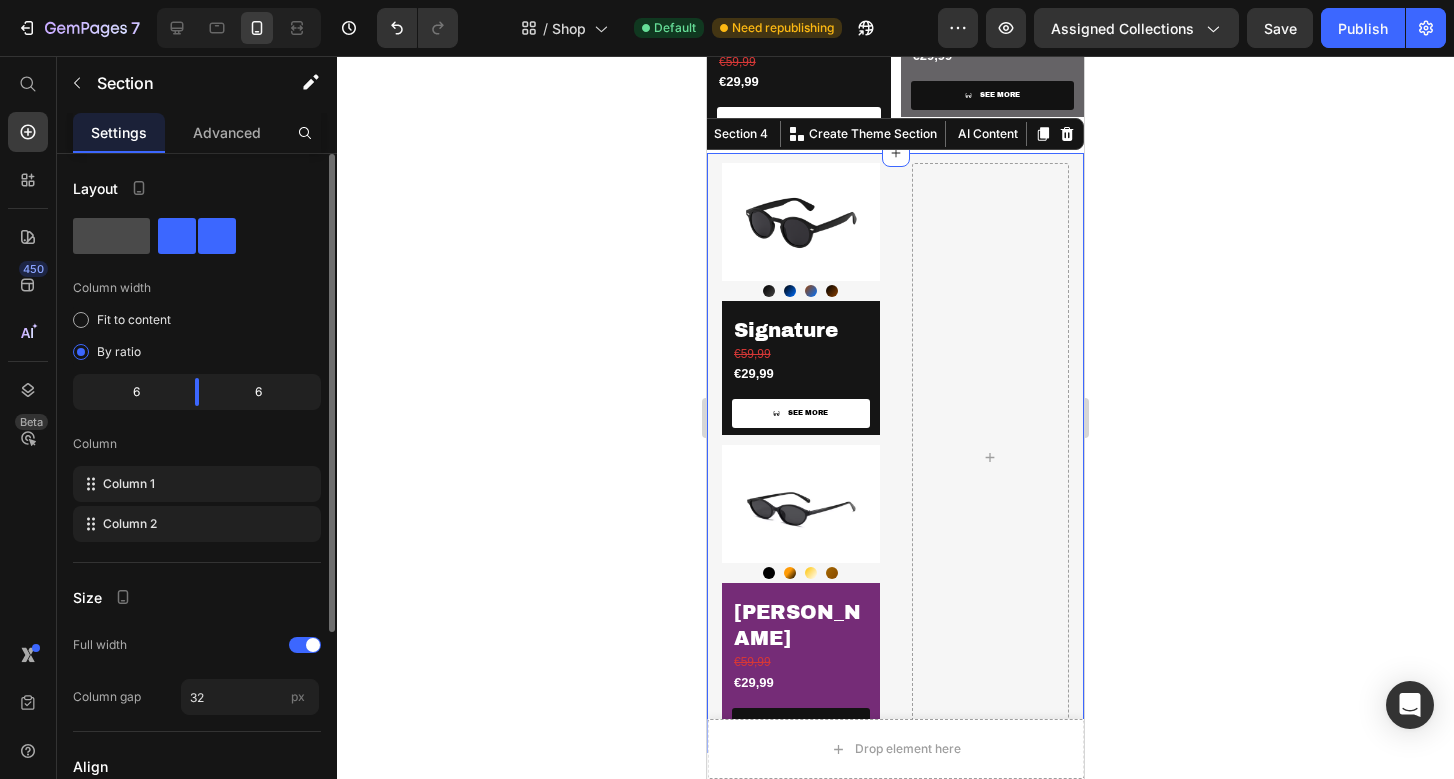 click 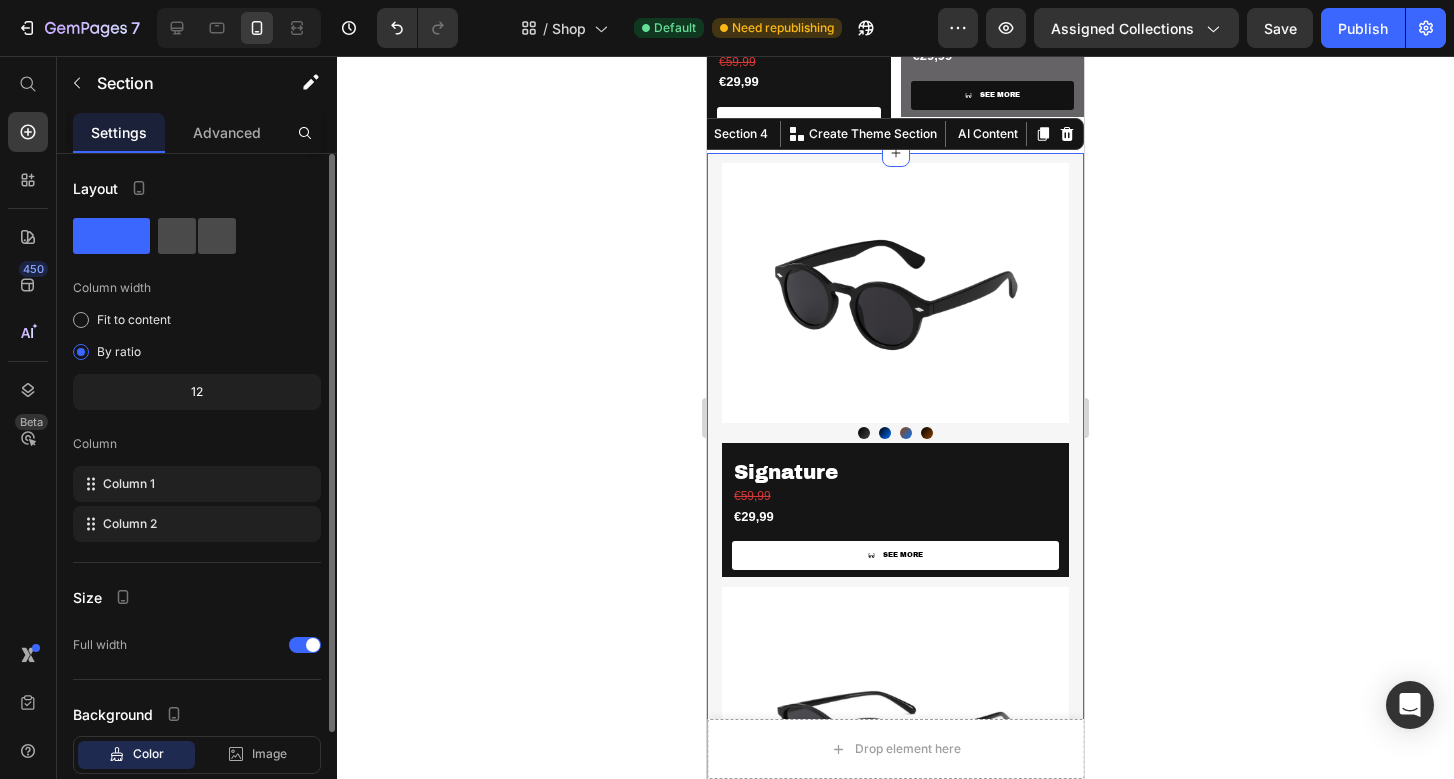 click 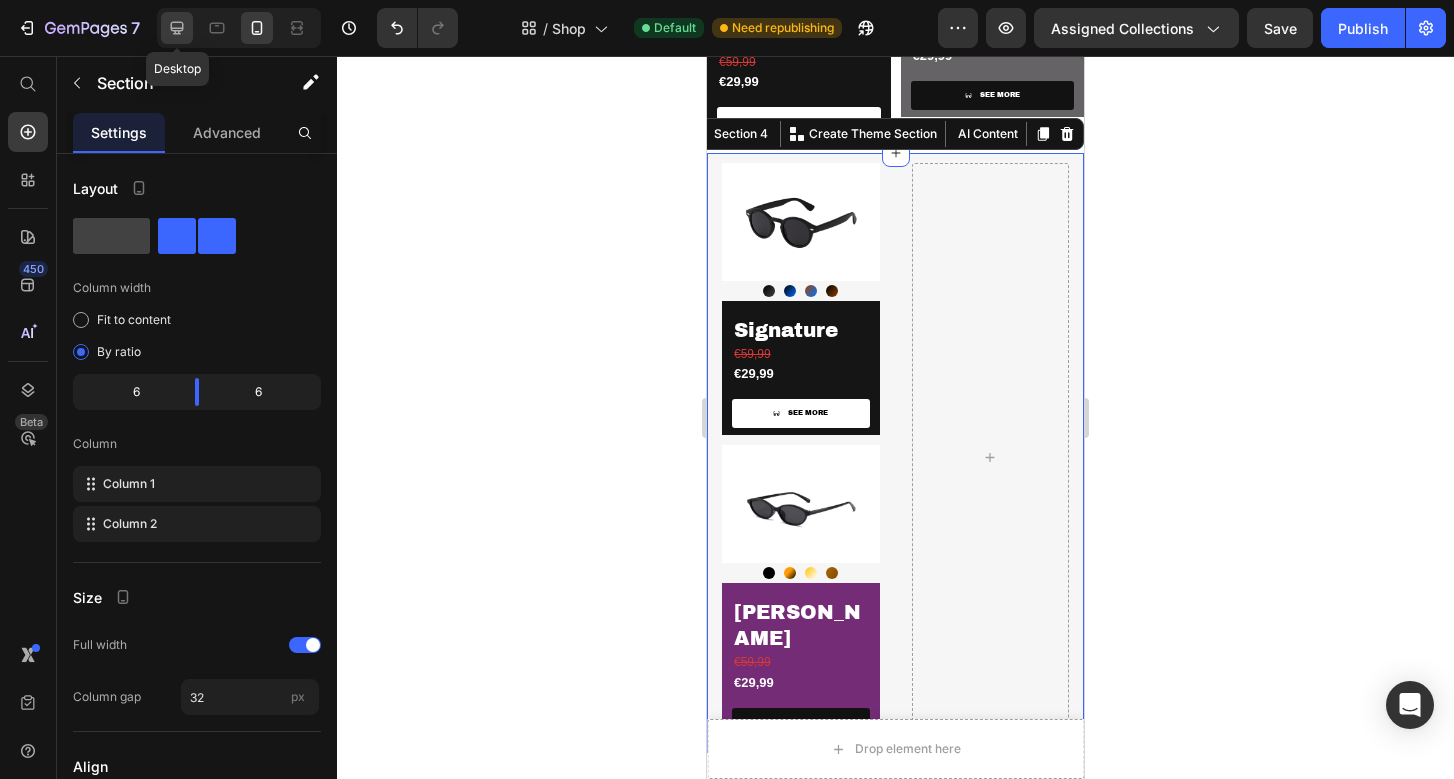 click 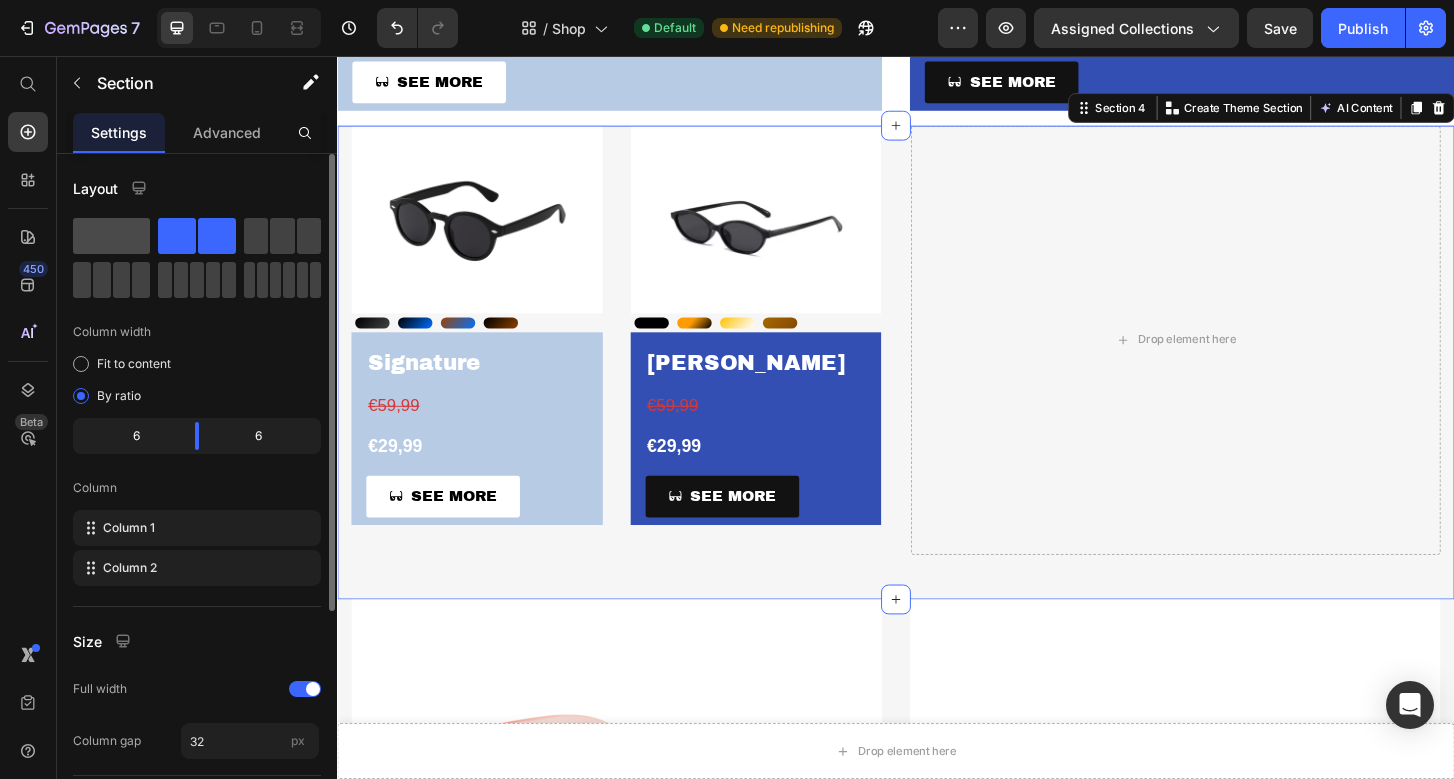 scroll, scrollTop: 1387, scrollLeft: 0, axis: vertical 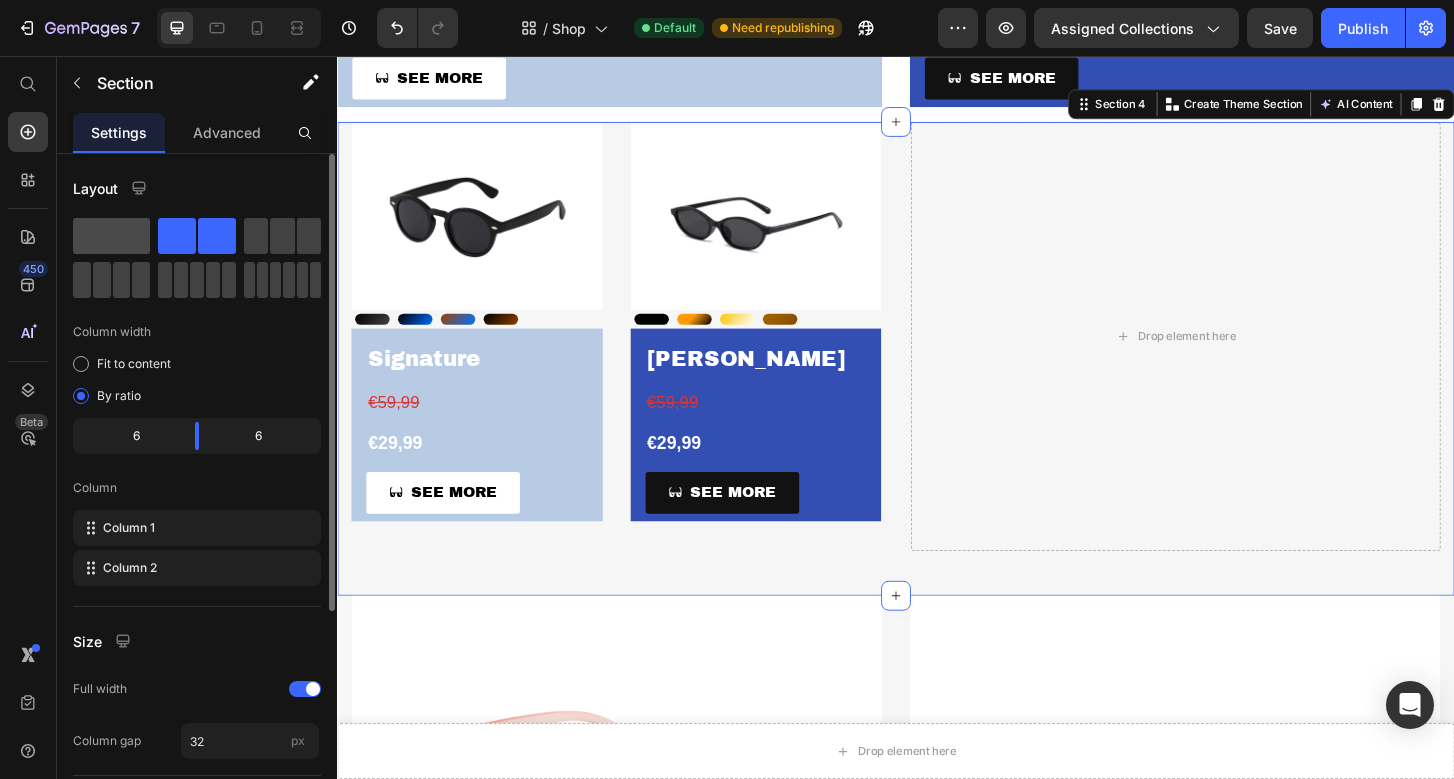 click 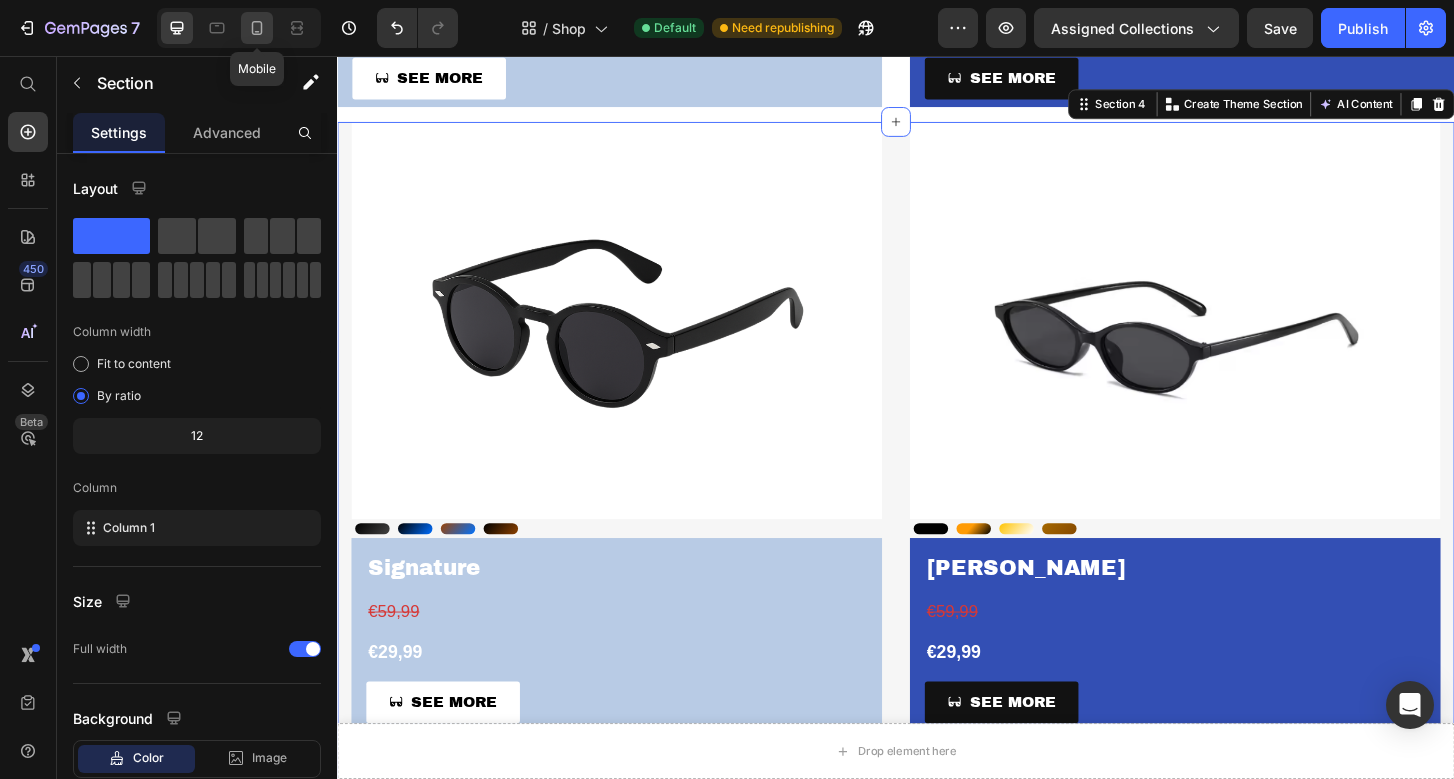 click 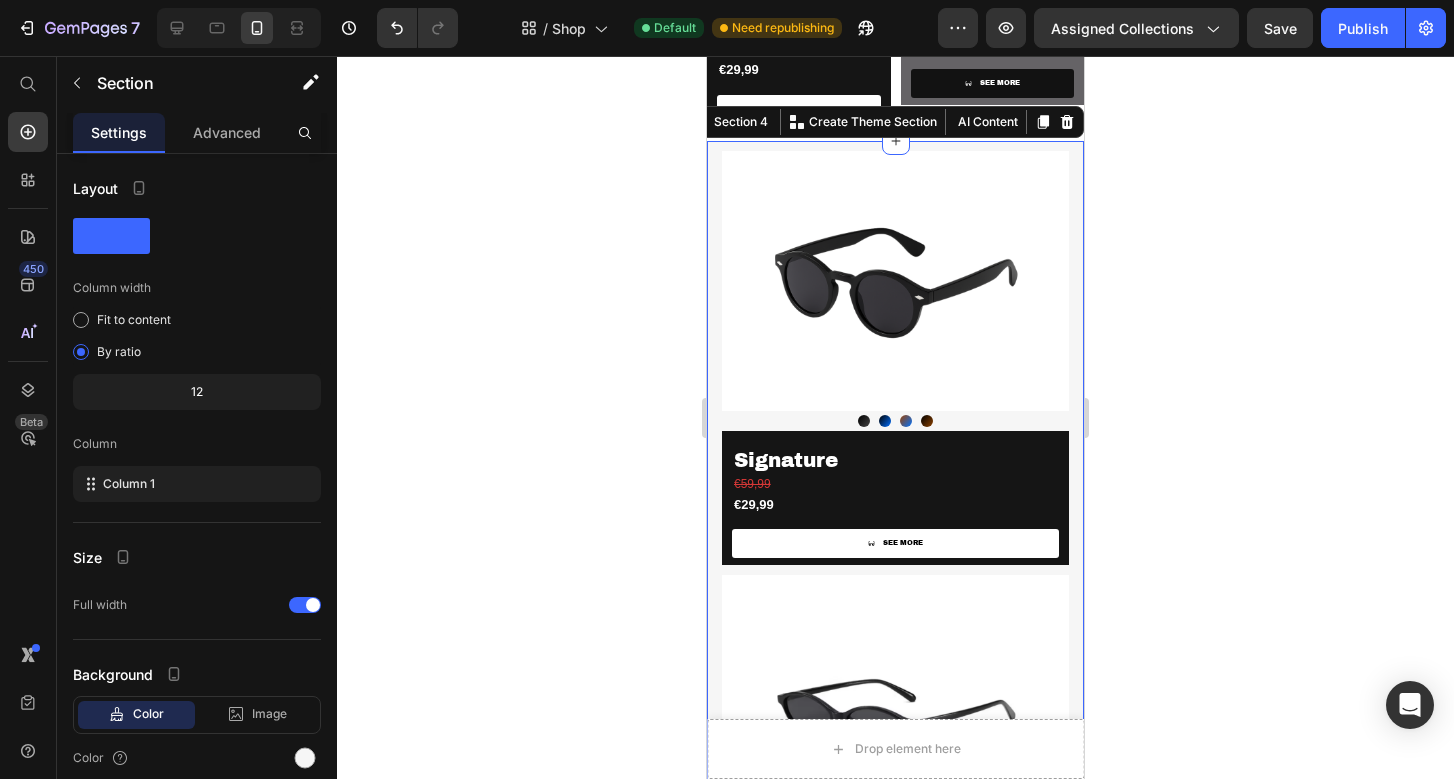 scroll, scrollTop: 832, scrollLeft: 0, axis: vertical 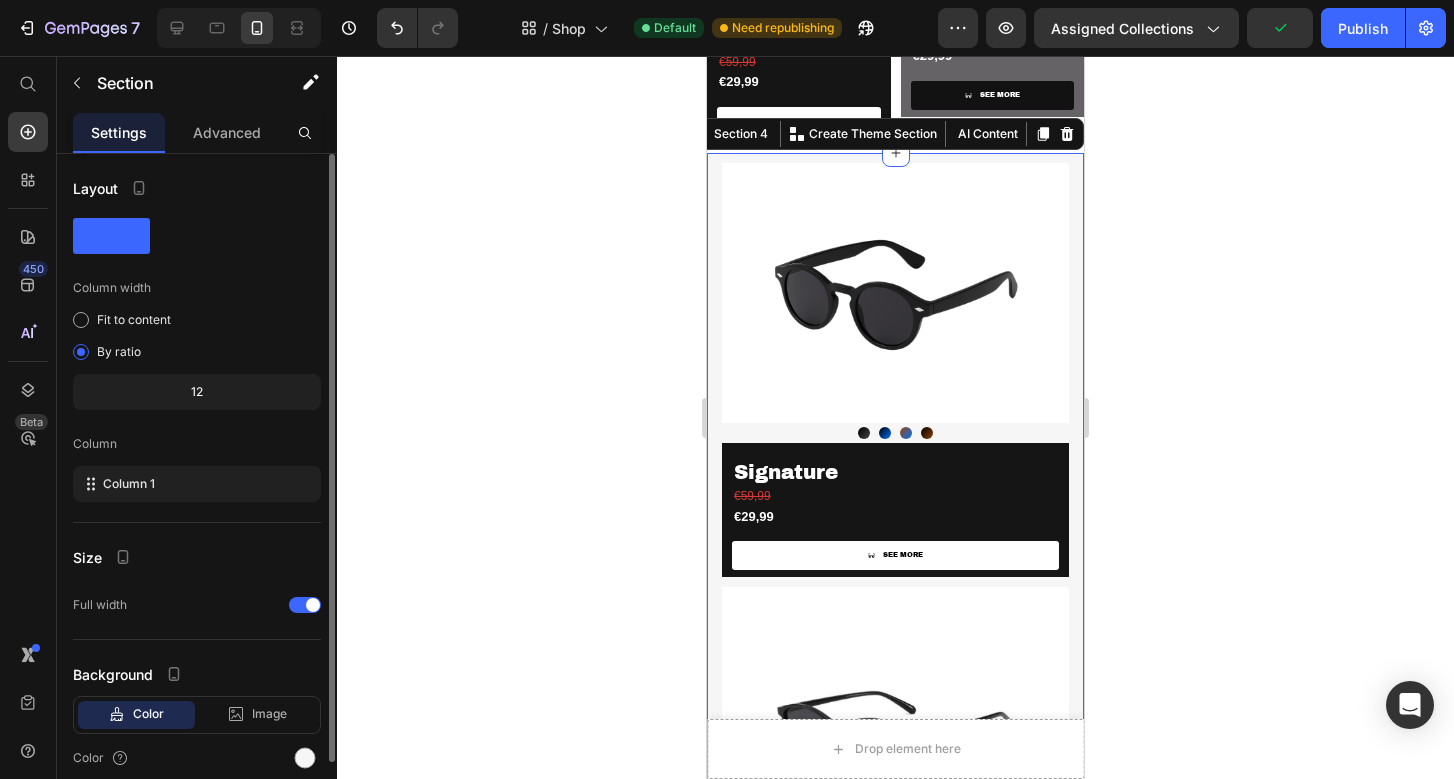 click 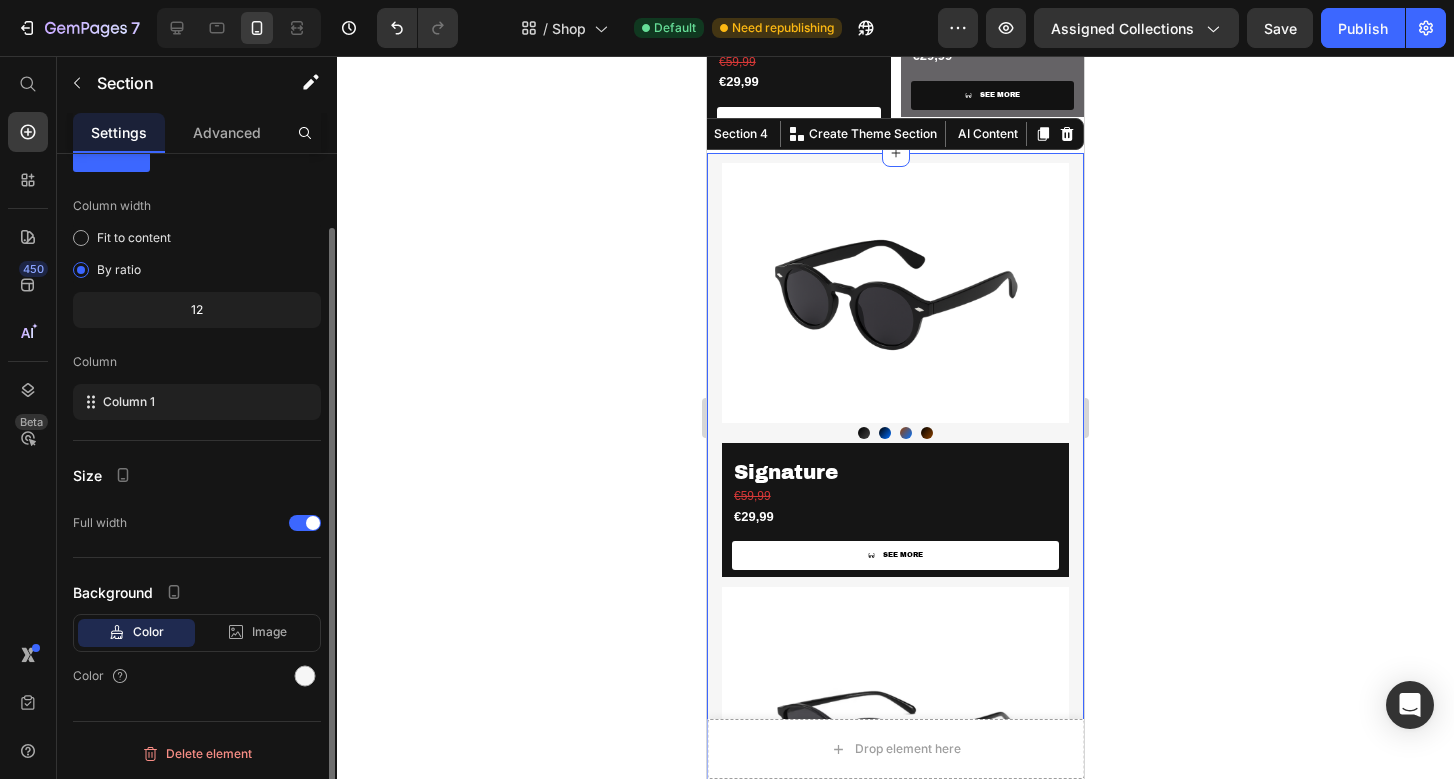scroll, scrollTop: 0, scrollLeft: 0, axis: both 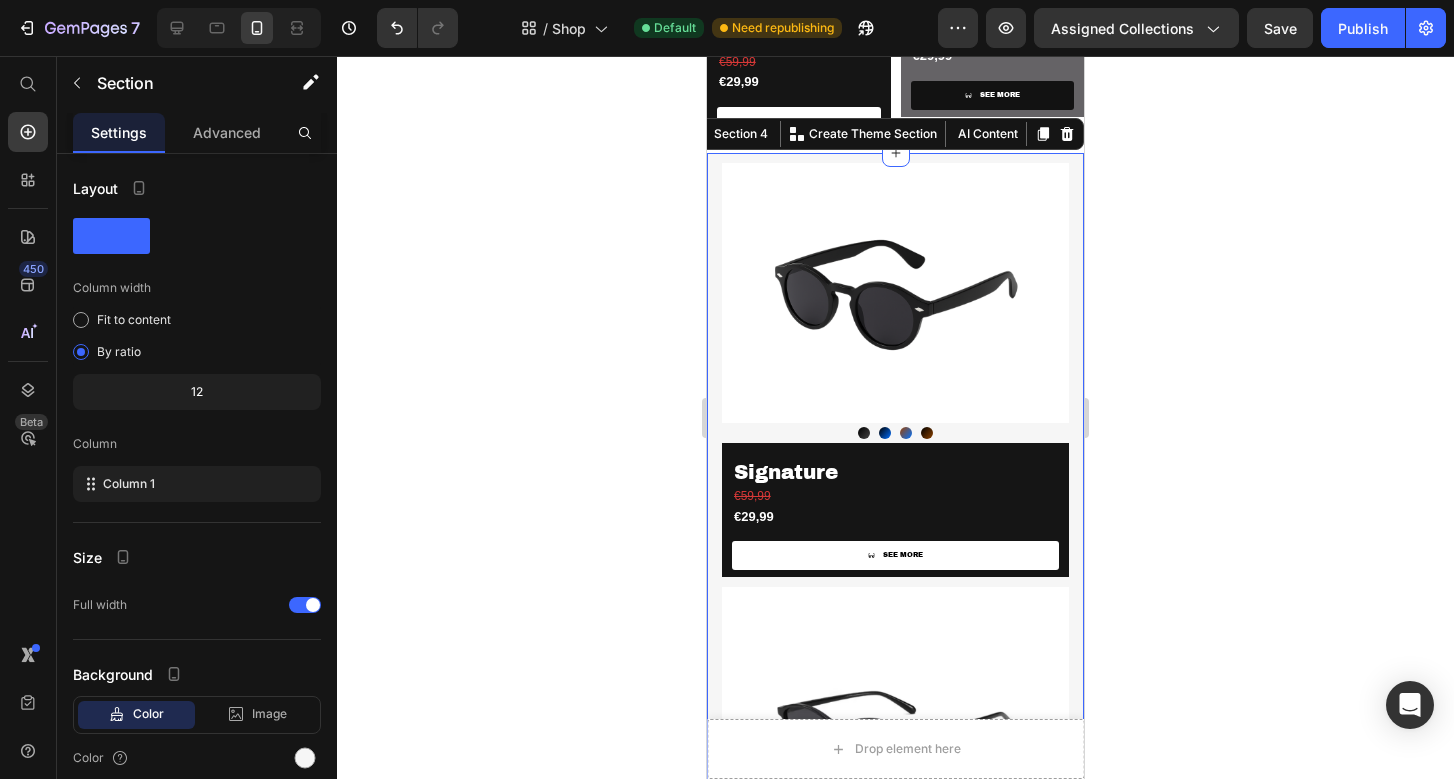 click on "Product Images Noir Noir Azure Azure Havanna Havanna Ember Ember Product Variants & Swatches Signature Product Title €59,99 Product Price €29,99 Product Price
SEE MORE Product View More Row Product Product Images Black Black Popular Popular Champagne Champagne [PERSON_NAME] [PERSON_NAME] Product Variants & Swatches [PERSON_NAME] Product Title €59,99 Product Price €29,99 Product Price
SEE MORE Product View More Row Product Row Section 4   Create Theme Section AI Content Write with GemAI What would you like to describe here? Tone and Voice Persuasive Product Cast Show more Generate" at bounding box center [895, 582] 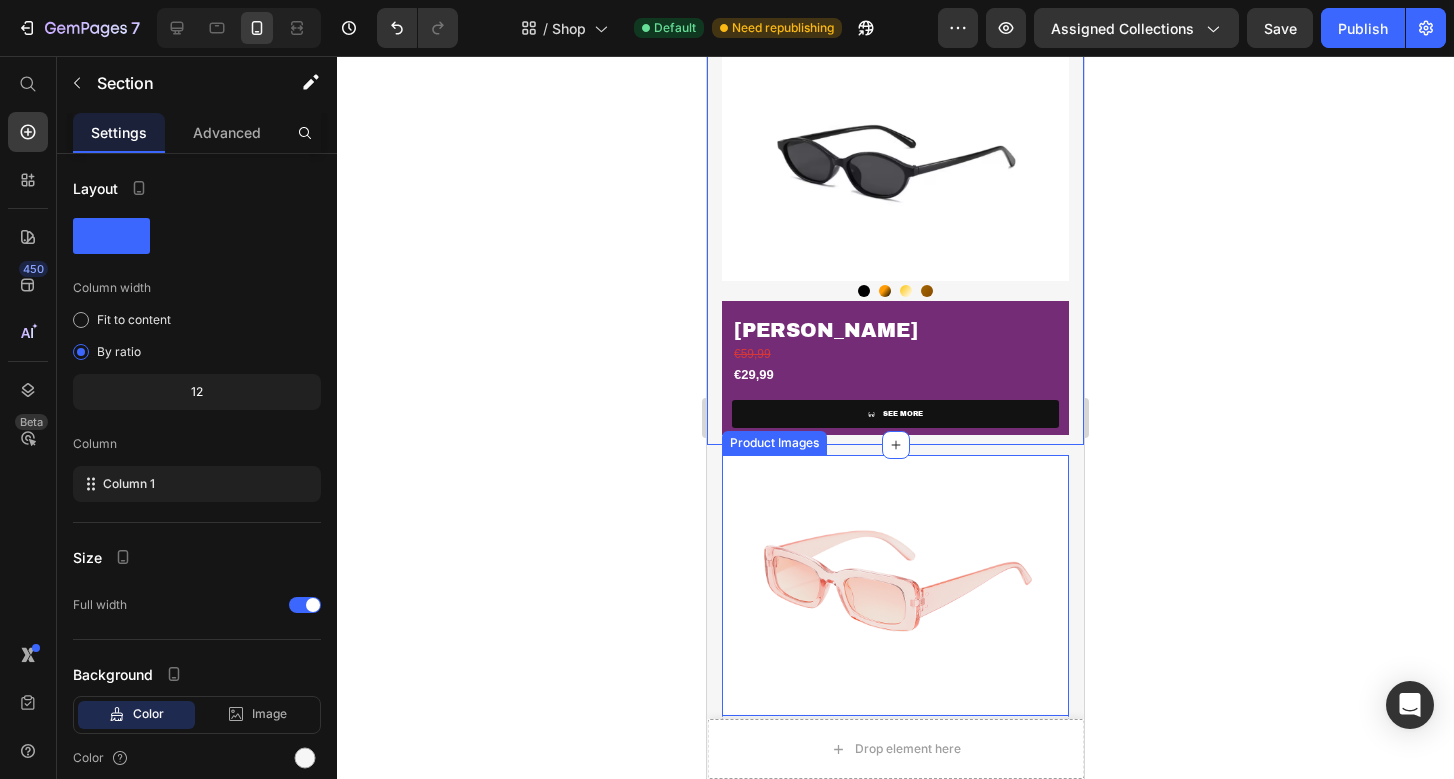 scroll, scrollTop: 1364, scrollLeft: 0, axis: vertical 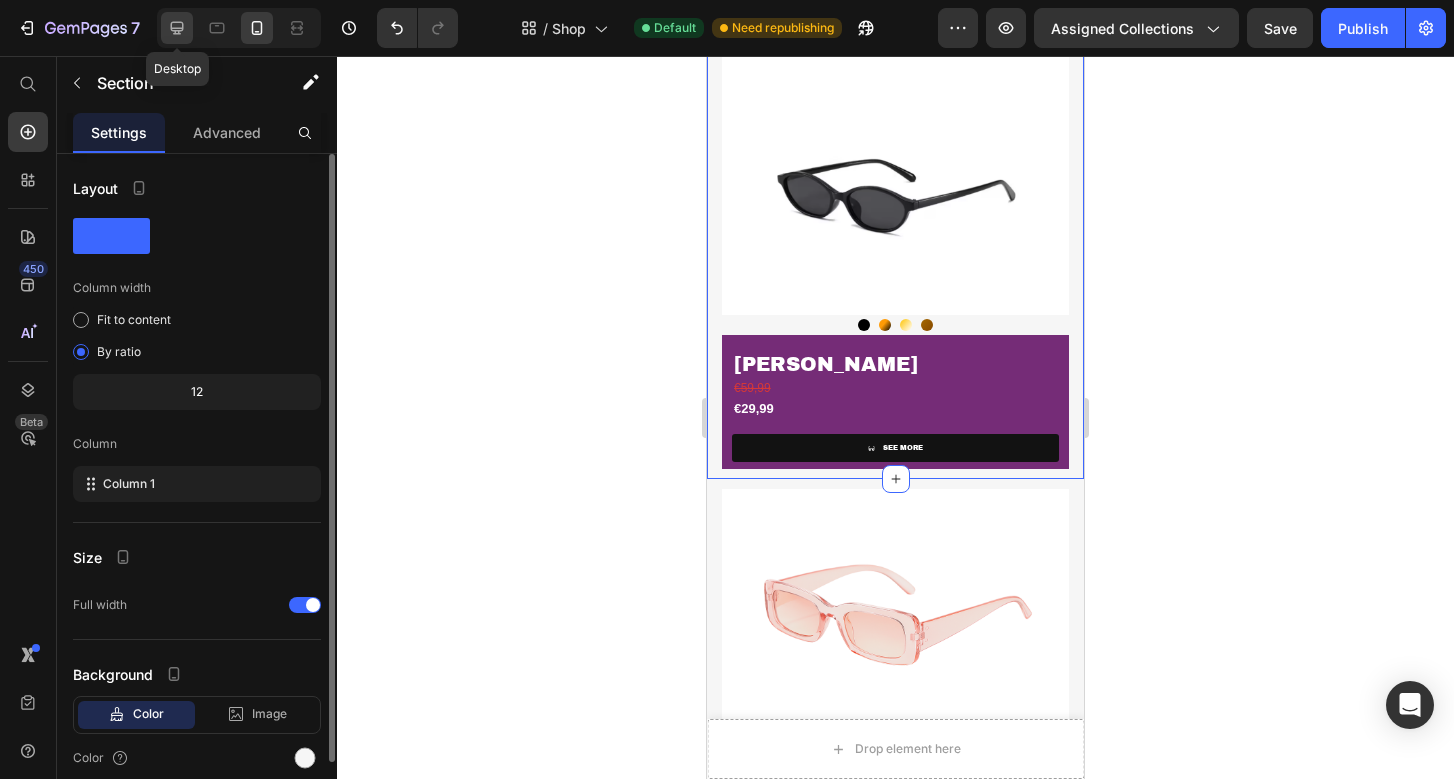 click 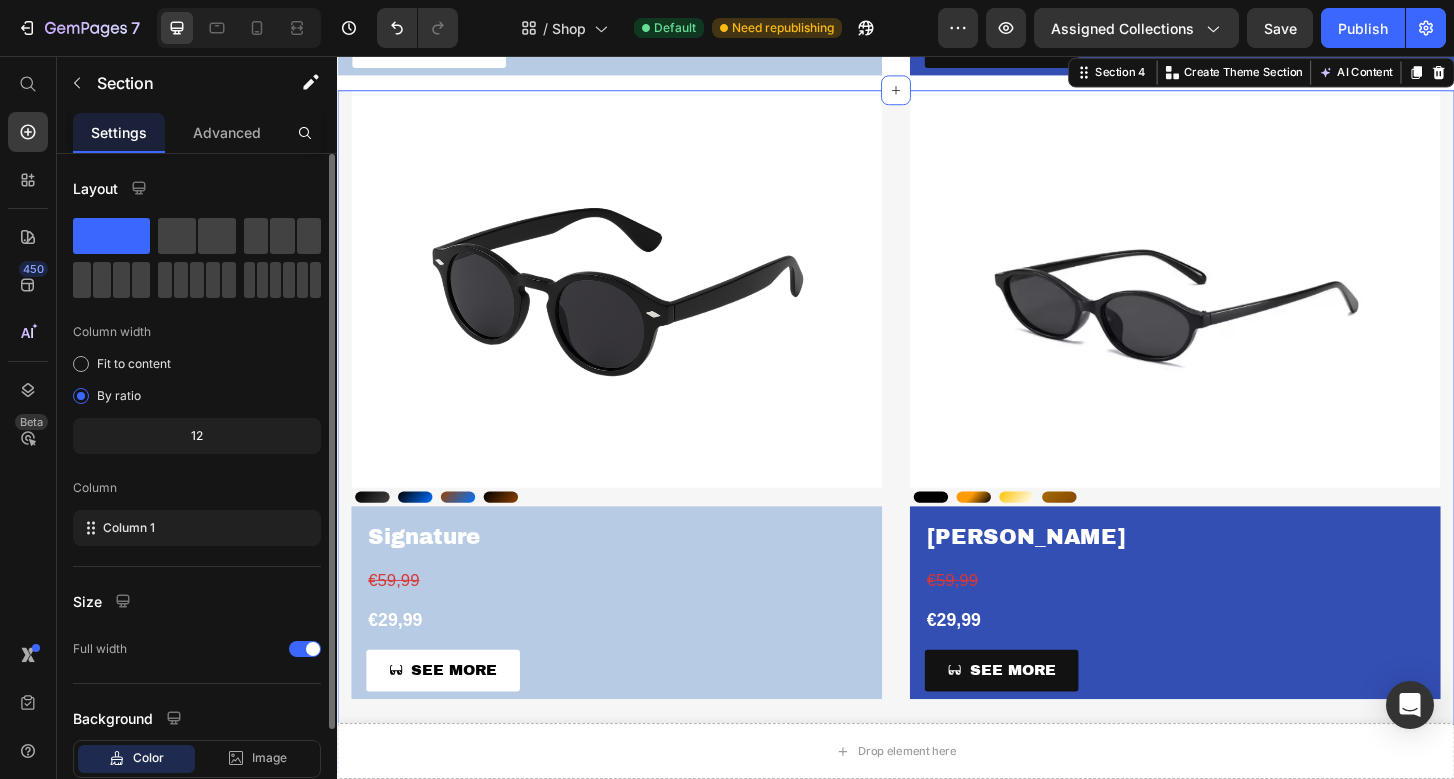 scroll, scrollTop: 1387, scrollLeft: 0, axis: vertical 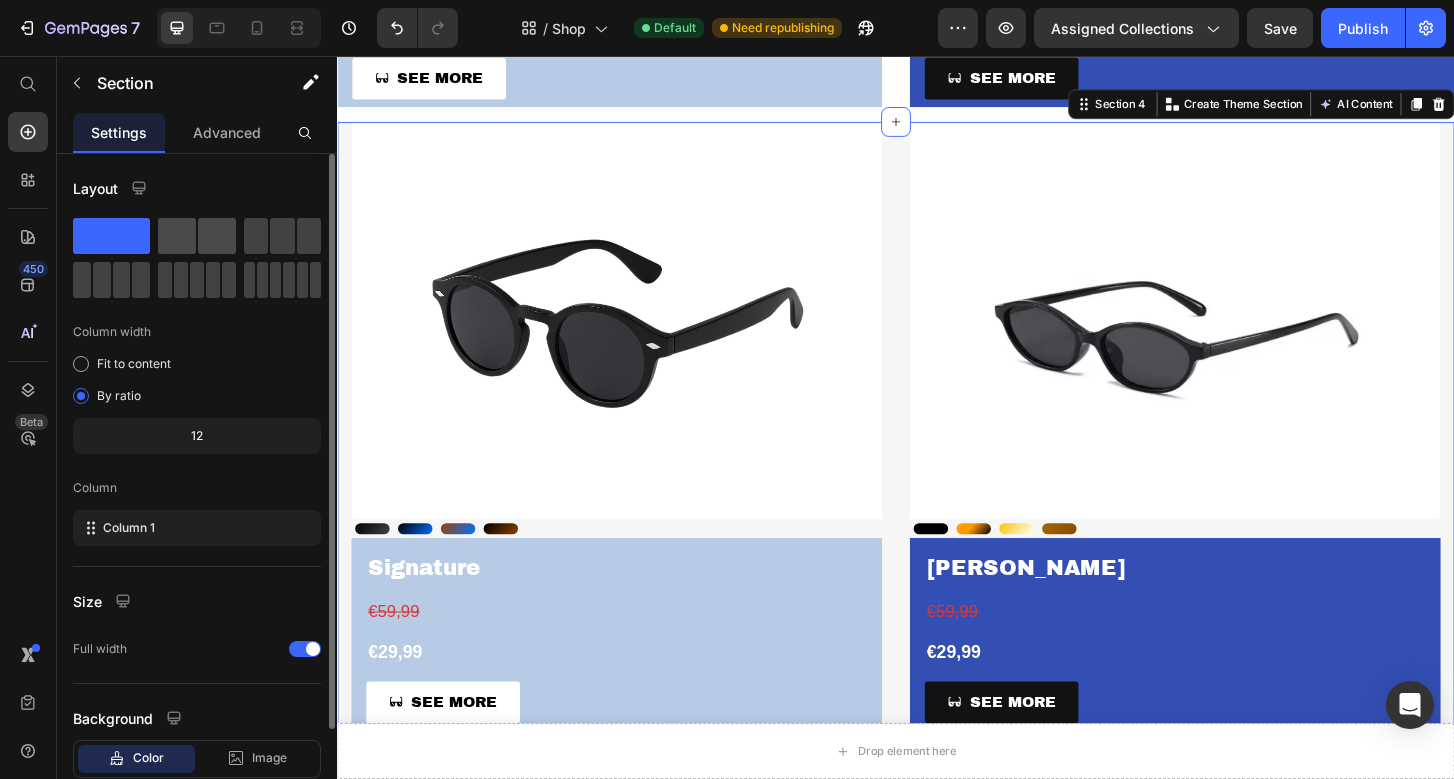 click 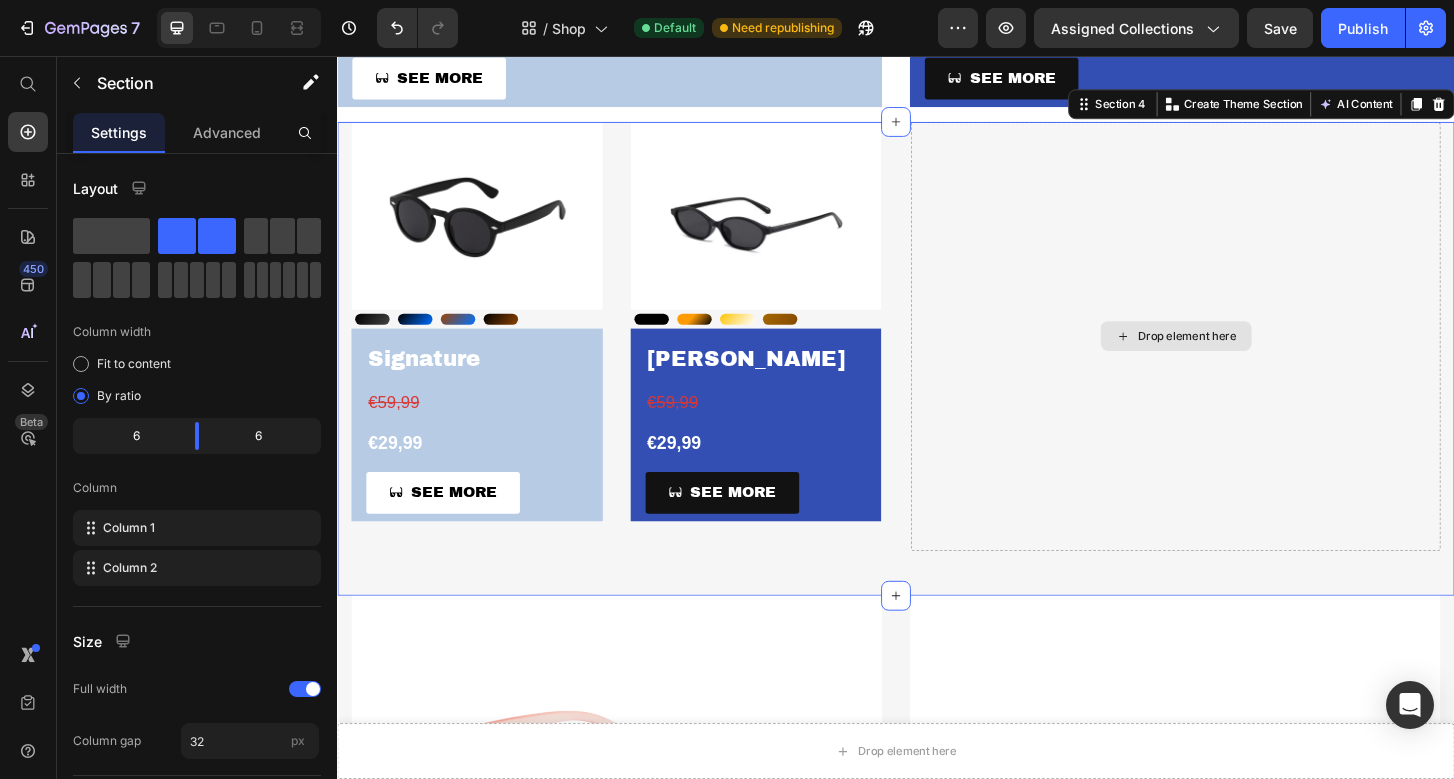 click on "Drop element here" at bounding box center [1237, 357] 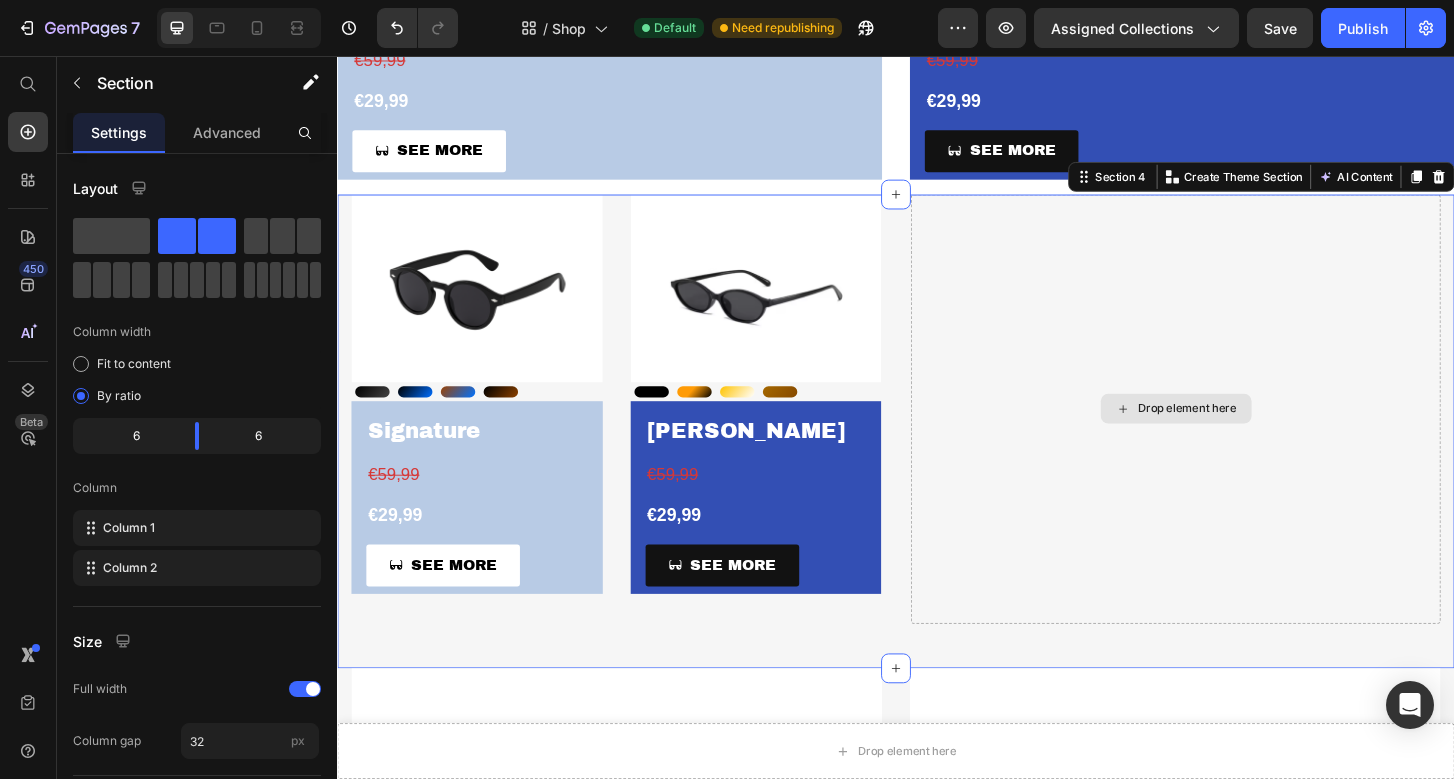 scroll, scrollTop: 1307, scrollLeft: 0, axis: vertical 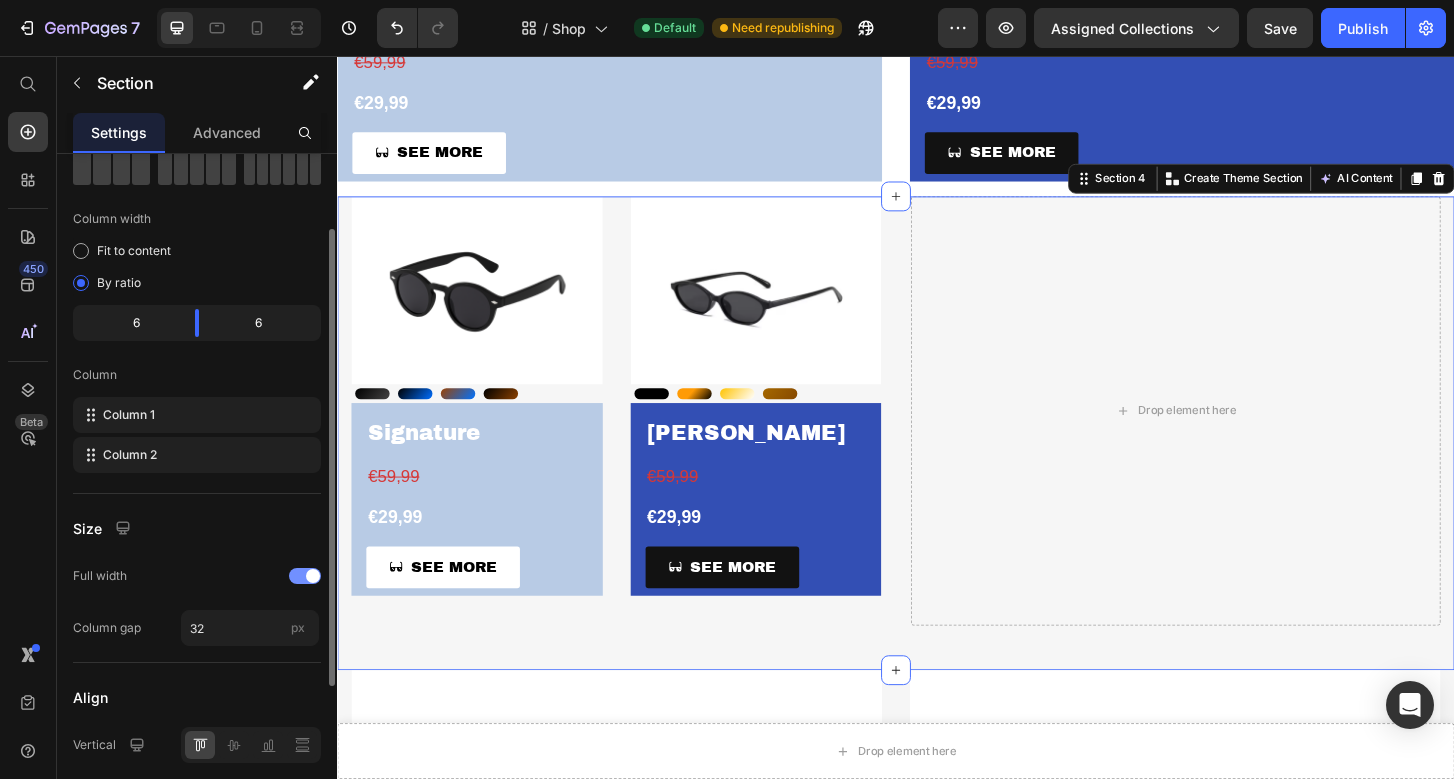 click at bounding box center (305, 576) 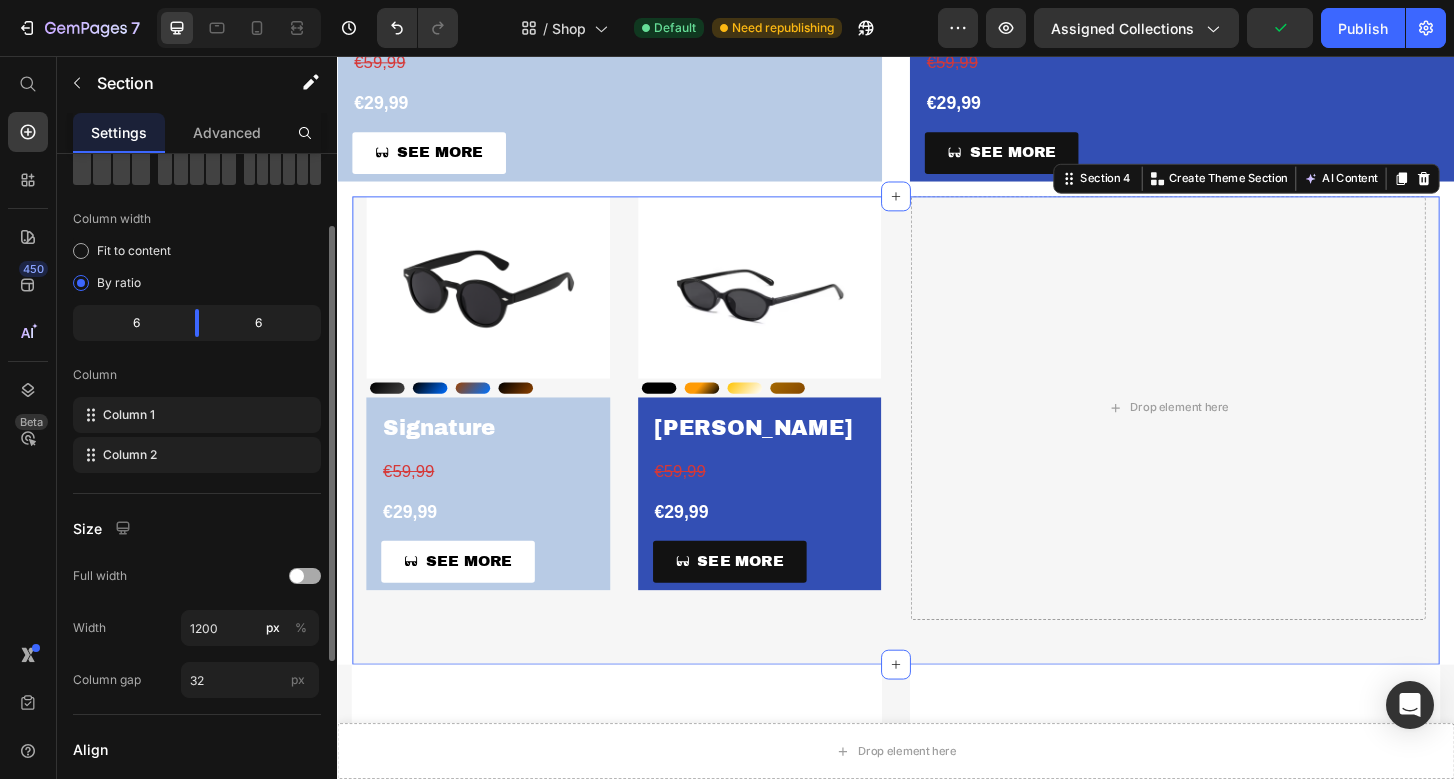 click at bounding box center (297, 576) 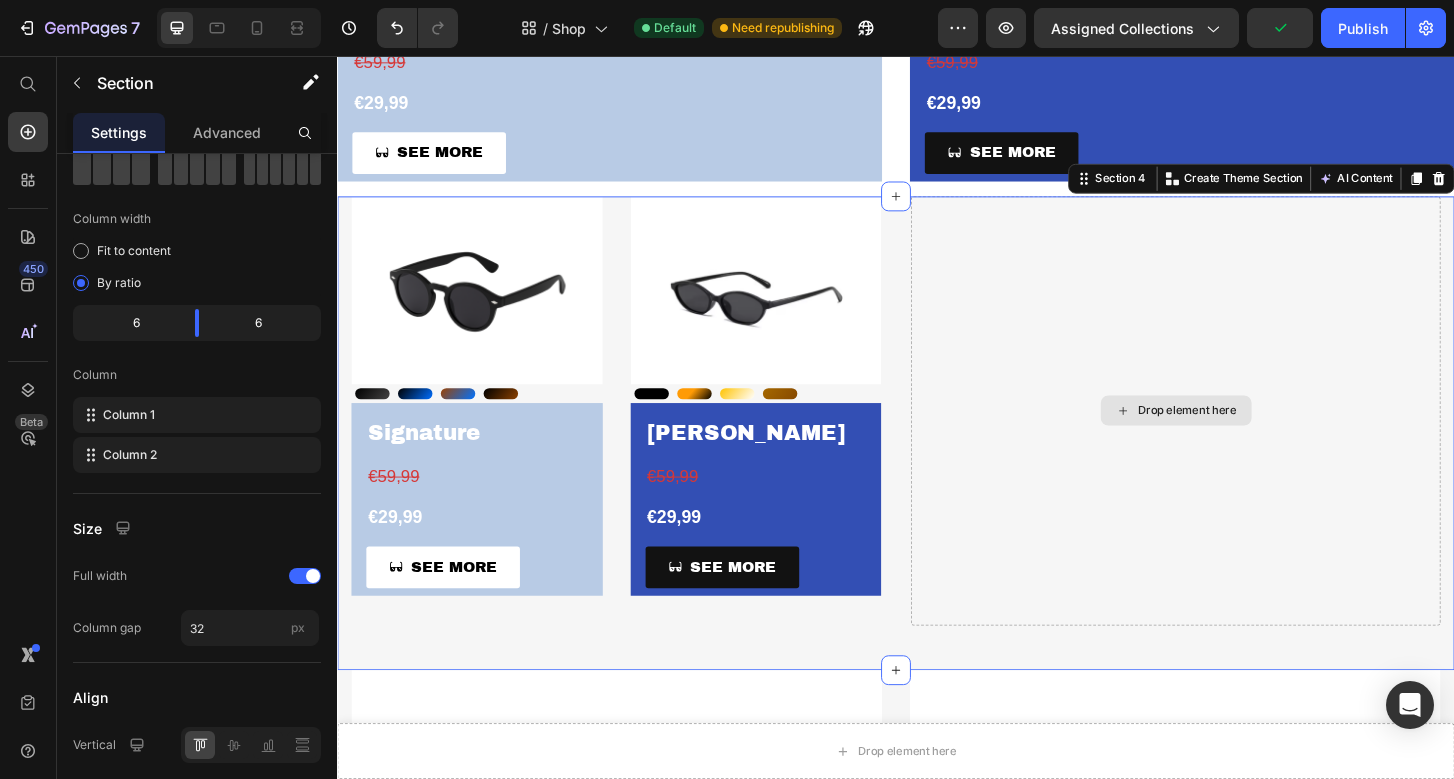 click on "Drop element here" at bounding box center (1237, 437) 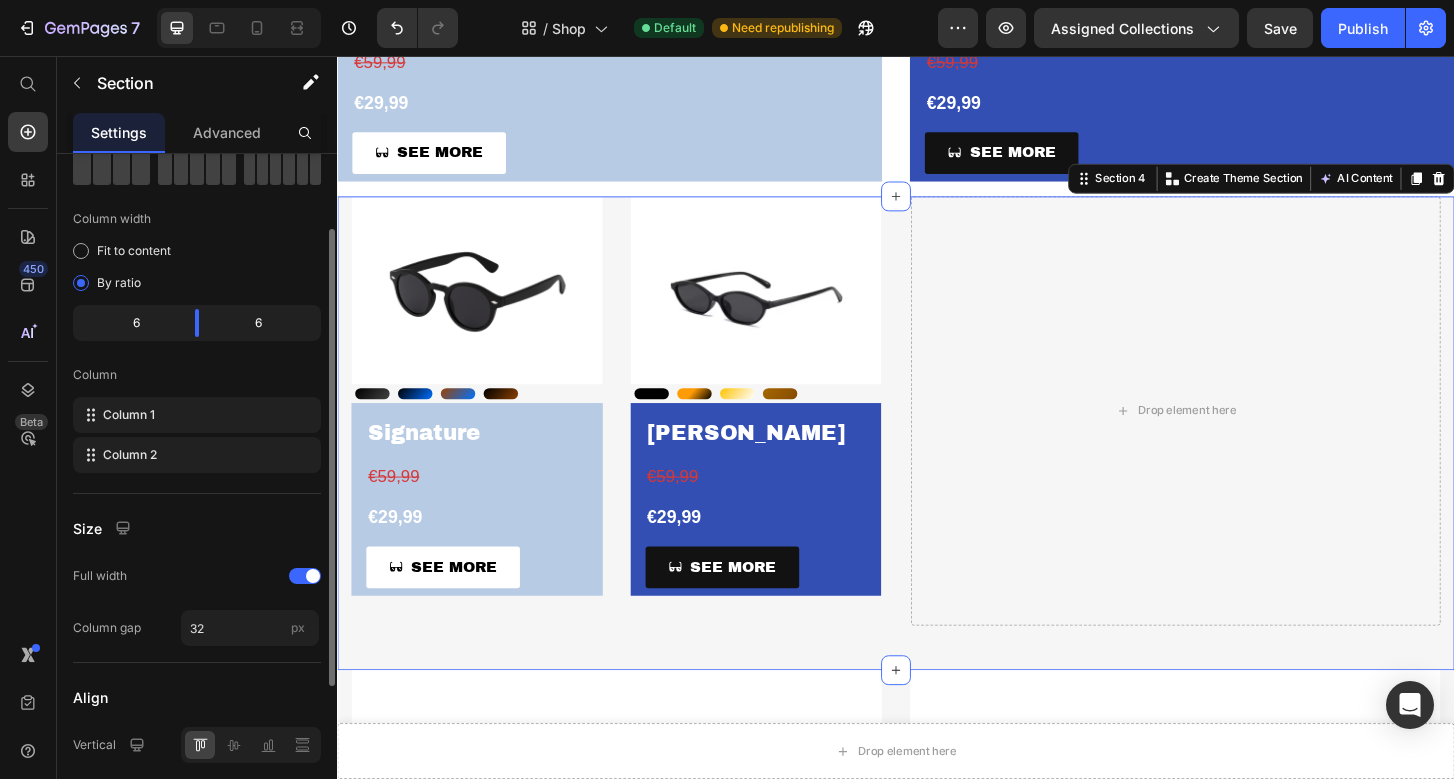 scroll, scrollTop: 0, scrollLeft: 0, axis: both 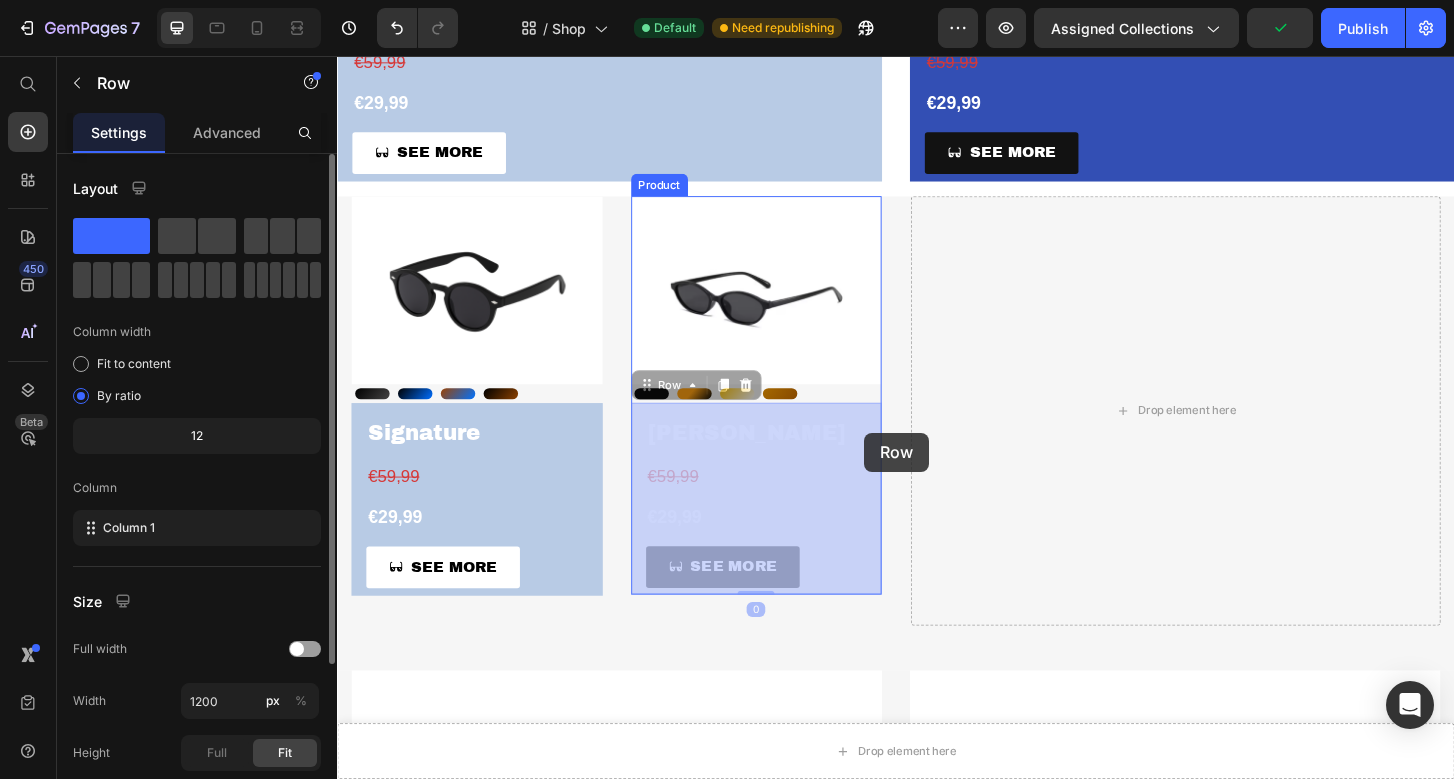 drag, startPoint x: 913, startPoint y: 470, endPoint x: 903, endPoint y: 461, distance: 13.453624 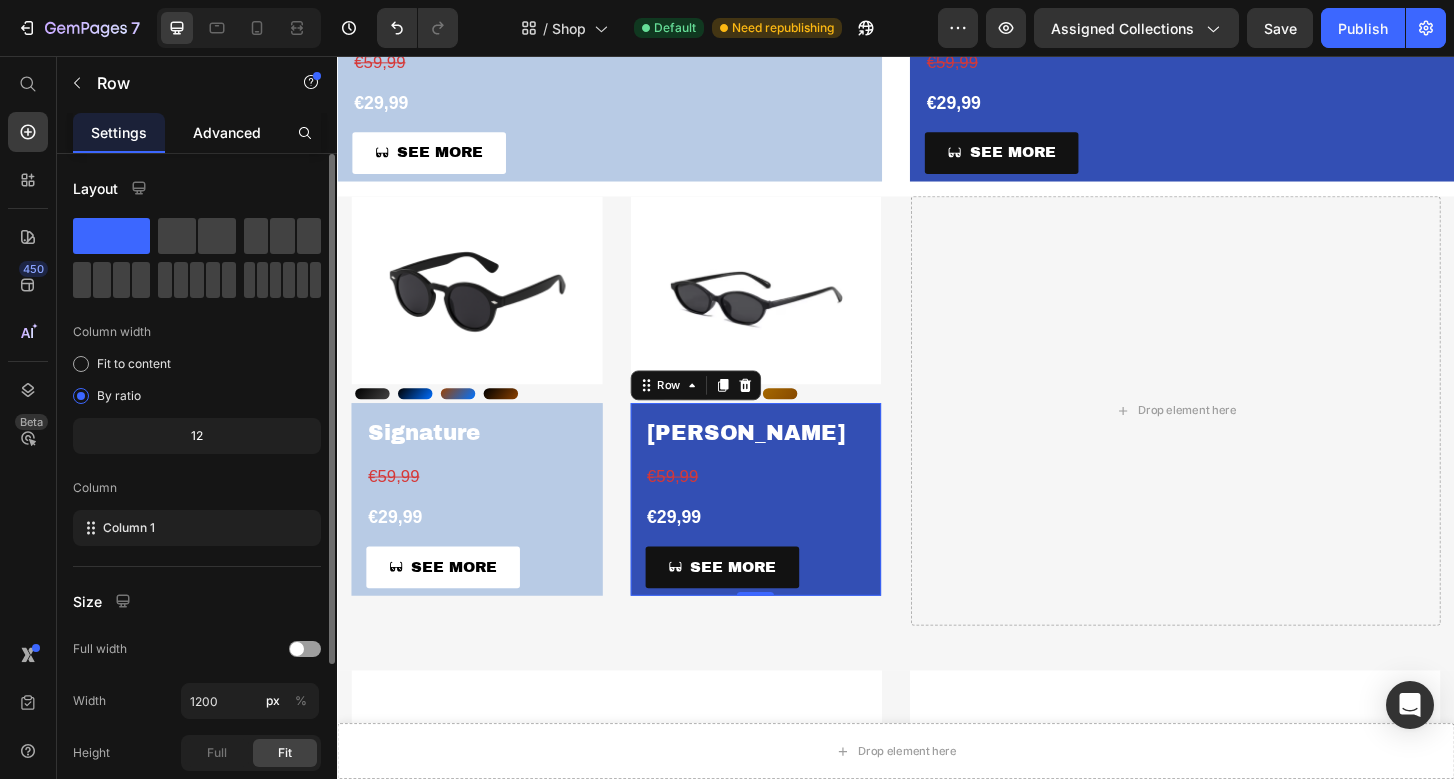 click on "Advanced" at bounding box center [227, 132] 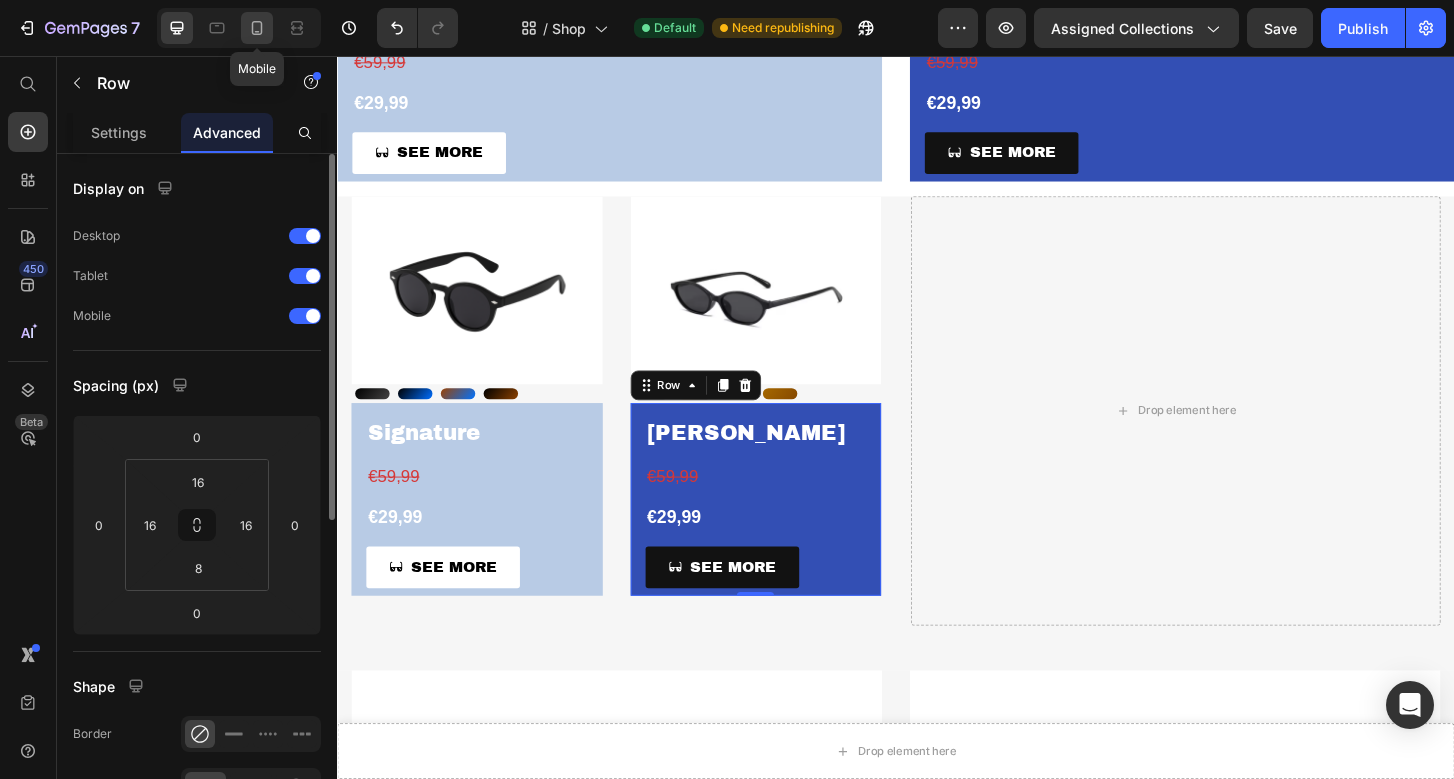 click 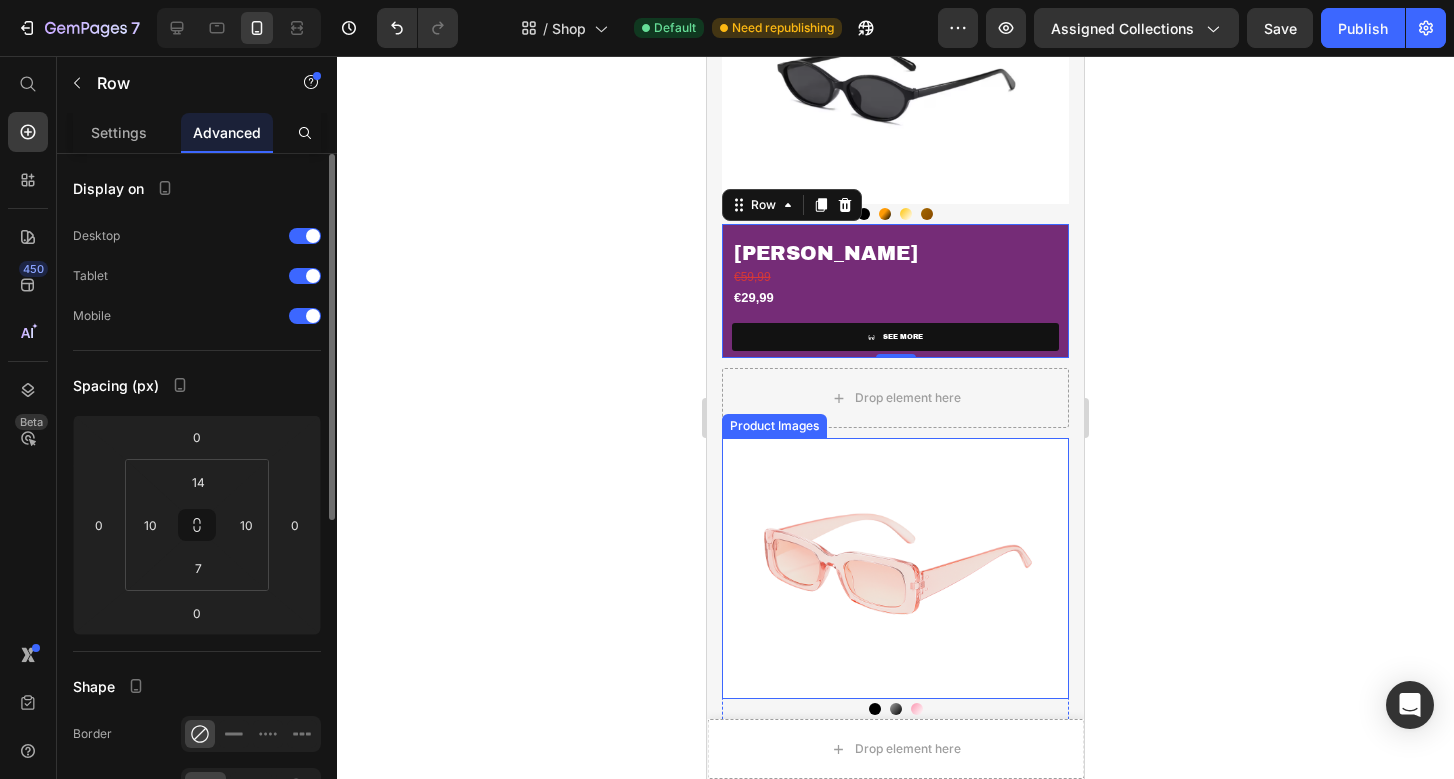 scroll, scrollTop: 1458, scrollLeft: 0, axis: vertical 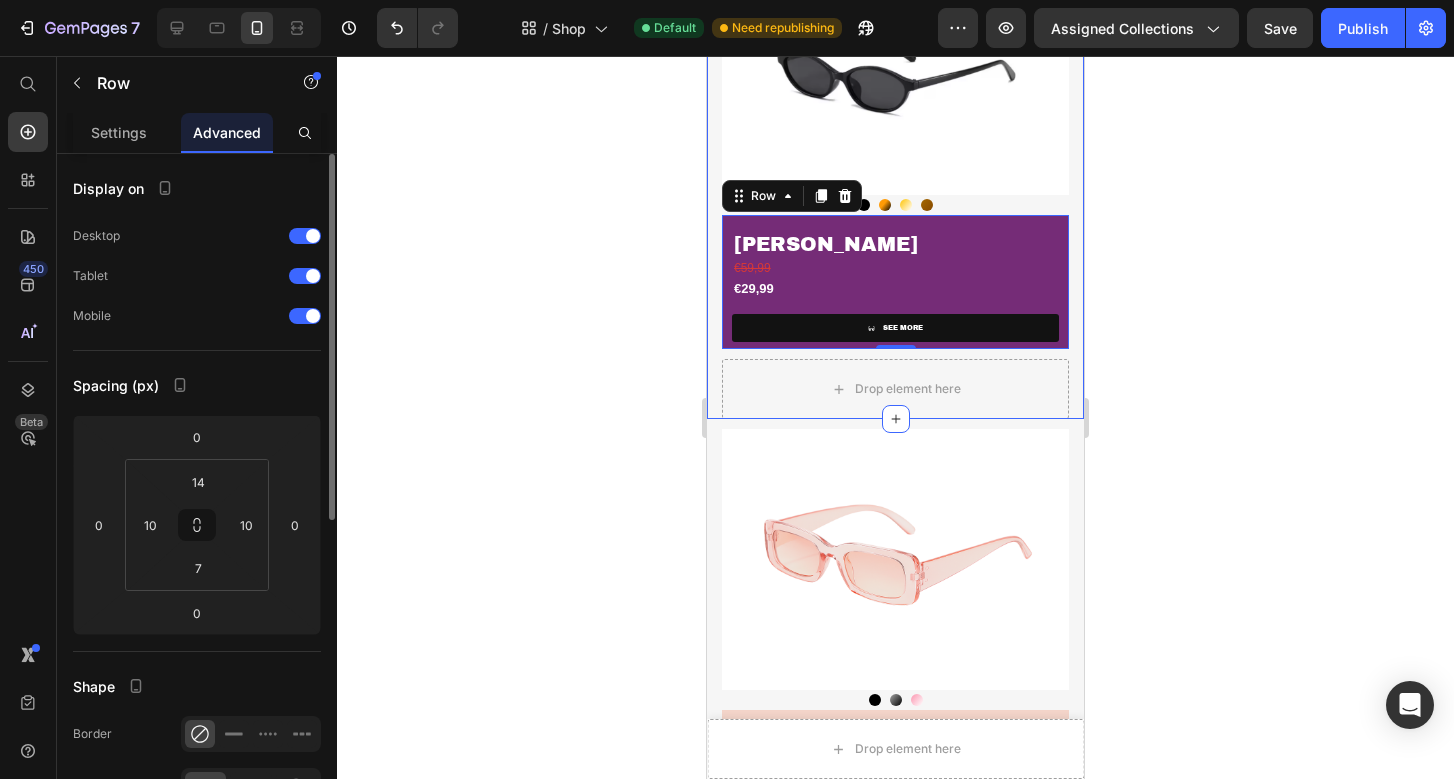 click on "Product Images Noir Noir Azure Azure Havanna Havanna Ember Ember Product Variants & Swatches Signature Product Title €59,99 Product Price €29,99 Product Price
SEE MORE Product View More Row Product Product Images Black Black Popular Popular Champagne Champagne [PERSON_NAME] [PERSON_NAME] Product Variants & Swatches [PERSON_NAME] Product Title €59,99 Product Price €29,99 Product Price
SEE MORE Product View More Row   0 Product Row
Drop element here Section 4" at bounding box center (895, -40) 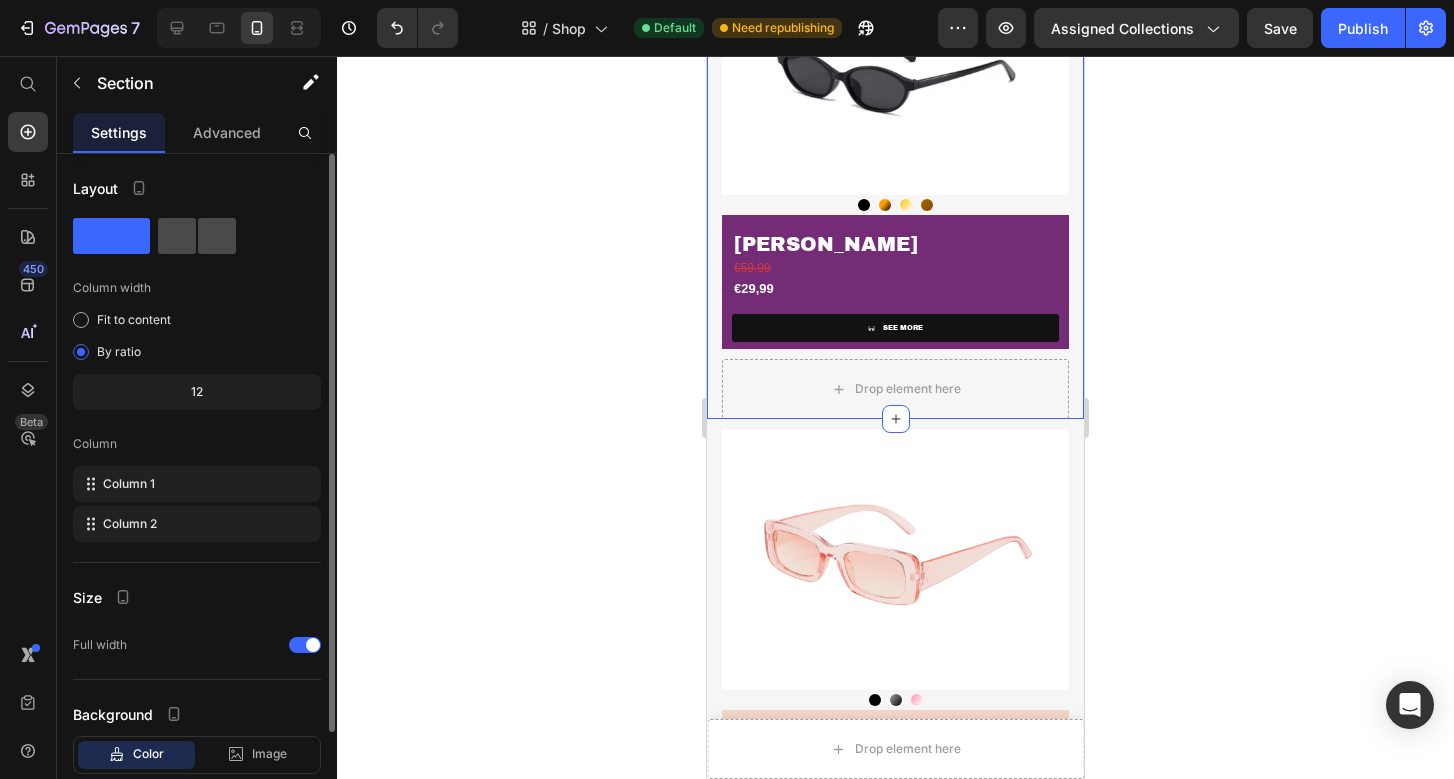 click 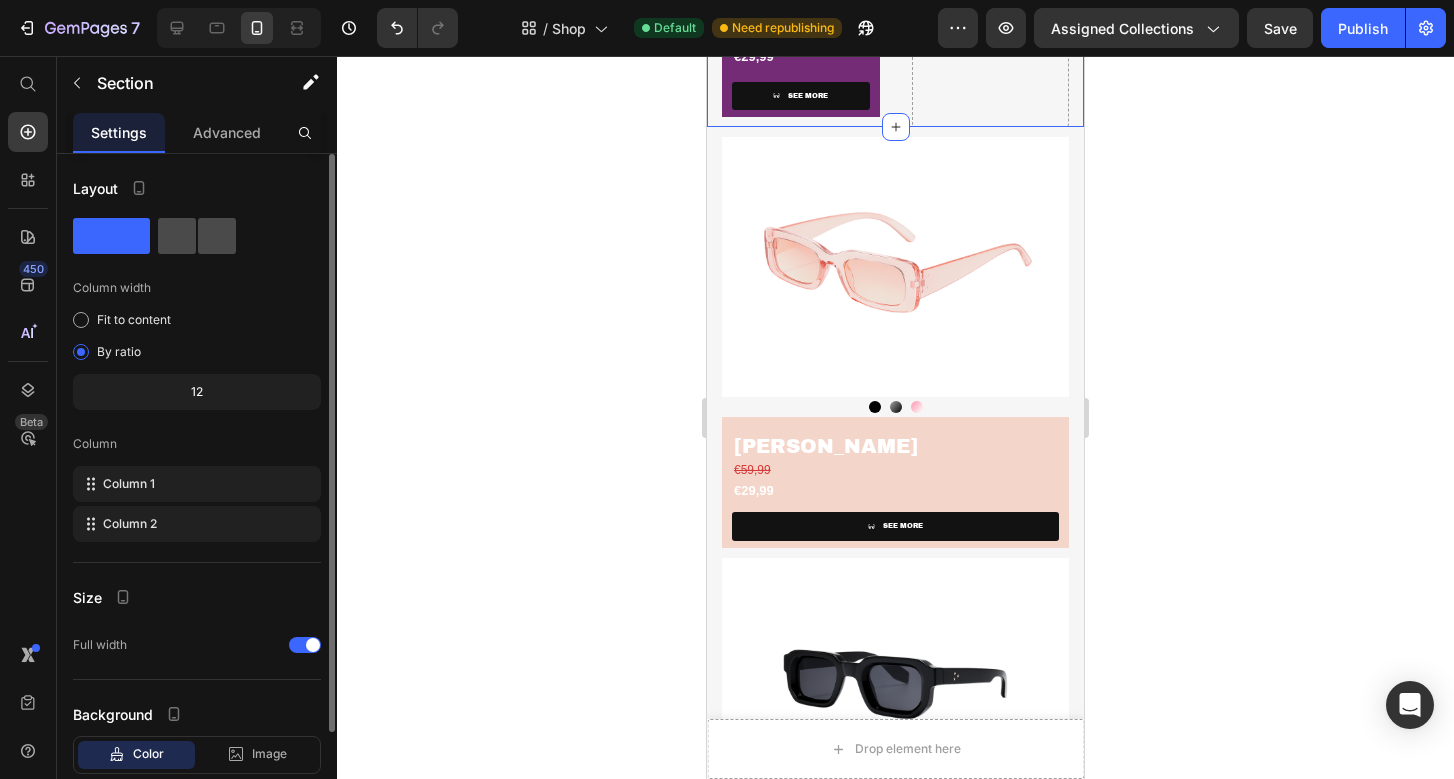 scroll, scrollTop: 1316, scrollLeft: 0, axis: vertical 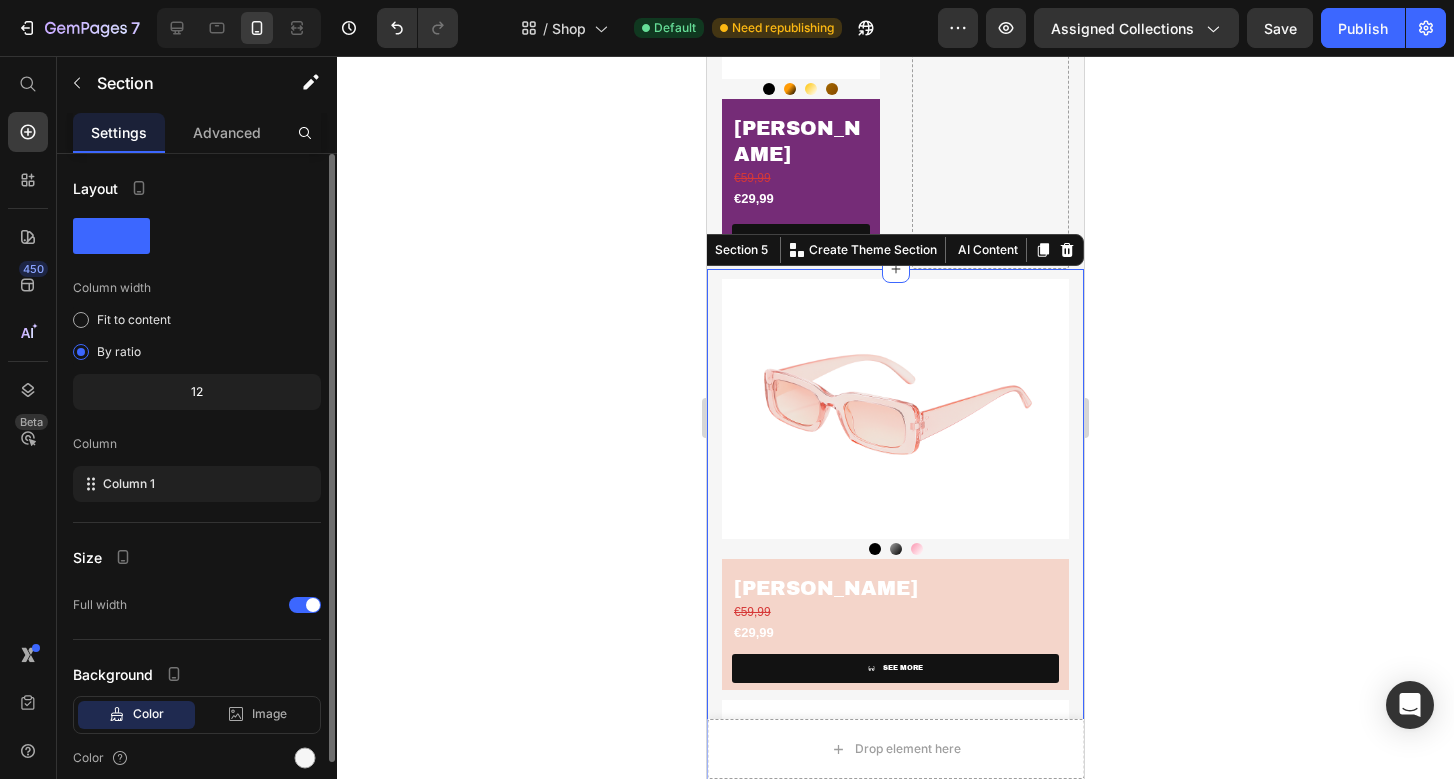 click on "Product Images Black Black Grey Grey [PERSON_NAME] Product Variants & Swatches Elise Product Title €59,99 Product Price €29,99 Product Price
SEE MORE Product View More Row Product Product Images Black Black Black/Fancy Black/Fancy Crystal Crystal Product Variants & Swatches Tropez Product Title €59,99 Product Price €29,99 Product Price
SEE MORE Product View More Row Product Row Section 5   Create Theme Section AI Content Write with GemAI What would you like to describe here? Tone and Voice Persuasive Product Cast Show more Generate" at bounding box center [895, 694] 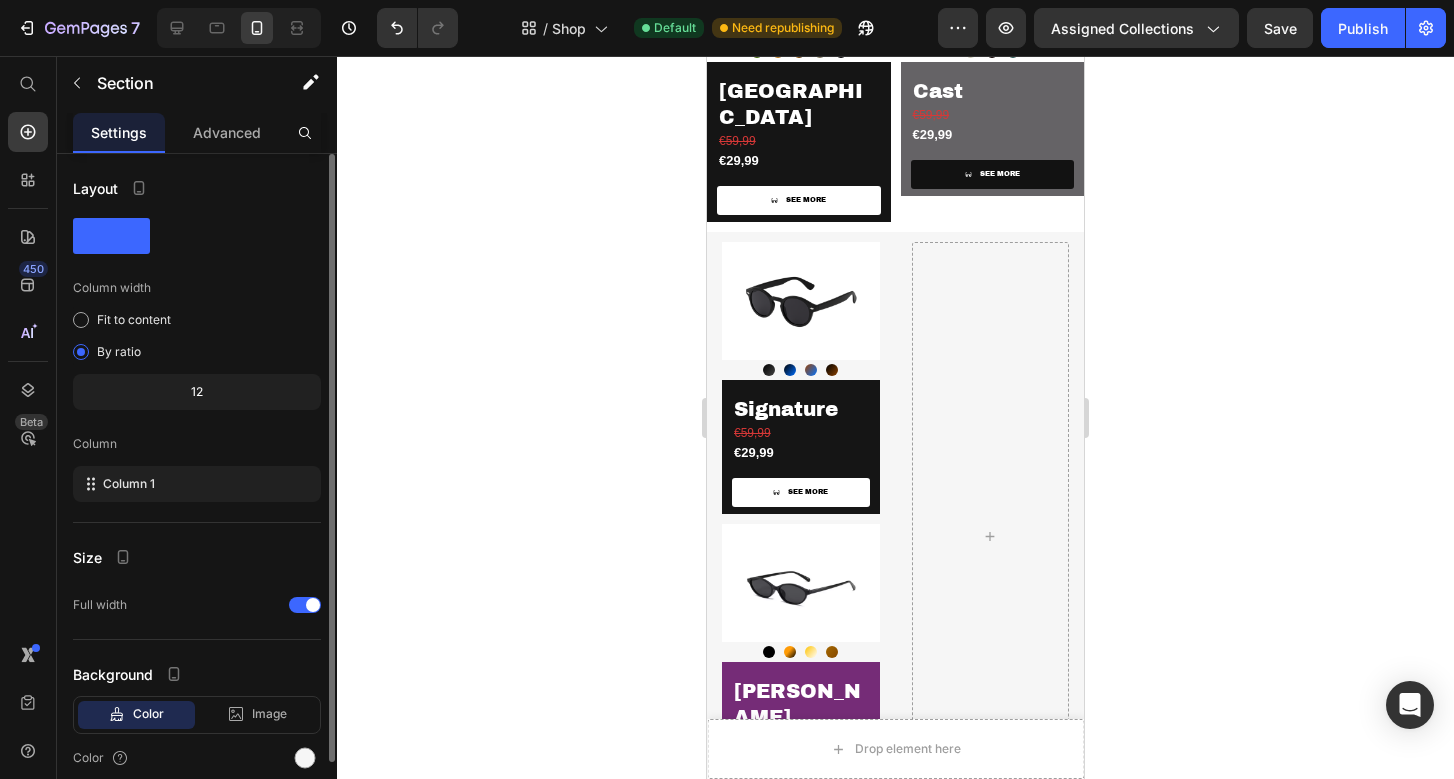 scroll, scrollTop: 751, scrollLeft: 0, axis: vertical 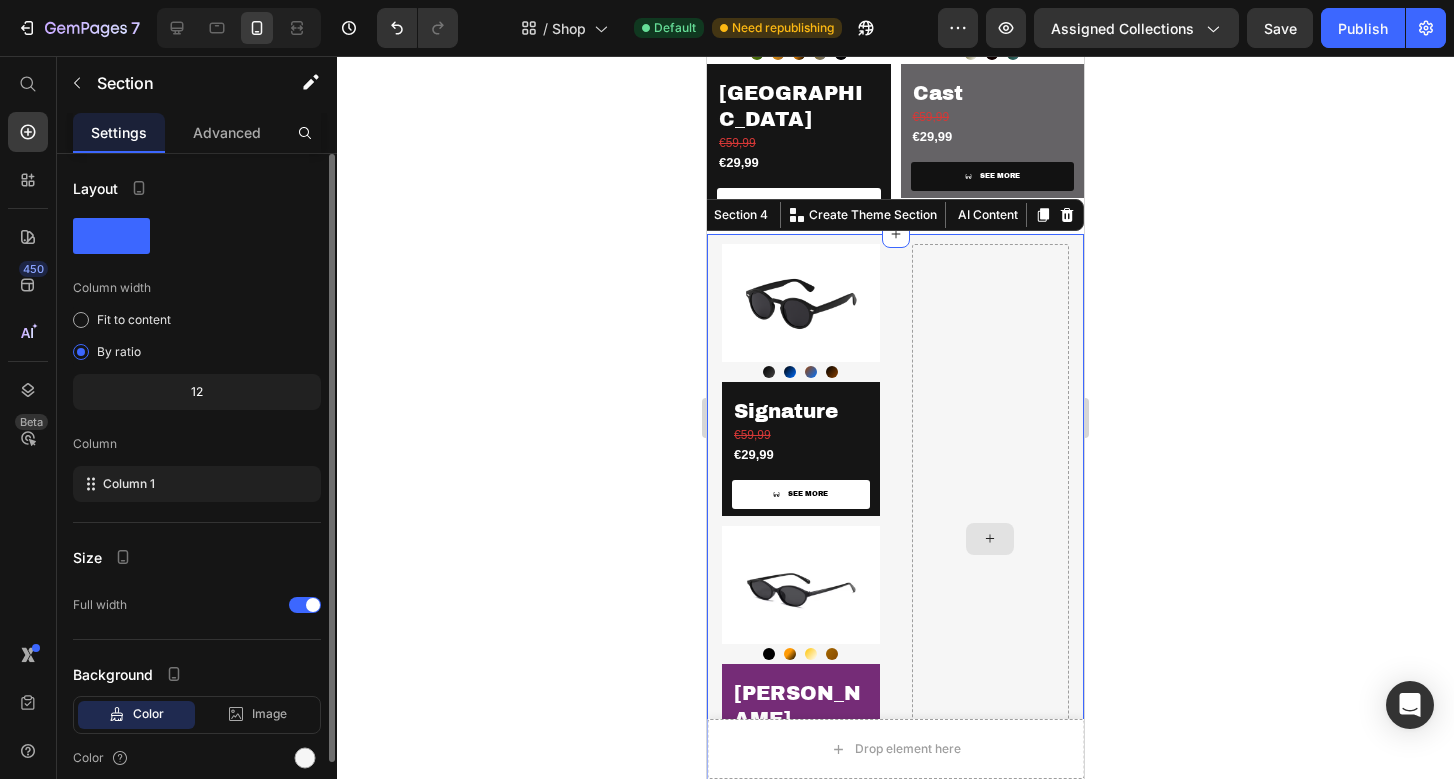 click at bounding box center (991, 539) 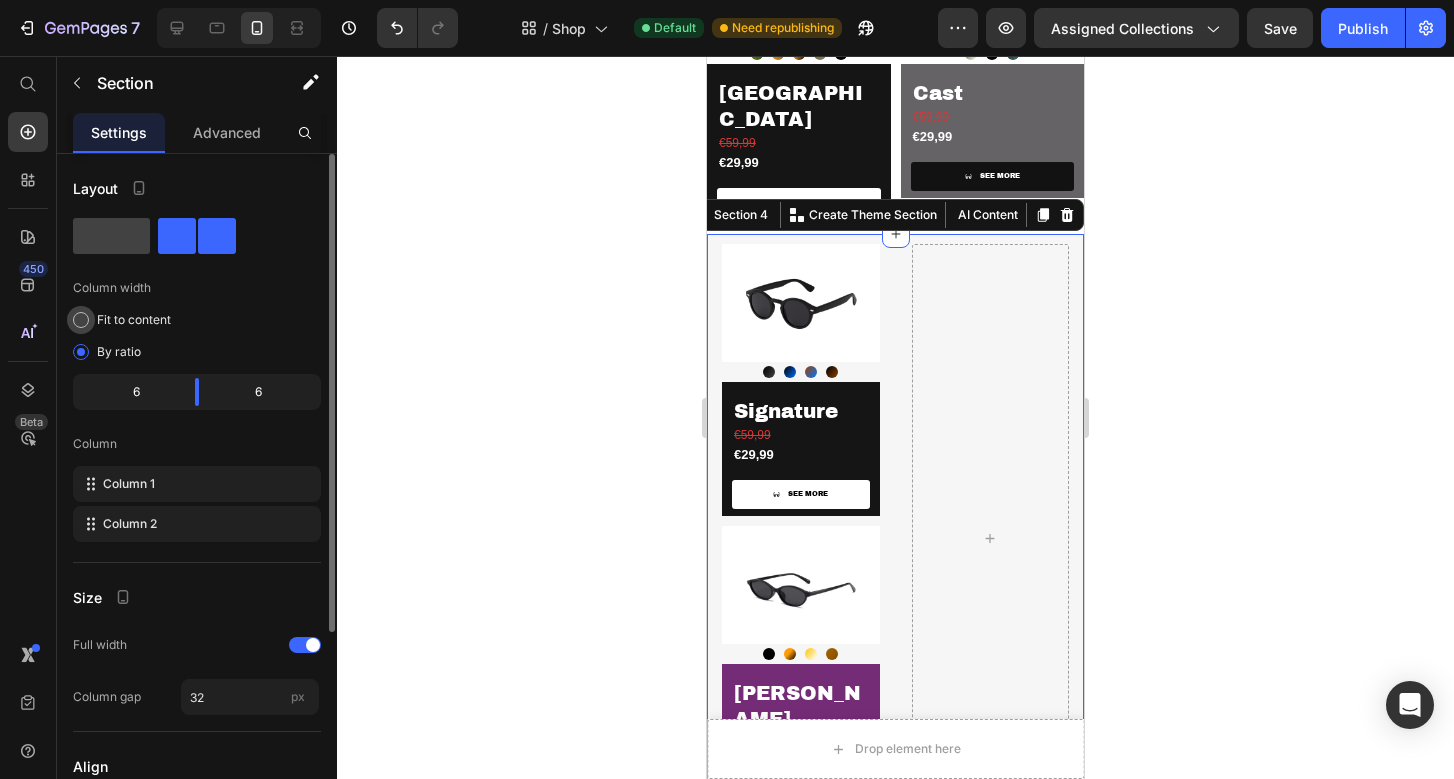 click at bounding box center [81, 320] 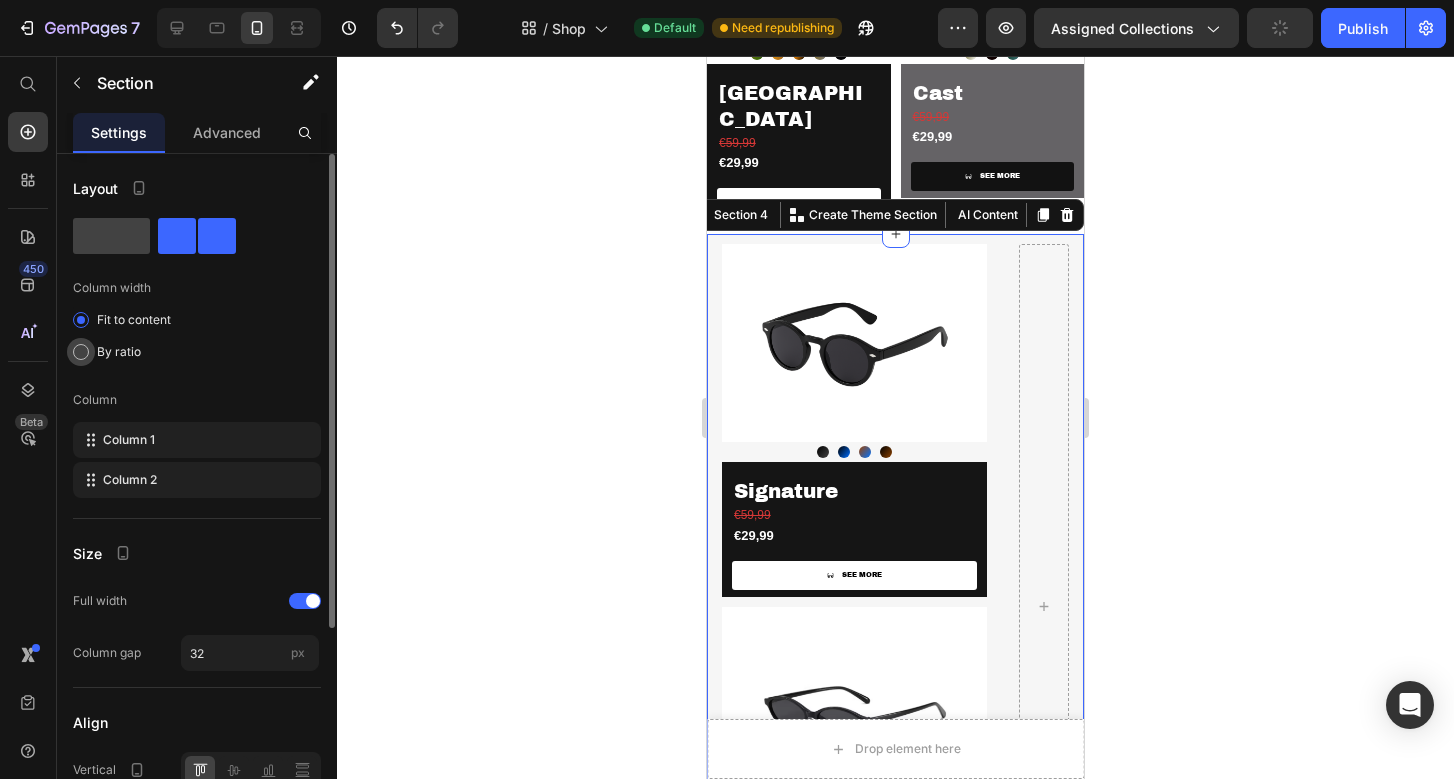 click at bounding box center (81, 352) 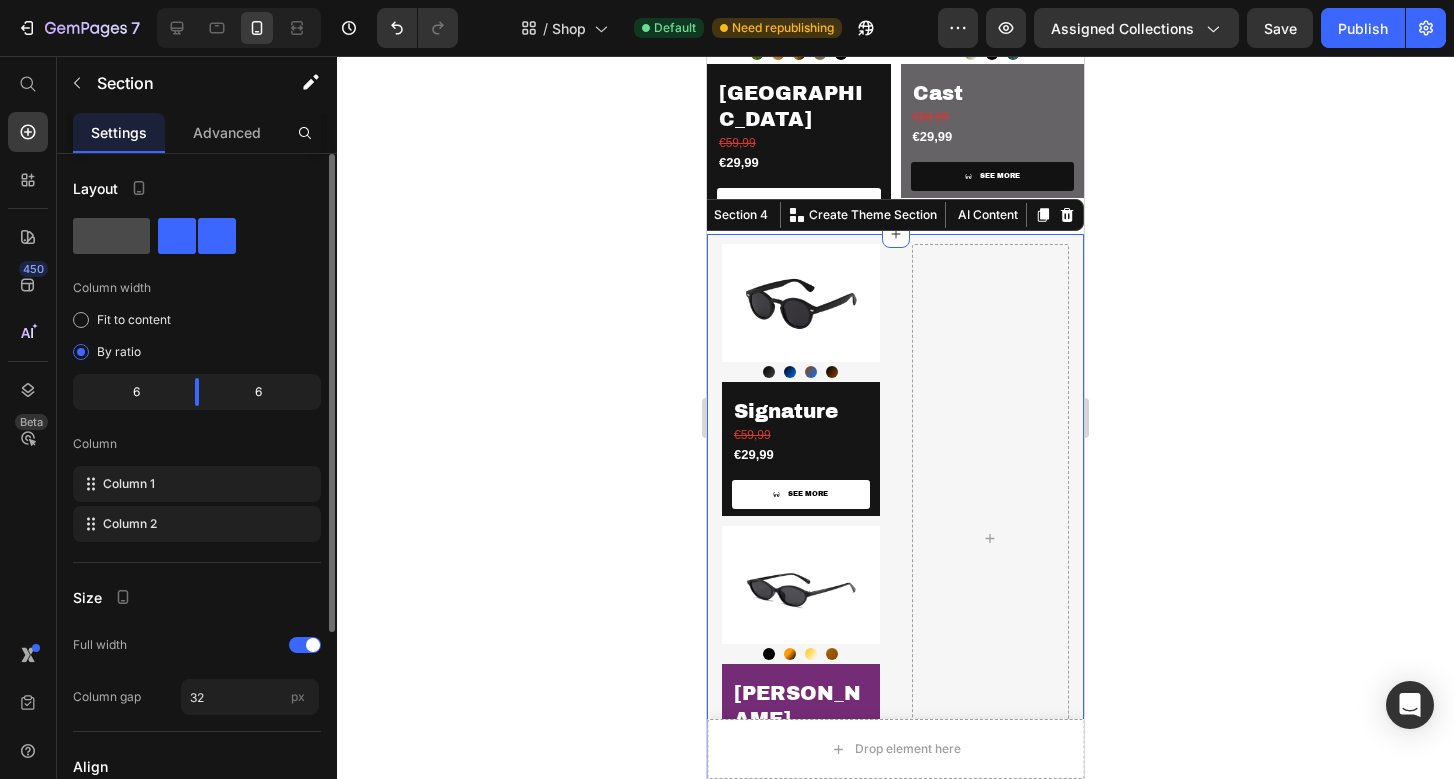 click 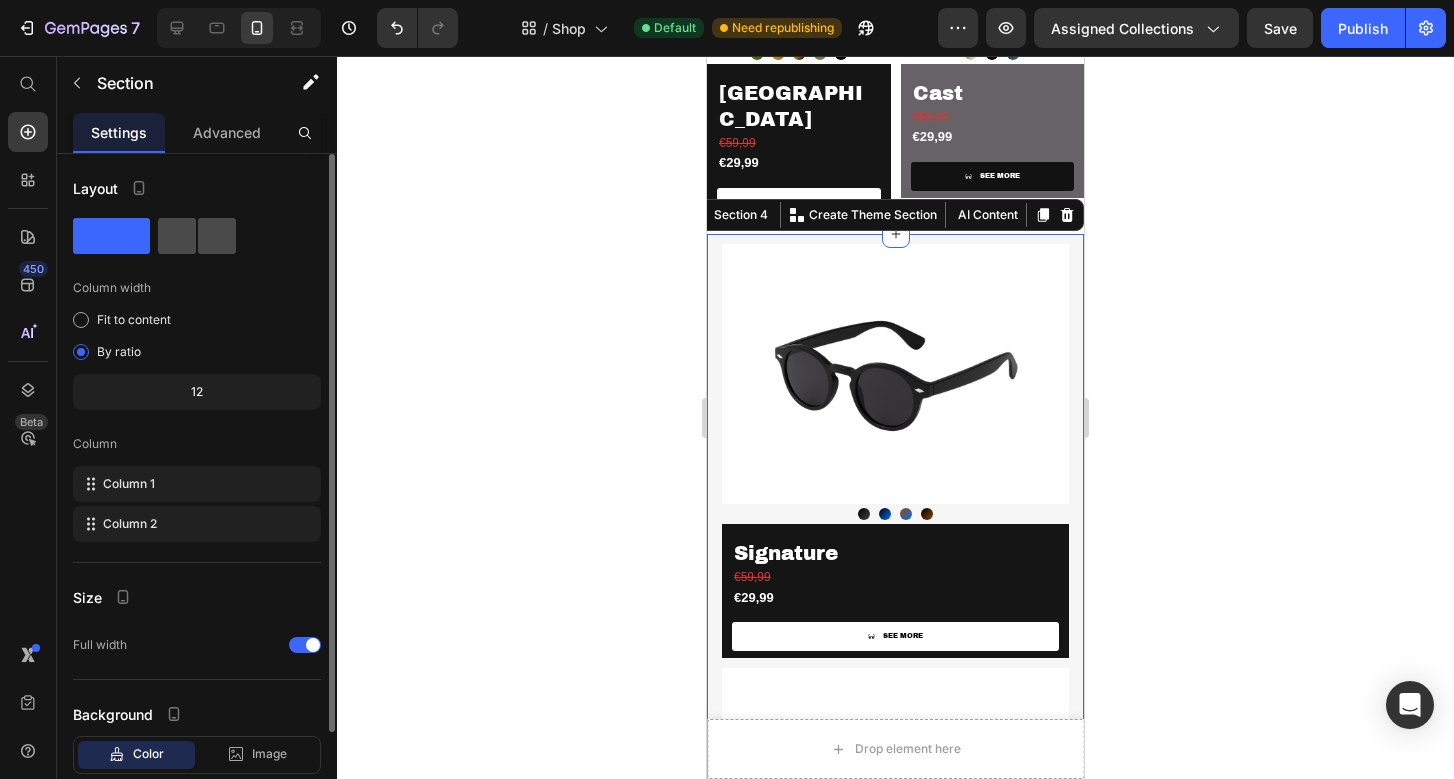 click 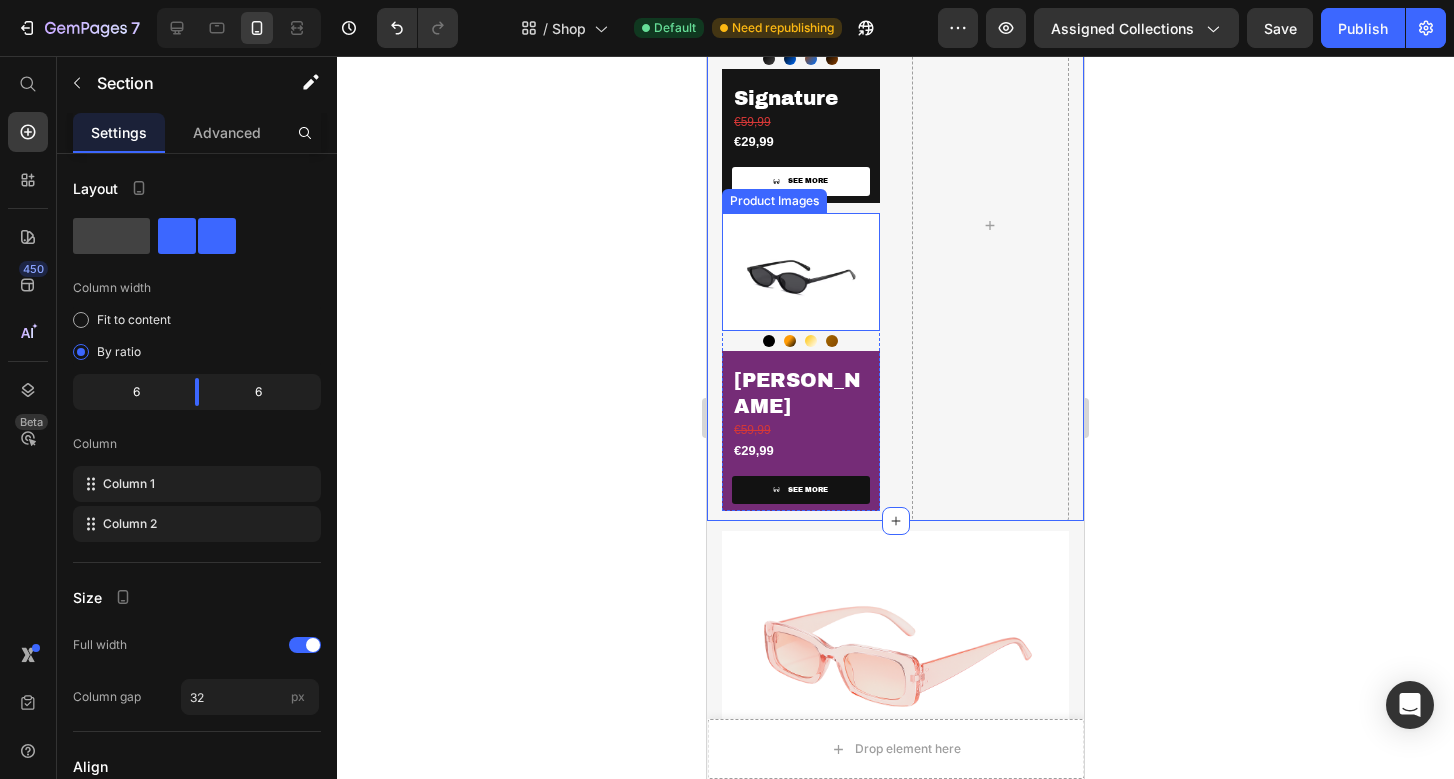 scroll, scrollTop: 1036, scrollLeft: 0, axis: vertical 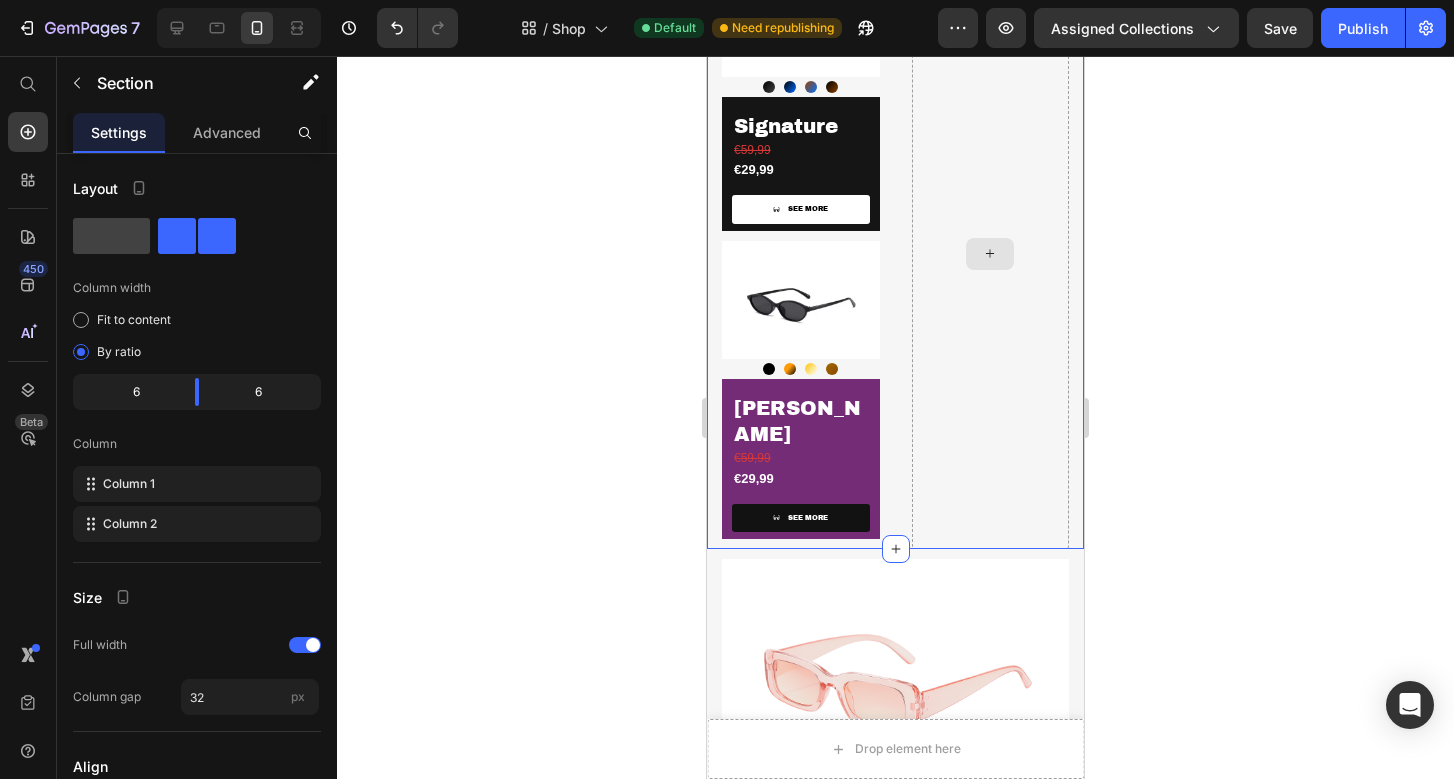click at bounding box center (991, 254) 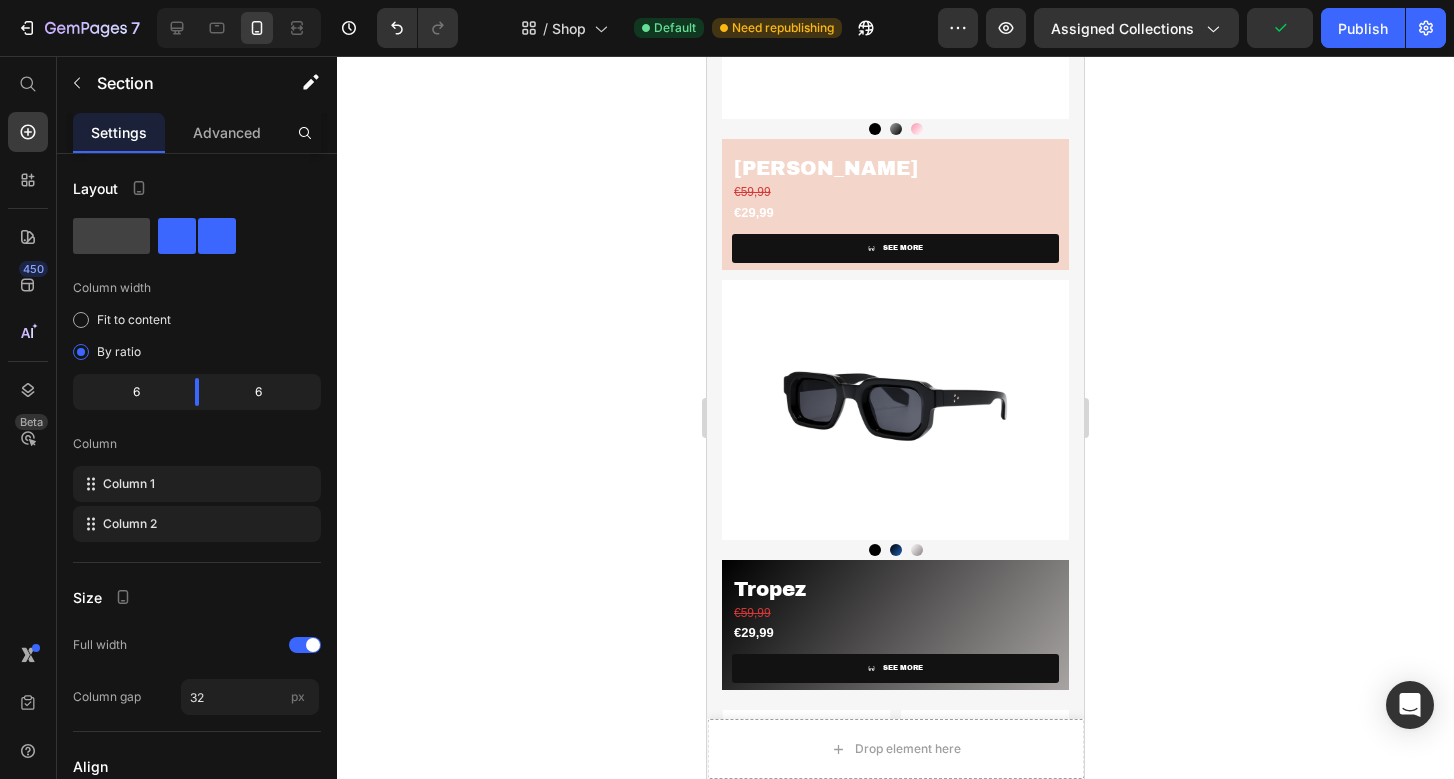 scroll, scrollTop: 1717, scrollLeft: 0, axis: vertical 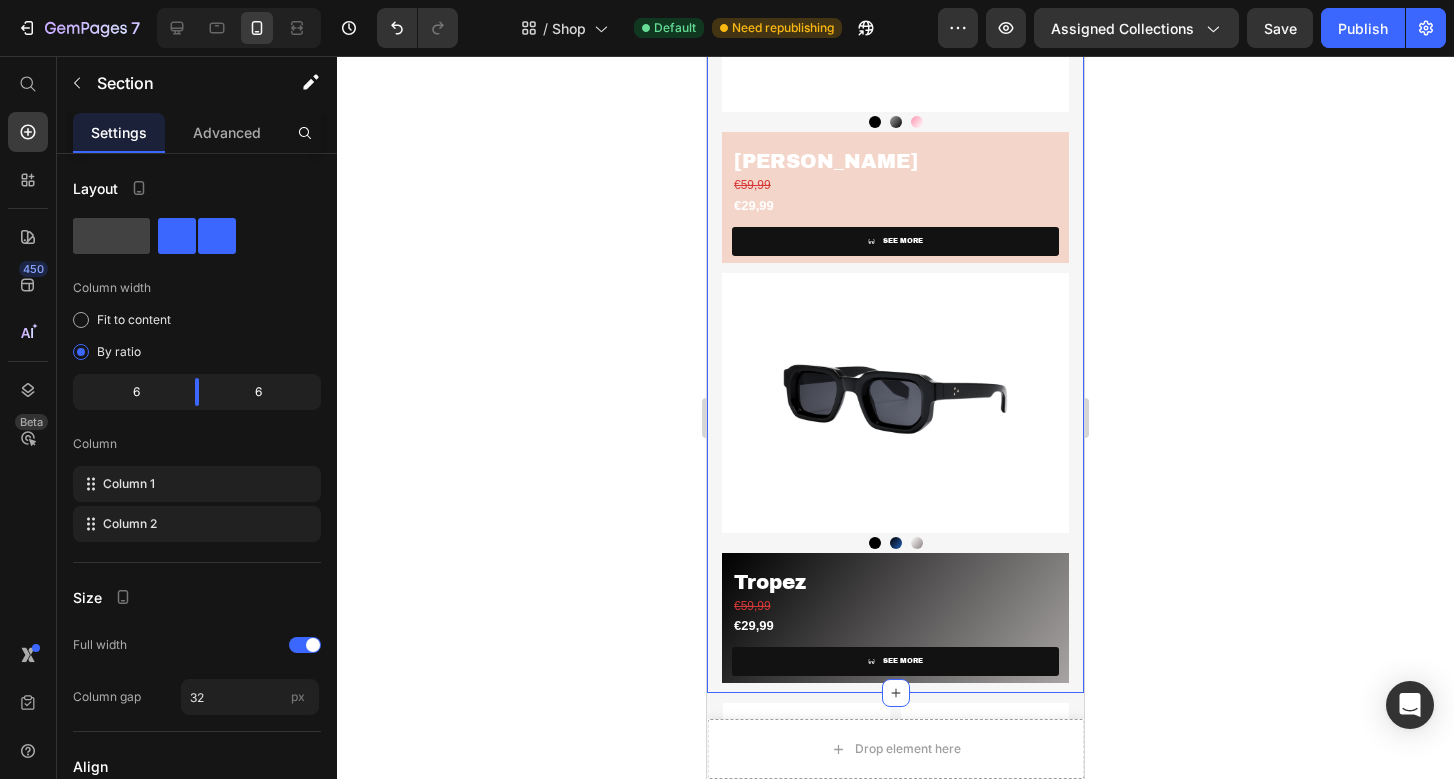 click on "Product Images Black Black Grey Grey [PERSON_NAME] Product Variants & Swatches Elise Product Title €59,99 Product Price €29,99 Product Price
SEE MORE Product View More Row Product Product Images Black Black Black/Fancy Black/Fancy Crystal Crystal Product Variants & Swatches Tropez Product Title €59,99 Product Price €29,99 Product Price
SEE MORE Product View More Row Product Row Section 5" at bounding box center [895, 267] 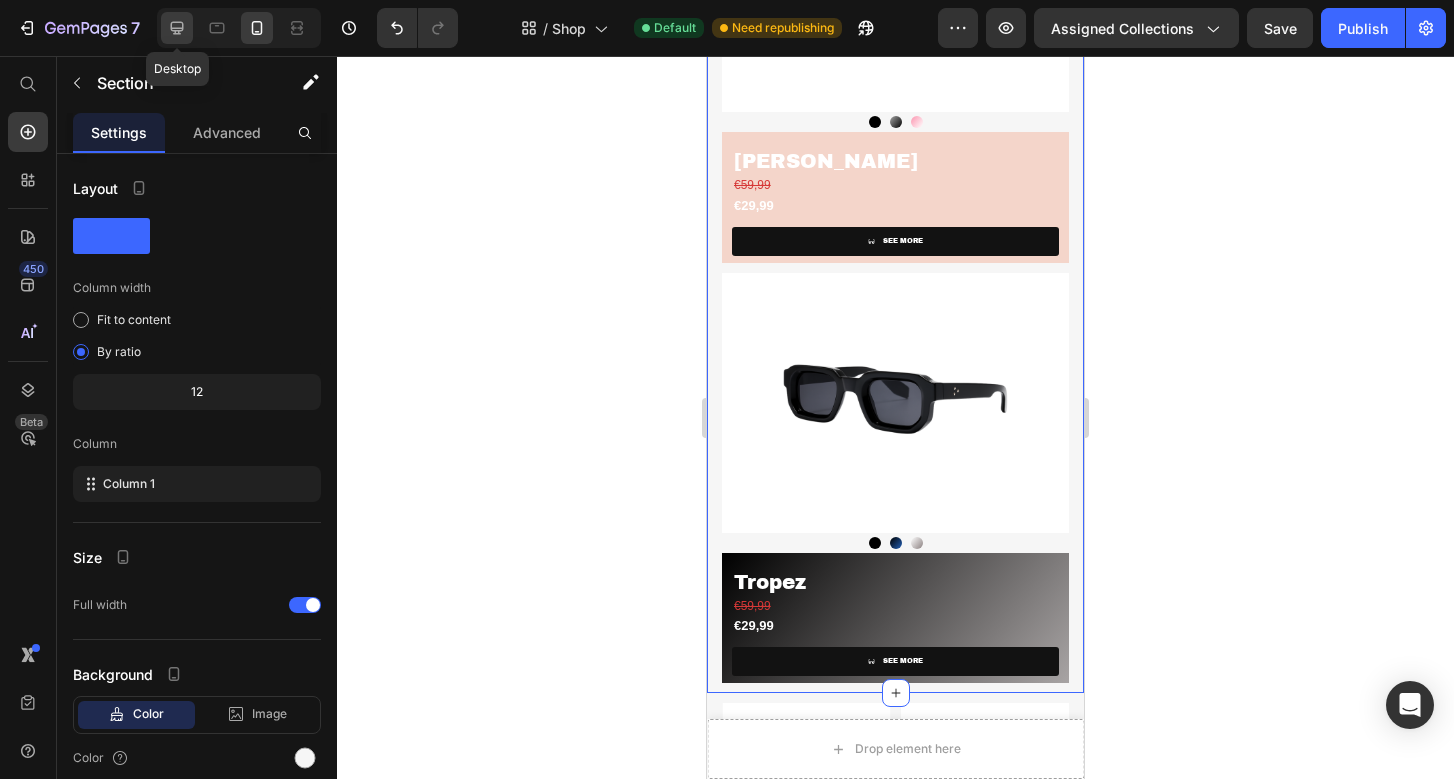 click 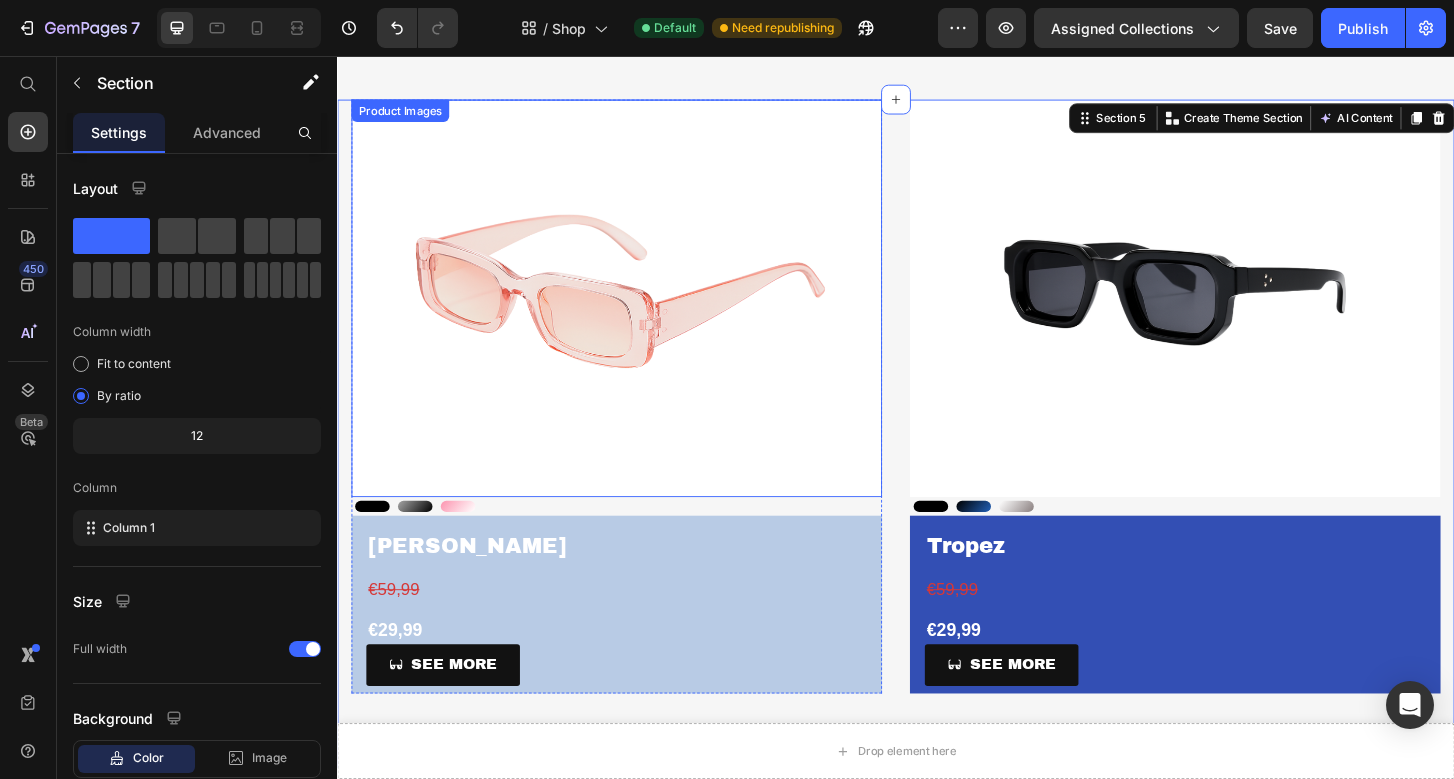 scroll, scrollTop: 1311, scrollLeft: 0, axis: vertical 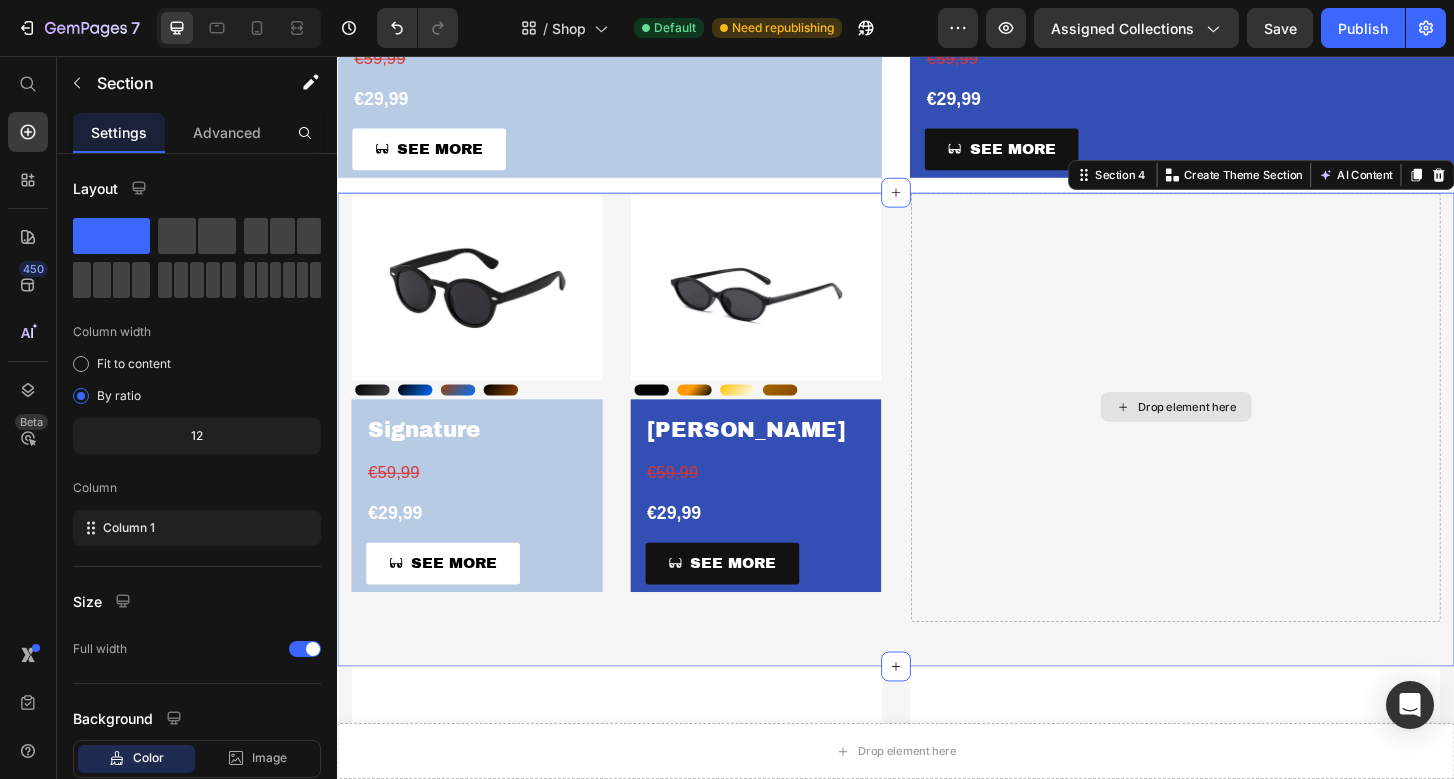 click on "Drop element here" at bounding box center (1237, 433) 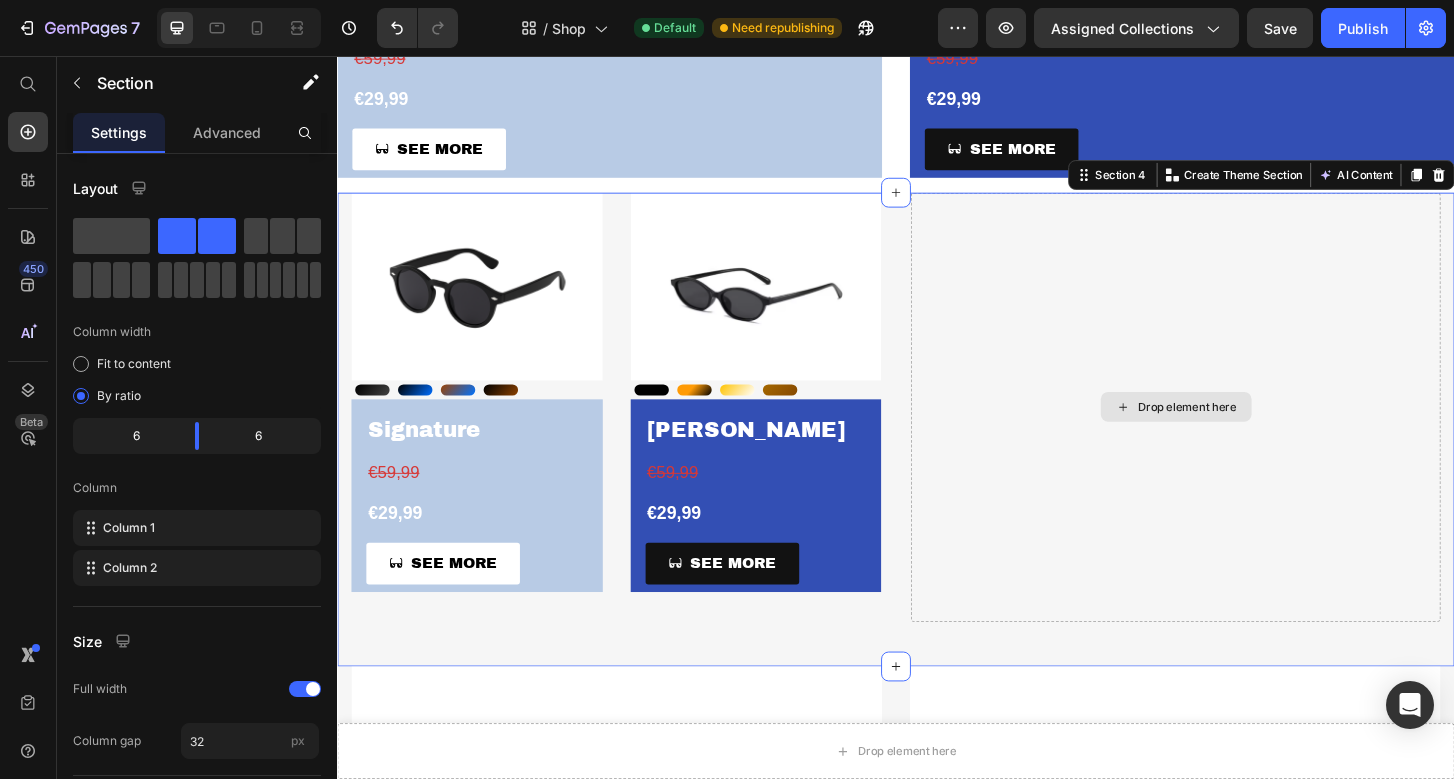 click on "Drop element here" at bounding box center (1237, 433) 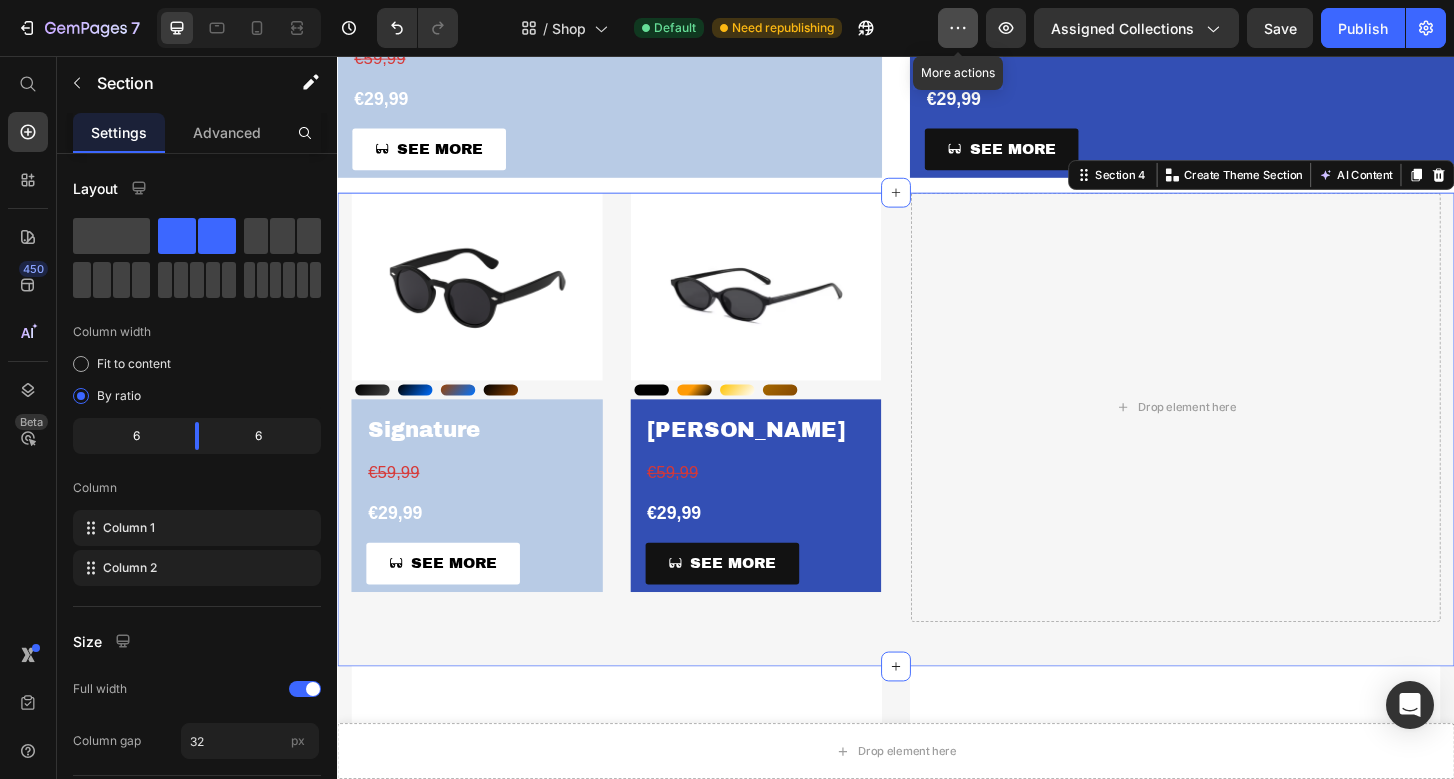 click 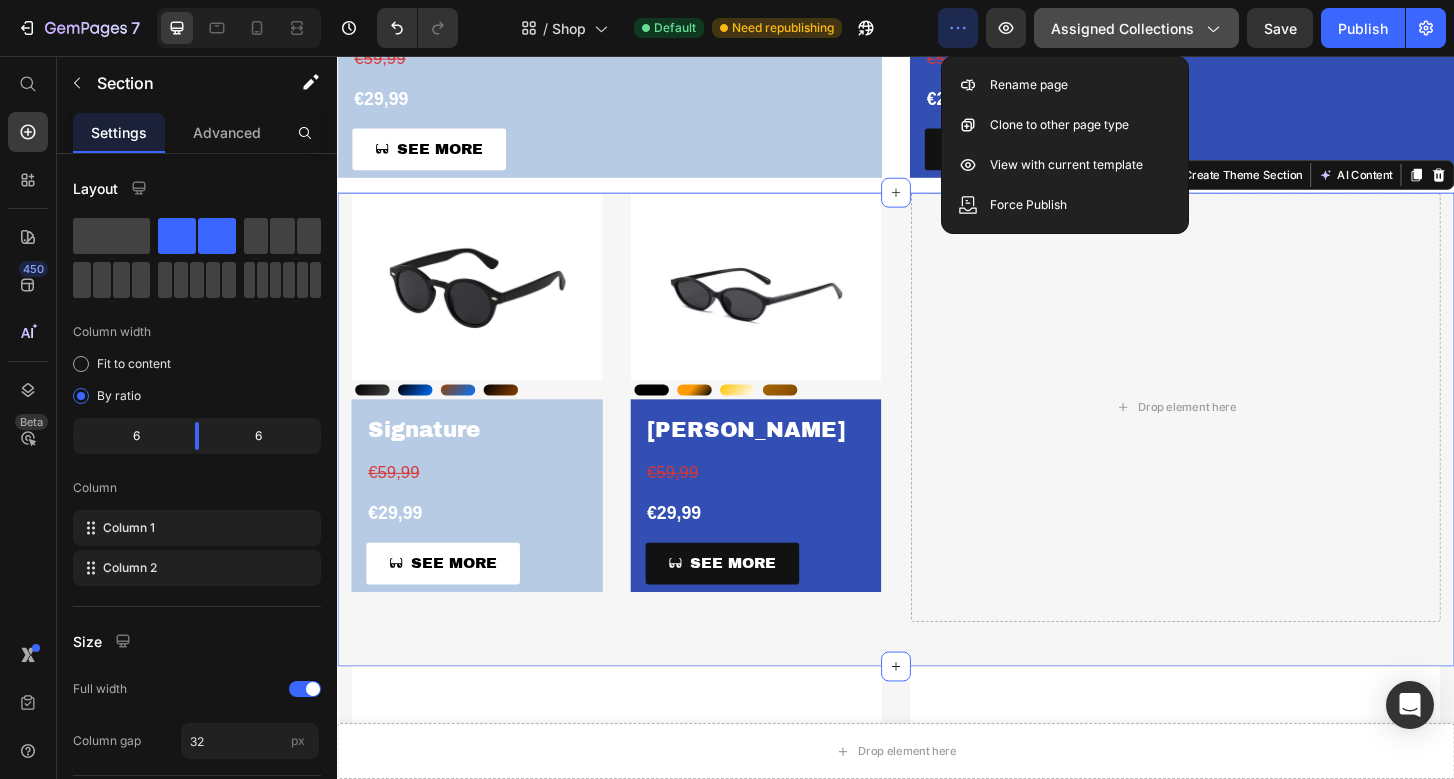 click on "Assigned Collections" at bounding box center [1136, 28] 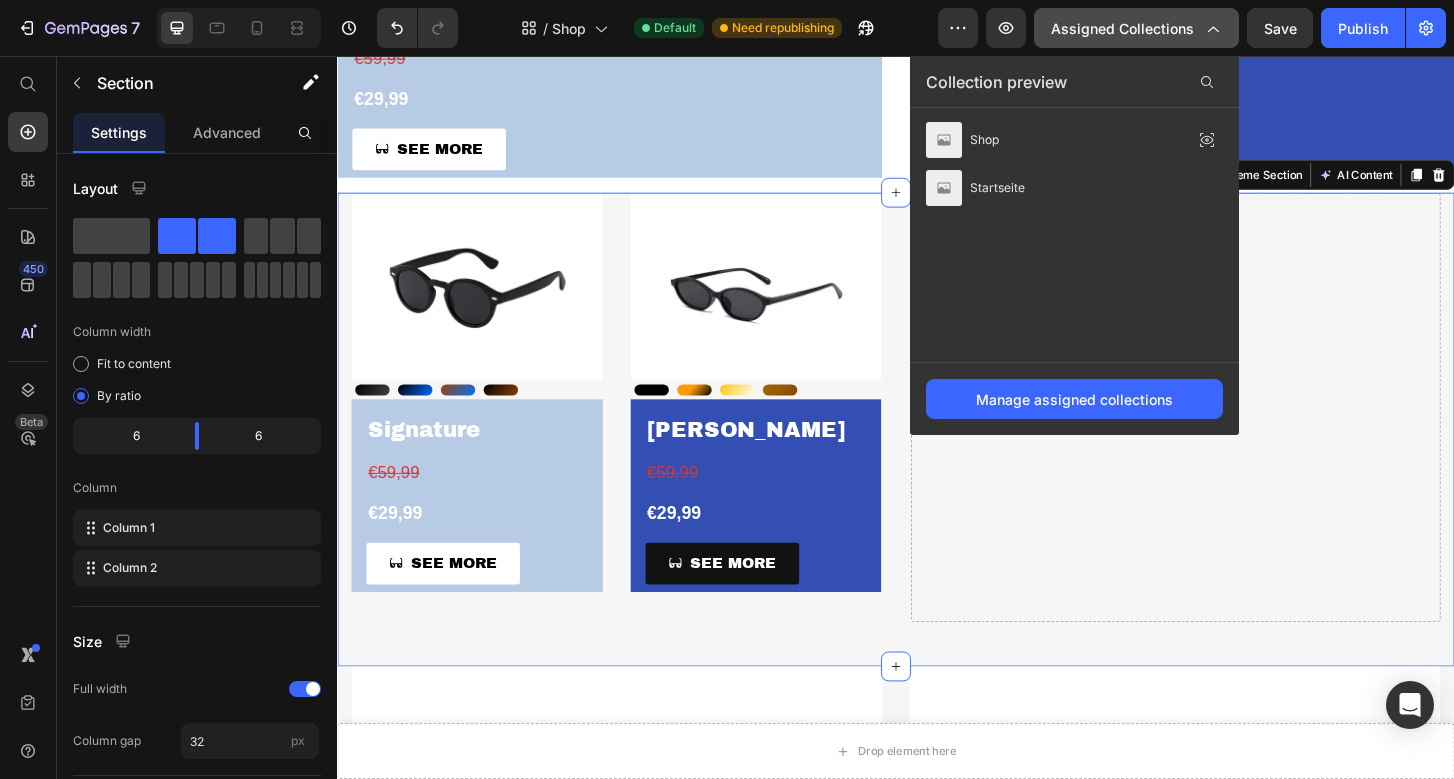 click on "Assigned Collections" at bounding box center [1136, 28] 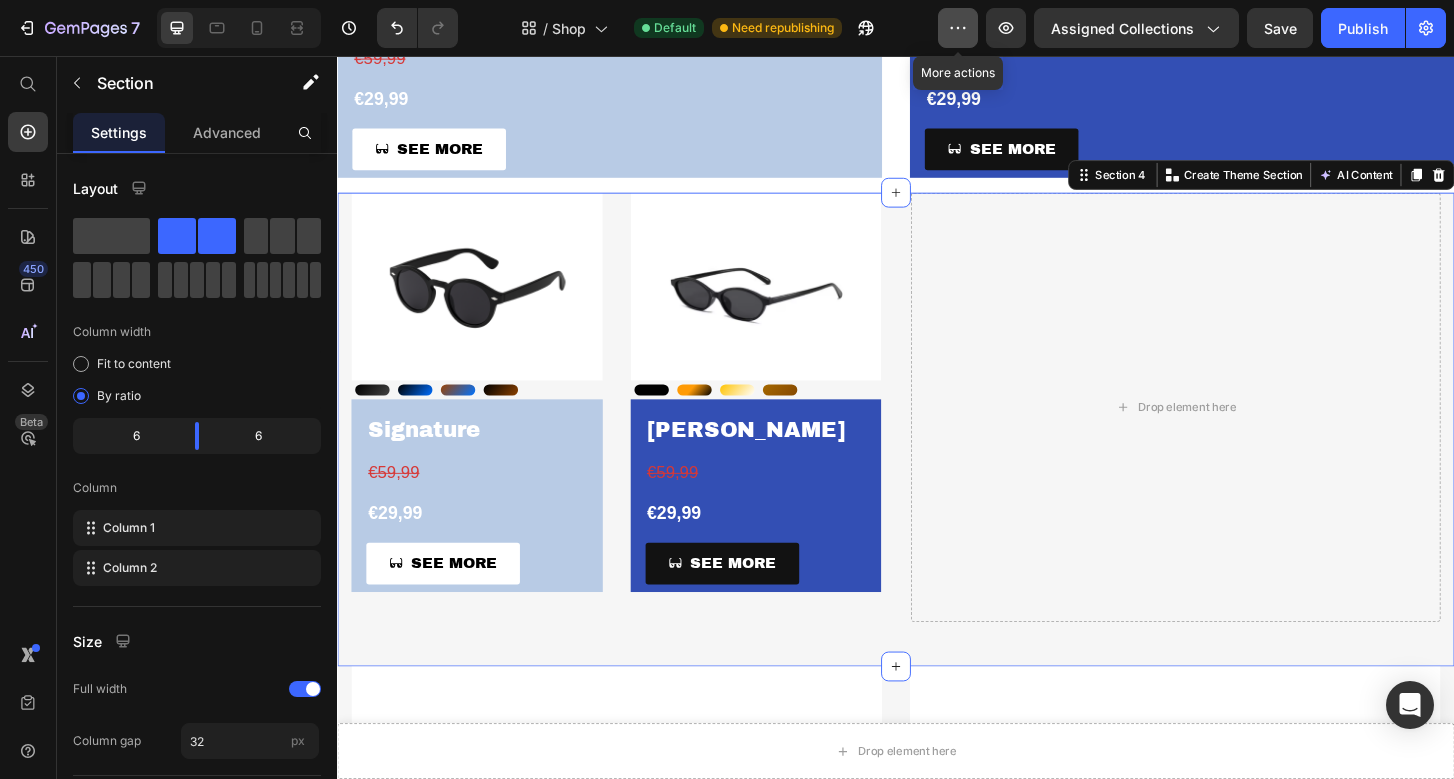 click 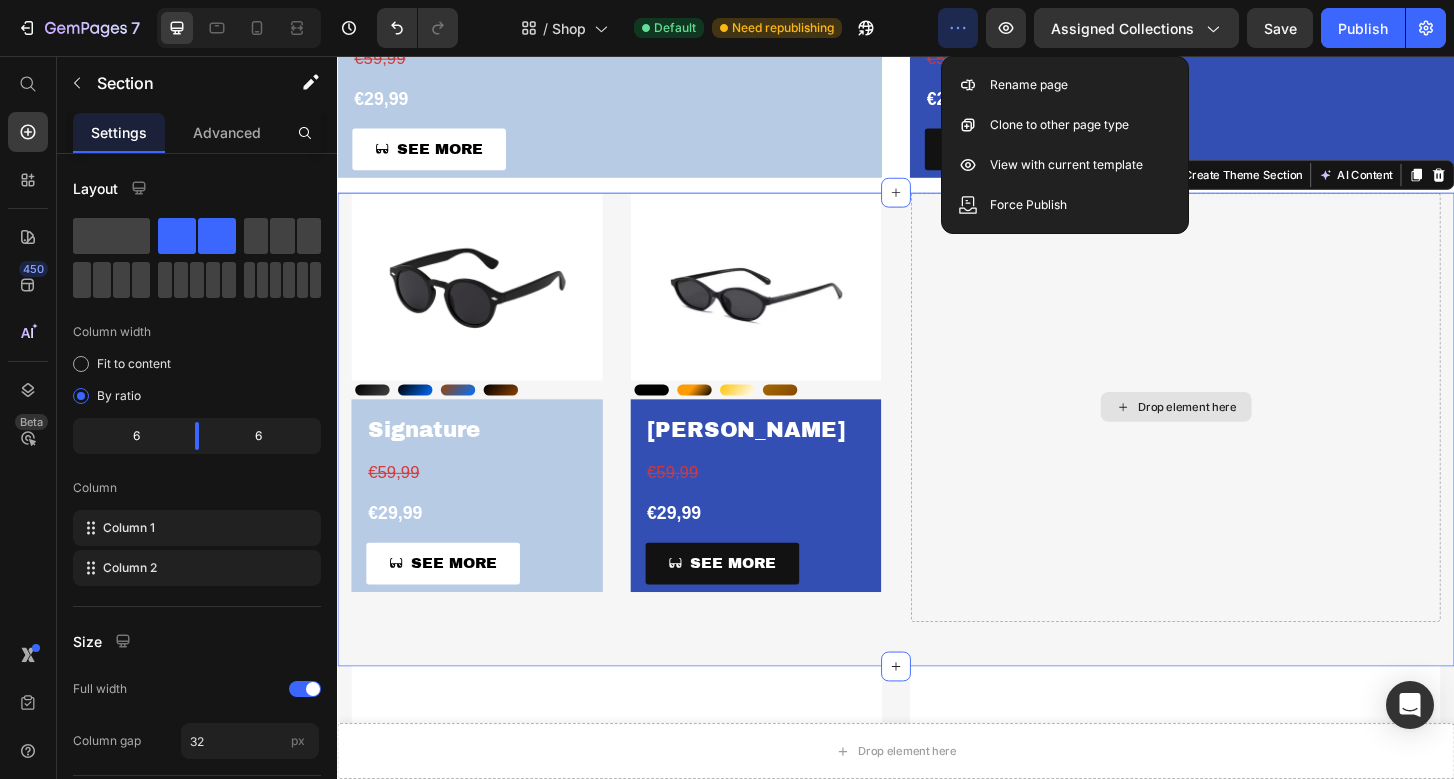 click on "Drop element here" at bounding box center [1237, 433] 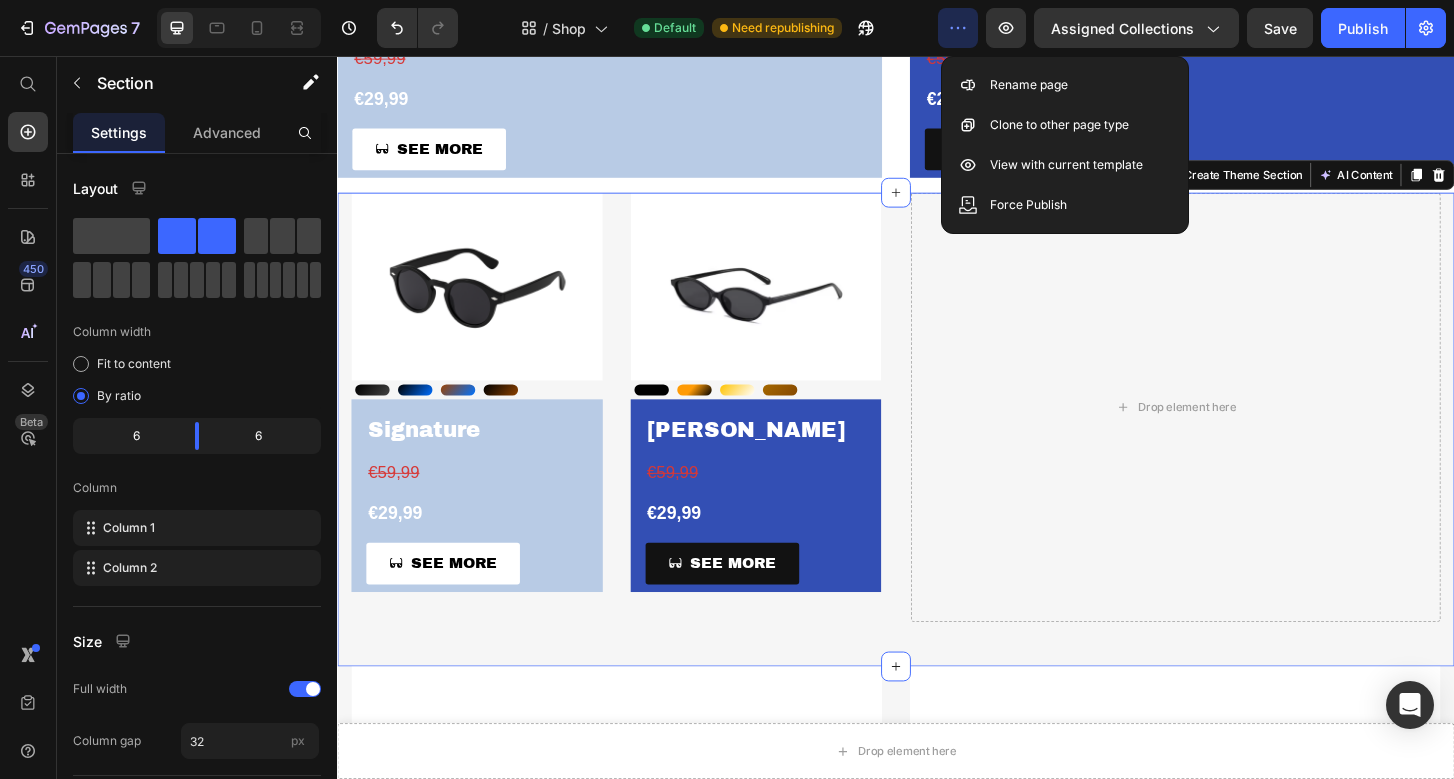 click on "/  Shop Default Need republishing" 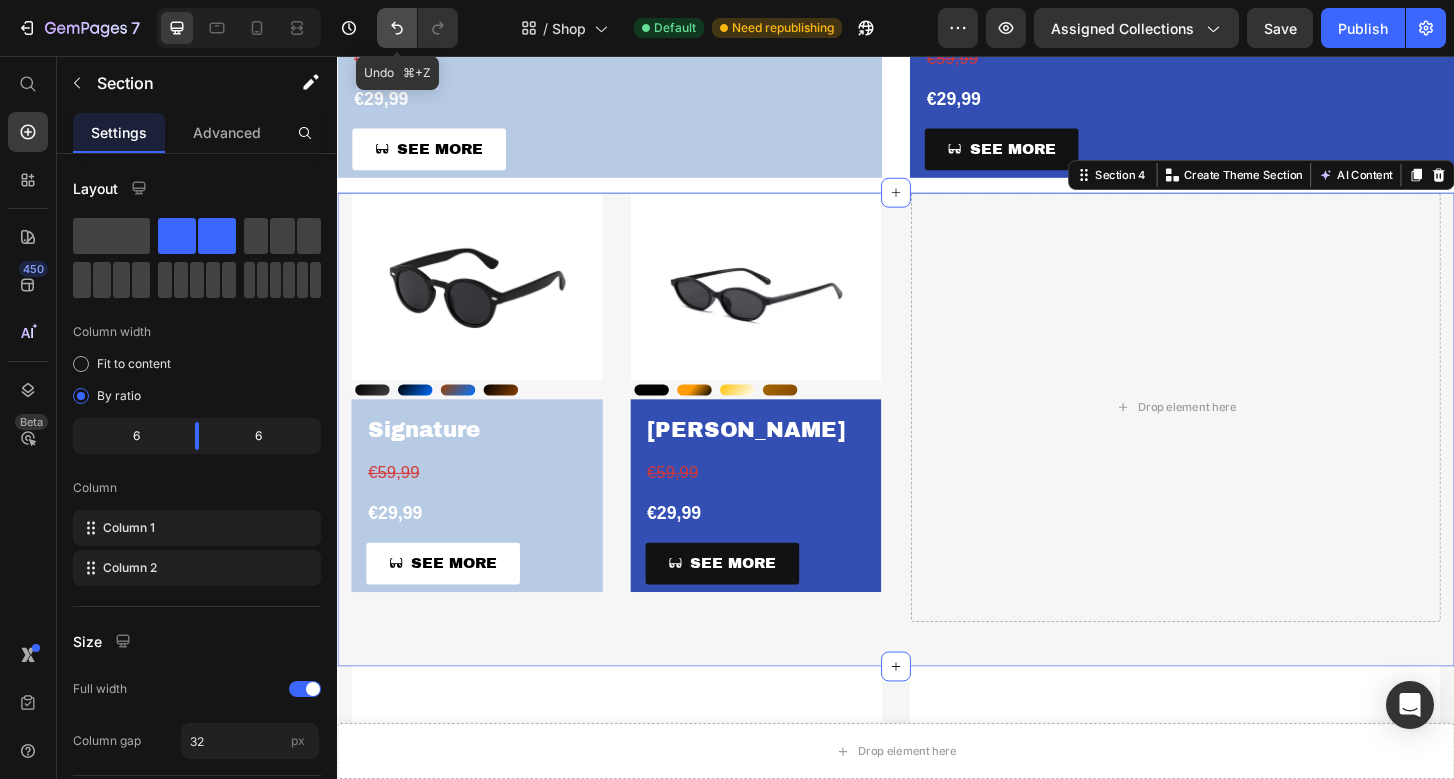 click 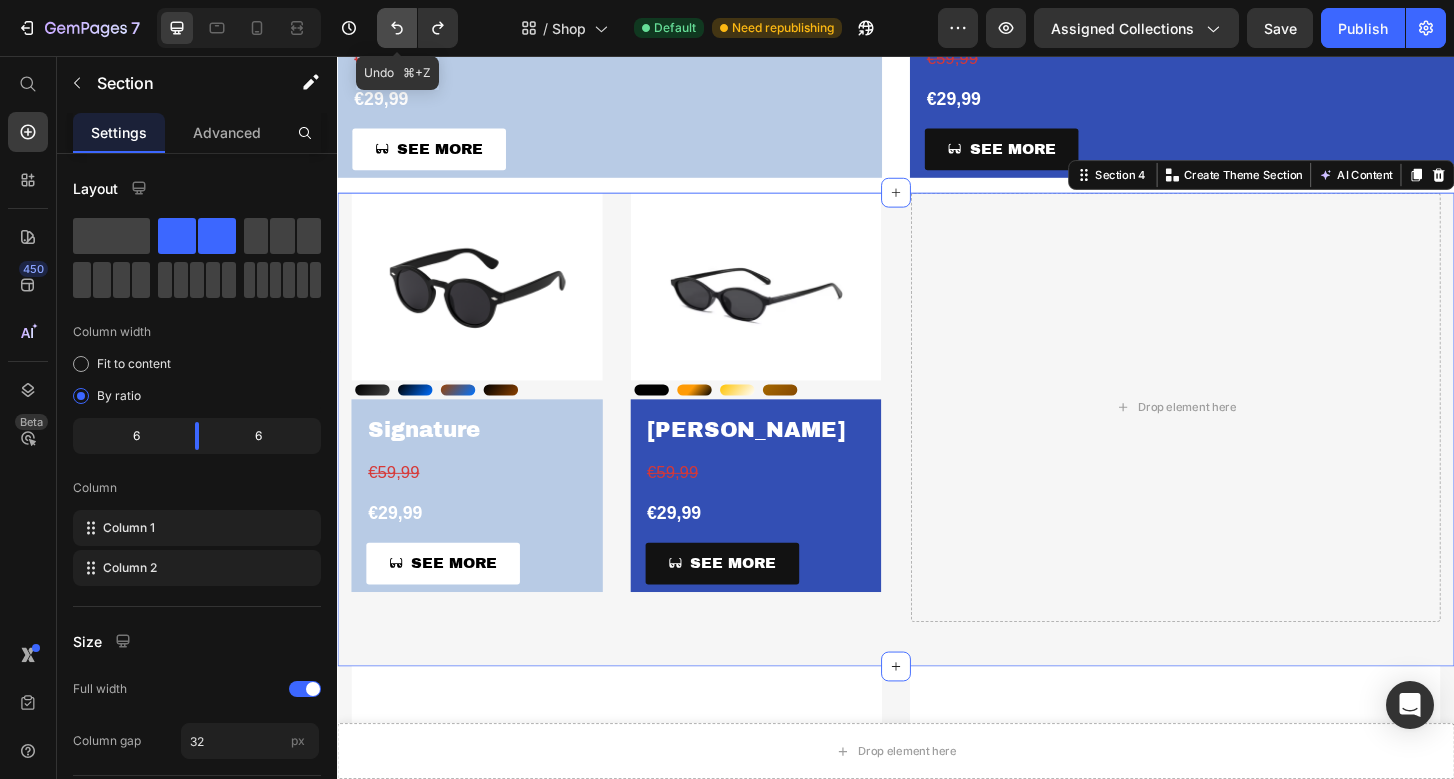 click 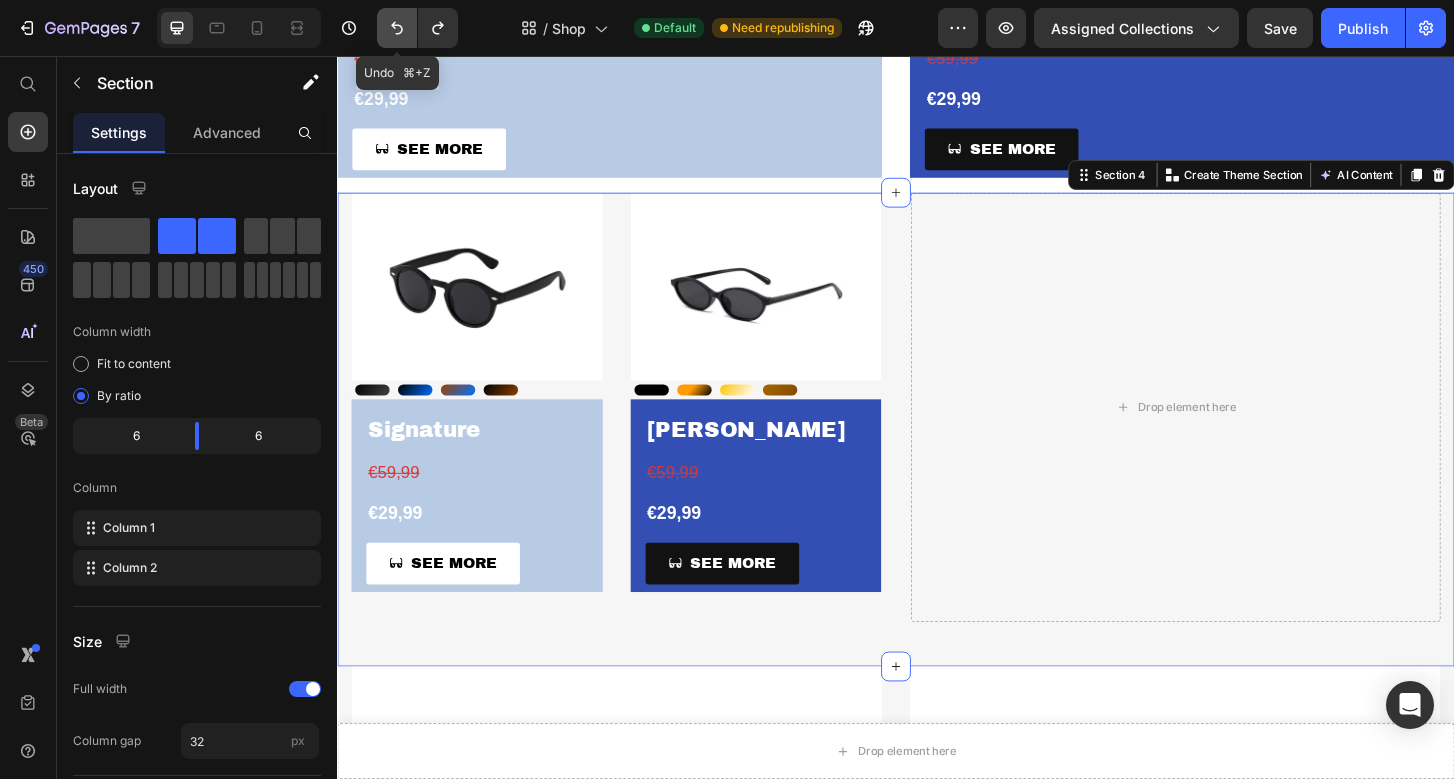 click 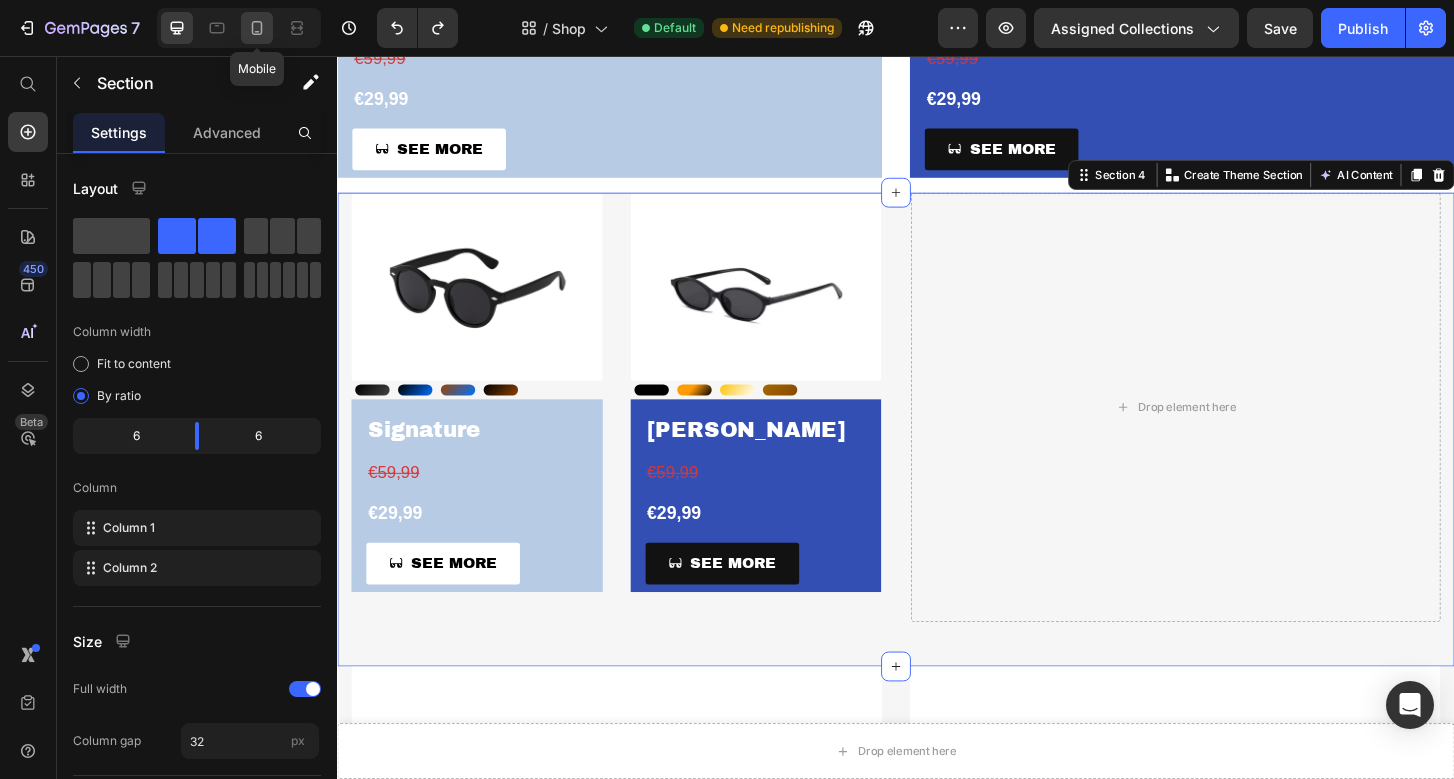 click 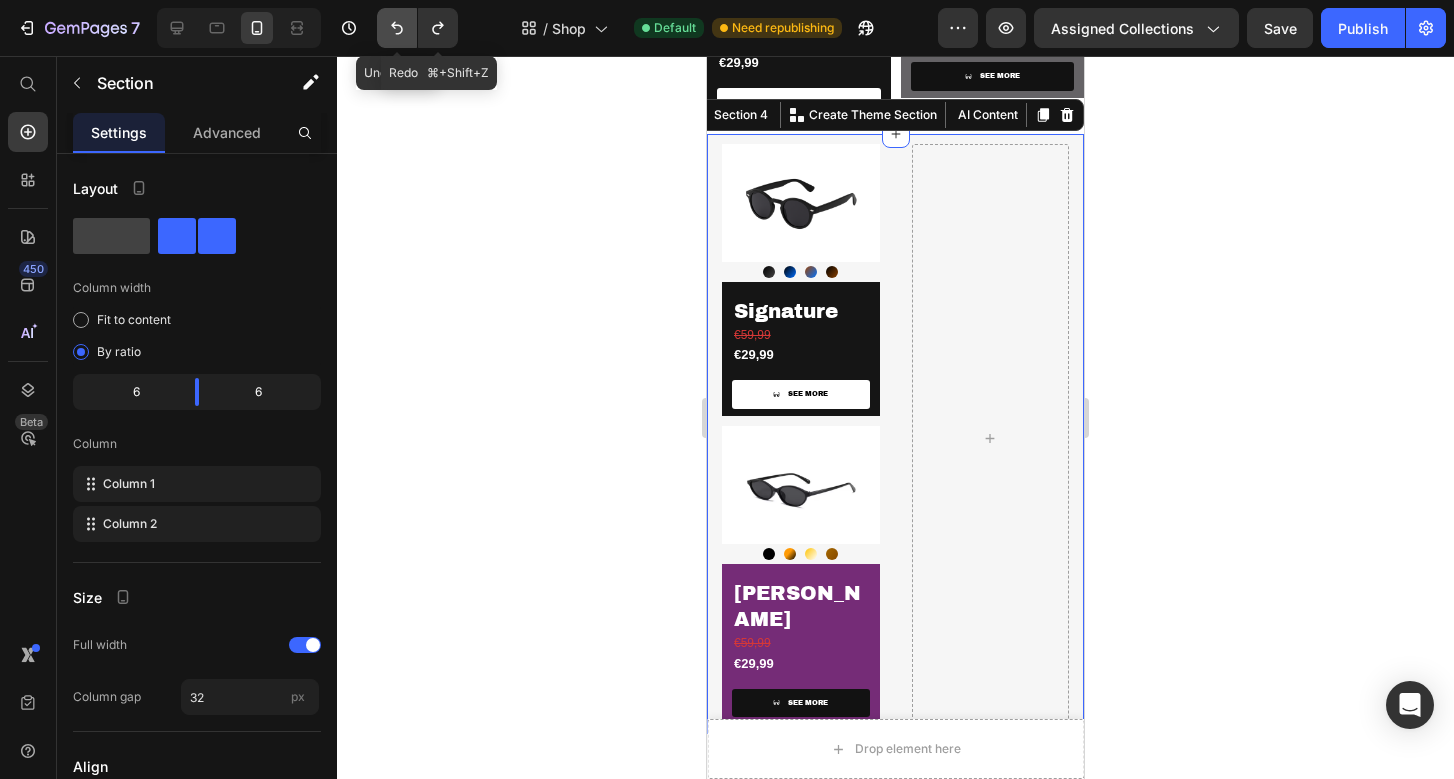scroll, scrollTop: 832, scrollLeft: 0, axis: vertical 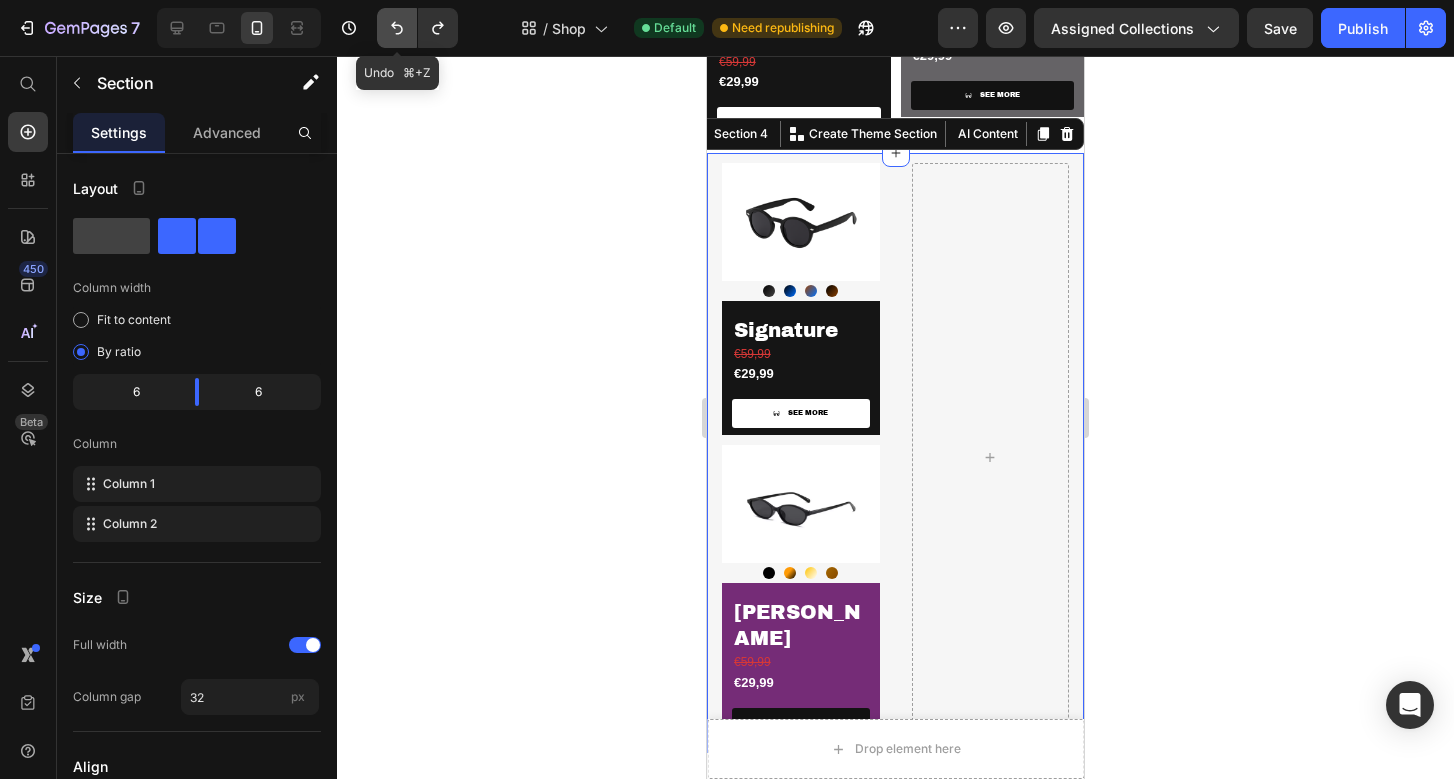 click 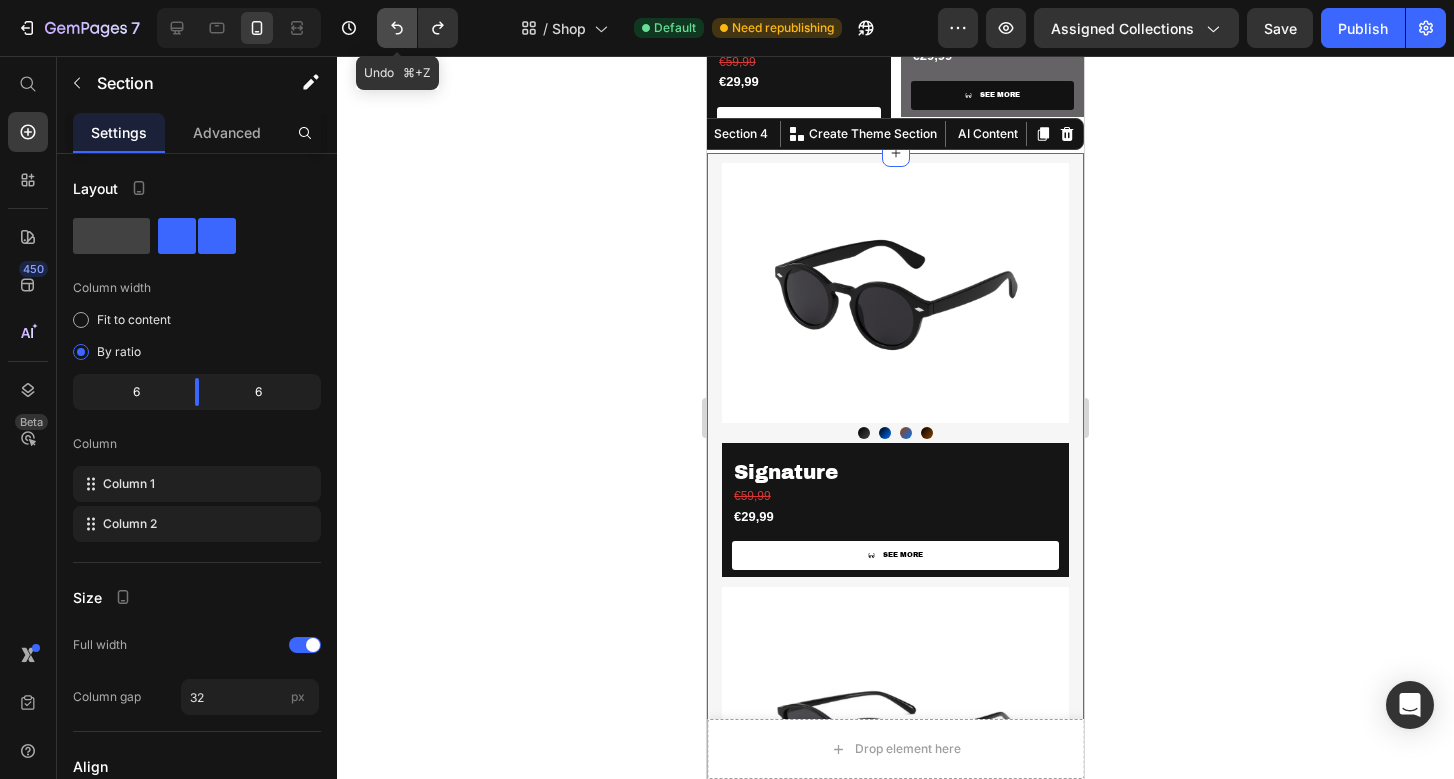 click 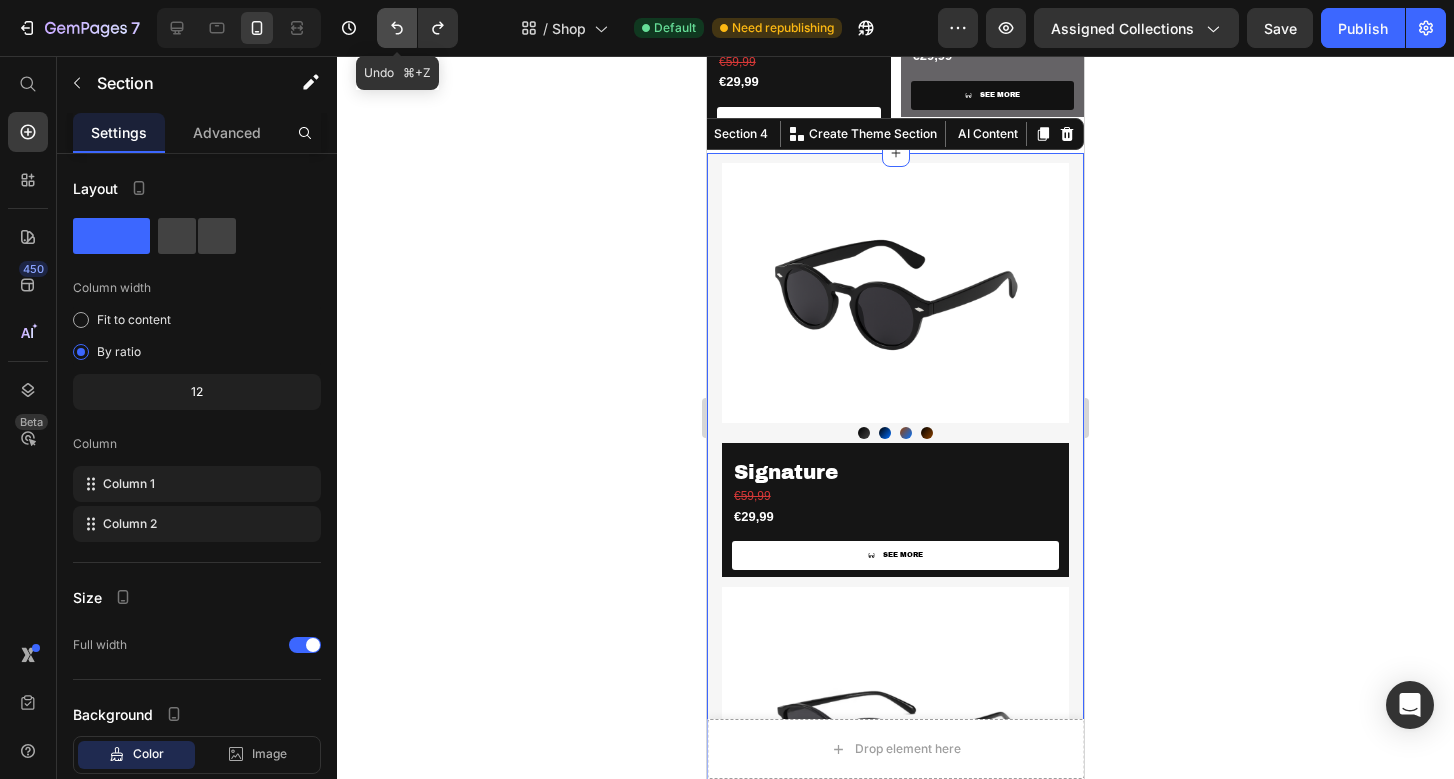 click 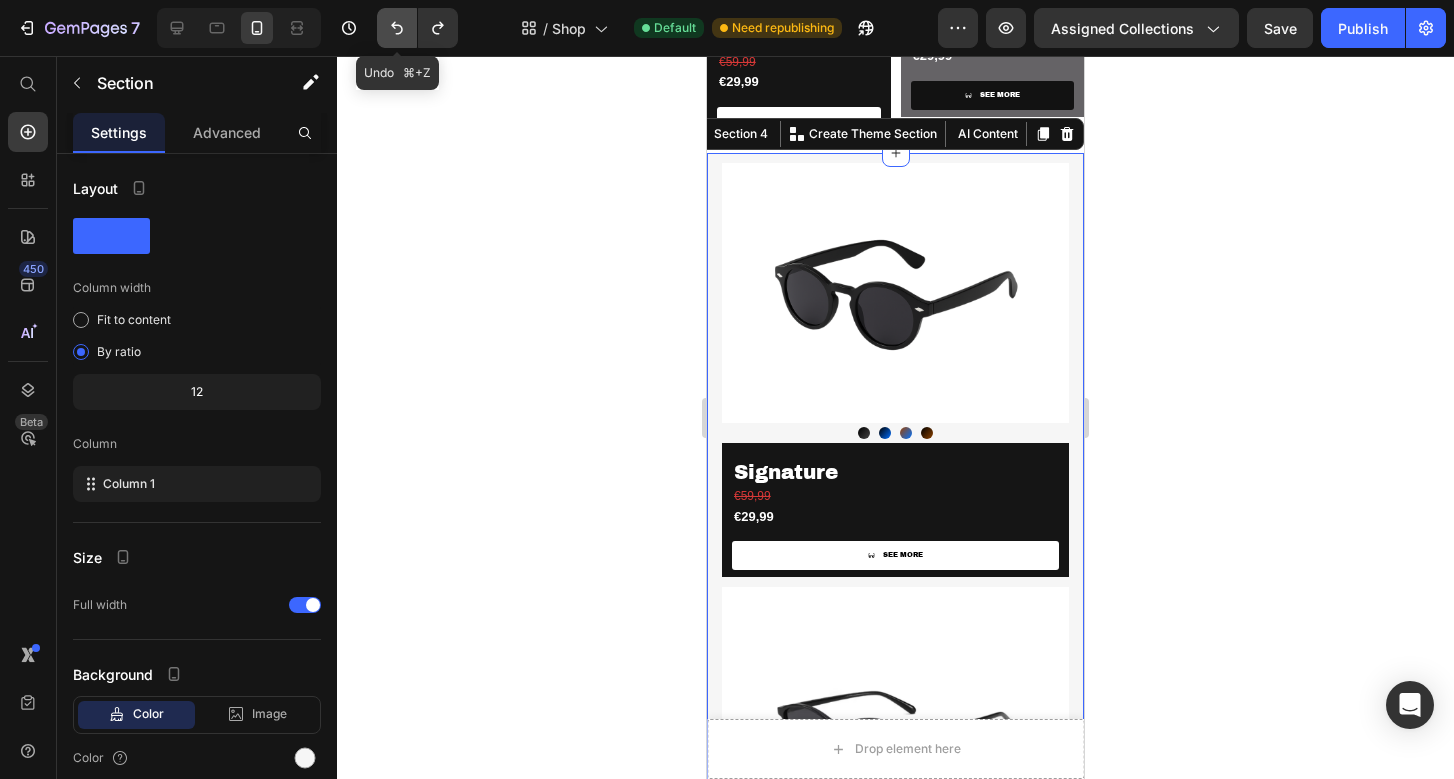 click 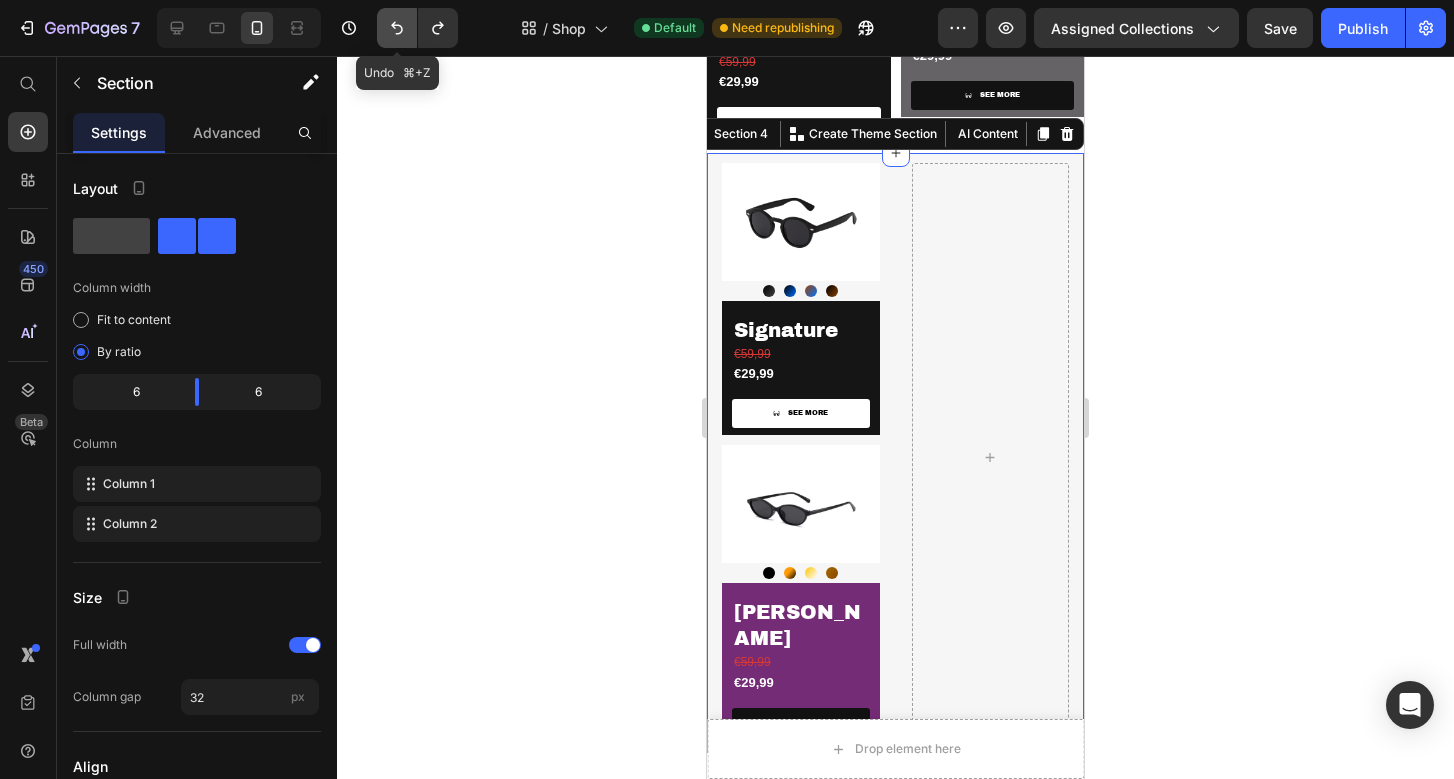 click 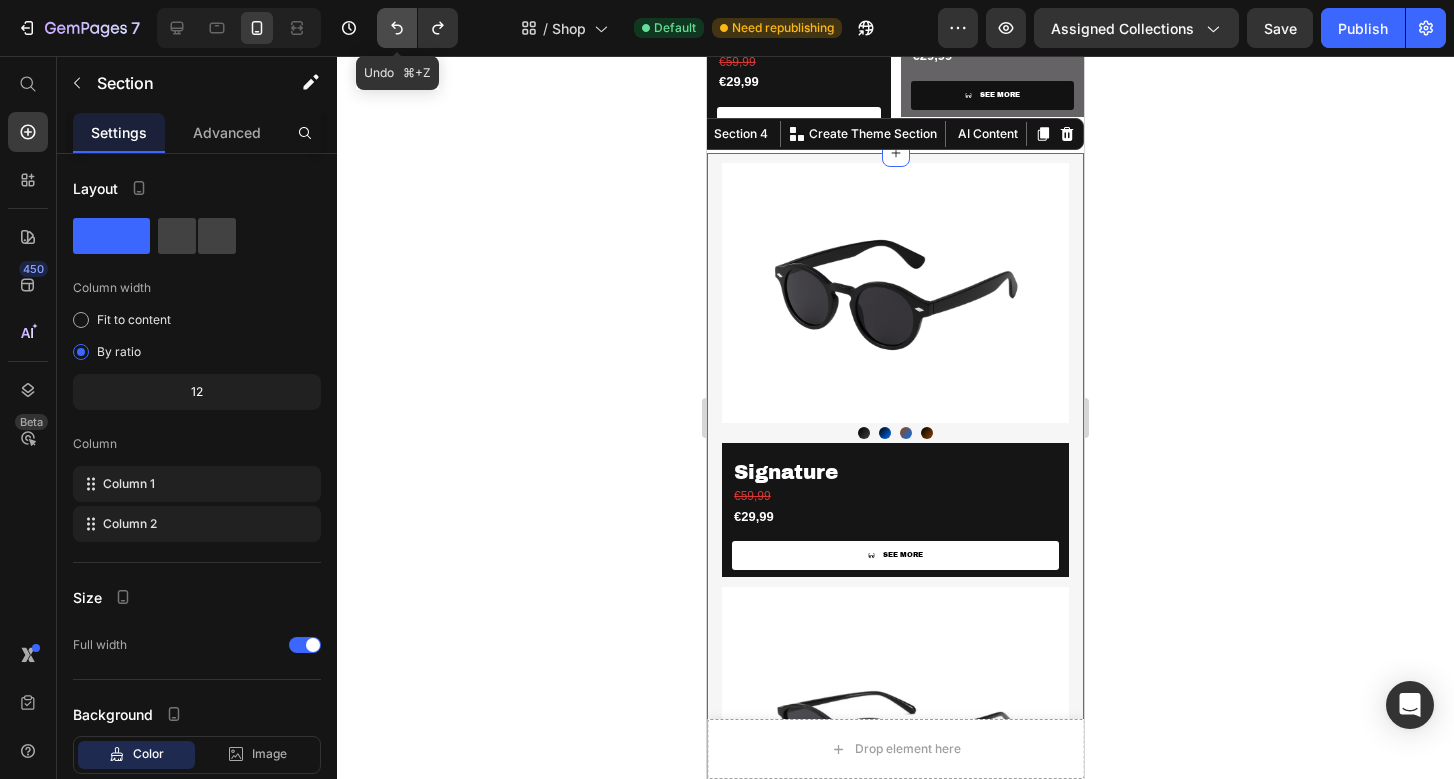 click 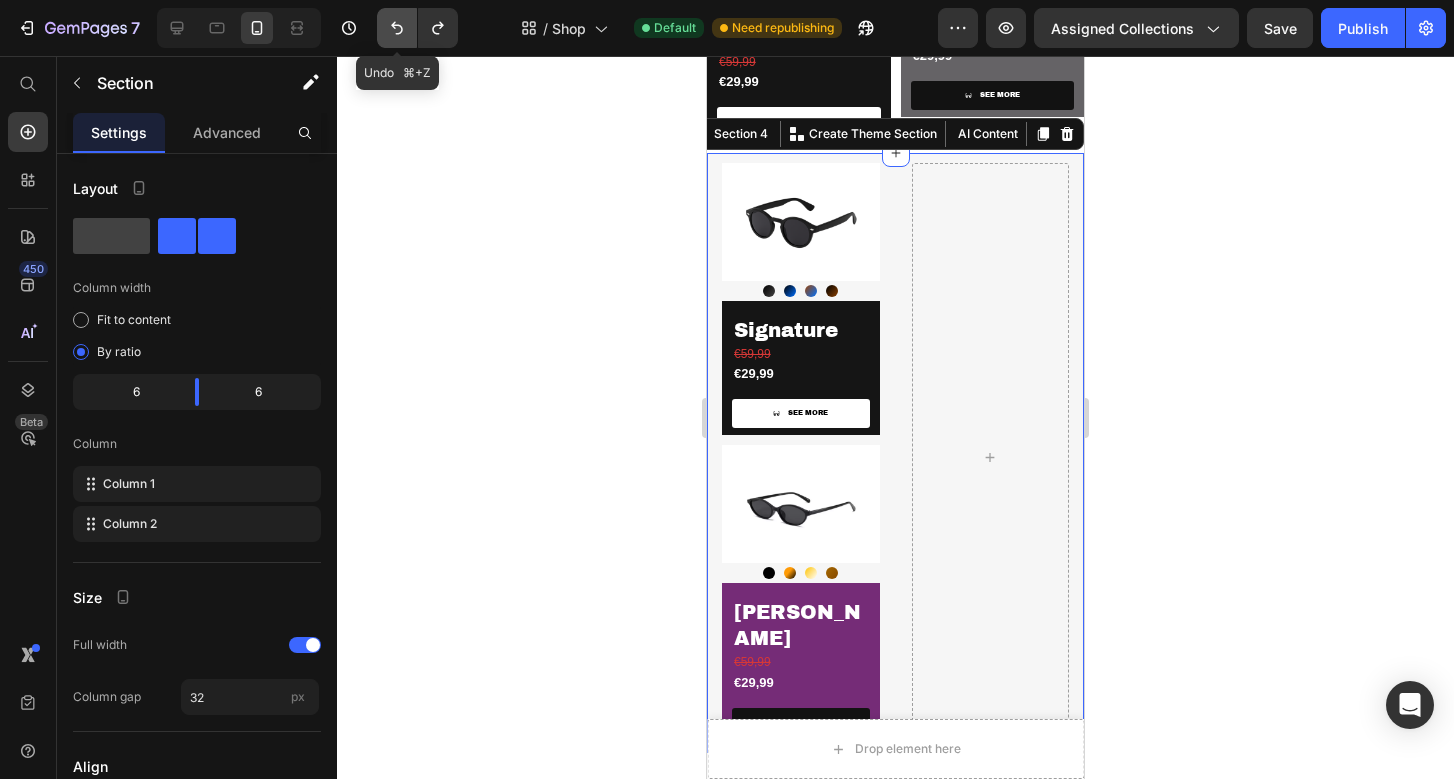 click 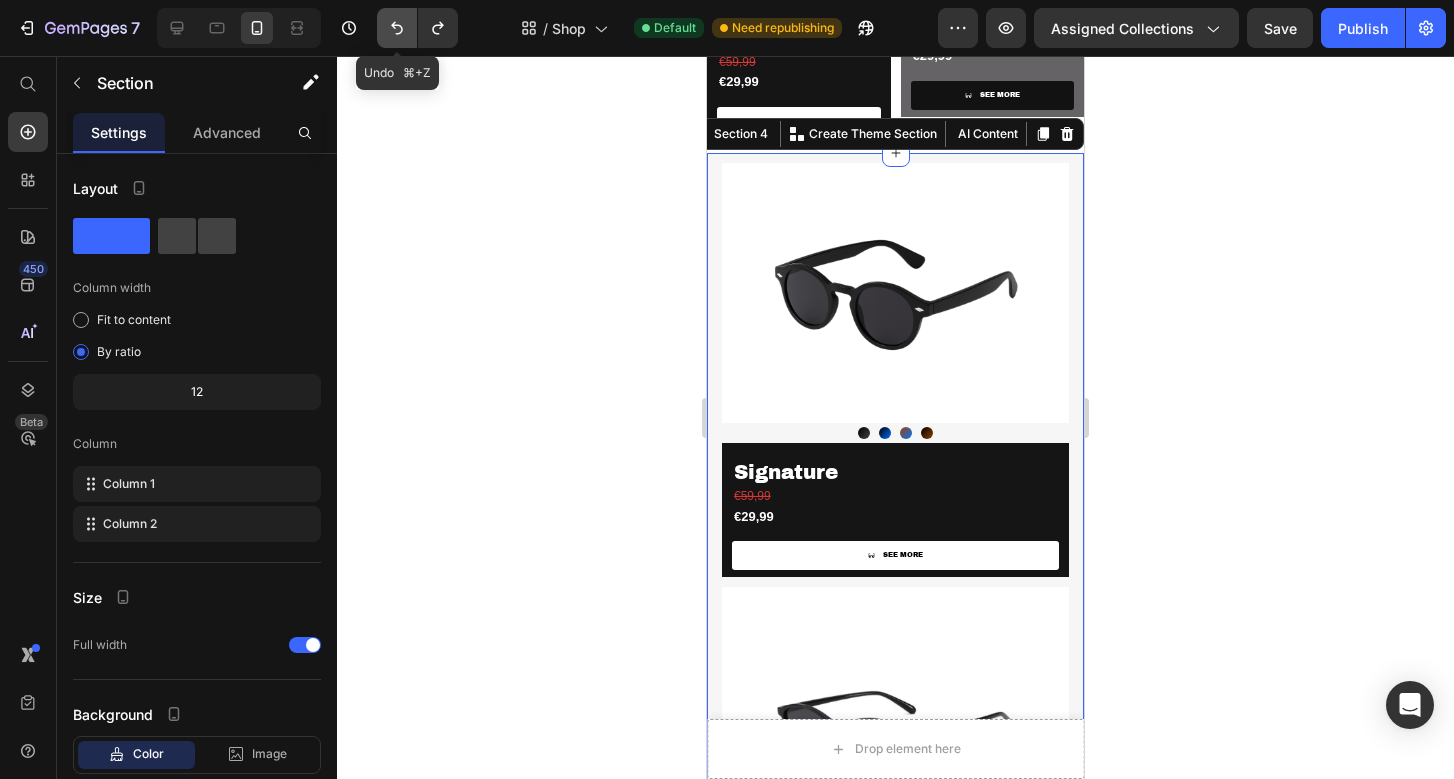 click 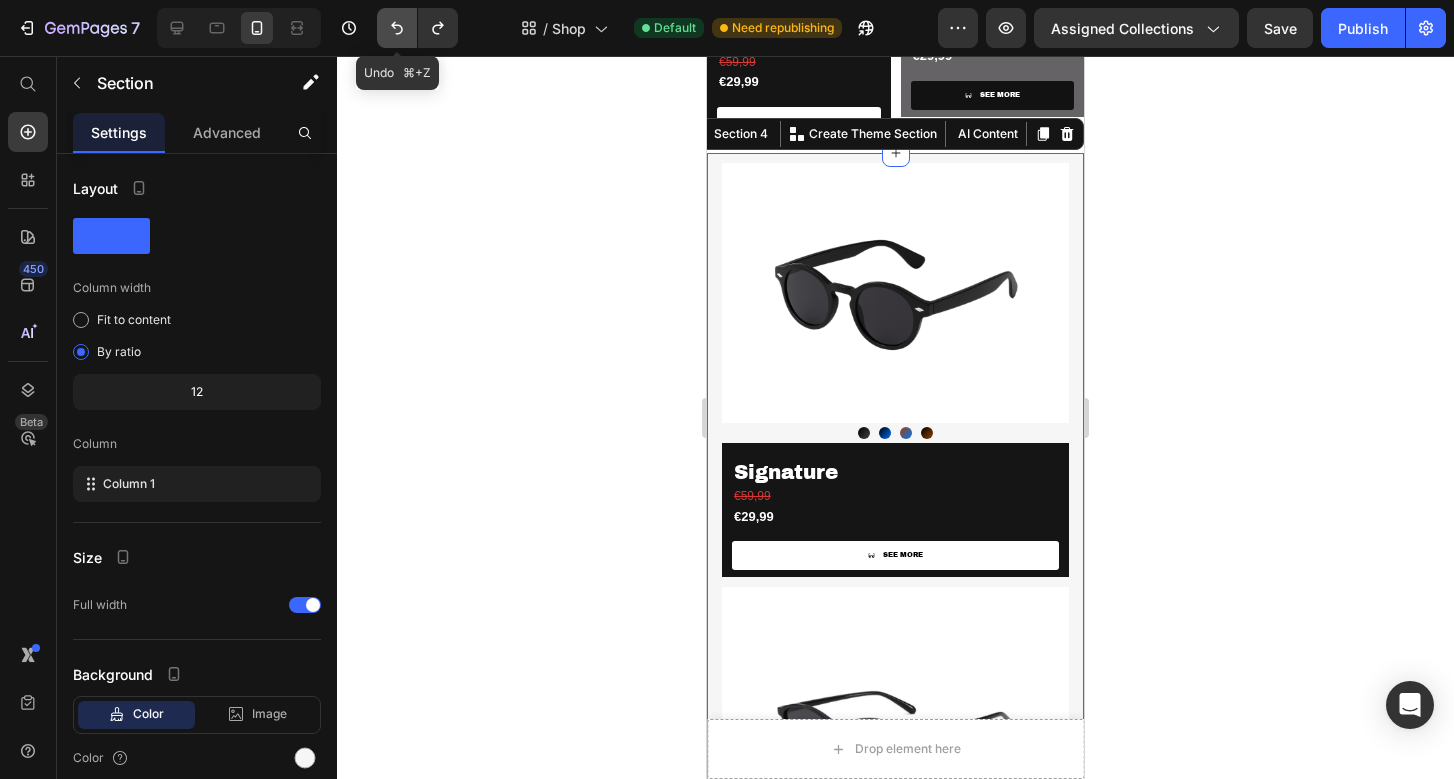 click 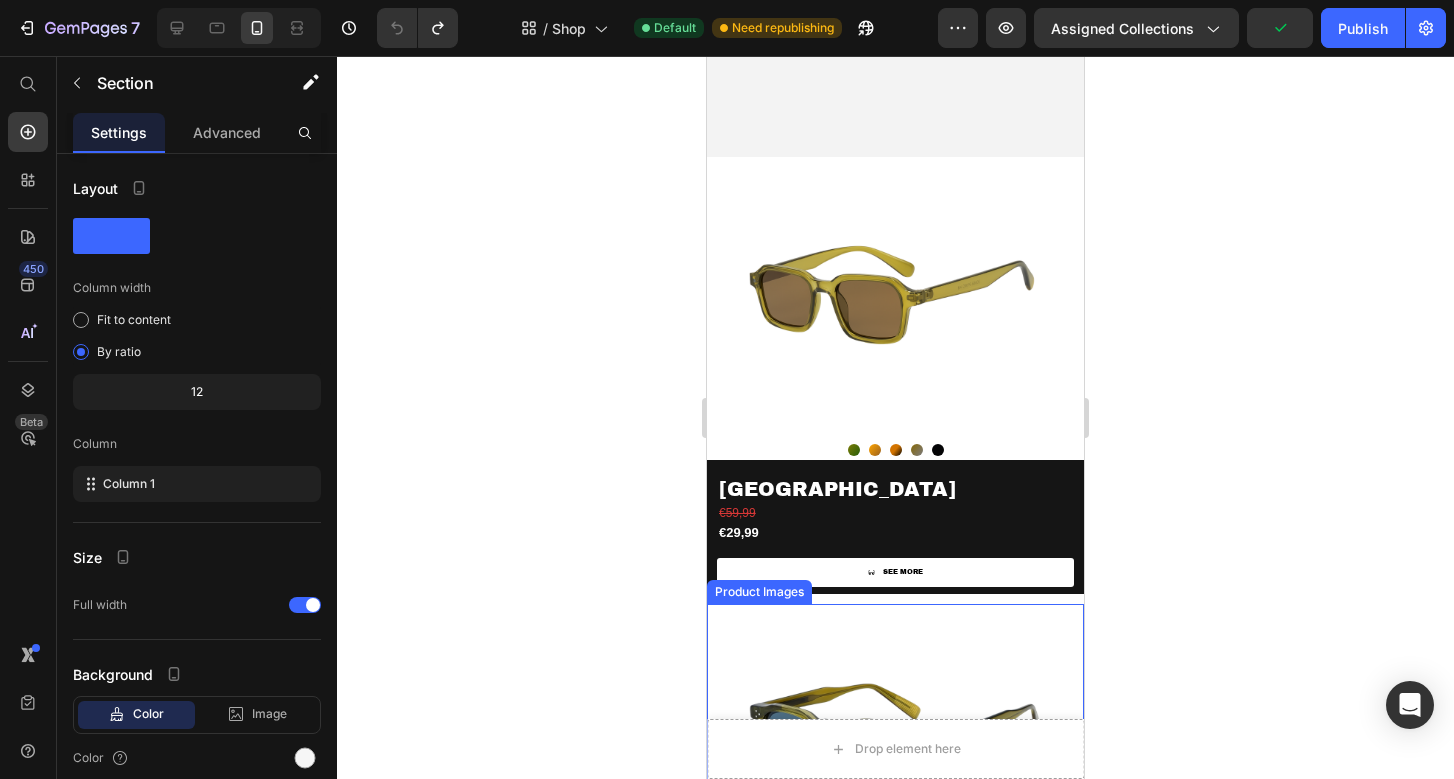 scroll, scrollTop: 484, scrollLeft: 0, axis: vertical 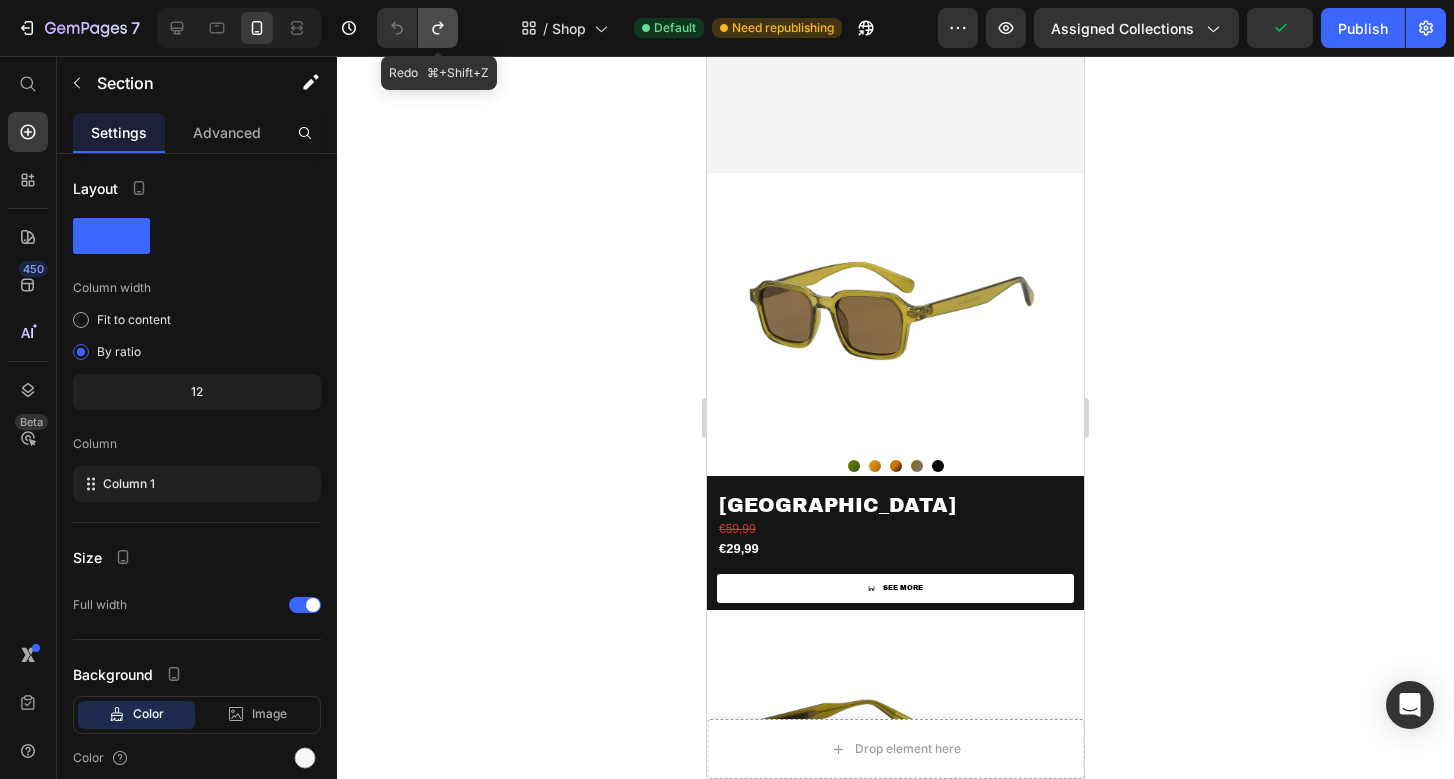 click 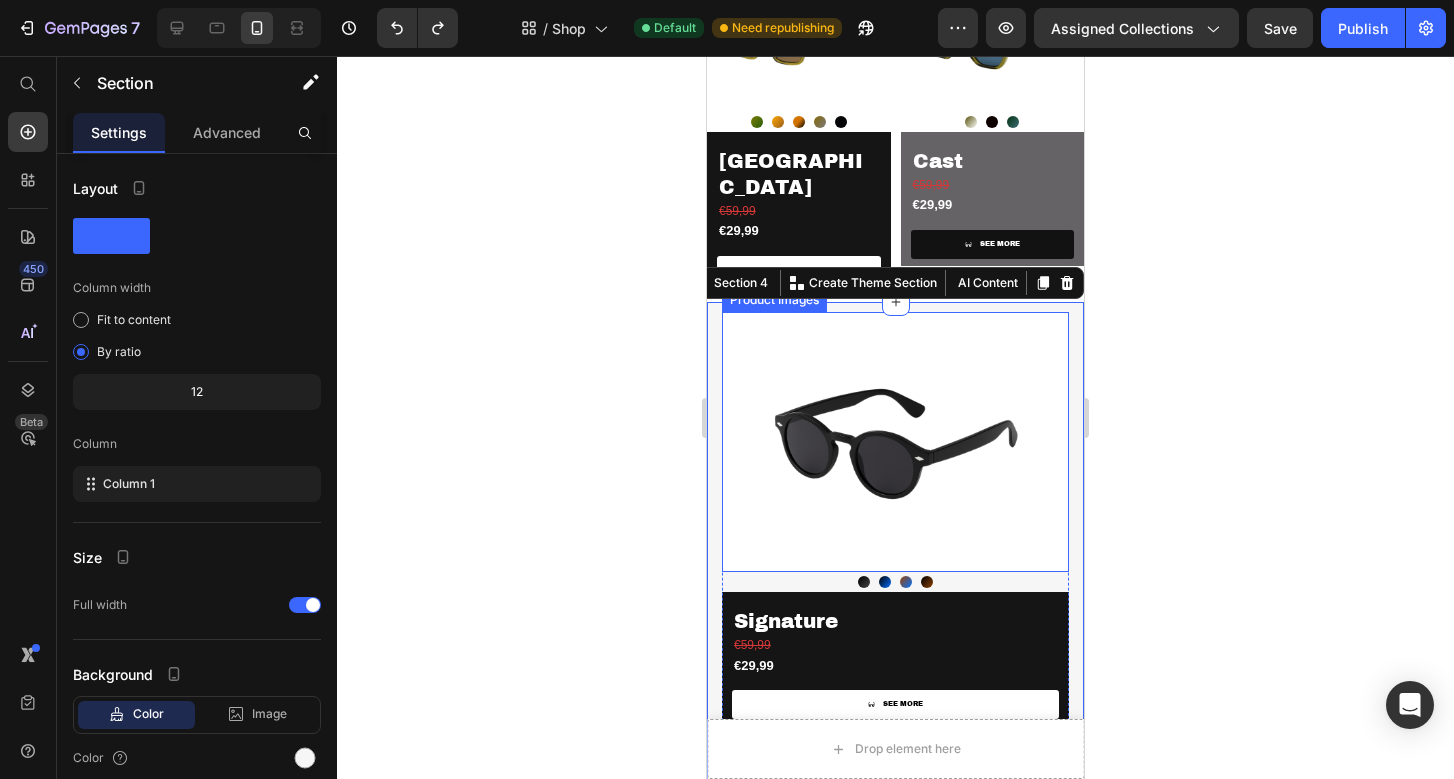 scroll, scrollTop: 684, scrollLeft: 0, axis: vertical 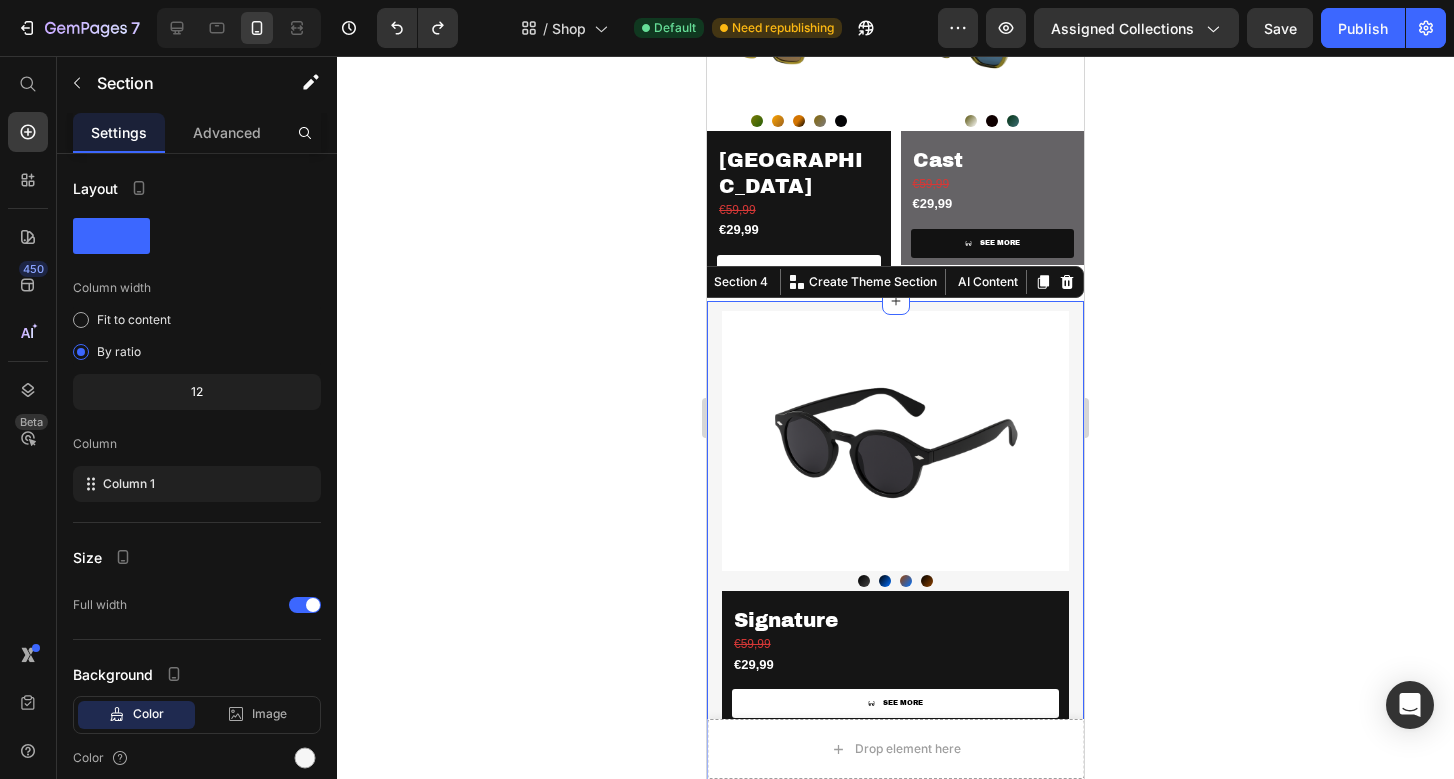 click on "Product Images Noir Noir Azure Azure Havanna Havanna Ember Ember Product Variants & Swatches Signature Product Title €59,99 Product Price €29,99 Product Price
SEE MORE Product View More Row Product Product Images Black Black Popular Popular Champagne Champagne [PERSON_NAME] [PERSON_NAME] Product Variants & Swatches [PERSON_NAME] Product Title €59,99 Product Price €29,99 Product Price
SEE MORE Product View More Row Product Row Section 4   Create Theme Section AI Content Write with GemAI What would you like to describe here? Tone and Voice Persuasive Product Cast Show more Generate" at bounding box center (895, 730) 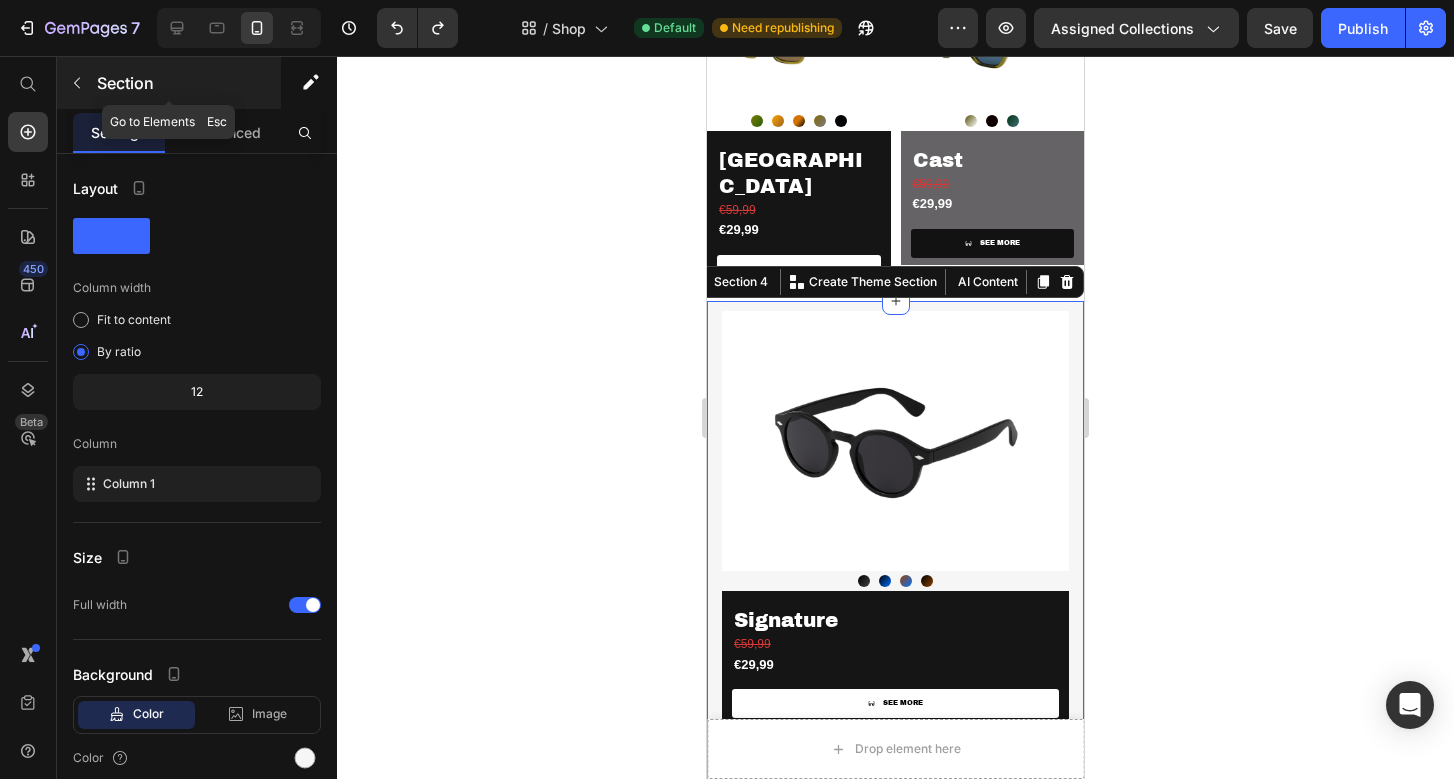 click 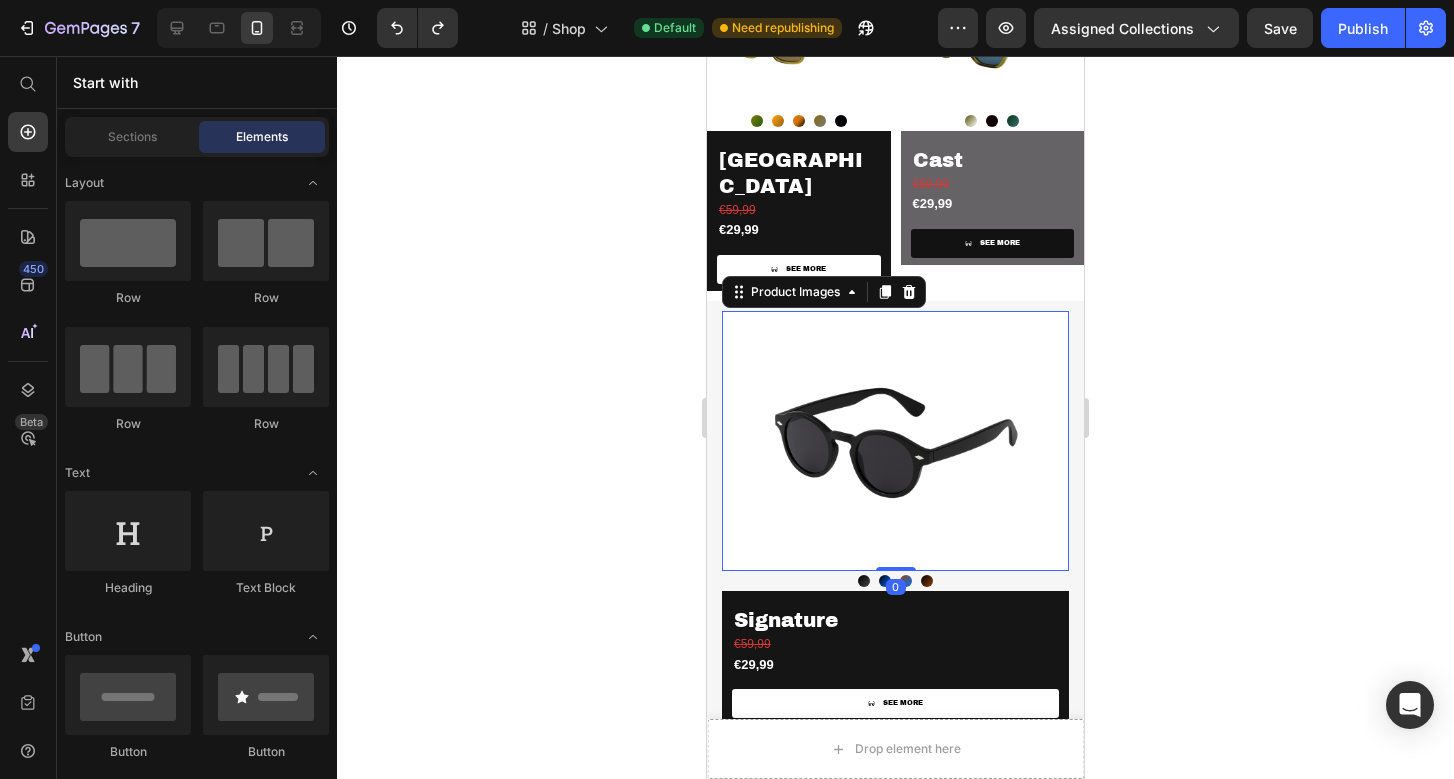 click at bounding box center [895, 441] 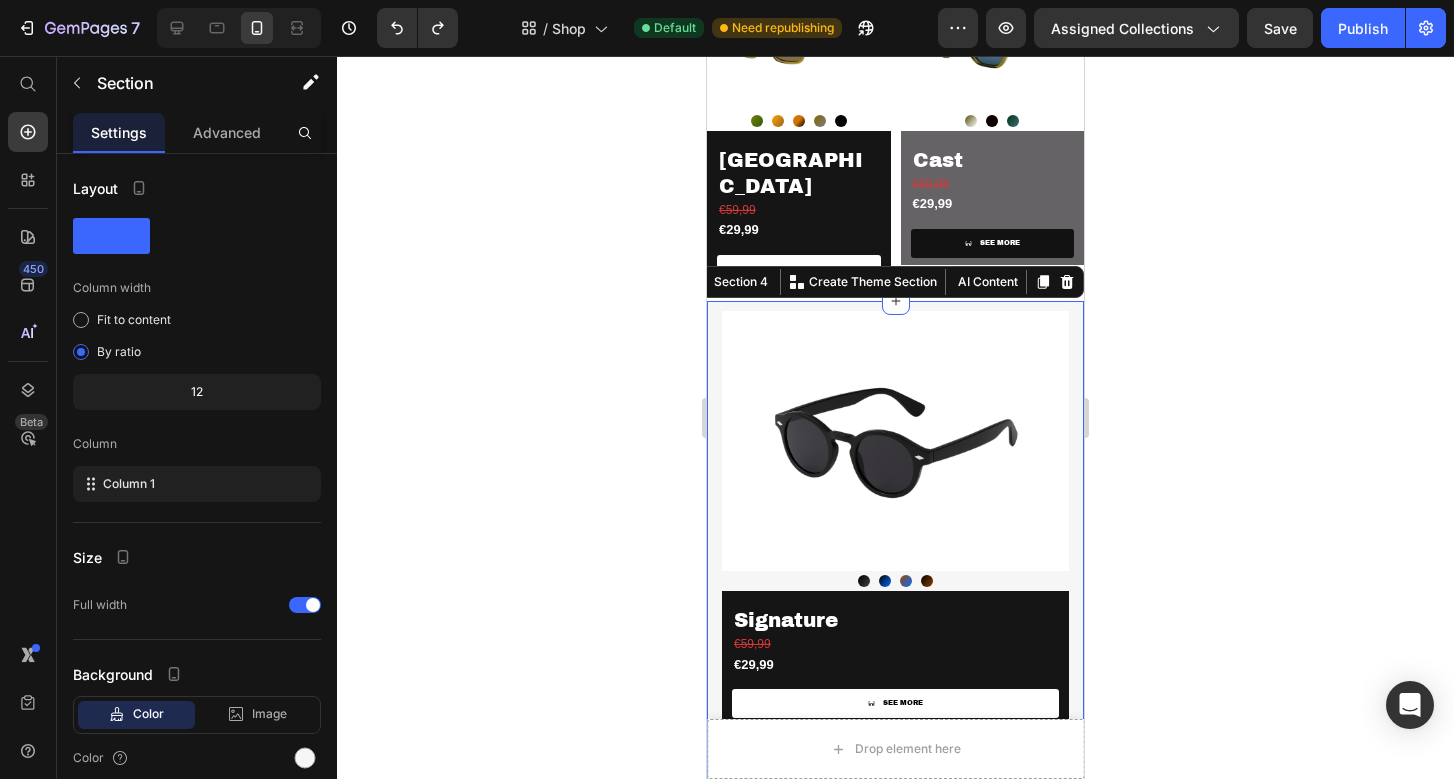 click on "Product Images Noir Noir Azure Azure Havanna Havanna Ember Ember Product Variants & Swatches Signature Product Title €59,99 Product Price €29,99 Product Price
SEE MORE Product View More Row Product Product Images Black Black Popular Popular Champagne Champagne [PERSON_NAME] [PERSON_NAME] Product Variants & Swatches [PERSON_NAME] Product Title €59,99 Product Price €29,99 Product Price
SEE MORE Product View More Row Product Row Section 4   Create Theme Section AI Content Write with GemAI What would you like to describe here? Tone and Voice Persuasive Product Cast Show more Generate" at bounding box center [895, 730] 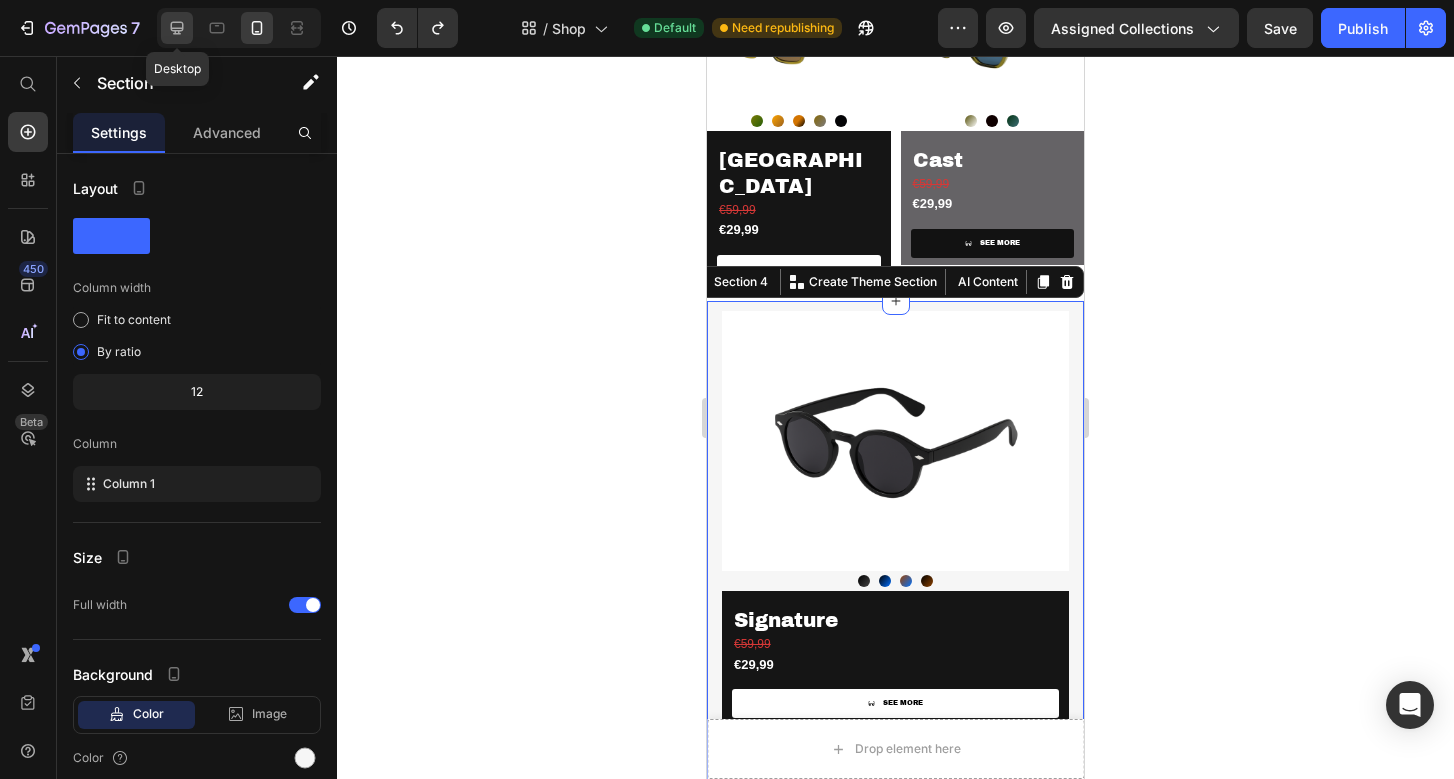 click 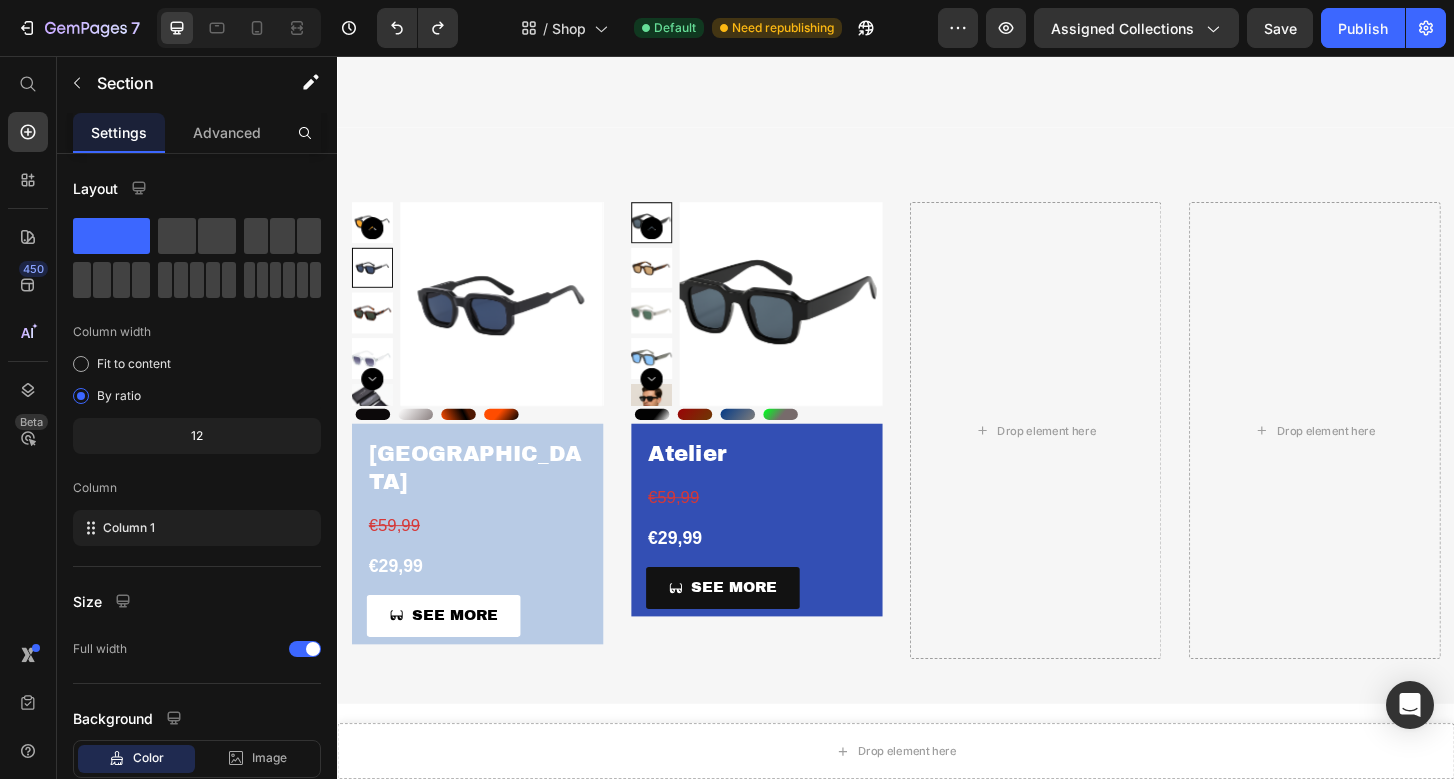 scroll, scrollTop: 2834, scrollLeft: 0, axis: vertical 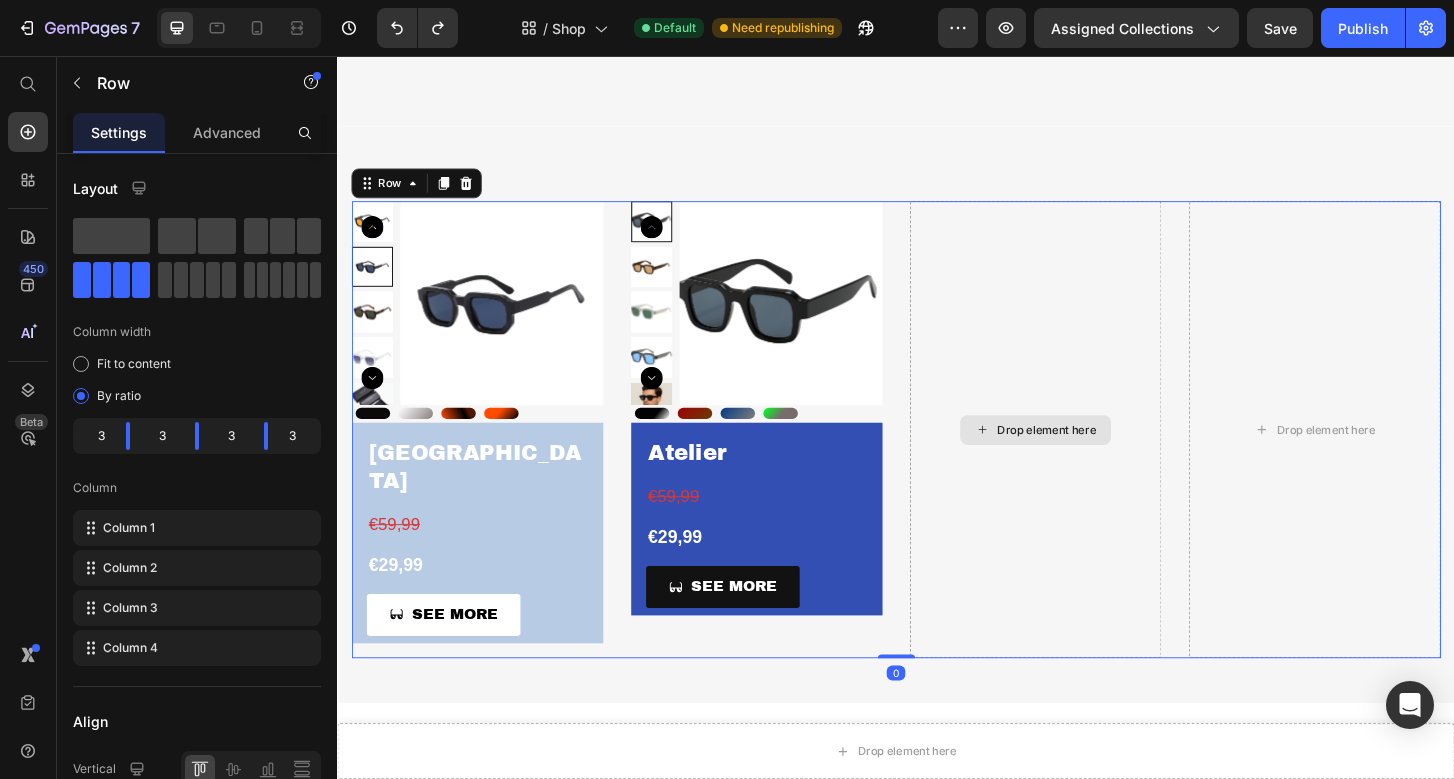 click on "Drop element here" at bounding box center (1087, 457) 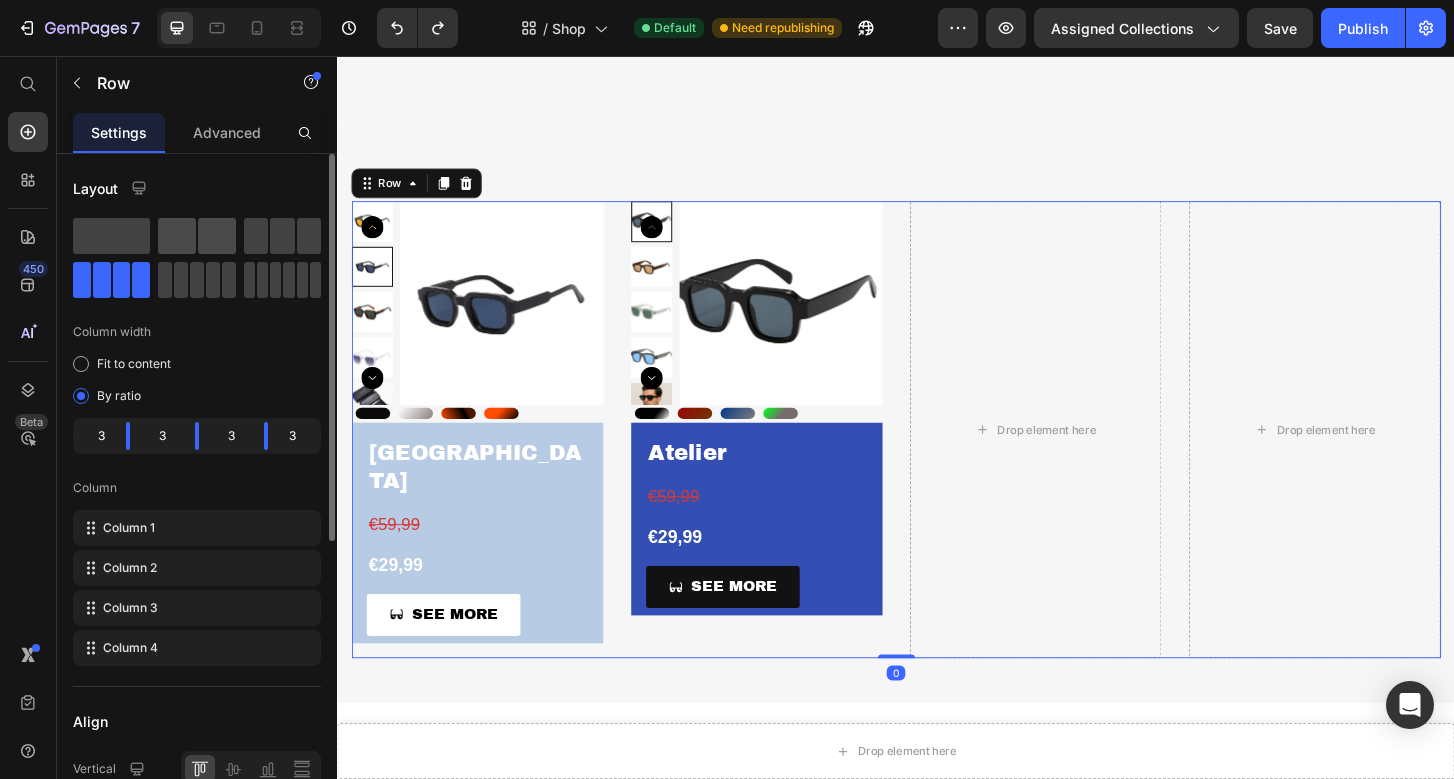 click 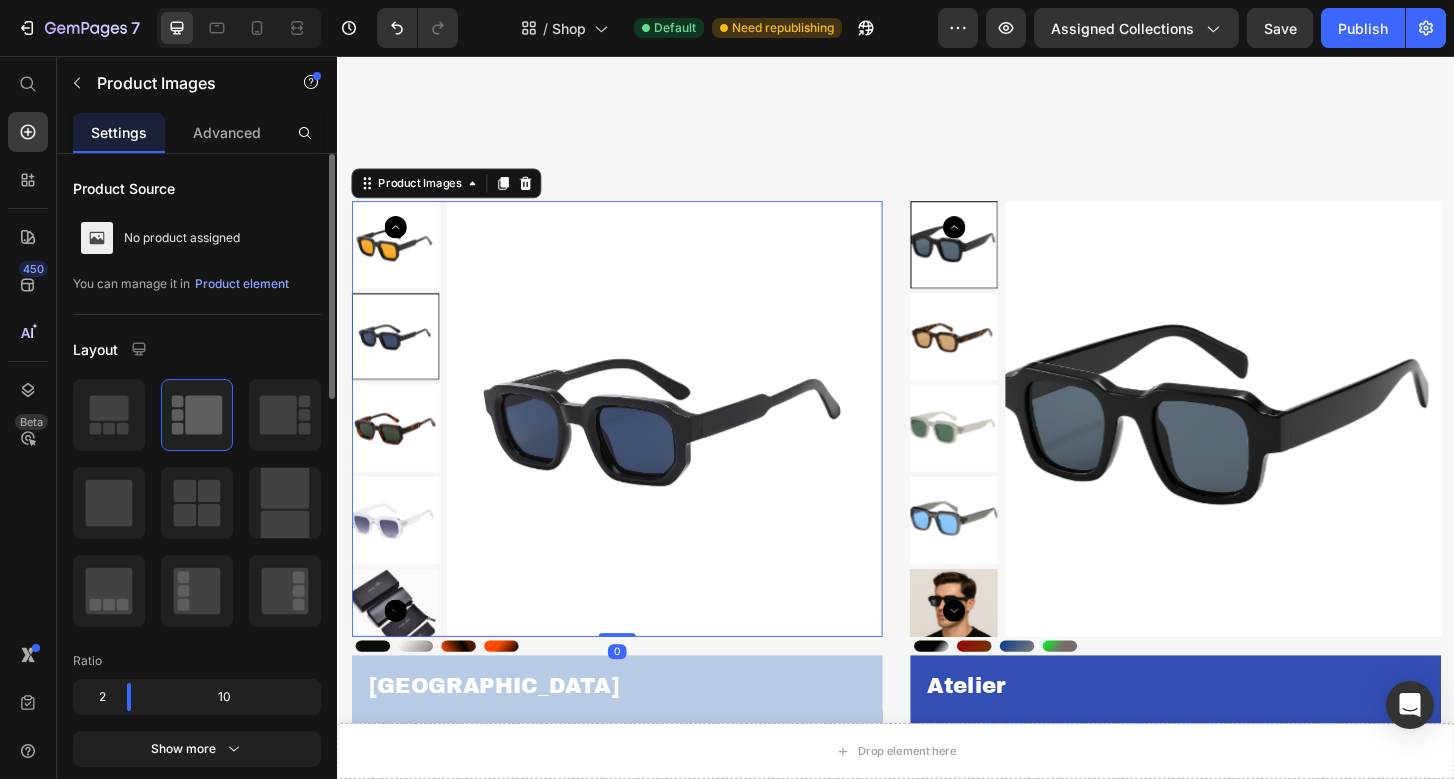 click at bounding box center [688, 446] 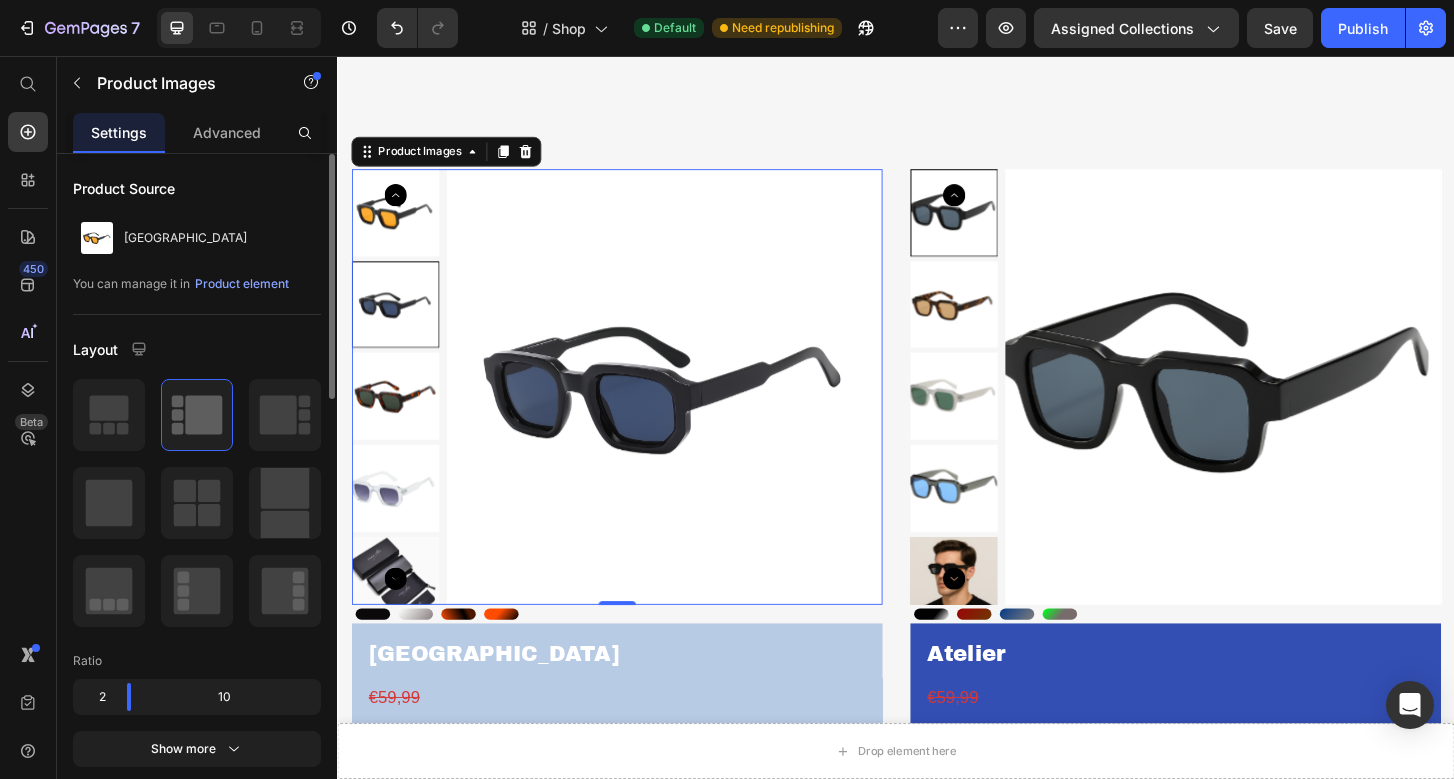 scroll, scrollTop: 2976, scrollLeft: 0, axis: vertical 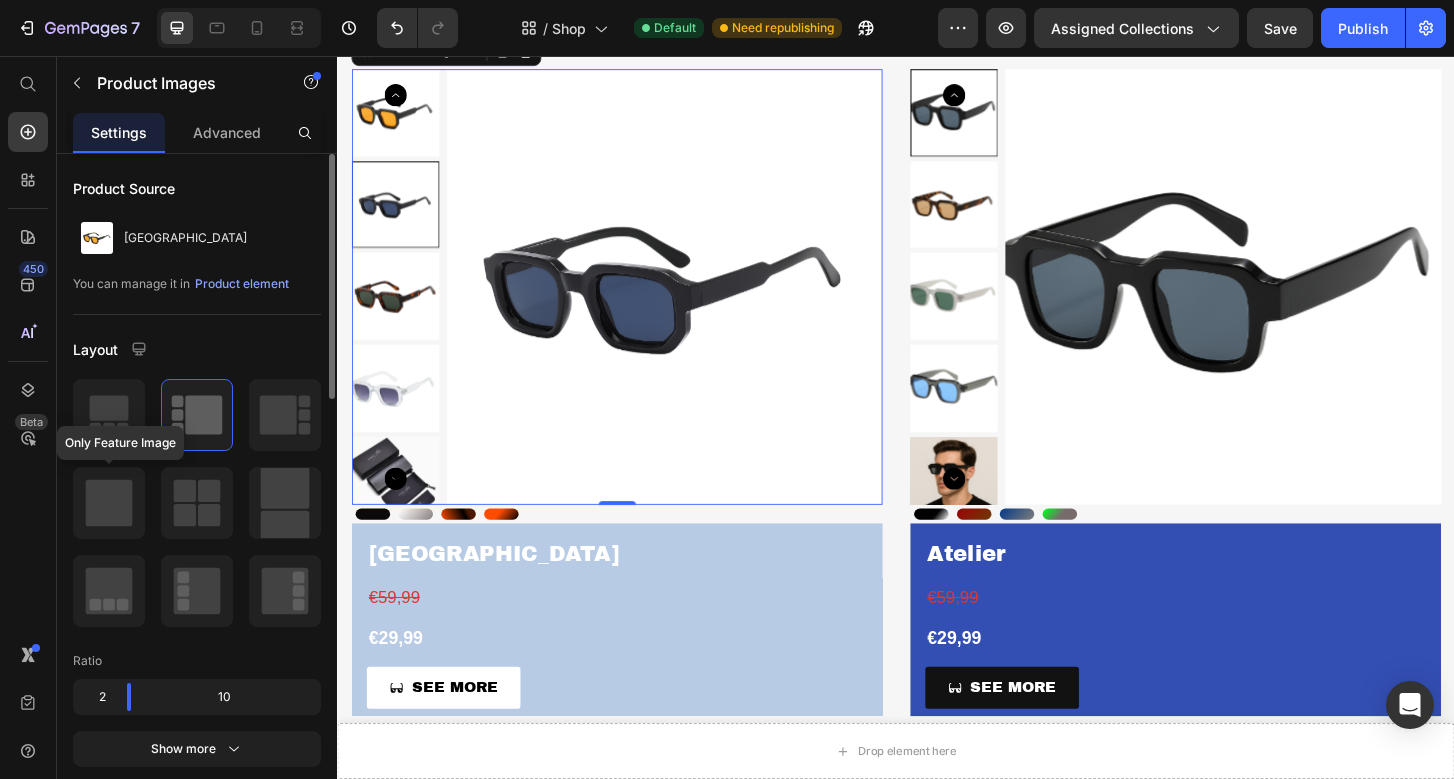 click 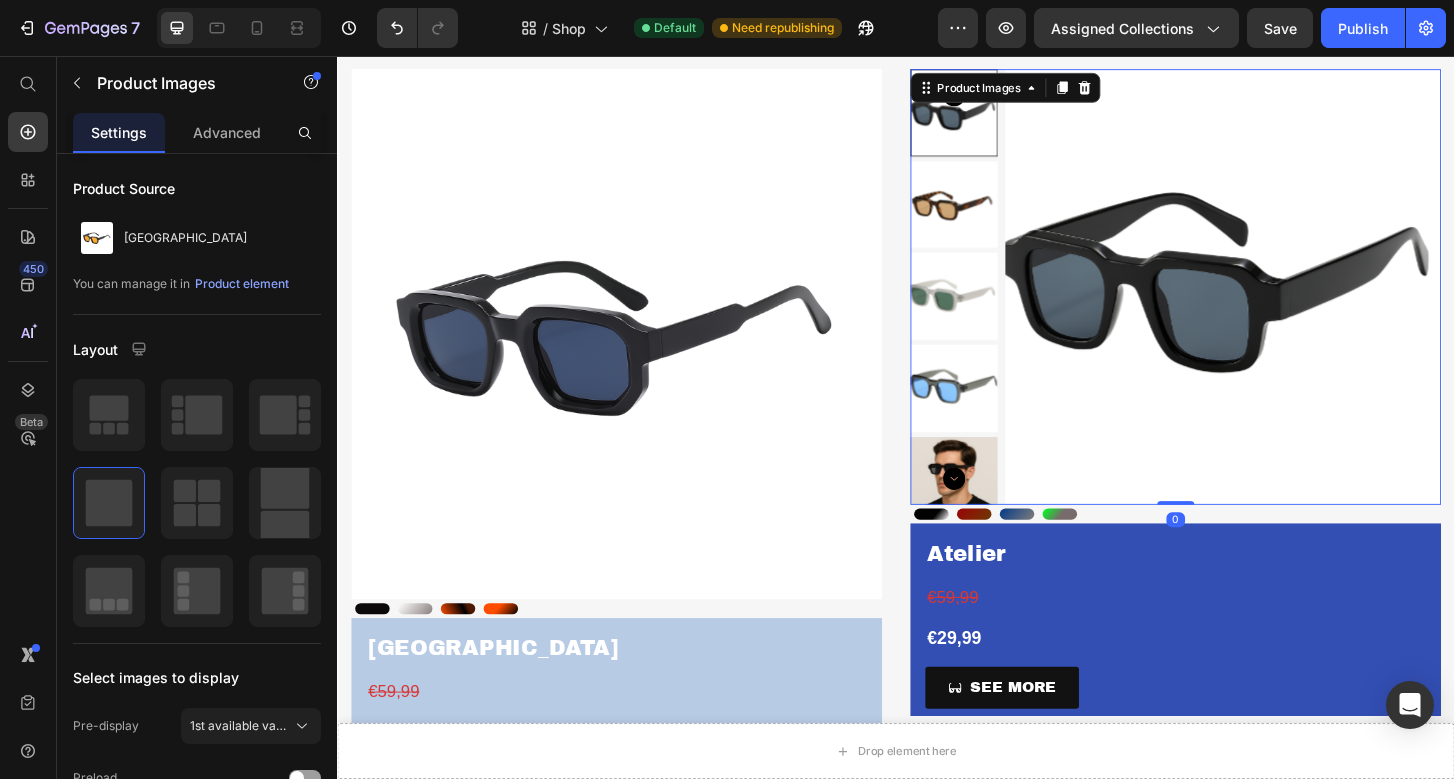click at bounding box center (1288, 304) 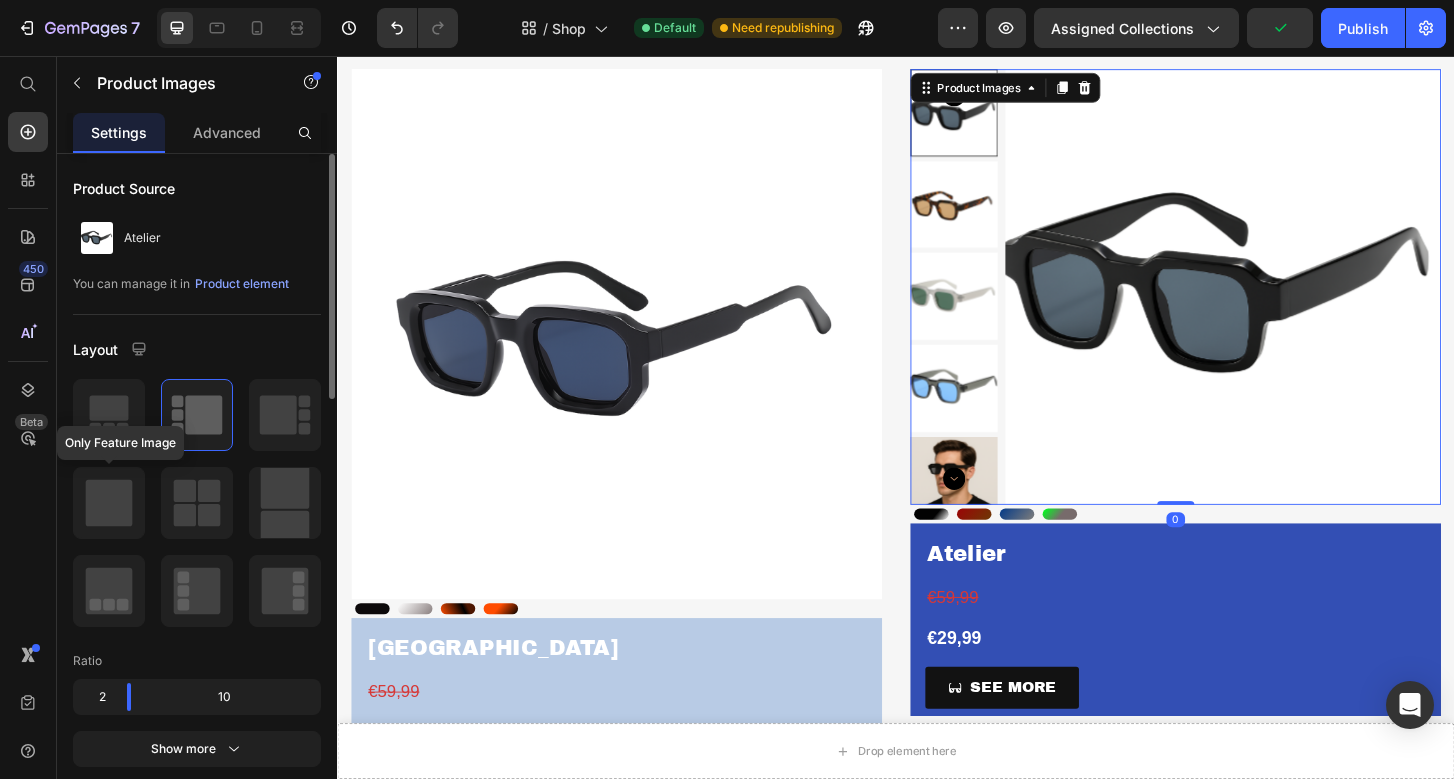 click 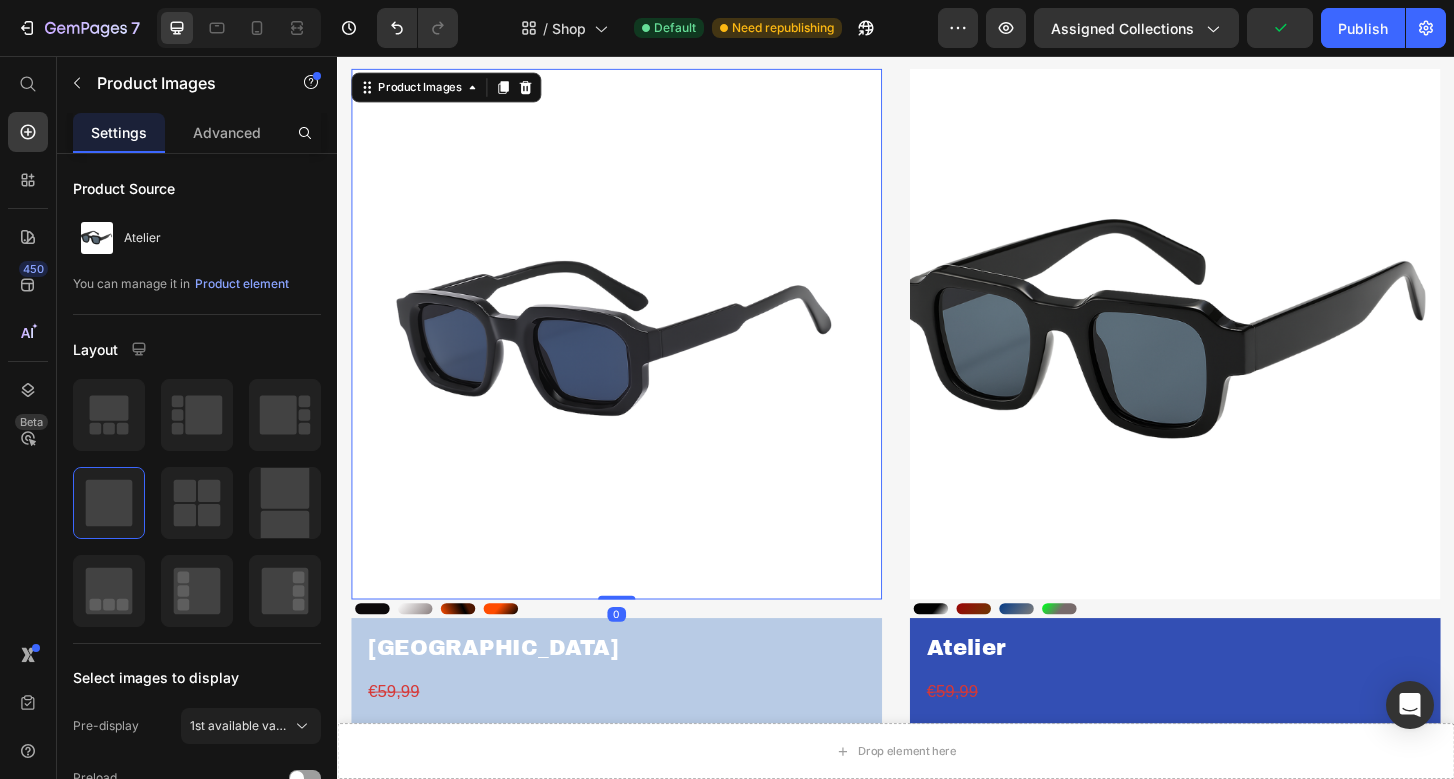 click at bounding box center (637, 355) 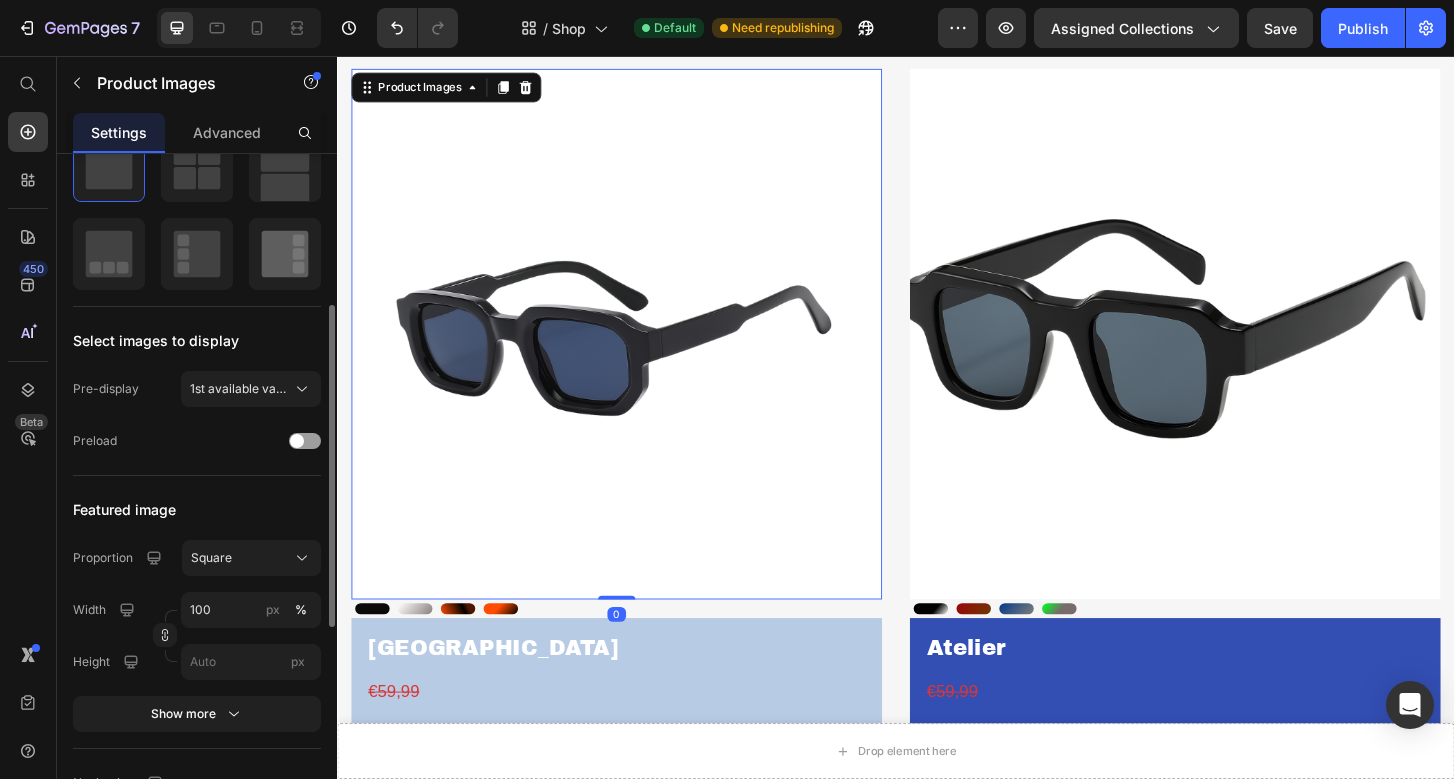 scroll, scrollTop: 365, scrollLeft: 0, axis: vertical 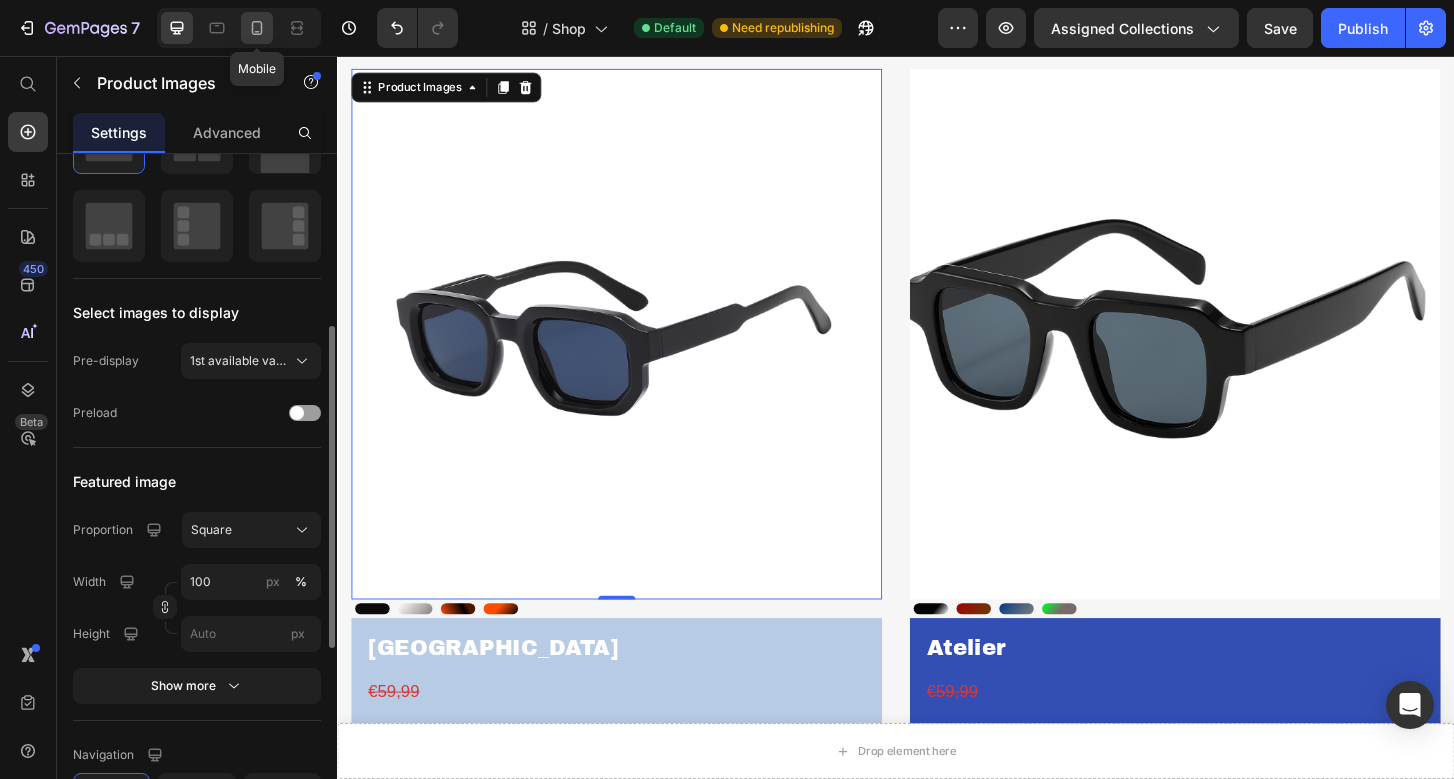 click 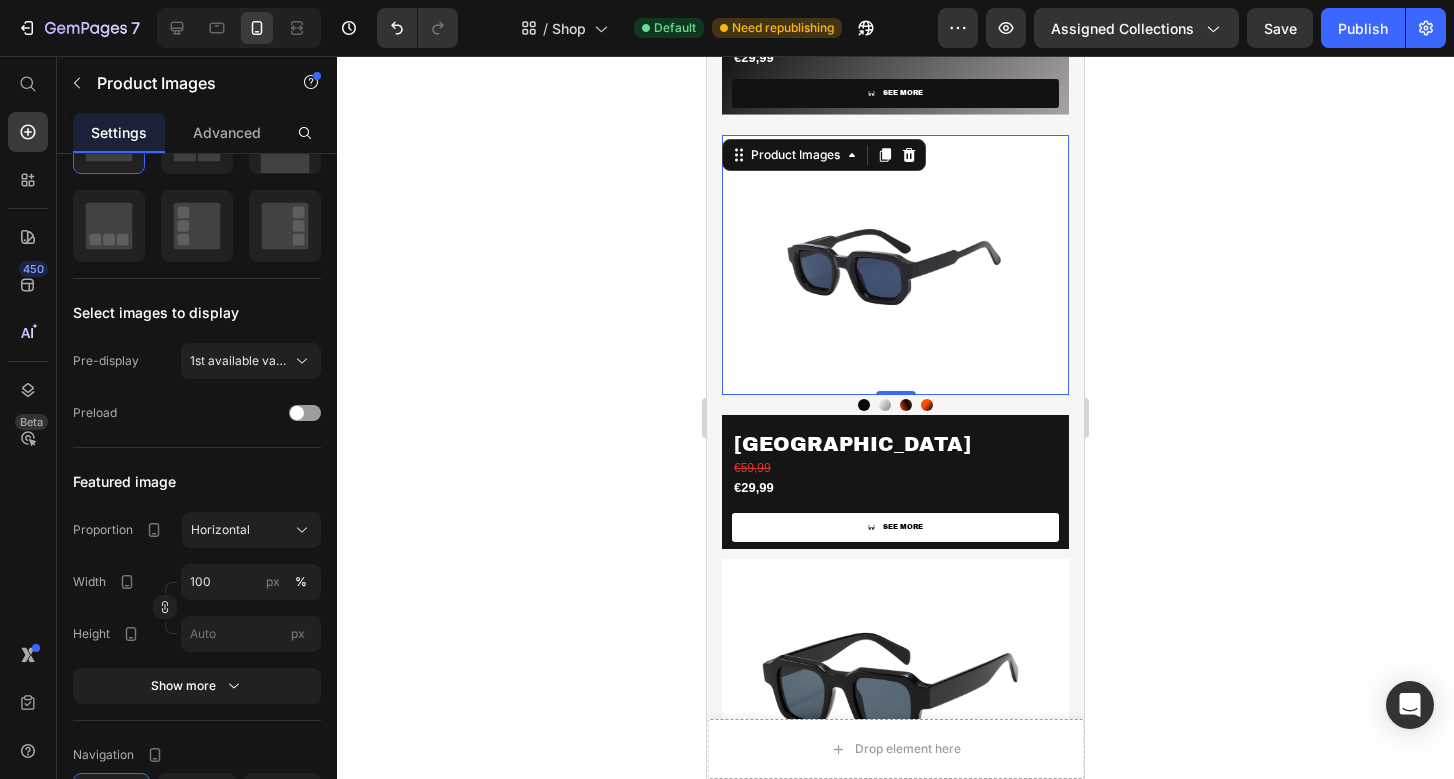 scroll, scrollTop: 2944, scrollLeft: 0, axis: vertical 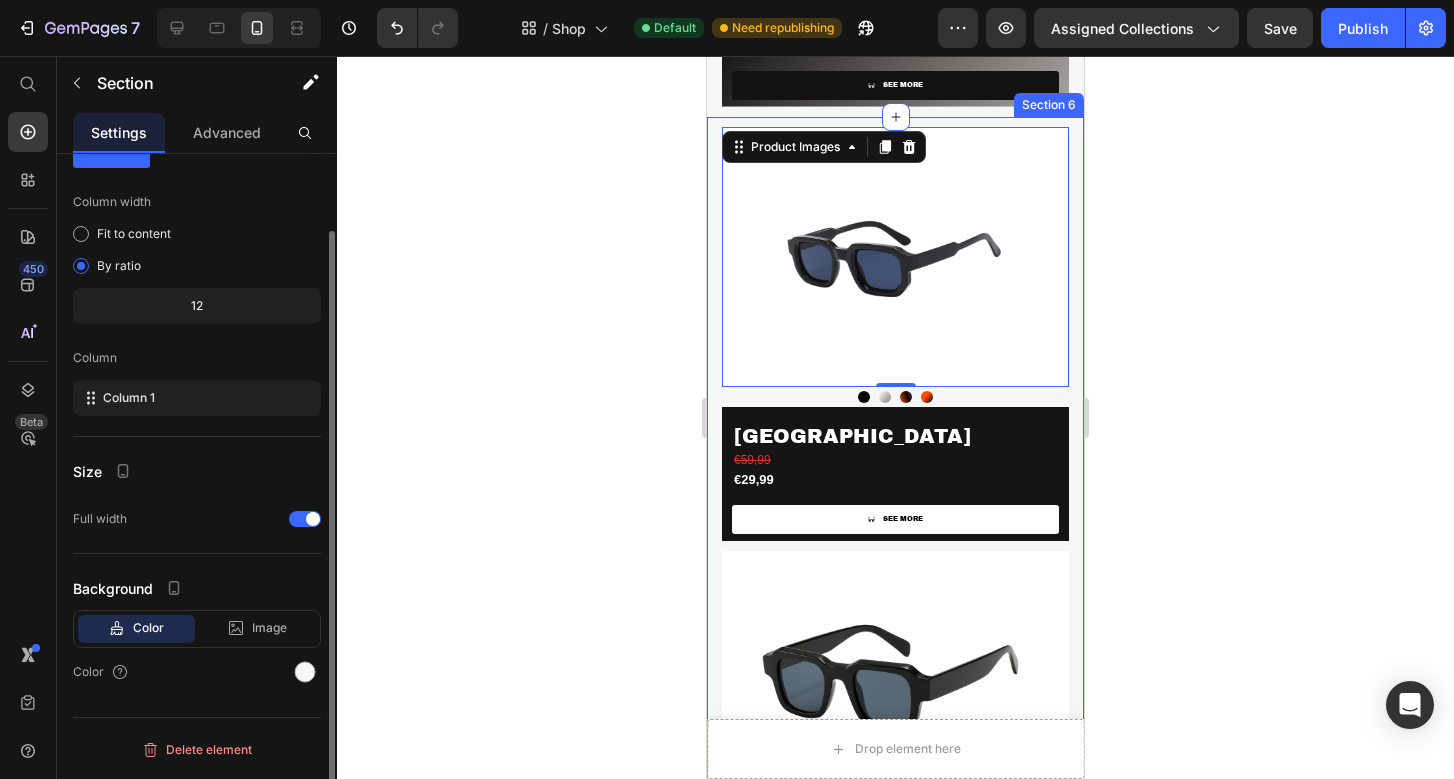 click on "Product Images   0 Night Night Crystal Crystal Pop Pop Fire Fire Product Variants & Swatches [GEOGRAPHIC_DATA] Product Title €59,99 Product Price €29,99 Product Price
SEE MORE Product View More Row Product Product Images moon moon Tiger Tiger Lagune Lagune Grinch Grinch Product Variants & Swatches Atelier Product Title €59,99 Product Price €29,99 Product Price
SEE MORE Product View More Row Product Row Section 6" at bounding box center [895, 546] 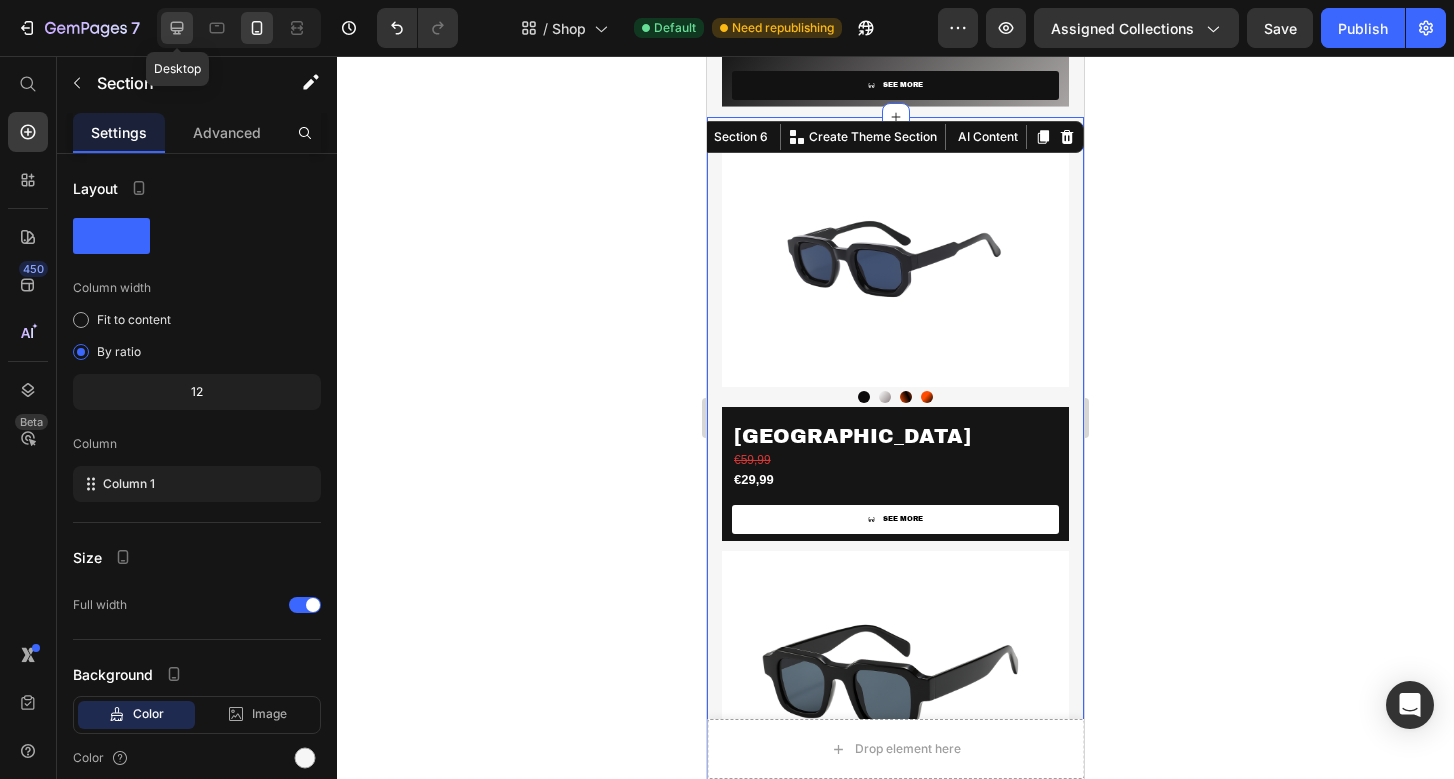 click 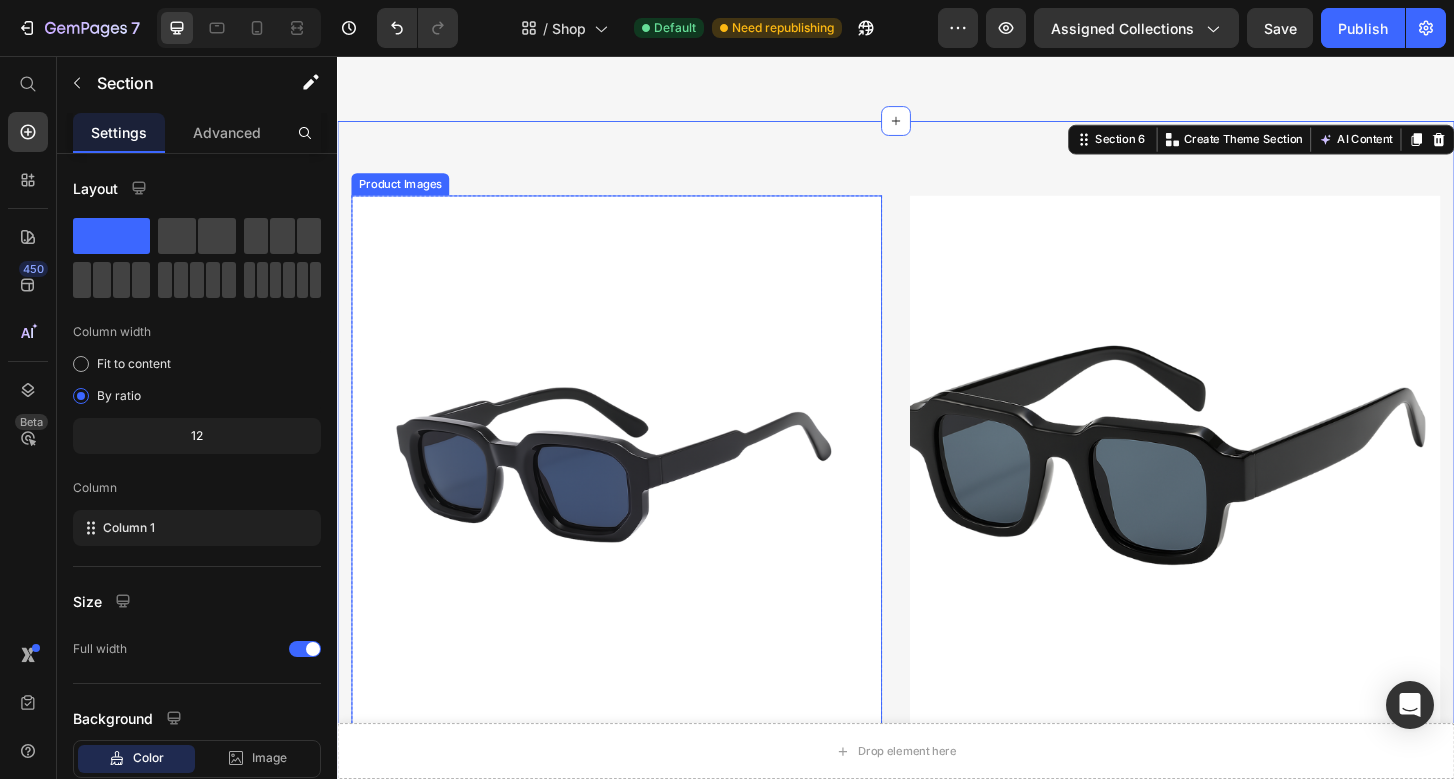 scroll, scrollTop: 2840, scrollLeft: 0, axis: vertical 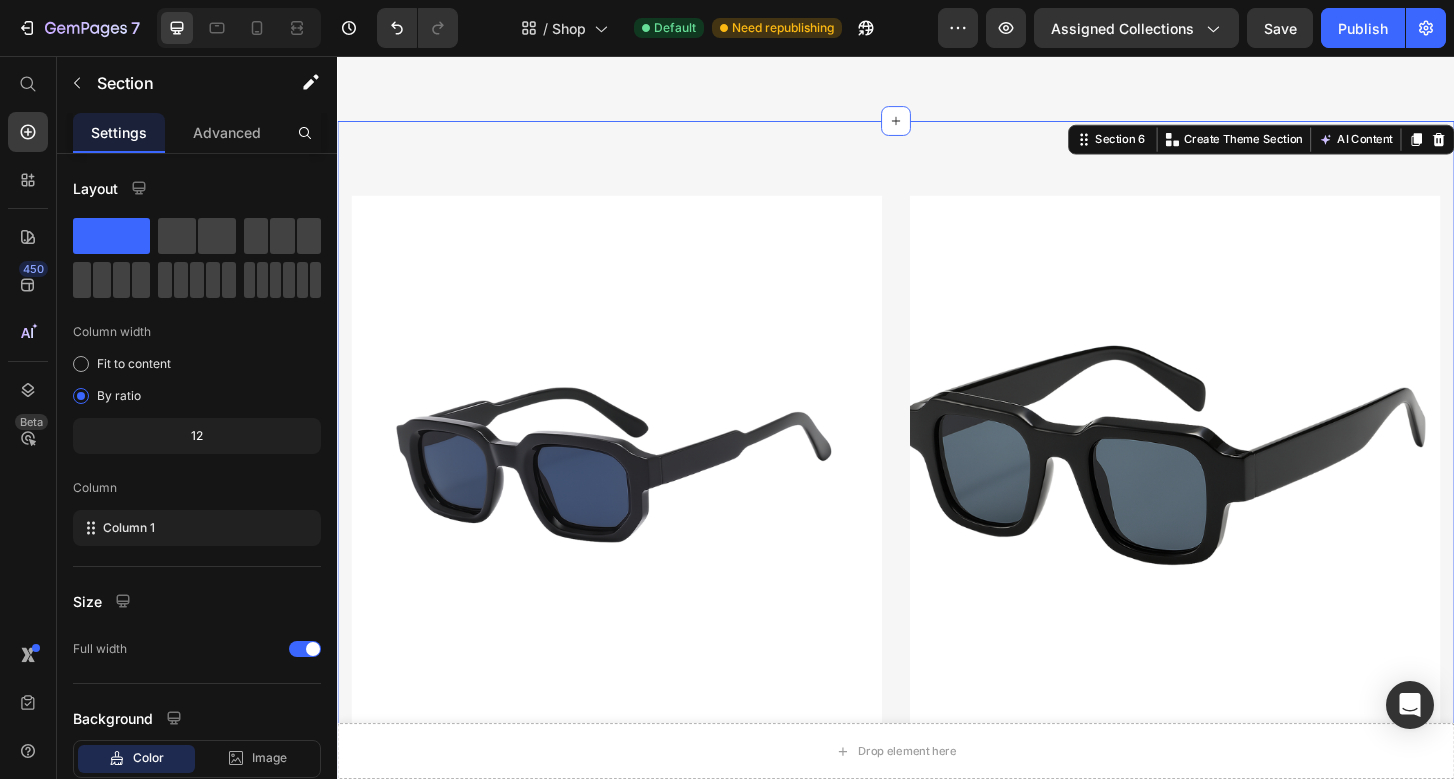 click on "Product Images Night Night Crystal Crystal Pop Pop Fire Fire Product Variants & Swatches [GEOGRAPHIC_DATA] Product Title €59,99 Product Price €29,99 Product Price
SEE MORE Product View More Row Product Product Images moon moon Tiger Tiger Lagune Lagune Grinch Grinch Product Variants & Swatches Atelier Product Title €59,99 Product Price €29,99 Product Price
SEE MORE Product View More Row Product Row Section 6   Create Theme Section AI Content Write with GemAI What would you like to describe here? Tone and Voice Persuasive Product Cast Show more Generate" at bounding box center [937, 596] 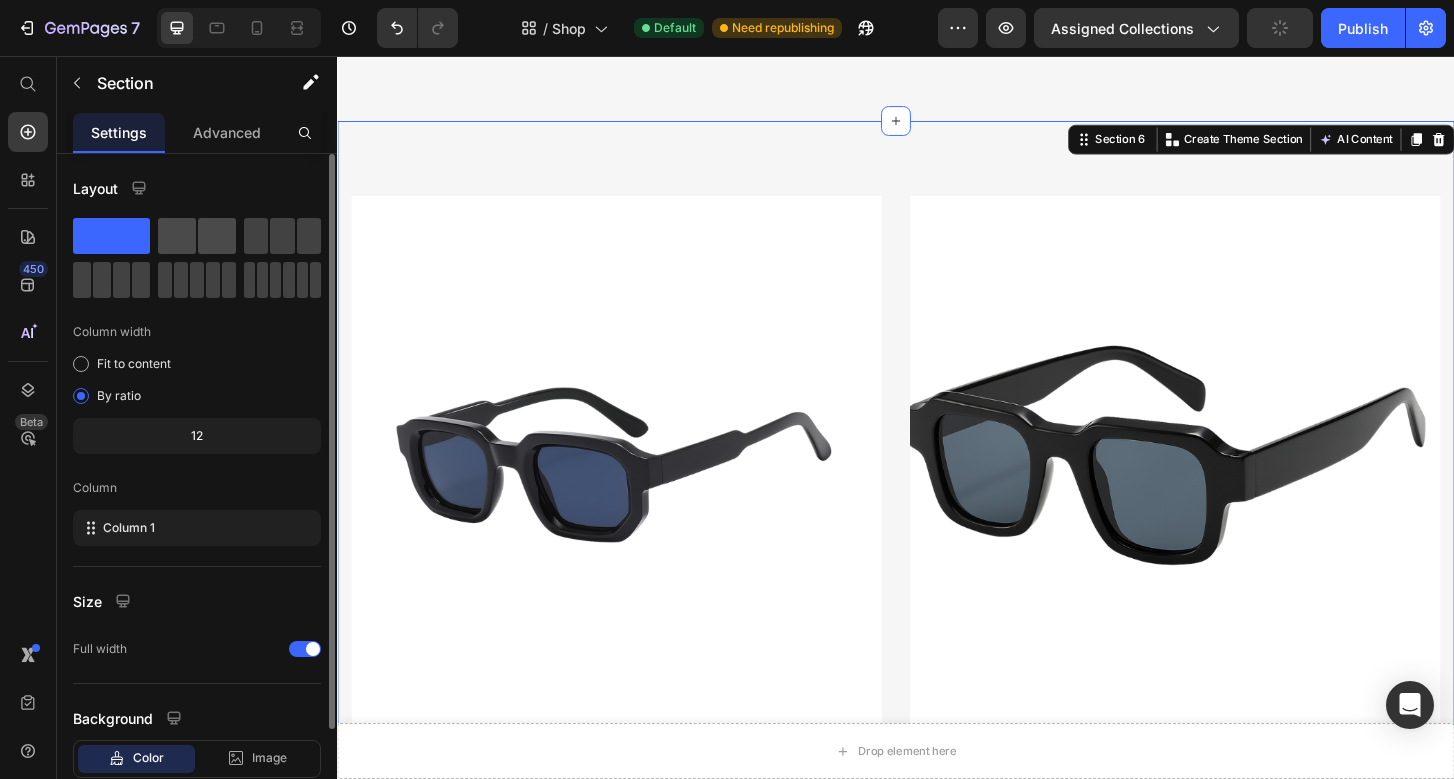 click 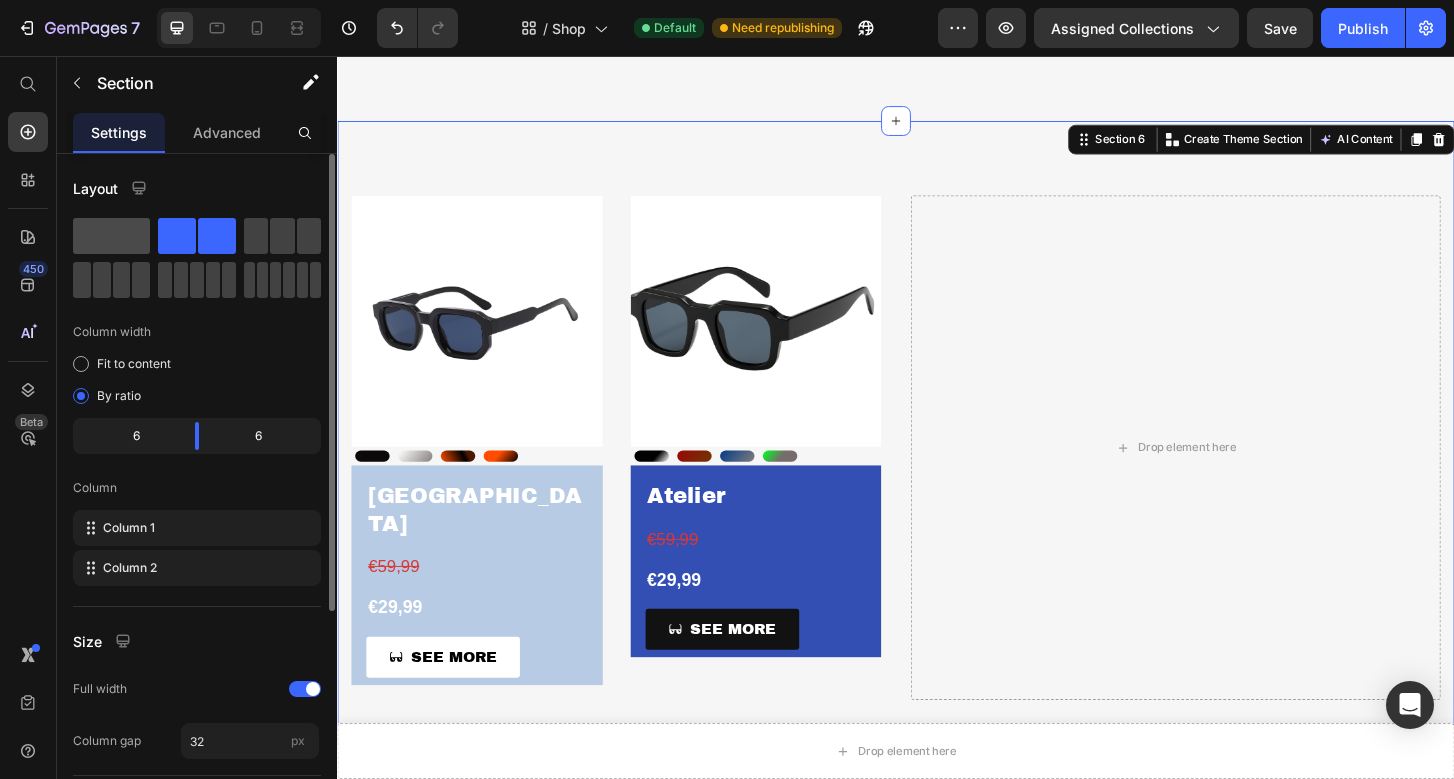 click 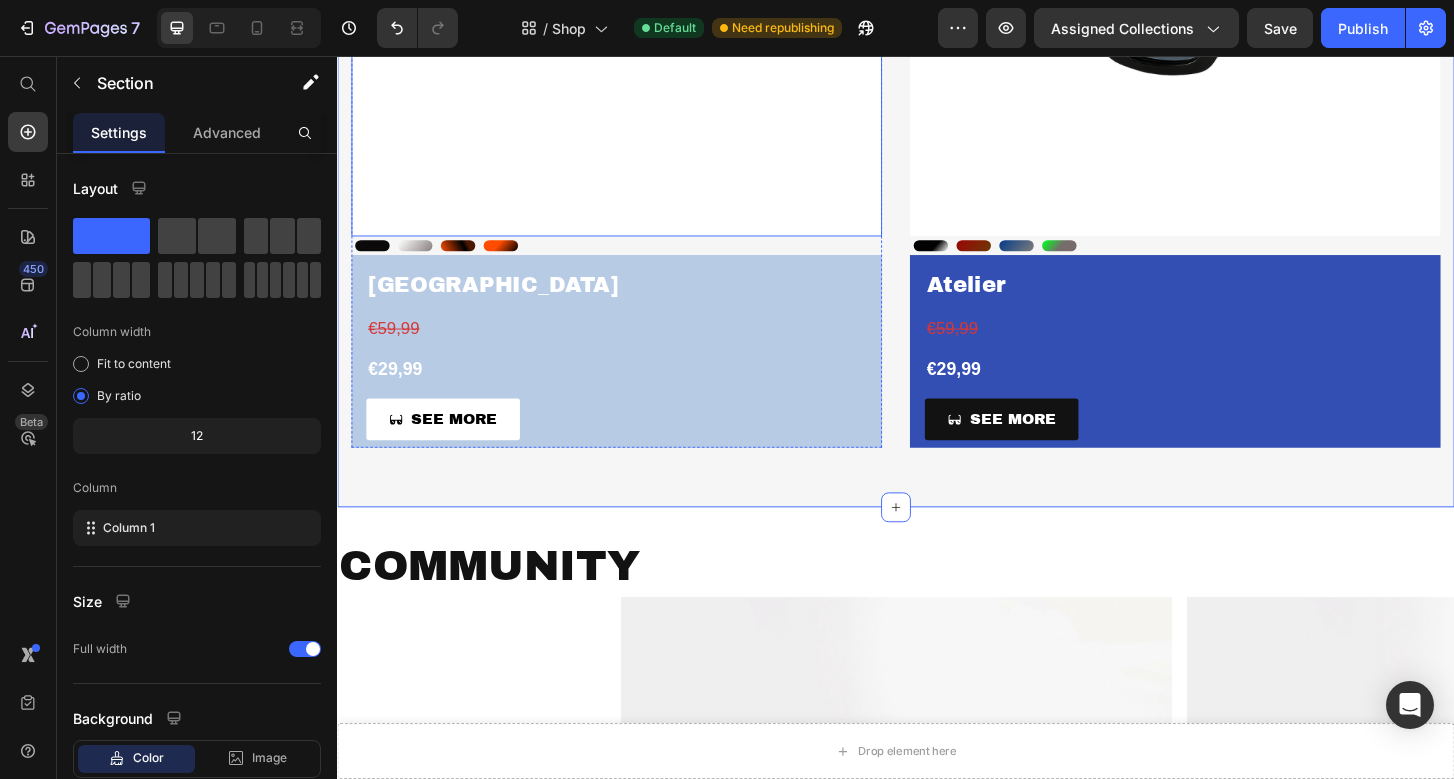 scroll, scrollTop: 3367, scrollLeft: 0, axis: vertical 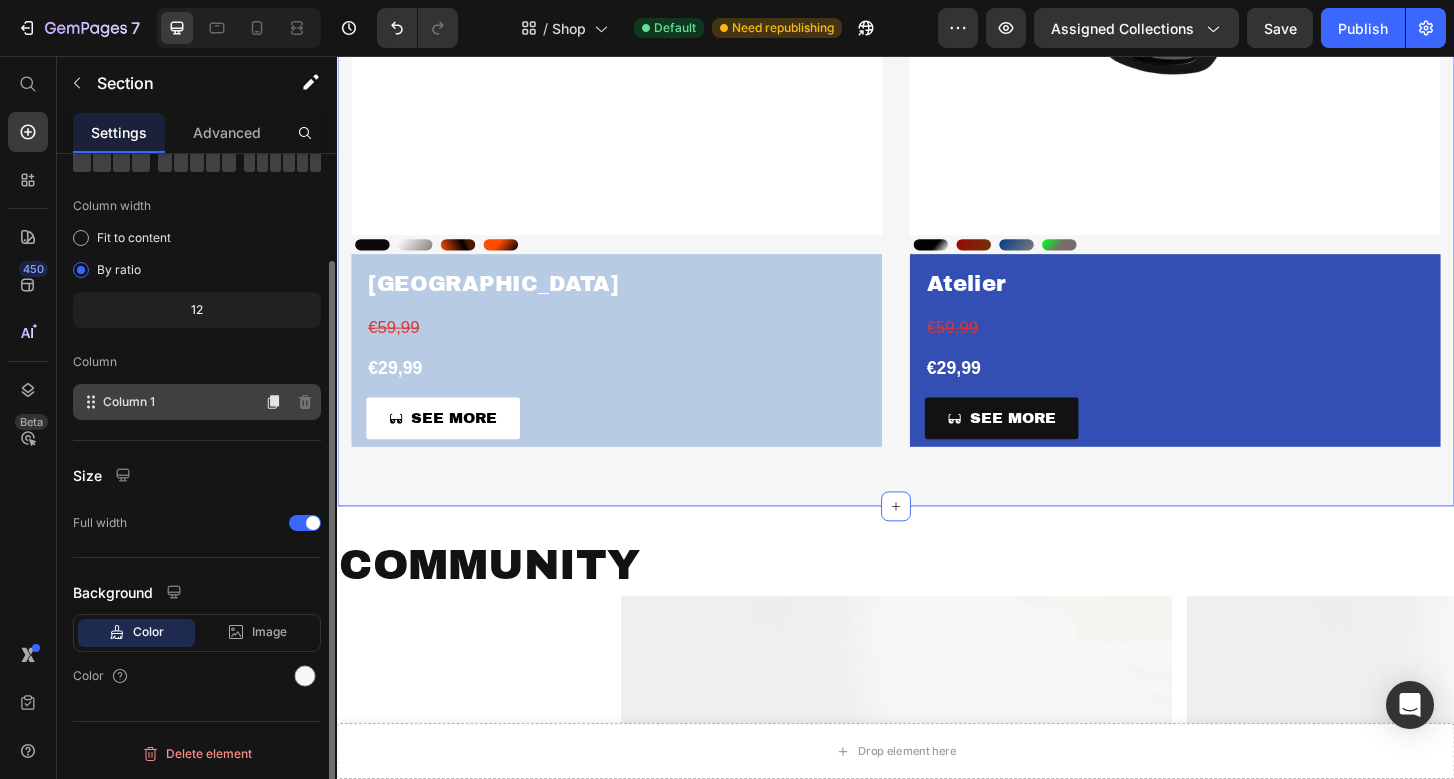 click on "Column 1" 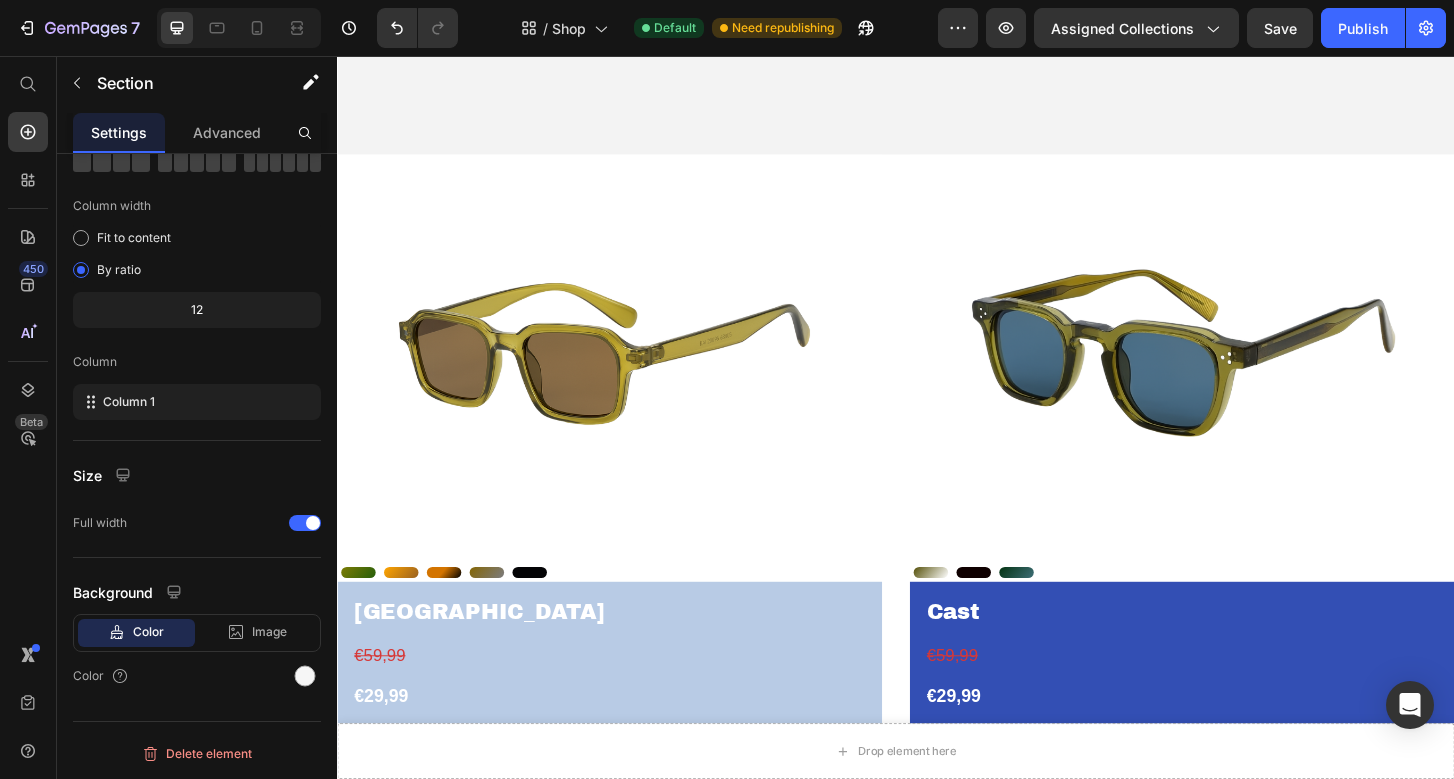 scroll, scrollTop: 0, scrollLeft: 0, axis: both 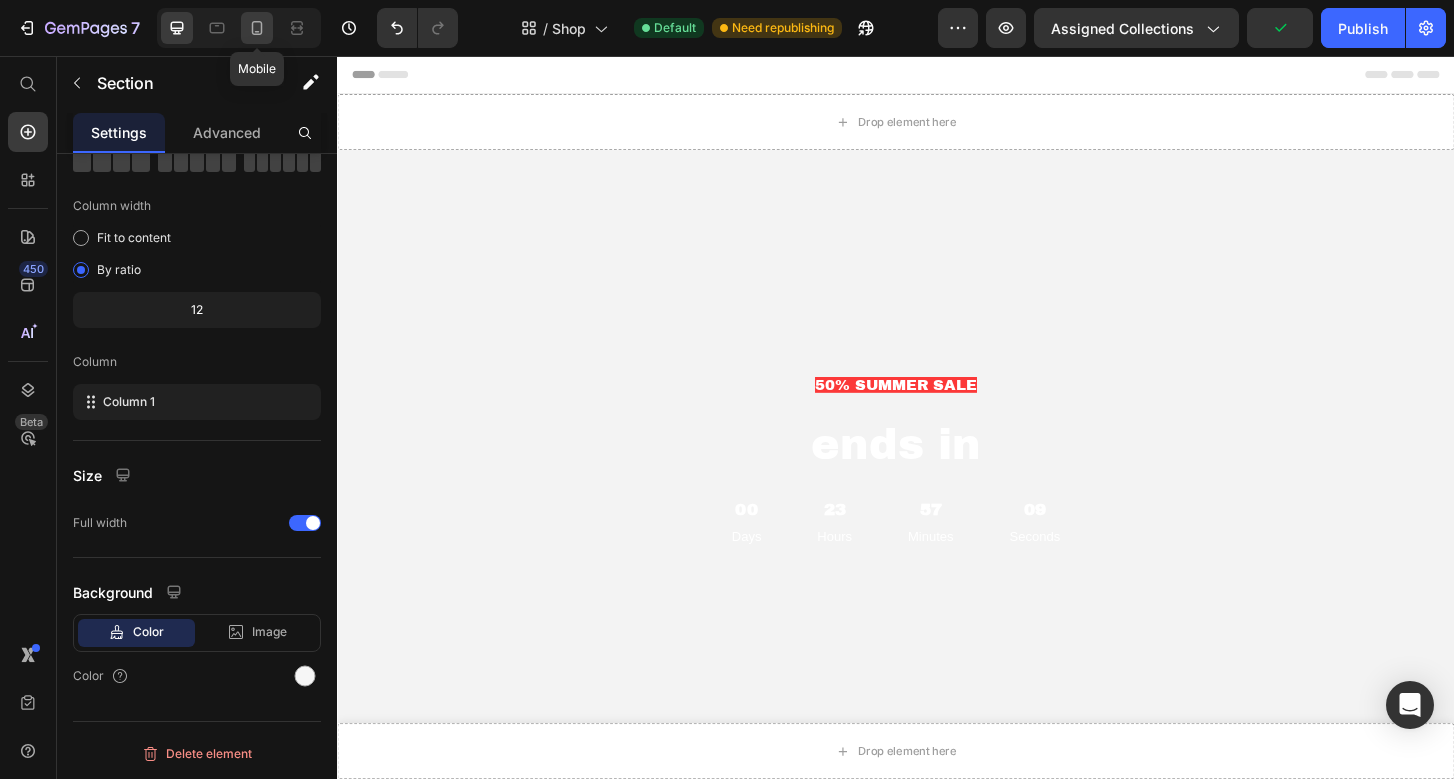 click 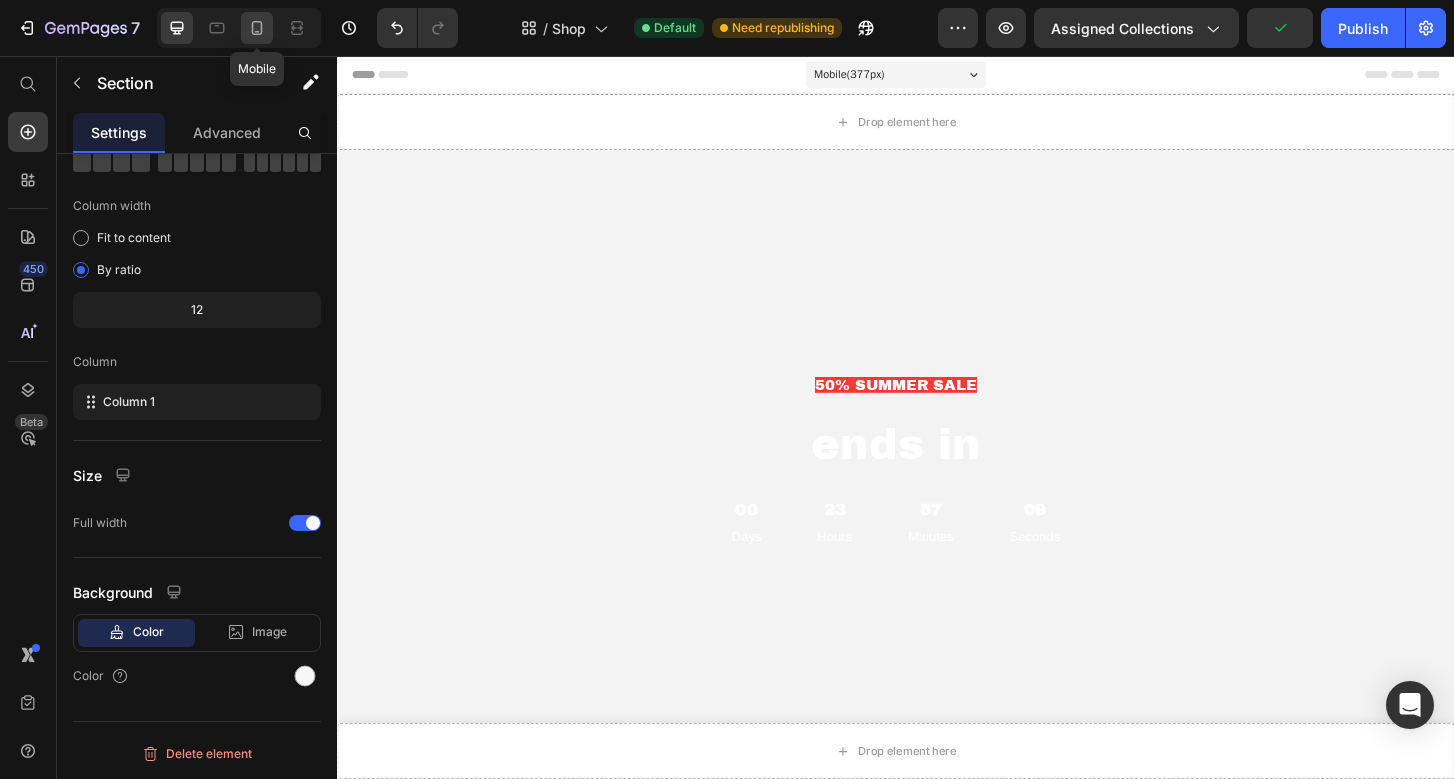 scroll, scrollTop: 82, scrollLeft: 0, axis: vertical 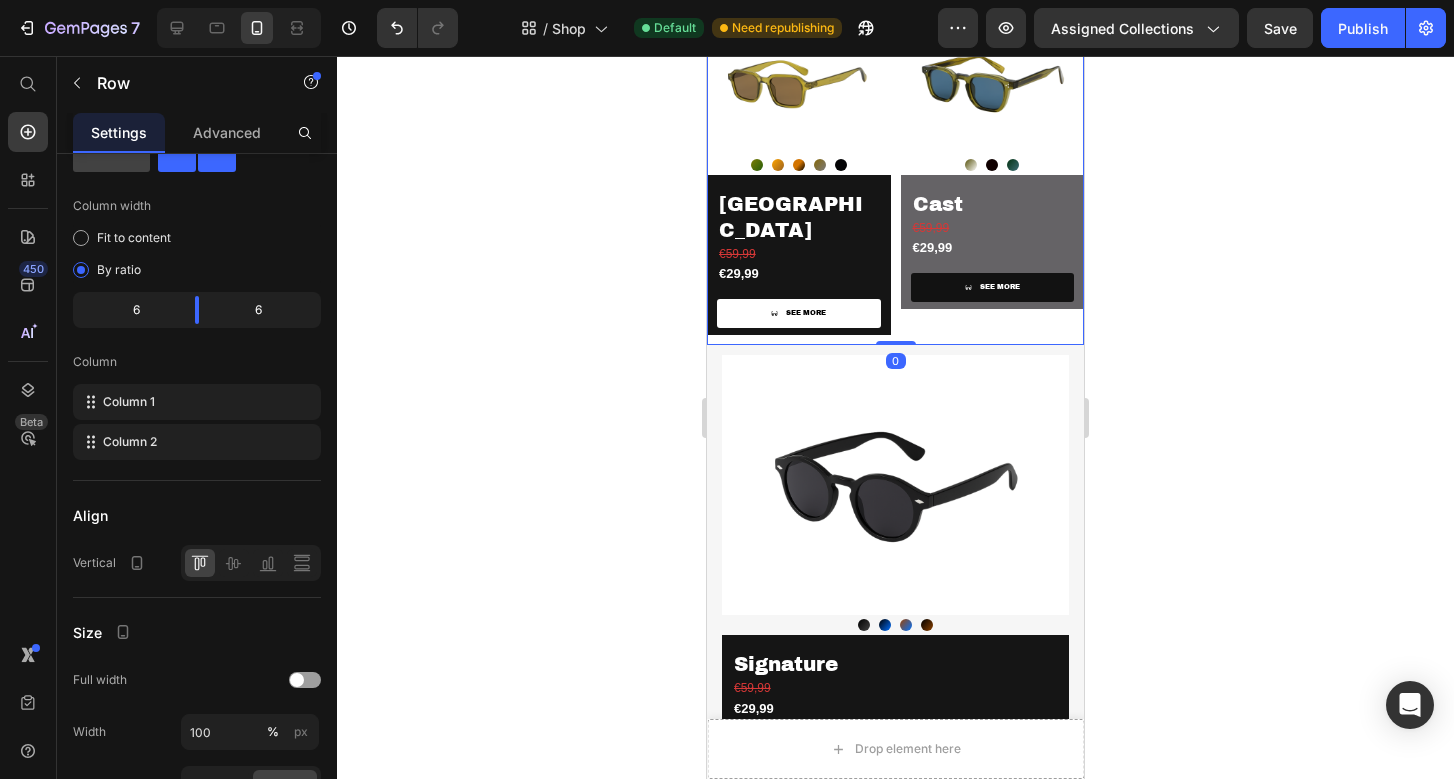 click on "Product Images olive olive Orange Orange Delusion Delusion Brownie Brownie midnight midnight Product Variants & Swatches Venice Product Title €59,99 Product Price €29,99 Product Price
SEE MORE Product View More Row Product Product Images [PERSON_NAME] Dark Dark laolive laolive Product Variants & Swatches Cast Product Title €59,99 Product Price €29,99 Product Price
SEE MORE Product View More Row Product Row   0" at bounding box center [895, 181] 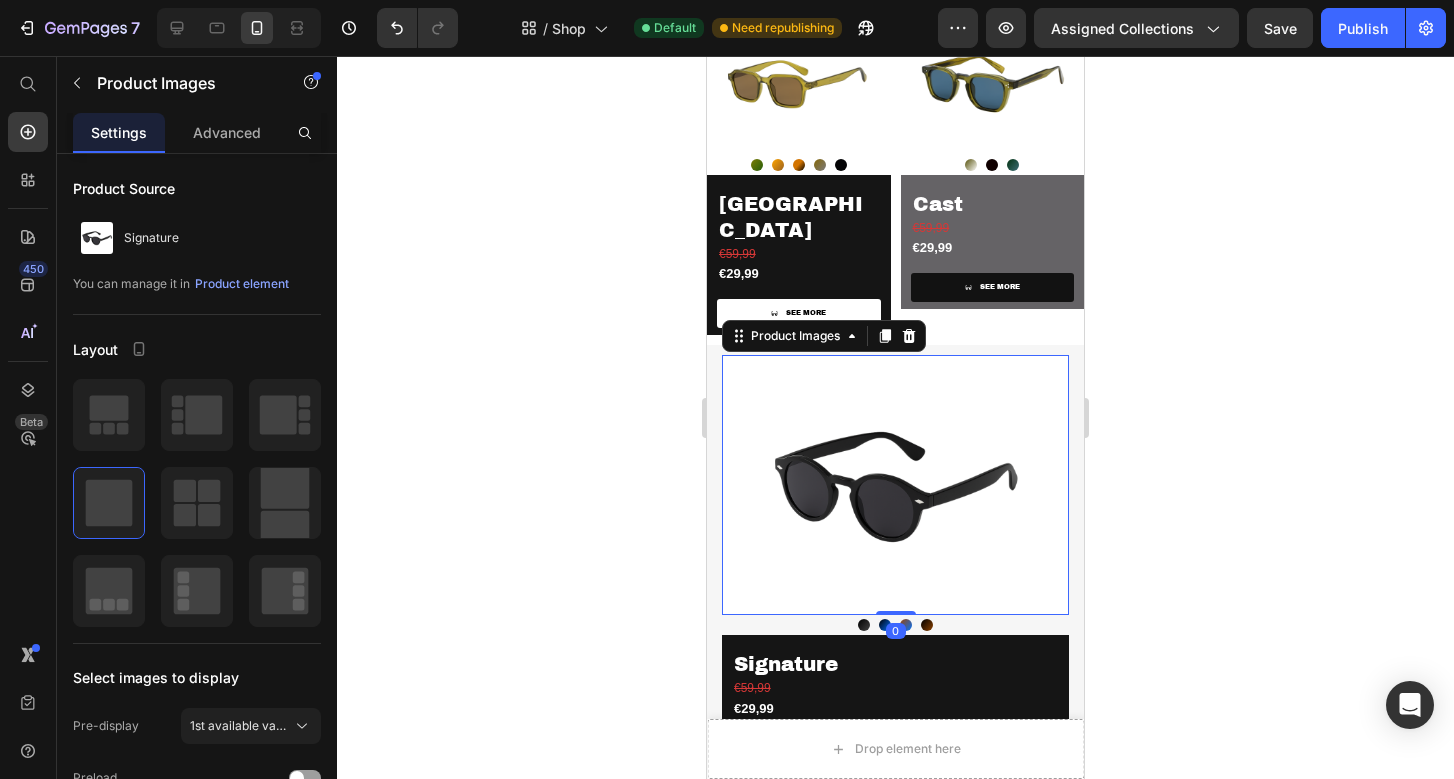 click at bounding box center [895, 485] 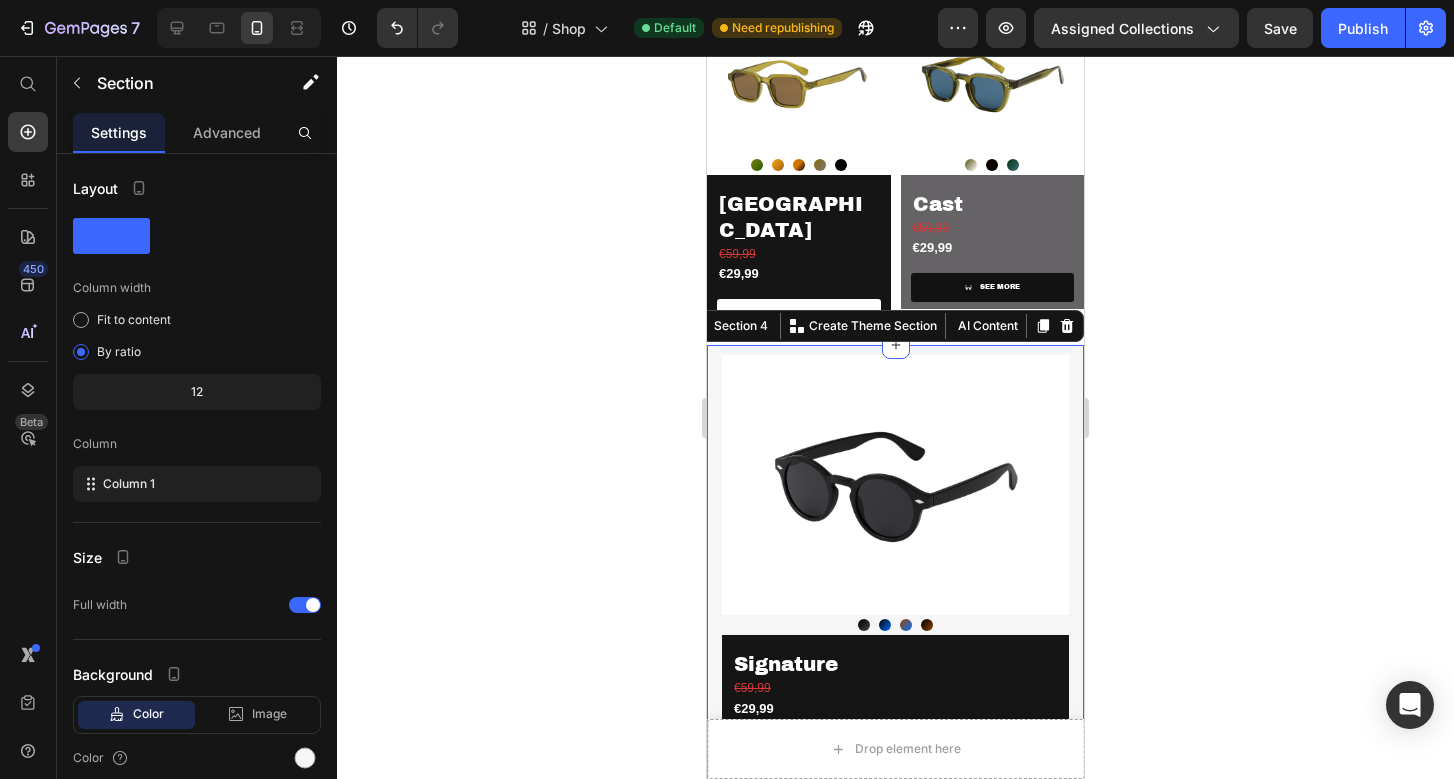 click on "Product Images Noir Noir Azure Azure Havanna Havanna Ember Ember Product Variants & Swatches Signature Product Title €59,99 Product Price €29,99 Product Price
SEE MORE Product View More Row Product Product Images Black Black Popular Popular Champagne Champagne [PERSON_NAME] [PERSON_NAME] Product Variants & Swatches [PERSON_NAME] Product Title €59,99 Product Price €29,99 Product Price
SEE MORE Product View More Row Product Row Section 4   Create Theme Section AI Content Write with GemAI What would you like to describe here? Tone and Voice Persuasive Product Cast Show more Generate" at bounding box center [895, 774] 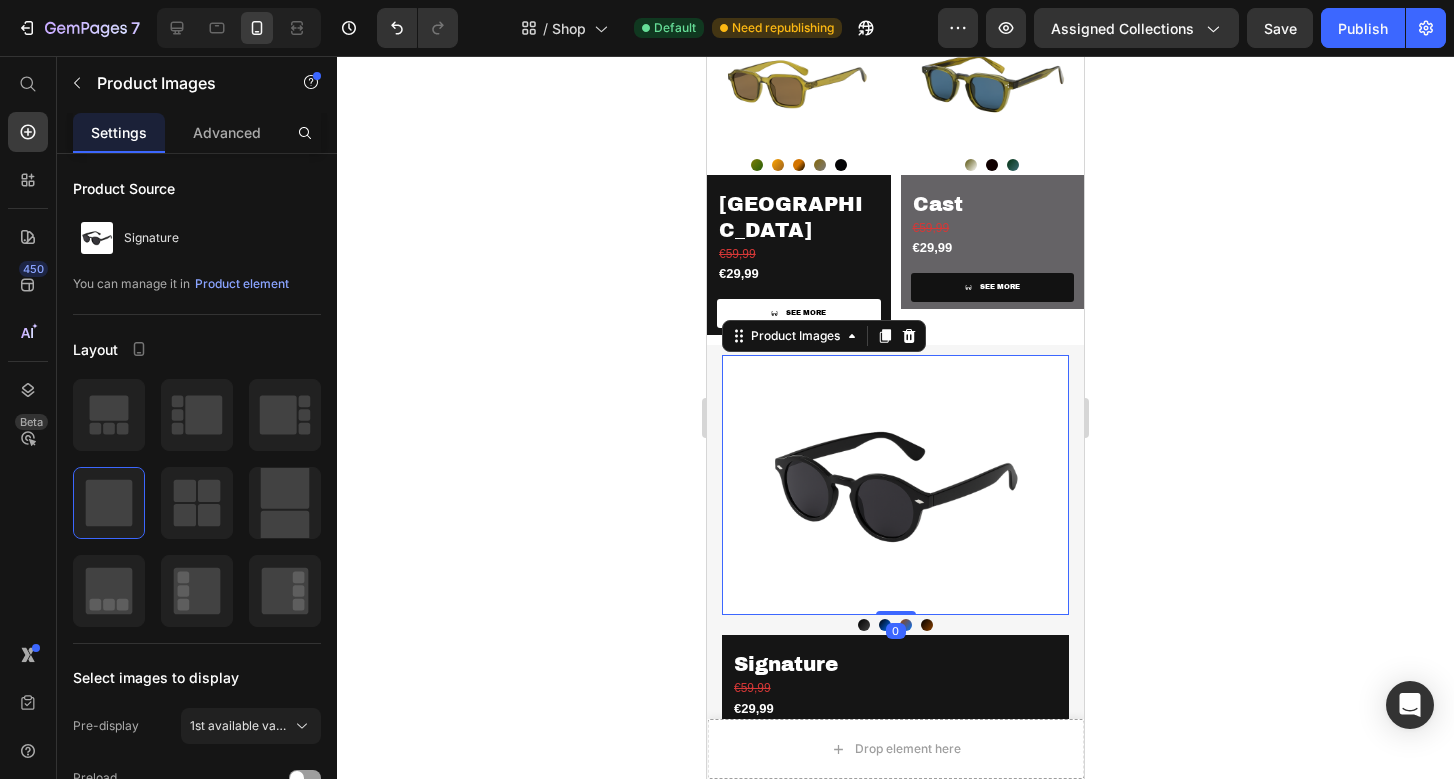 click at bounding box center [895, 485] 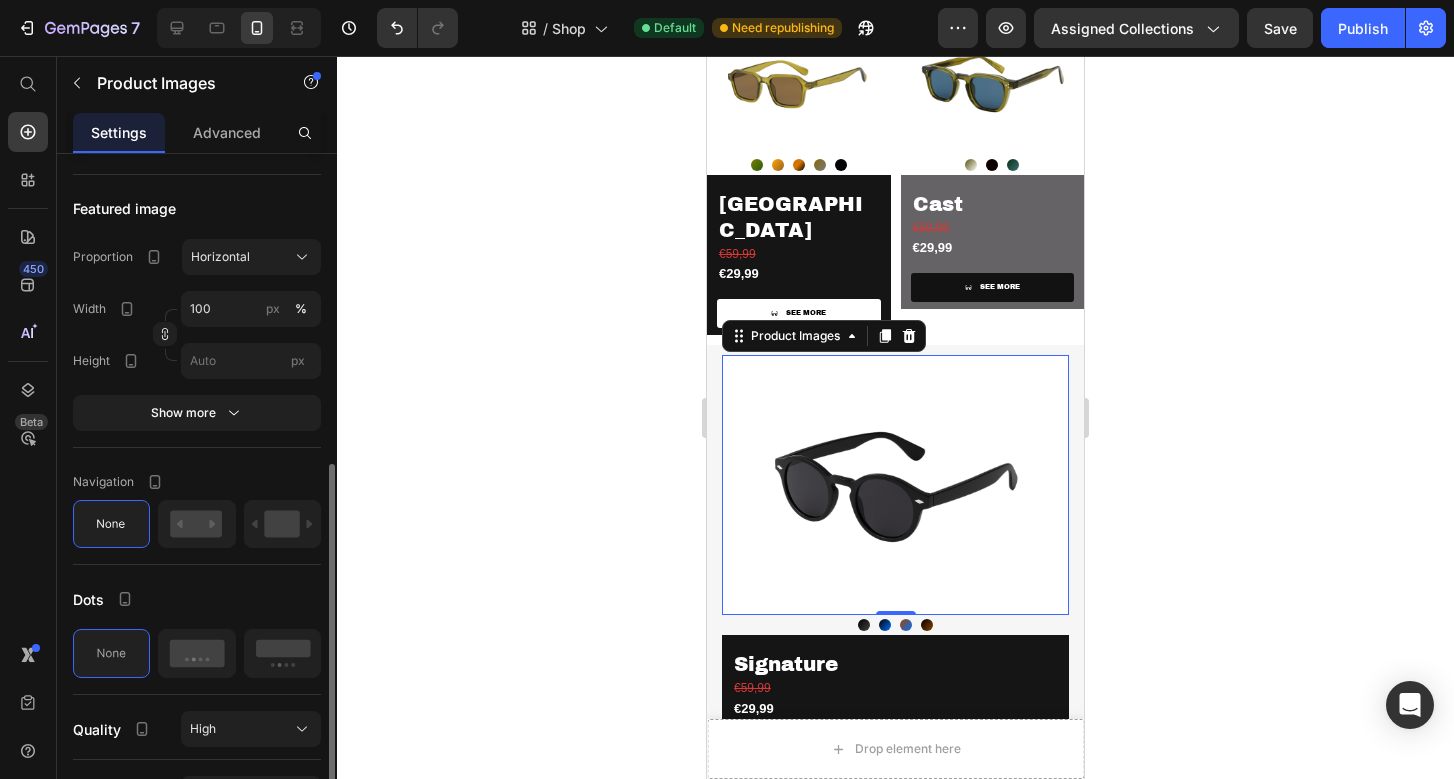 scroll, scrollTop: 645, scrollLeft: 0, axis: vertical 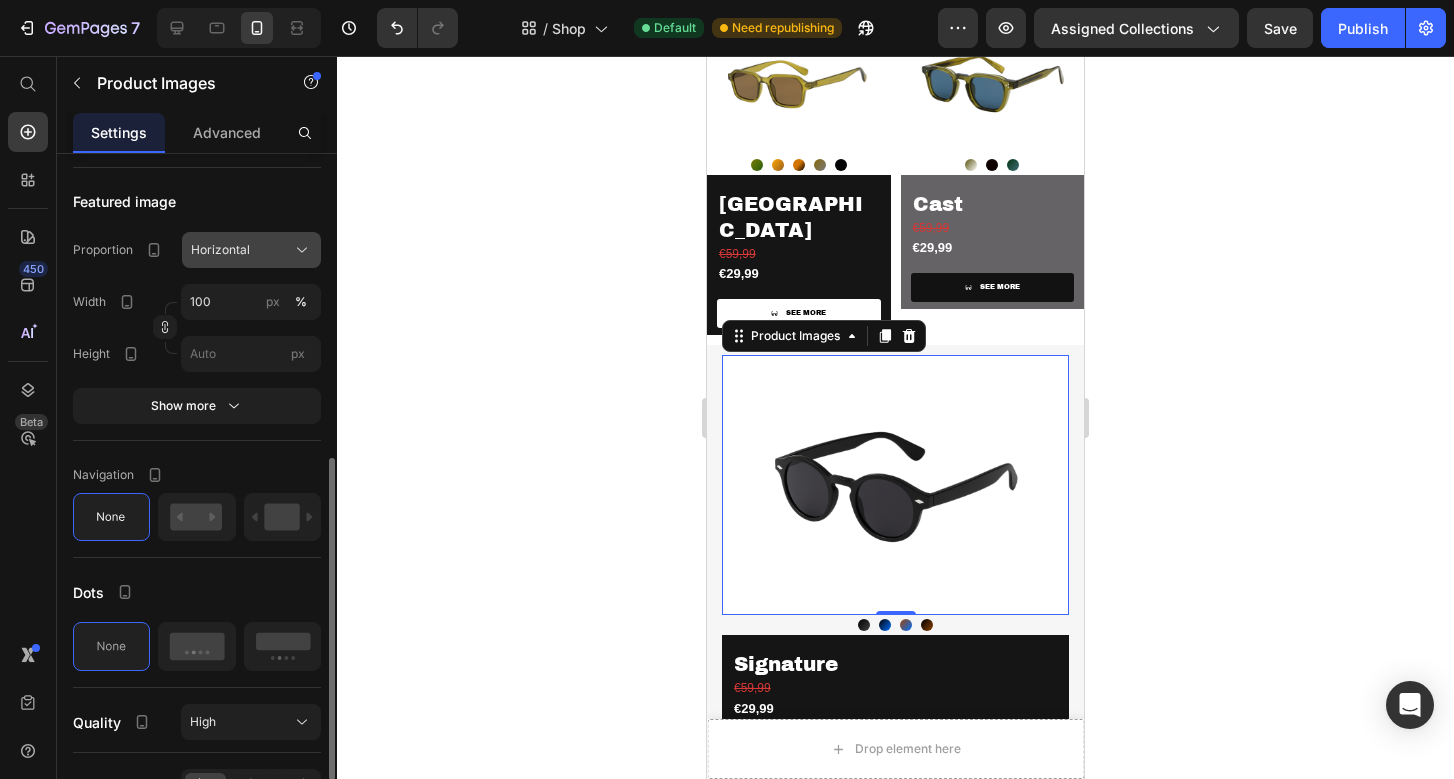 click on "Horizontal" 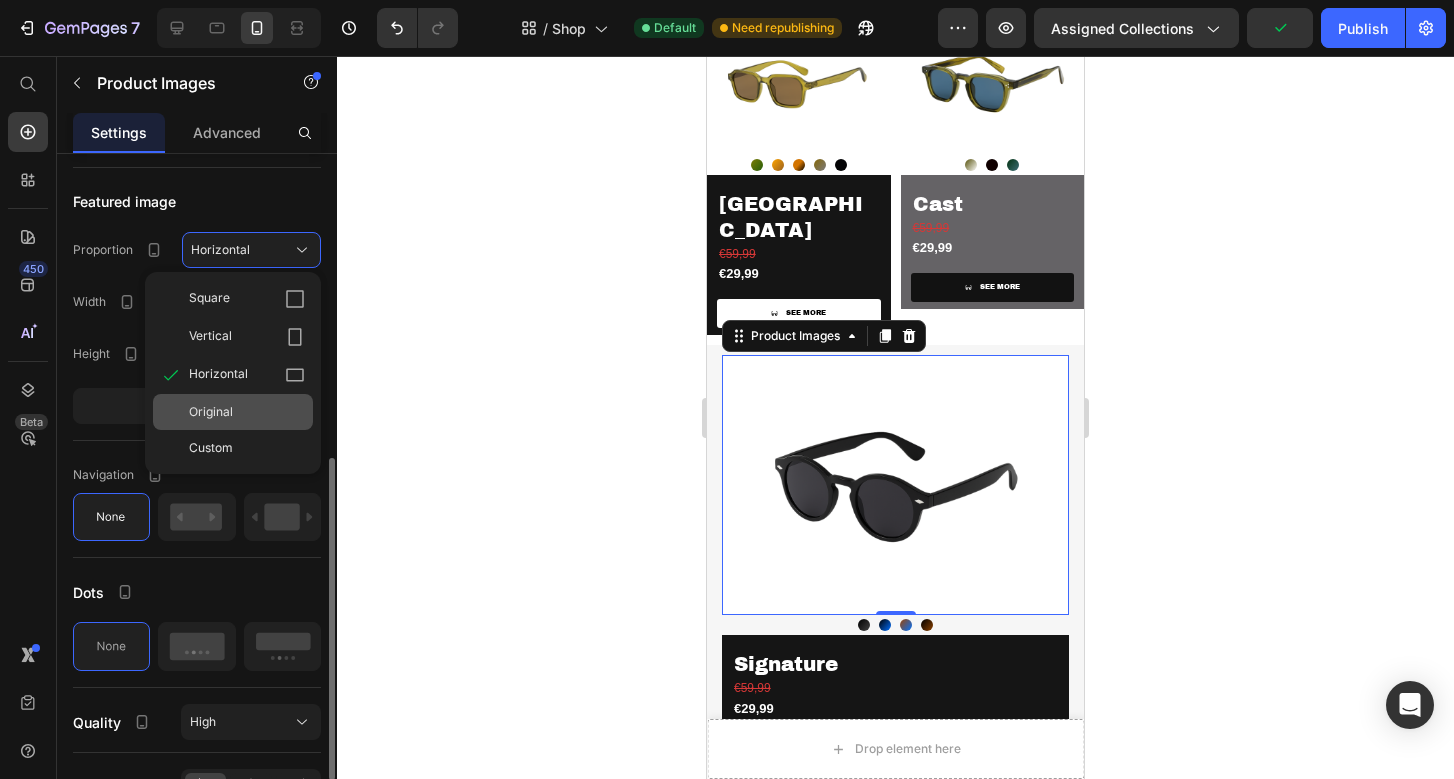 click on "Original" at bounding box center (211, 412) 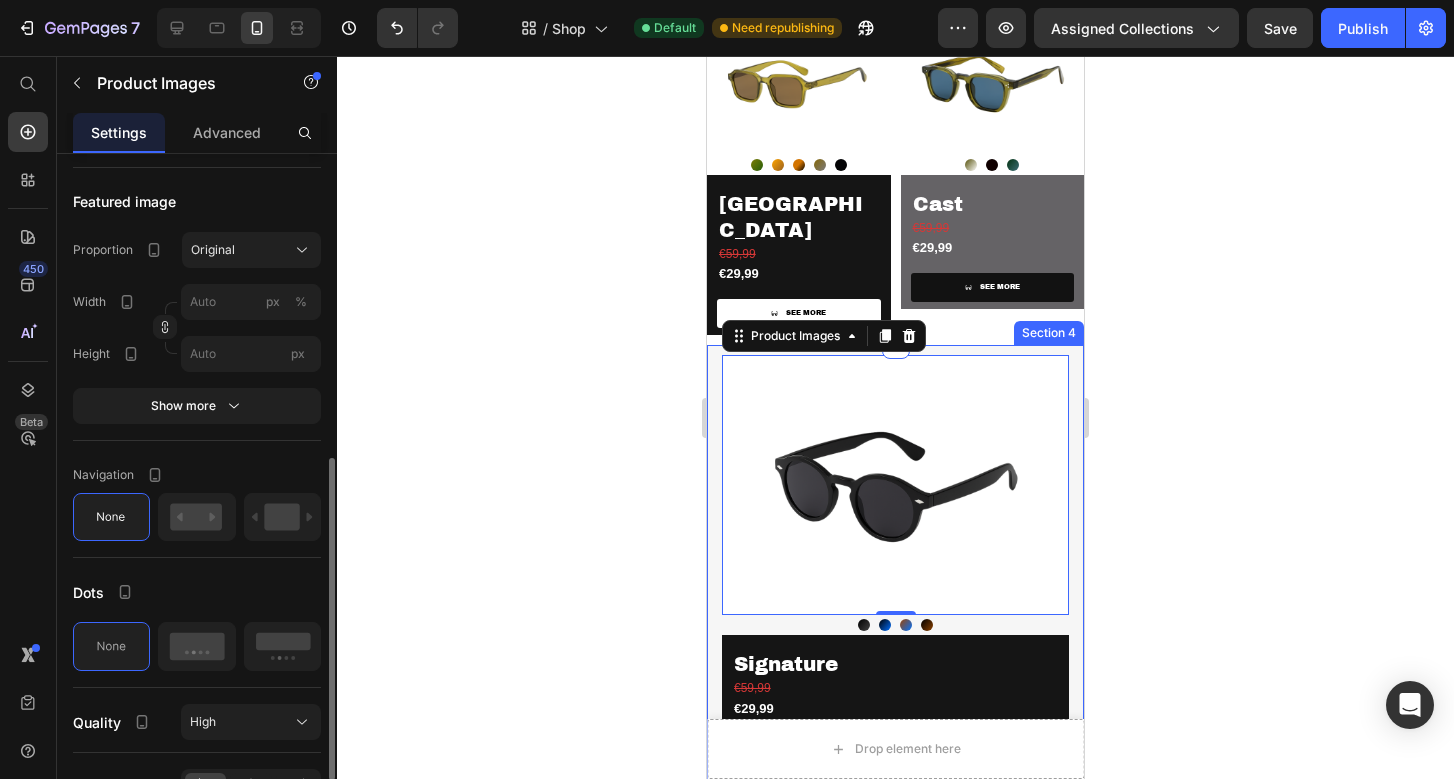 click on "Product Images   0 Noir Noir Azure Azure Havanna Havanna Ember Ember Product Variants & Swatches Signature Product Title €59,99 Product Price €29,99 Product Price
SEE MORE Product View More Row Product Product Images Black Black Popular Popular Champagne Champagne [PERSON_NAME] [PERSON_NAME] Product Variants & Swatches [PERSON_NAME] Product Title €59,99 Product Price €29,99 Product Price
SEE MORE Product View More Row Product Row Section 4" at bounding box center [895, 774] 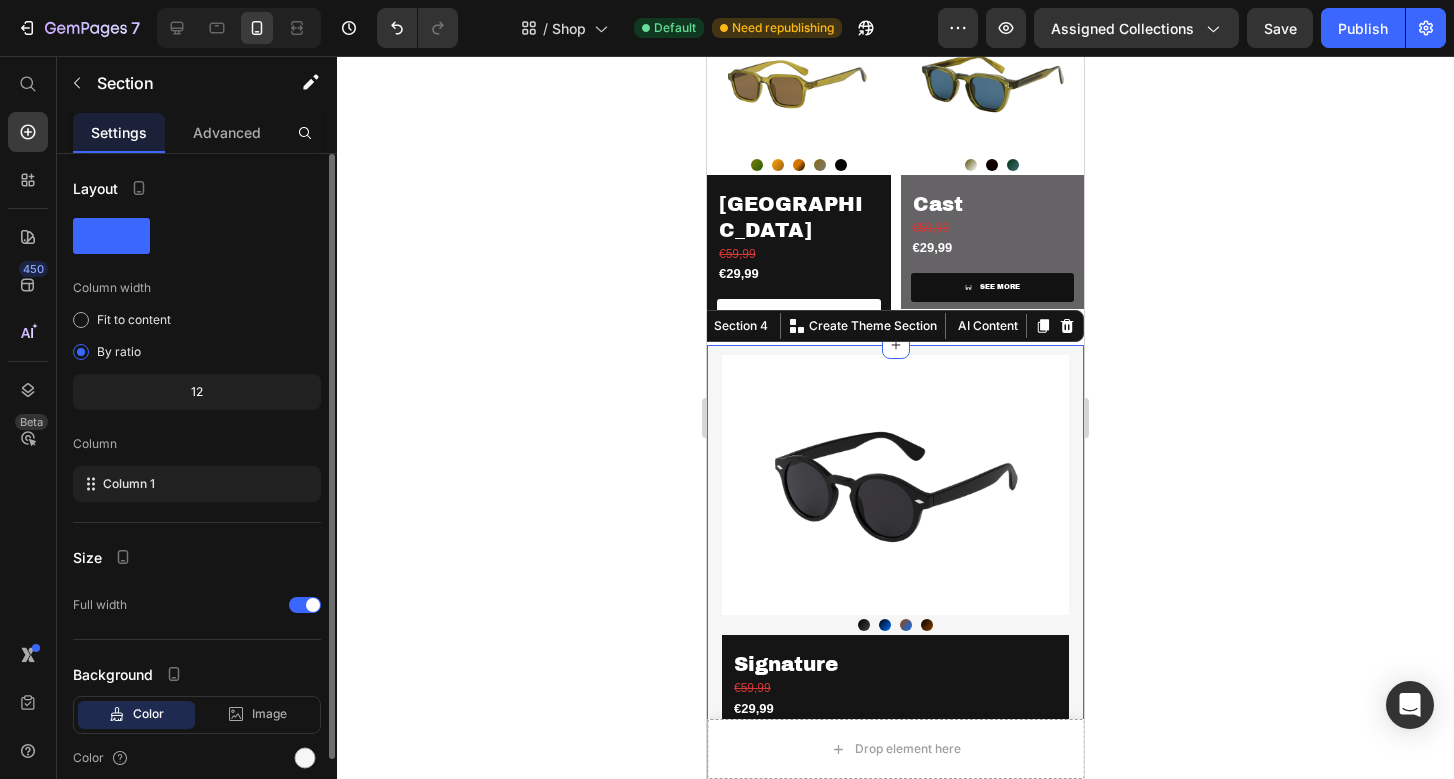 click 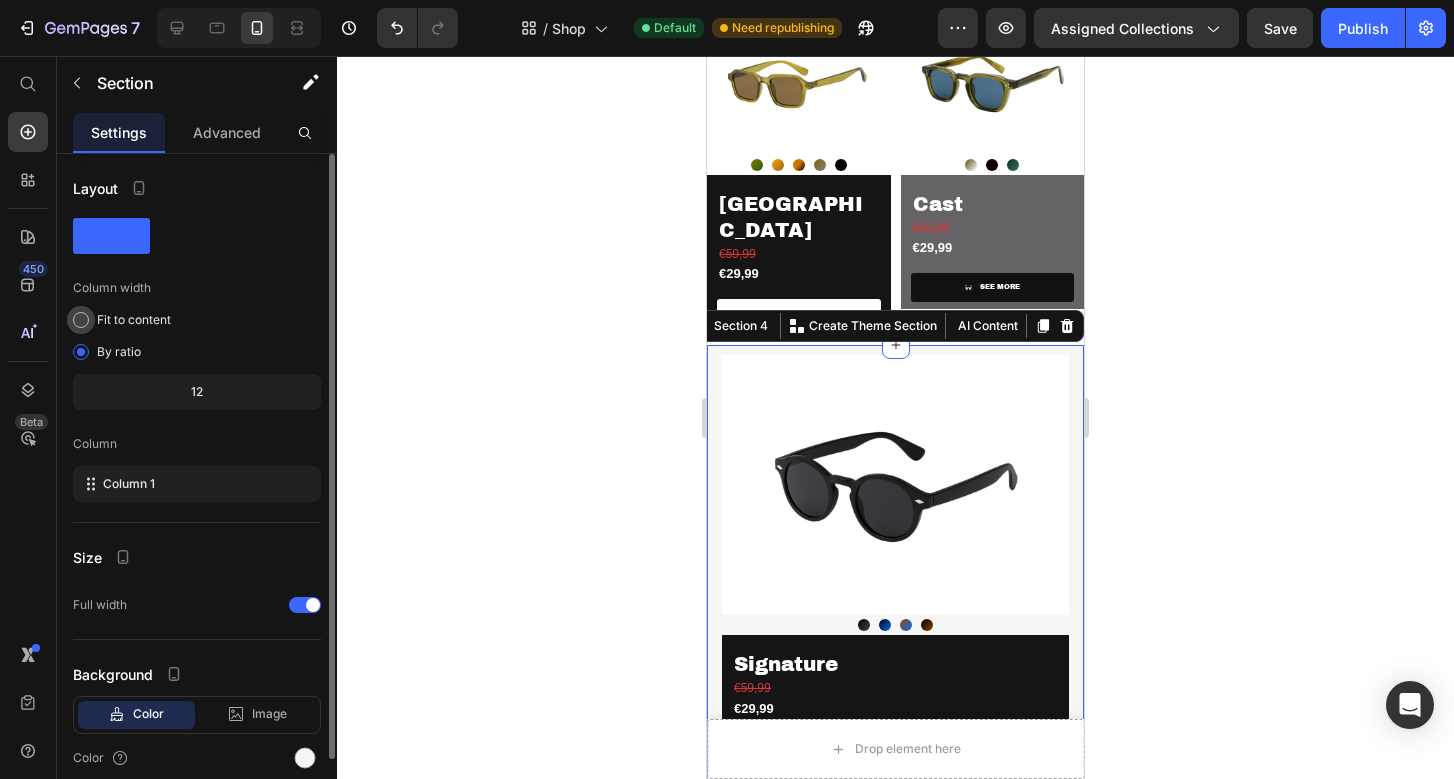 click at bounding box center (81, 320) 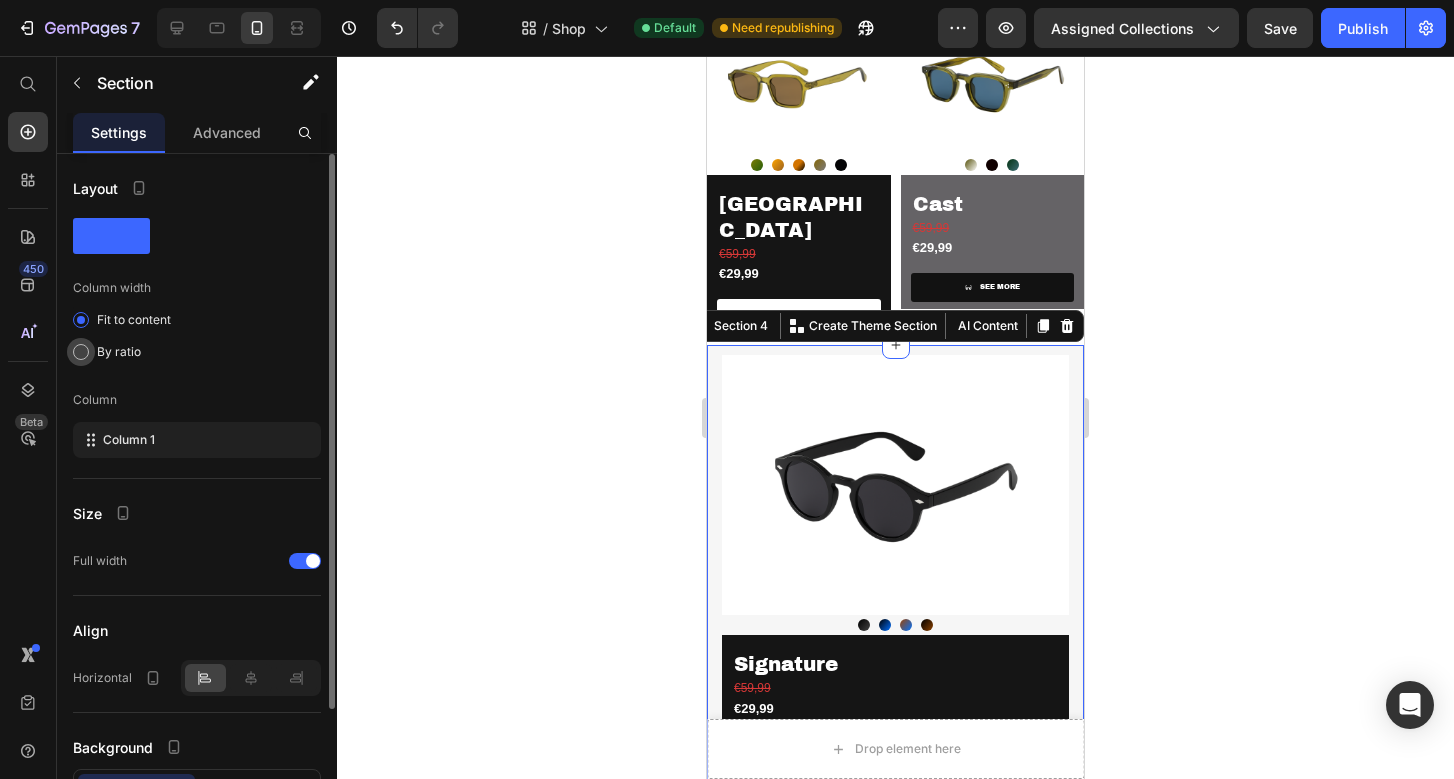 click at bounding box center (81, 352) 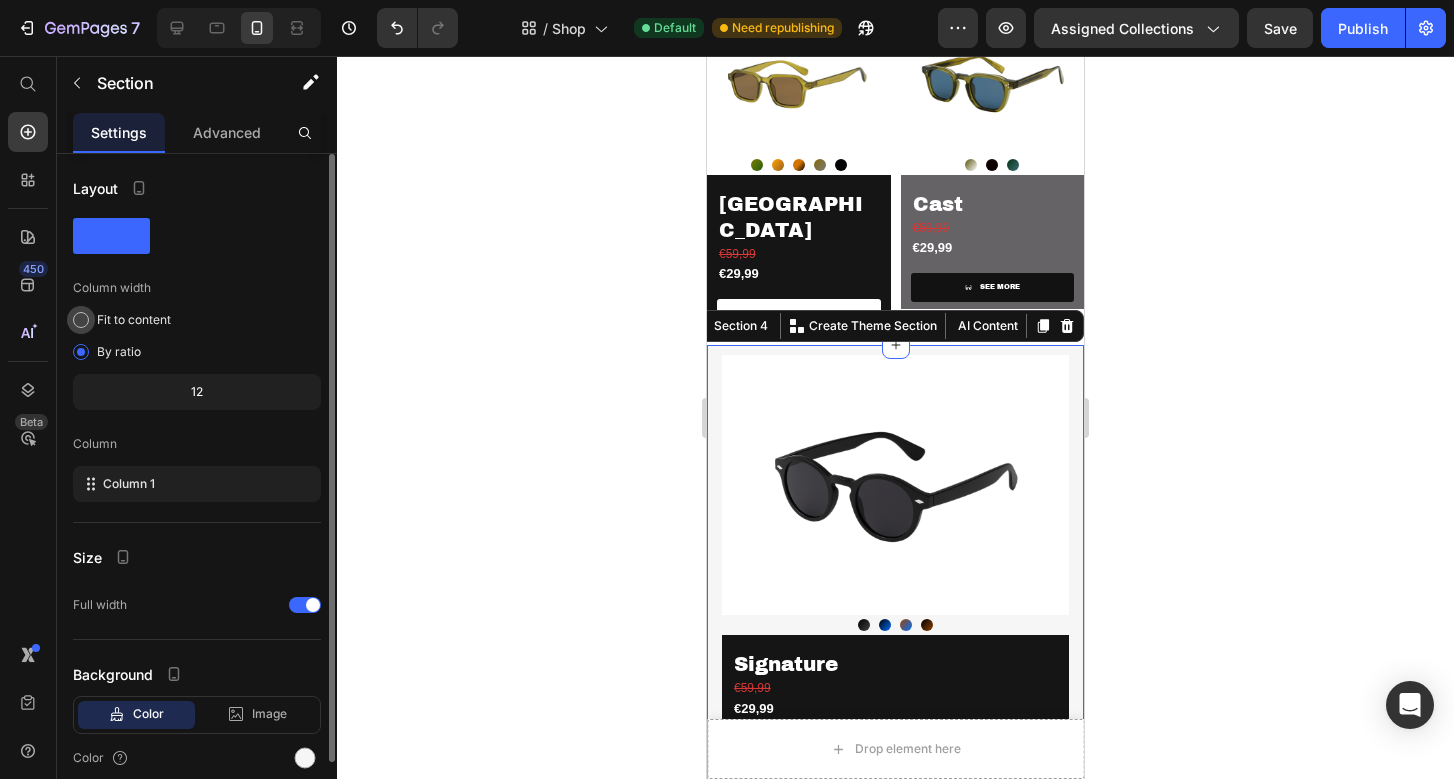 click at bounding box center (81, 320) 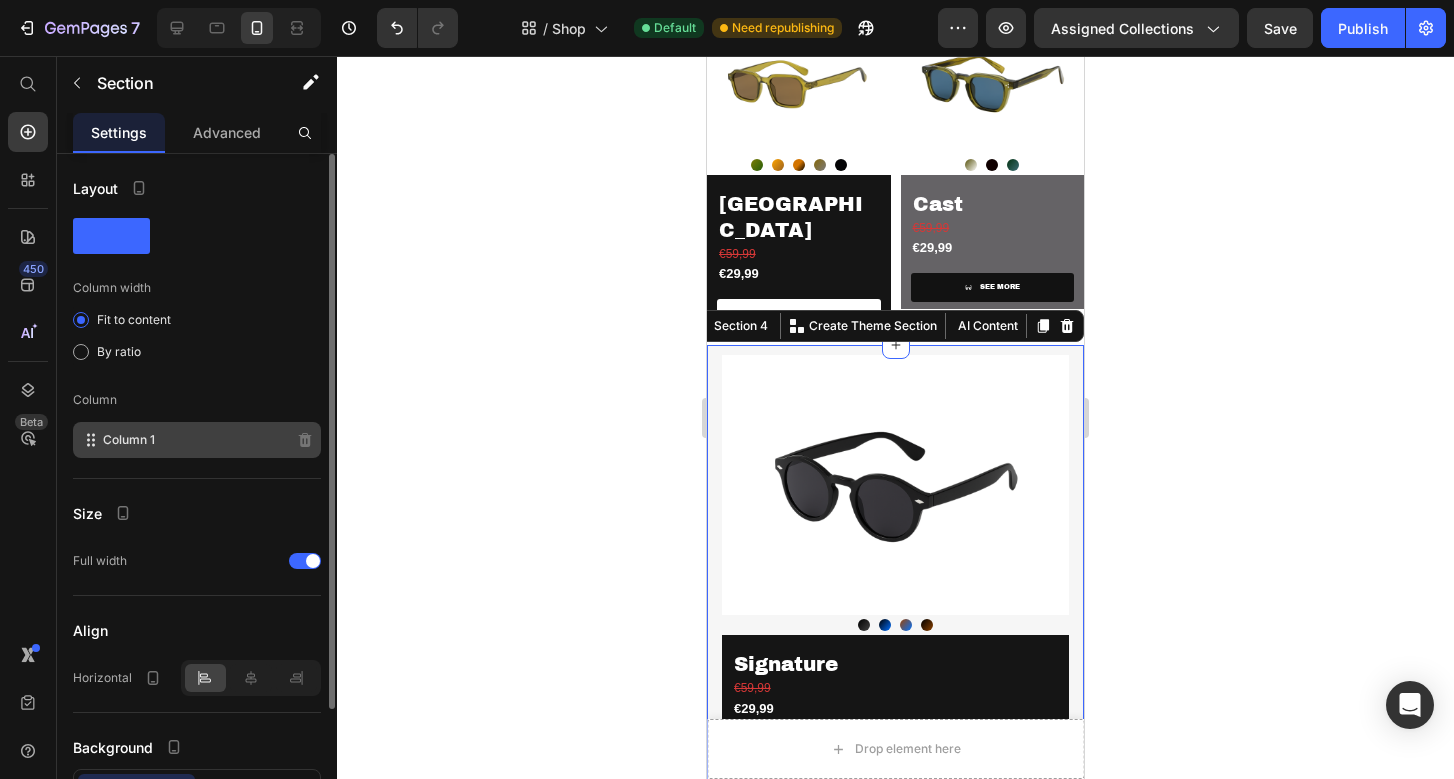 click on "Column 1" 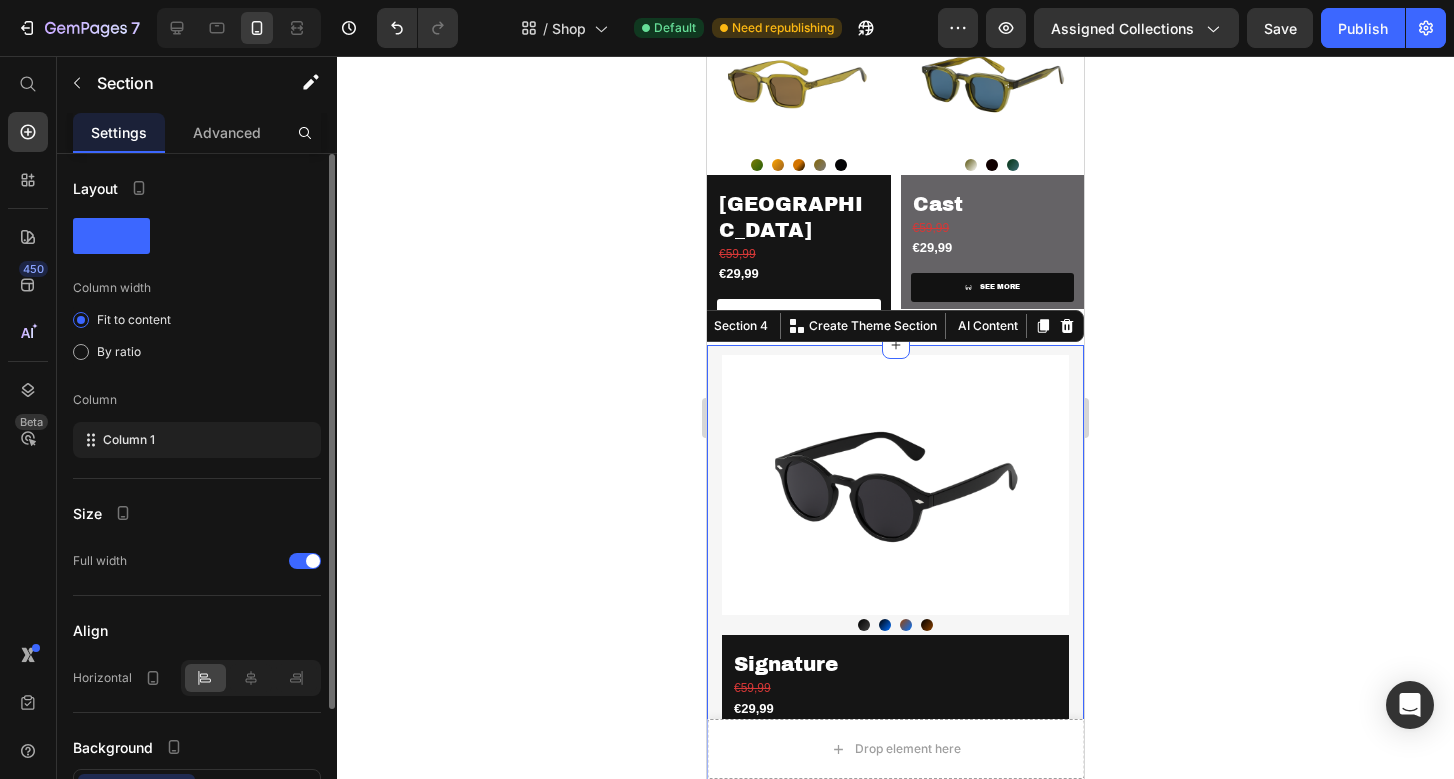 click on "Layout" at bounding box center (95, 188) 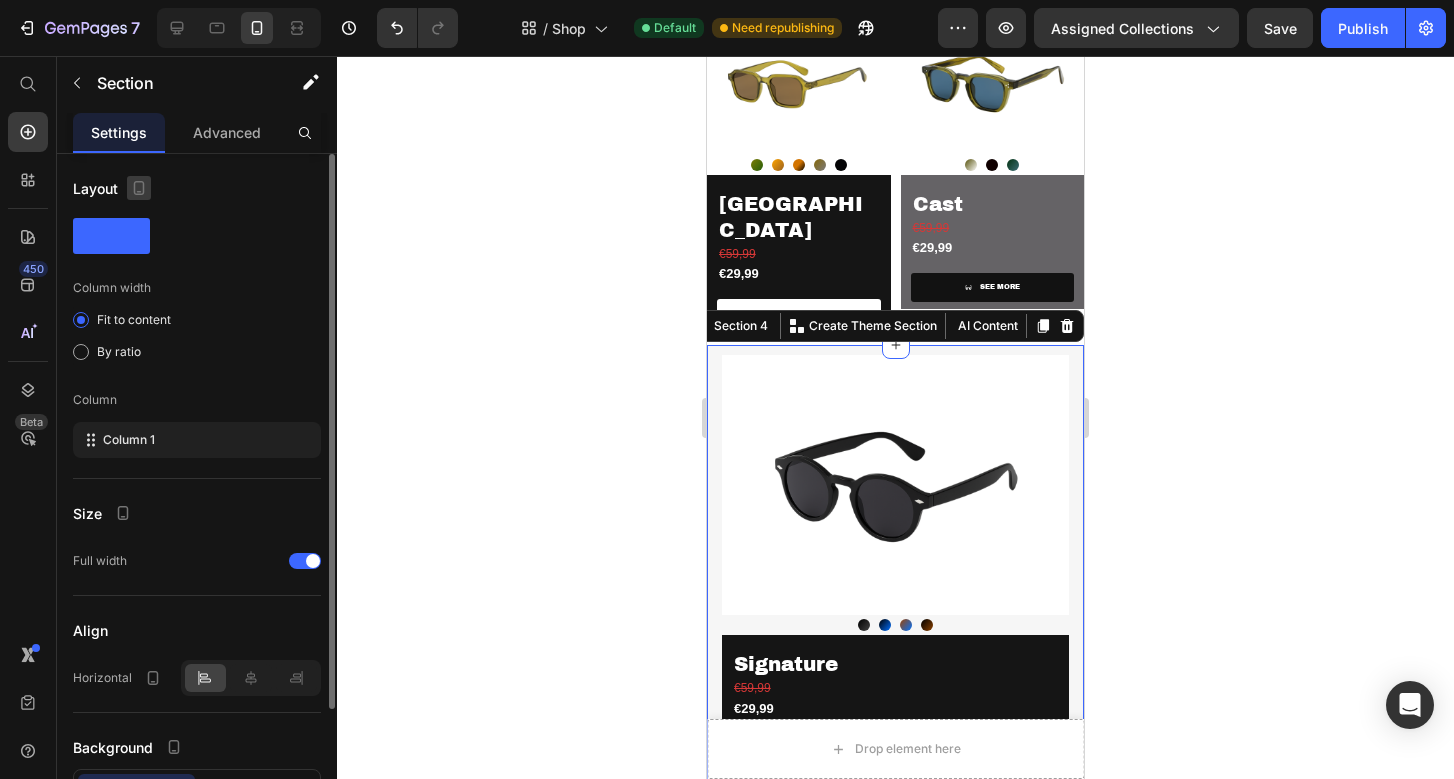 click 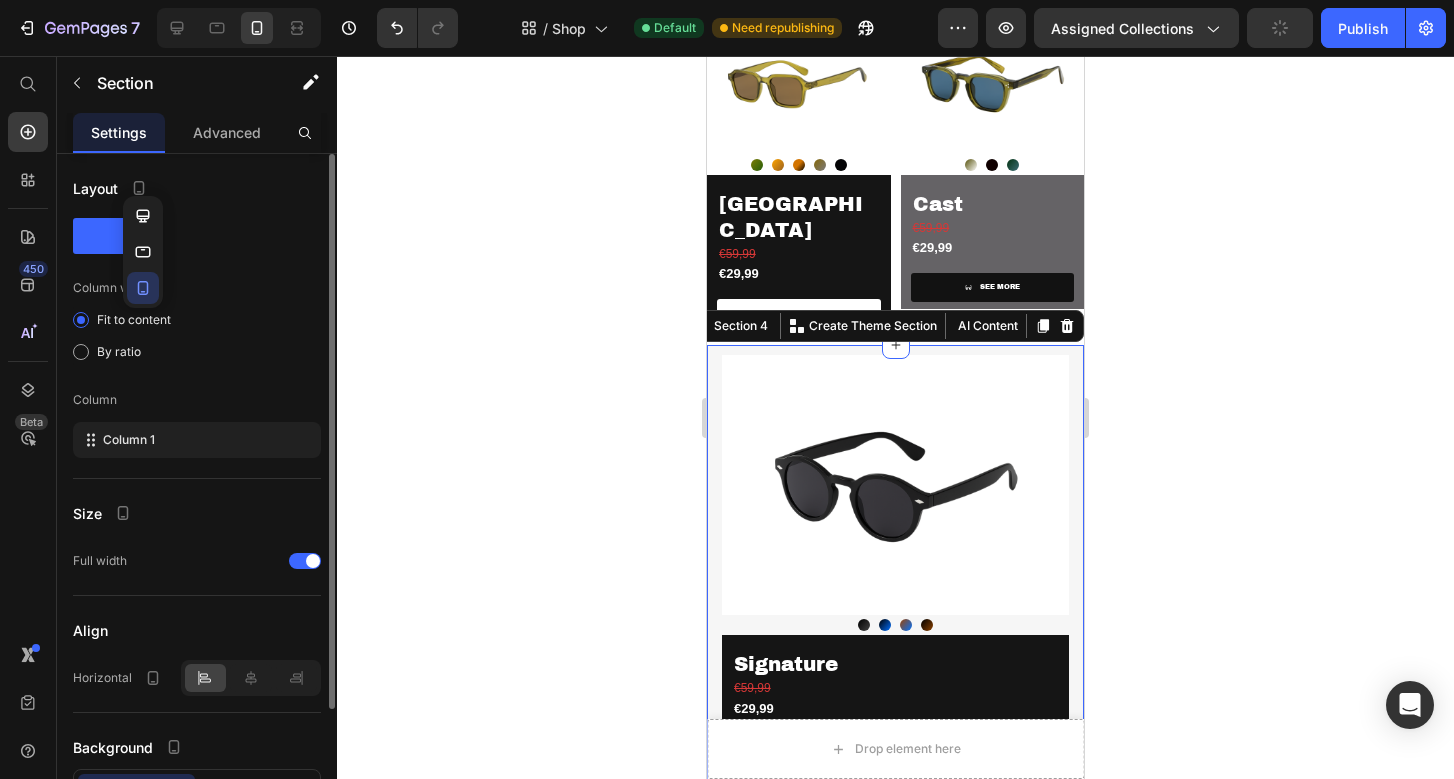 click on "Layout" at bounding box center [197, 188] 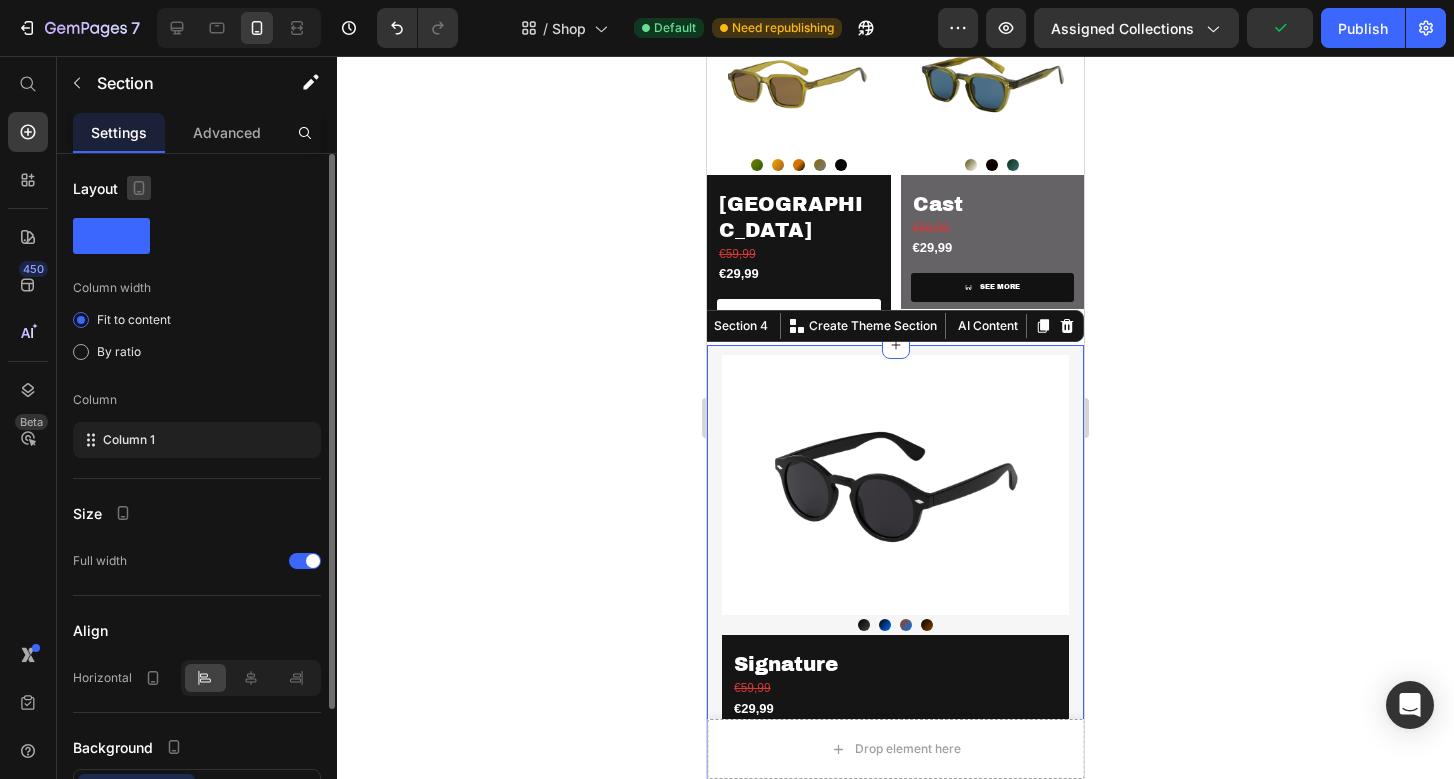 click 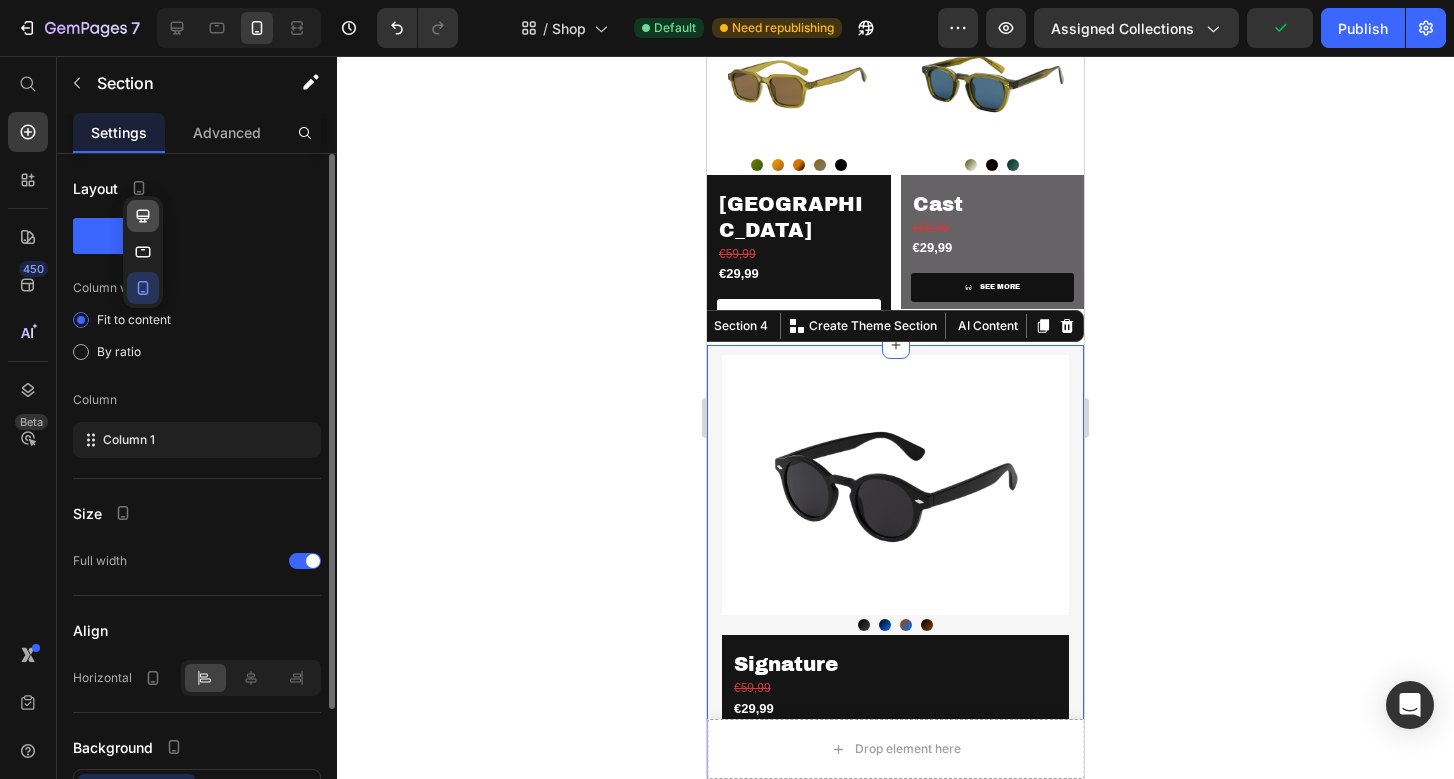 click 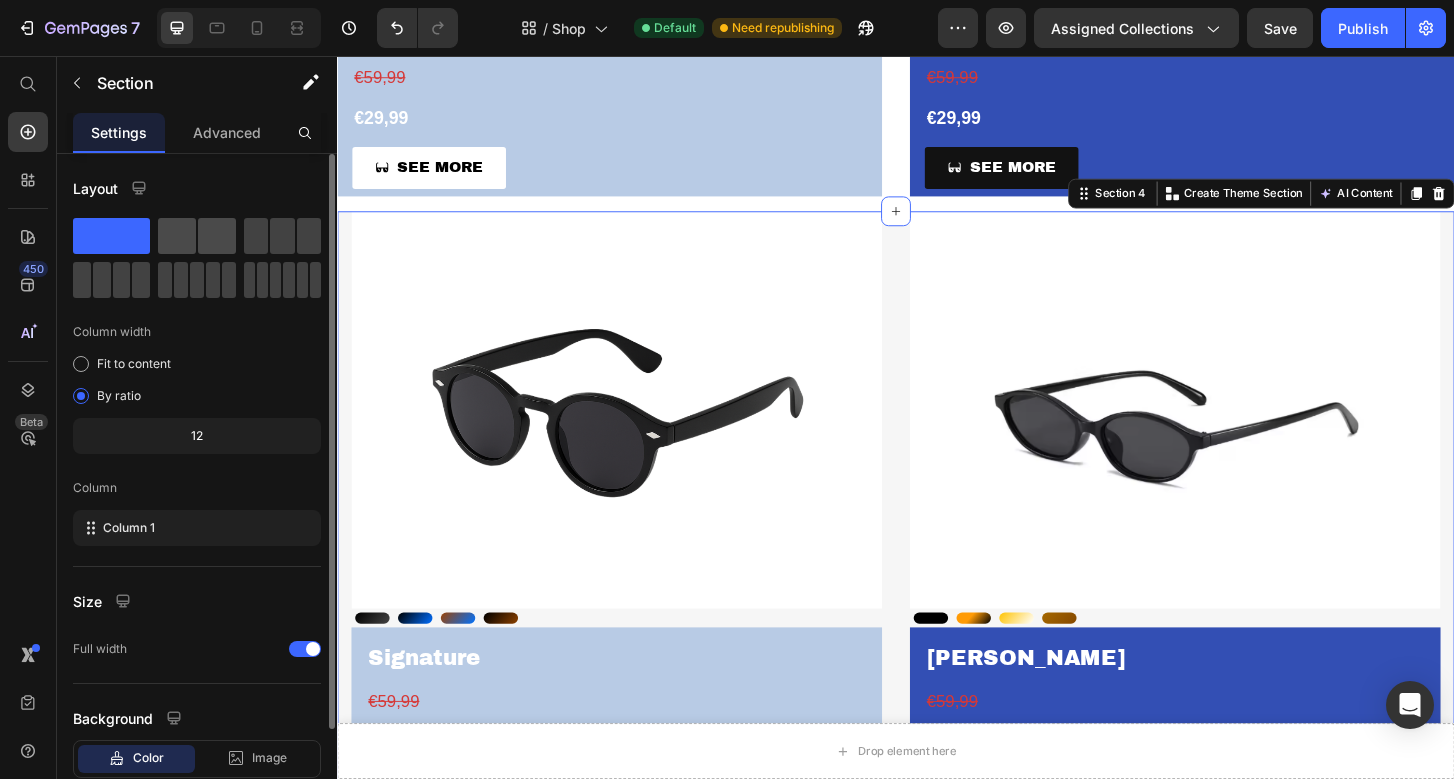 scroll, scrollTop: 1387, scrollLeft: 0, axis: vertical 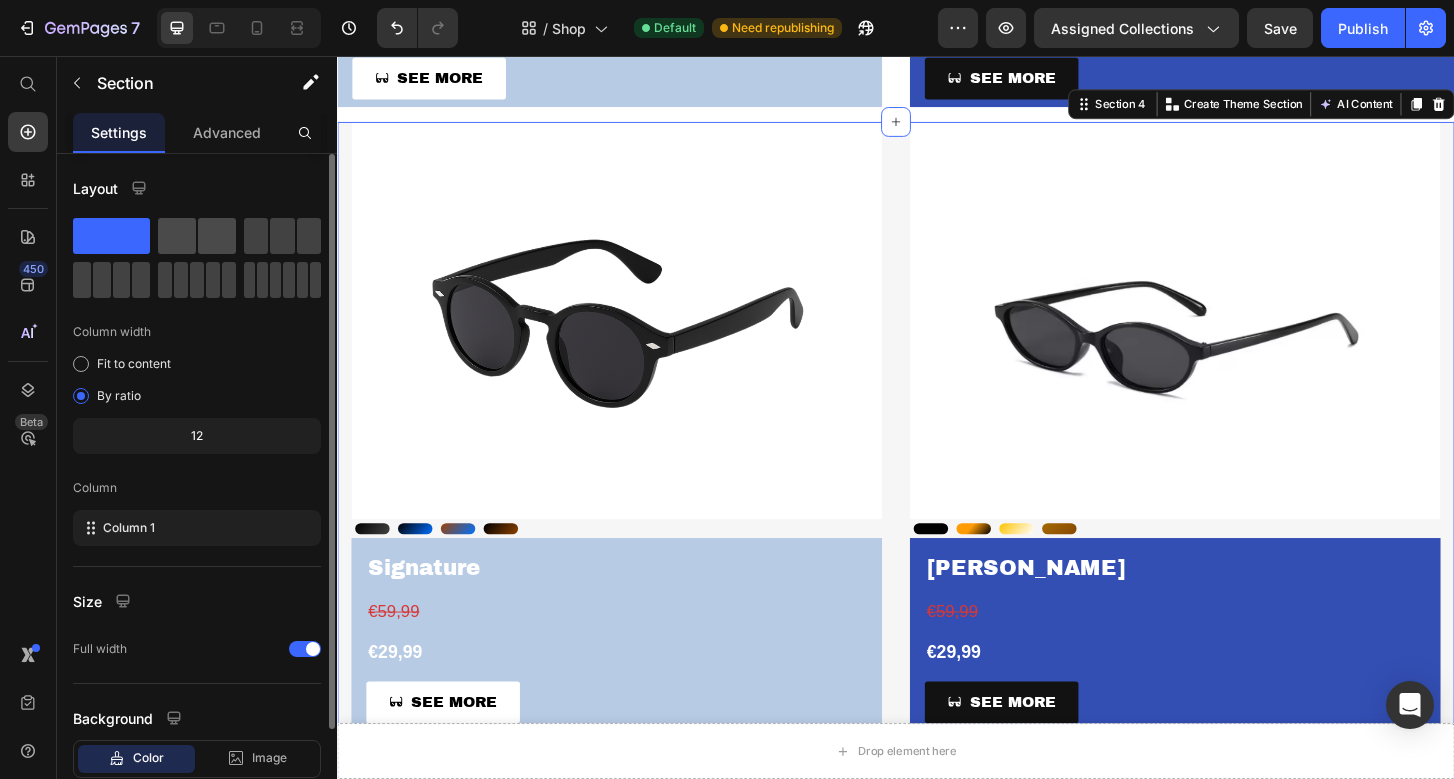 click 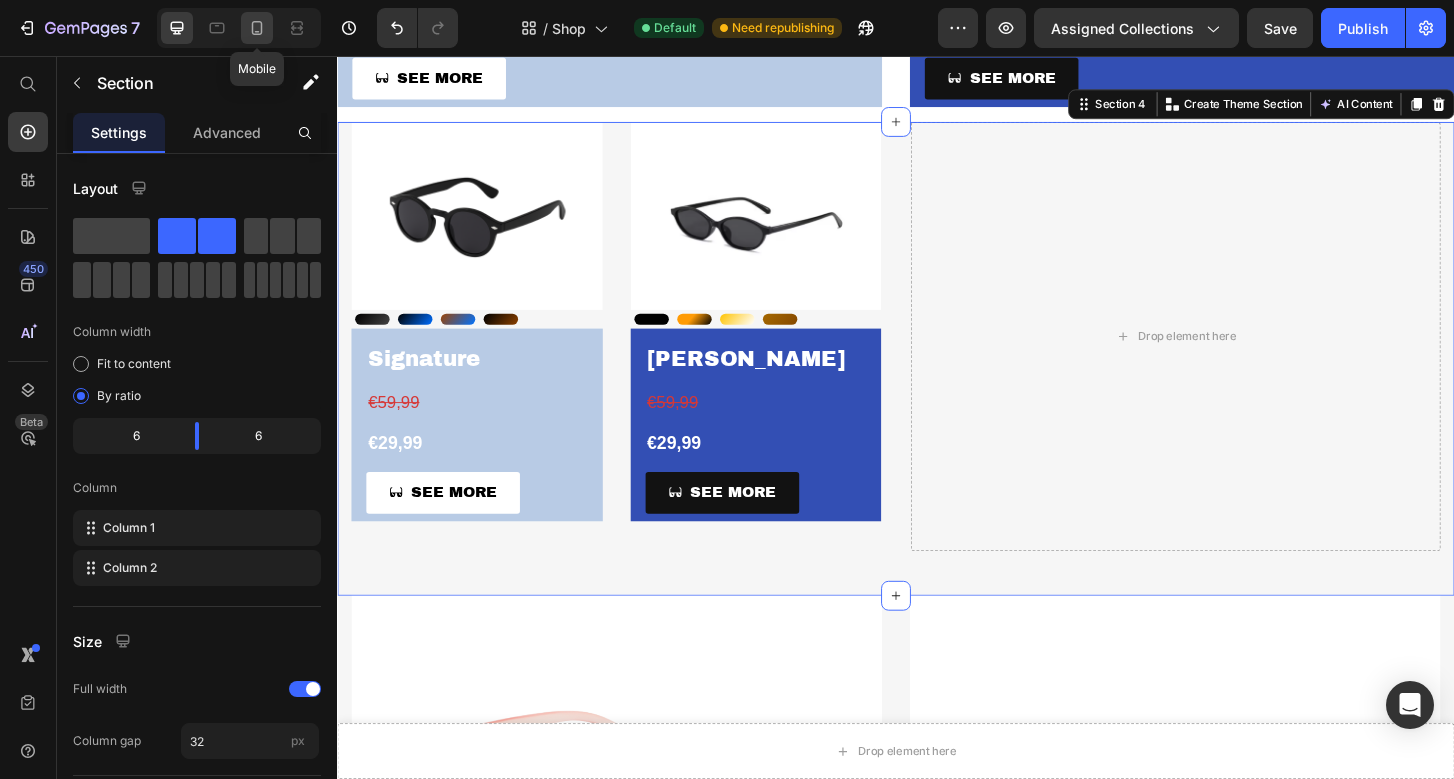 click 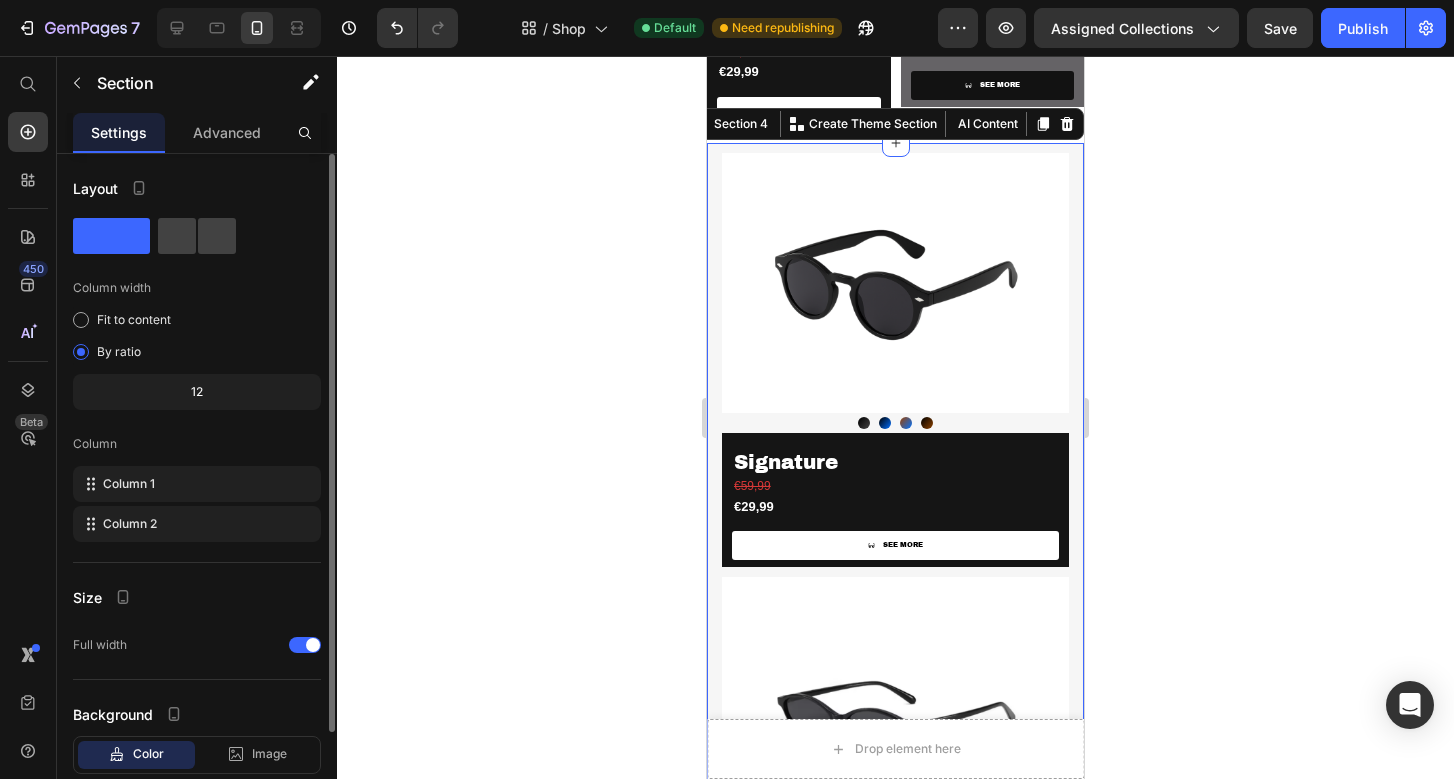 scroll, scrollTop: 832, scrollLeft: 0, axis: vertical 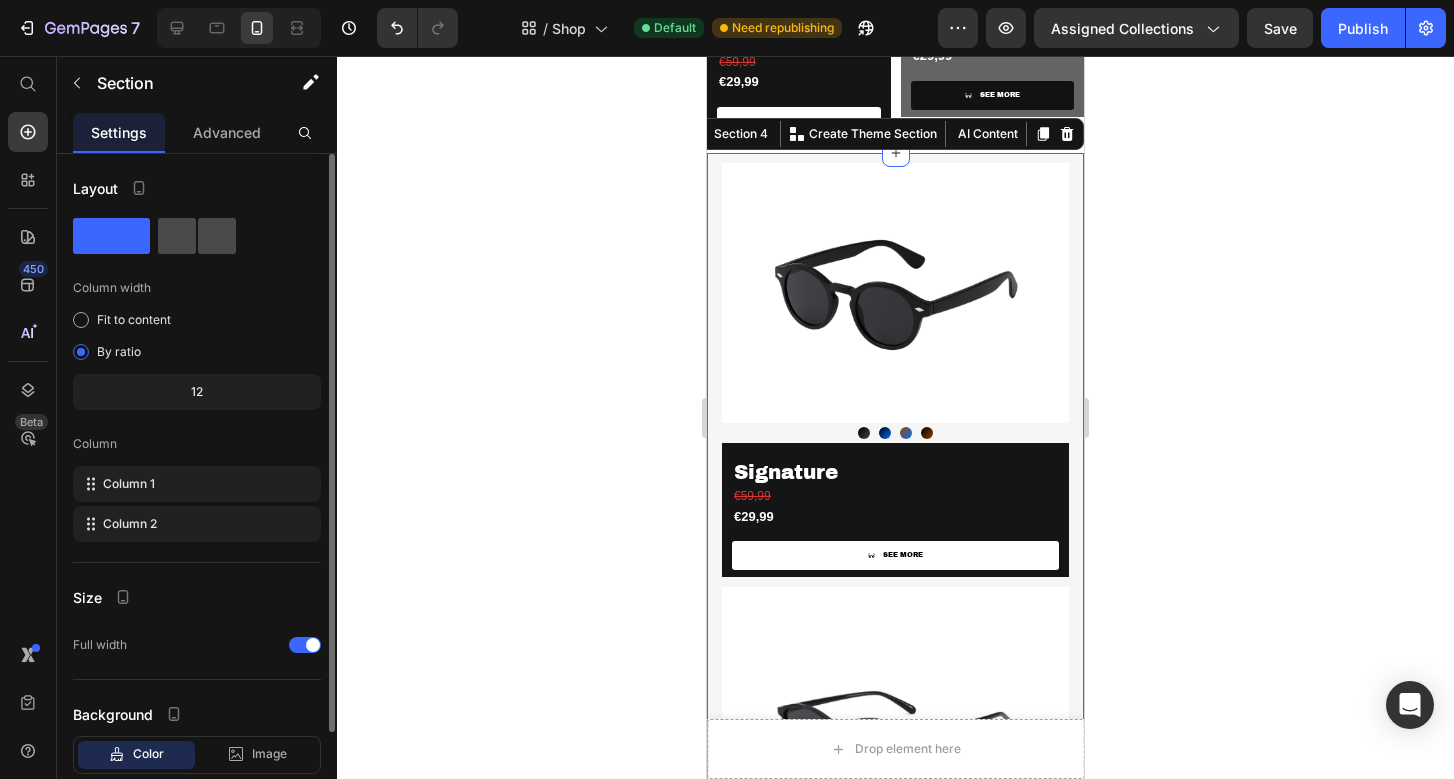 click 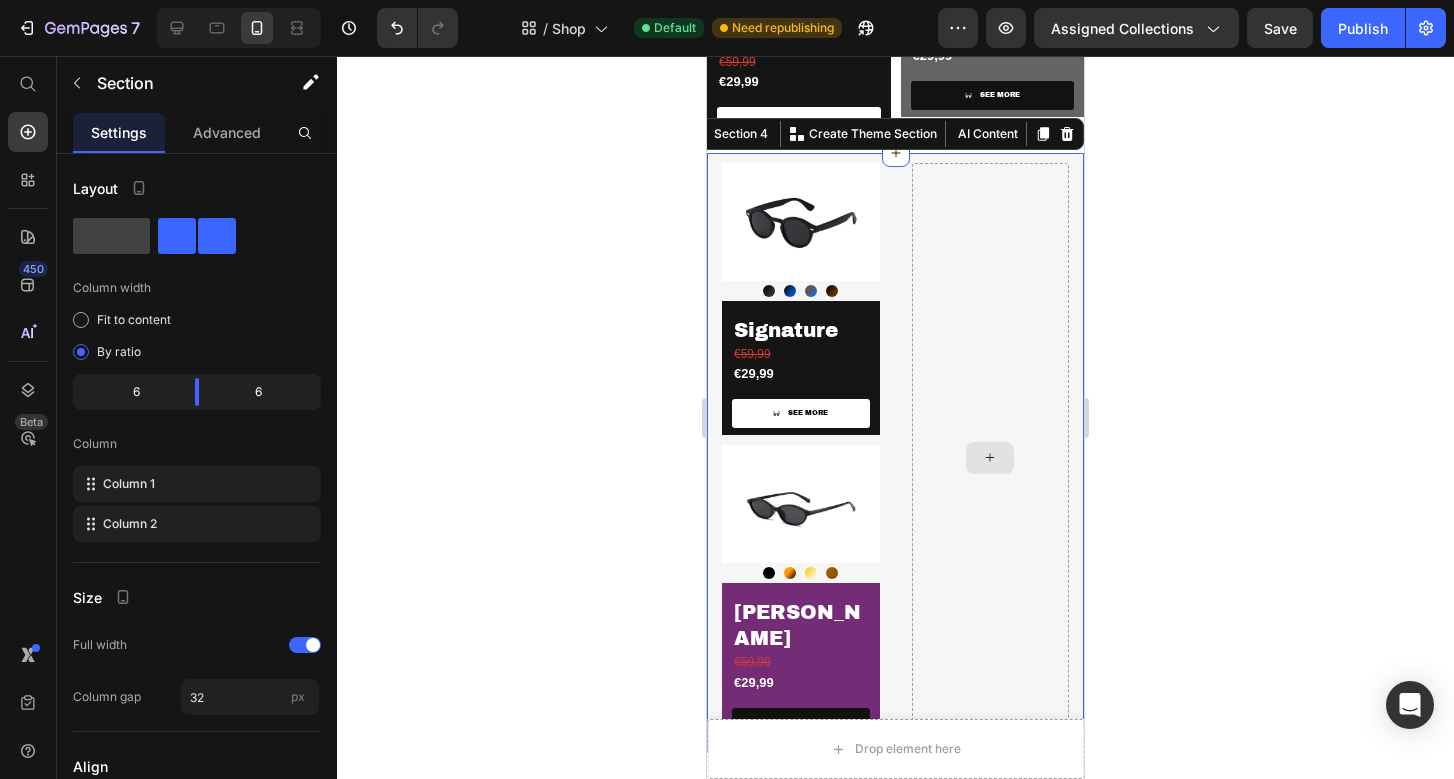 click at bounding box center (991, 458) 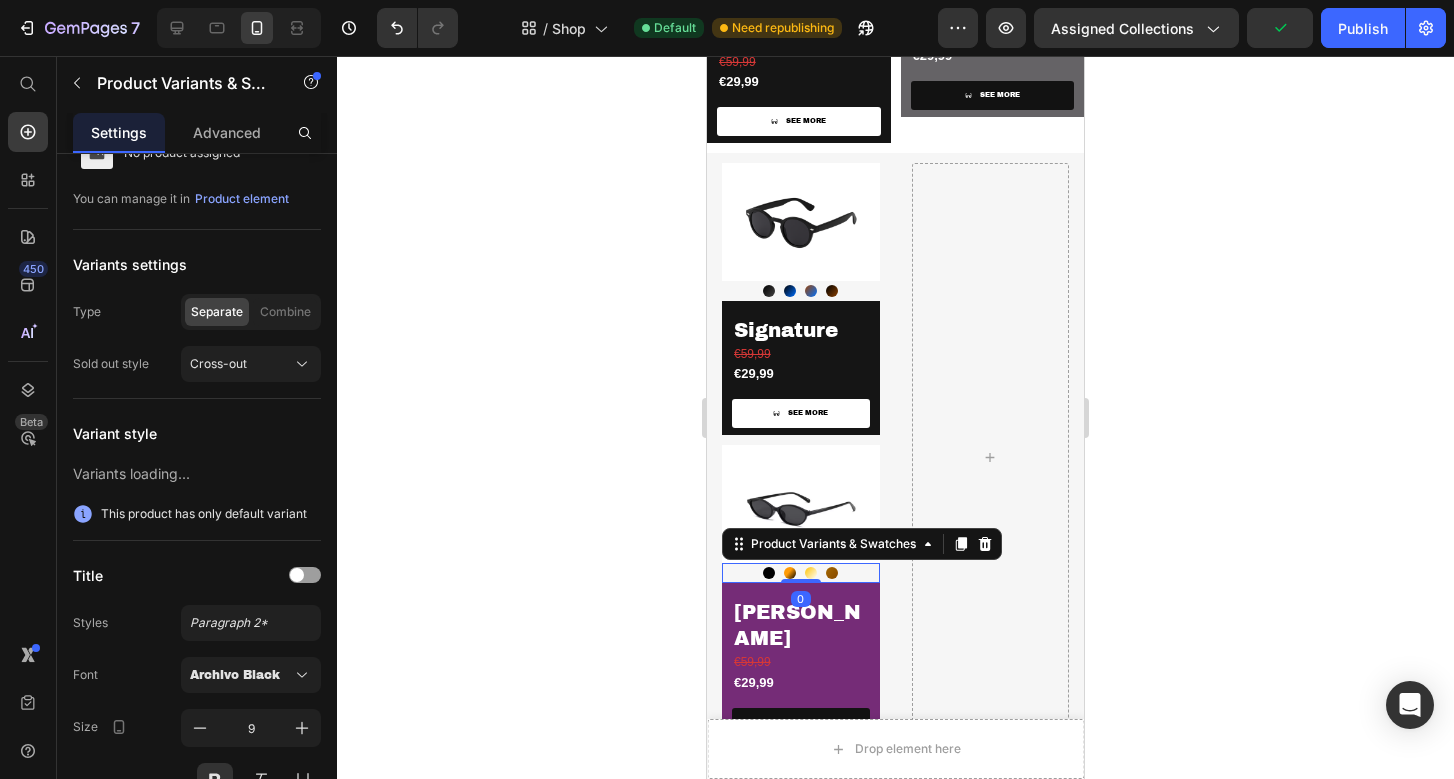 scroll, scrollTop: 0, scrollLeft: 0, axis: both 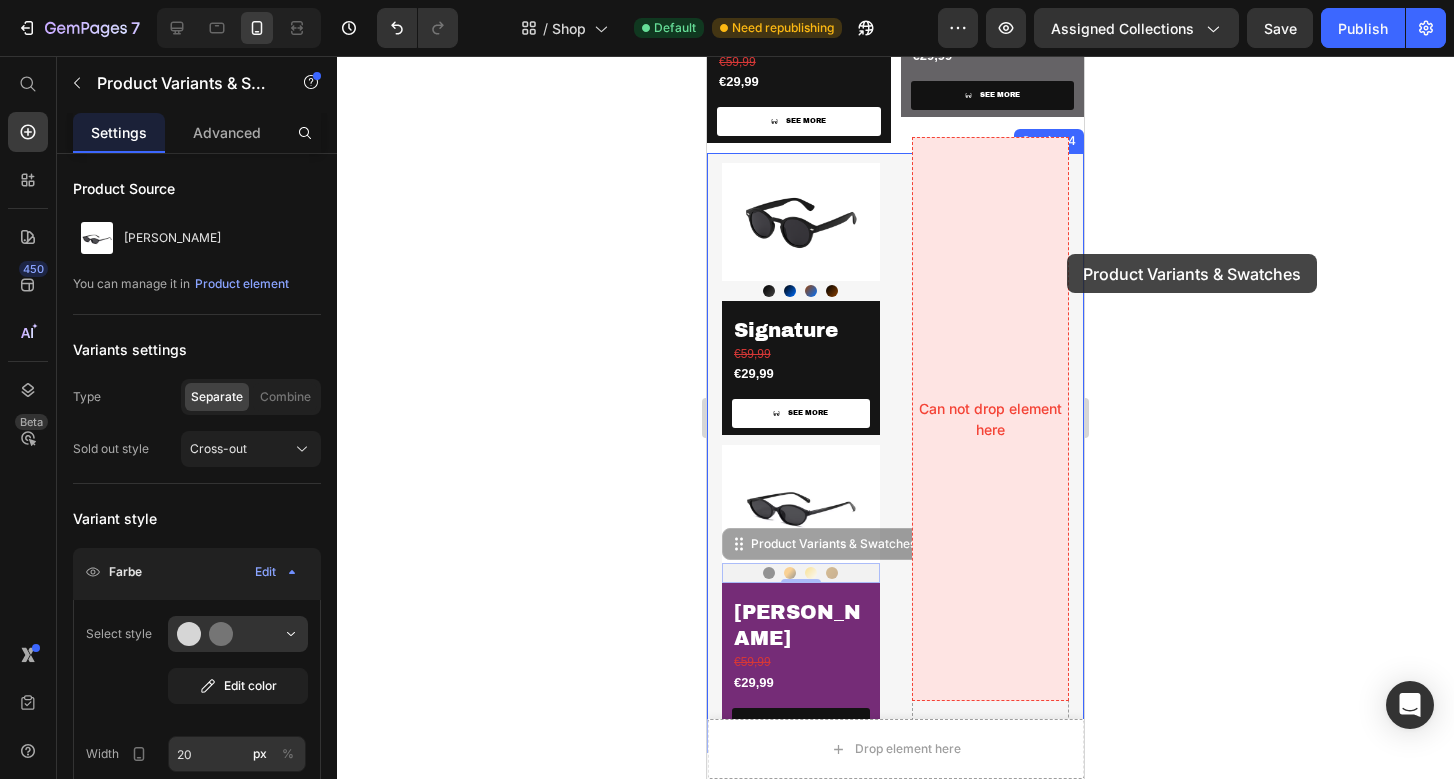 drag, startPoint x: 876, startPoint y: 542, endPoint x: 1067, endPoint y: 254, distance: 345.57922 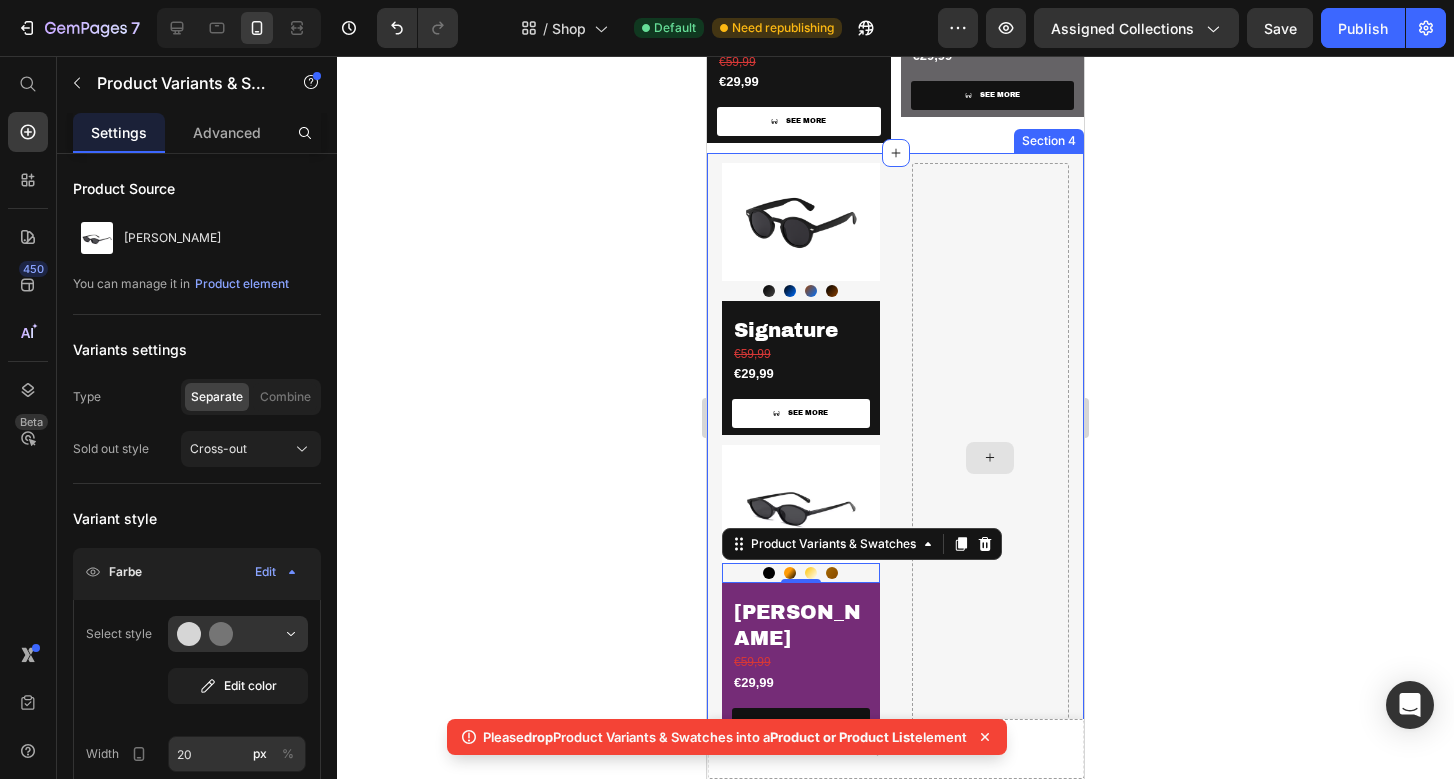 click at bounding box center (991, 458) 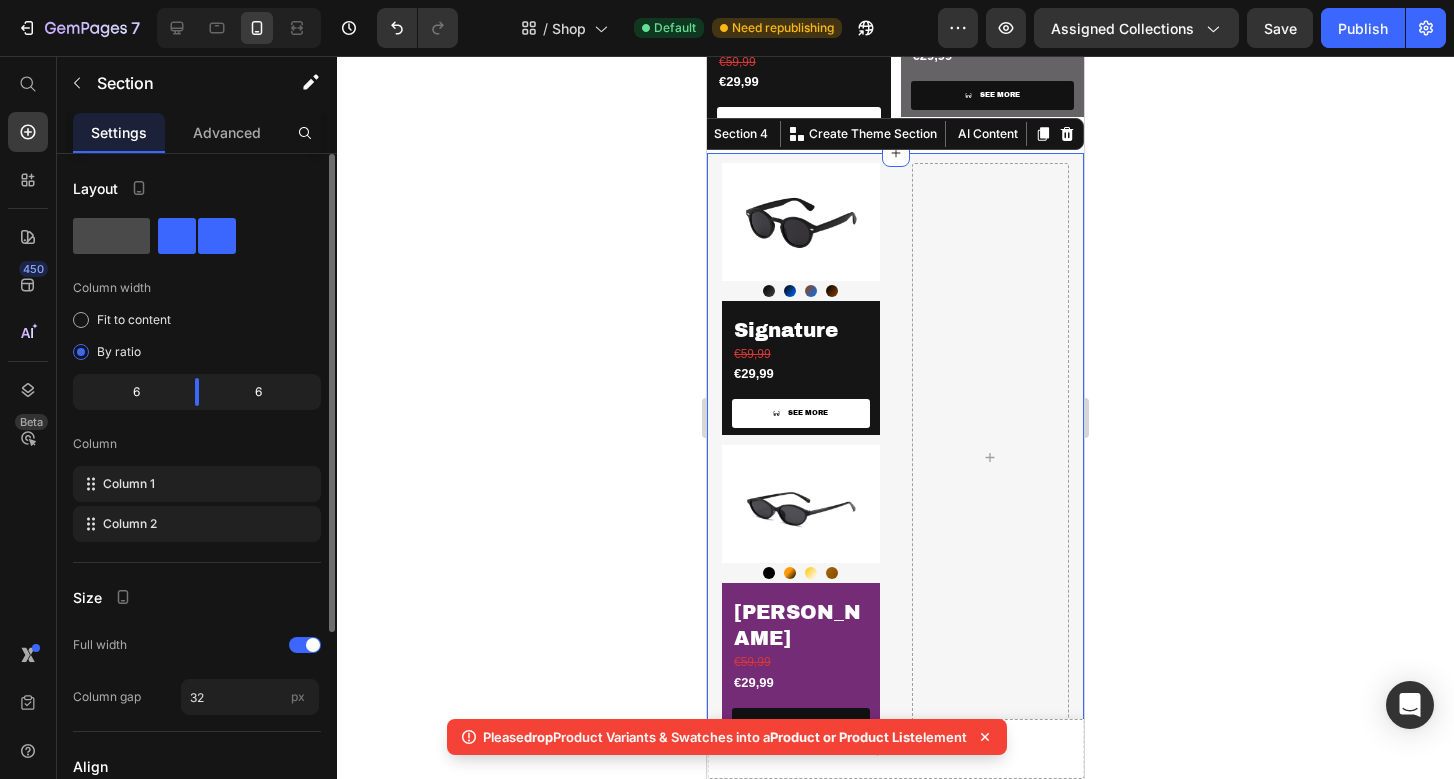 click 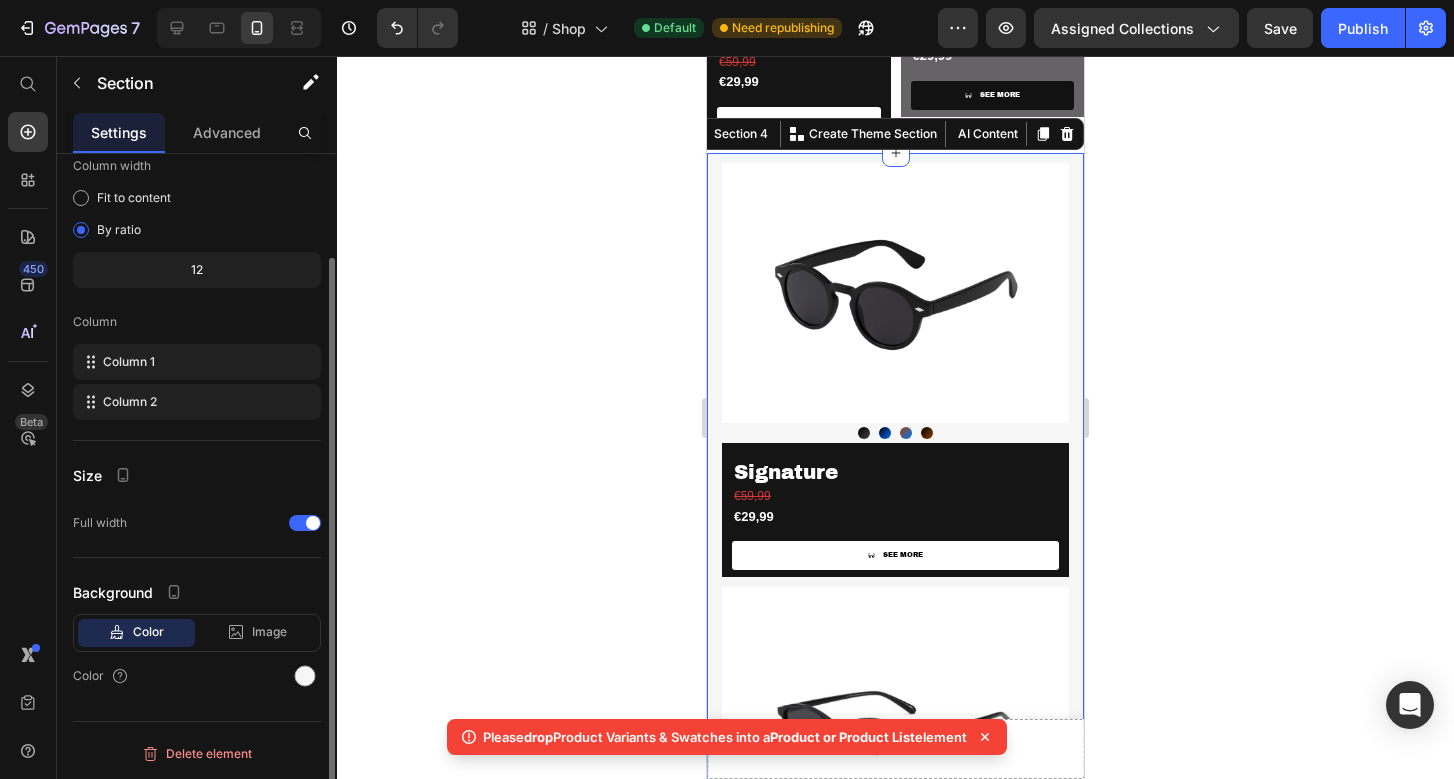 scroll, scrollTop: 0, scrollLeft: 0, axis: both 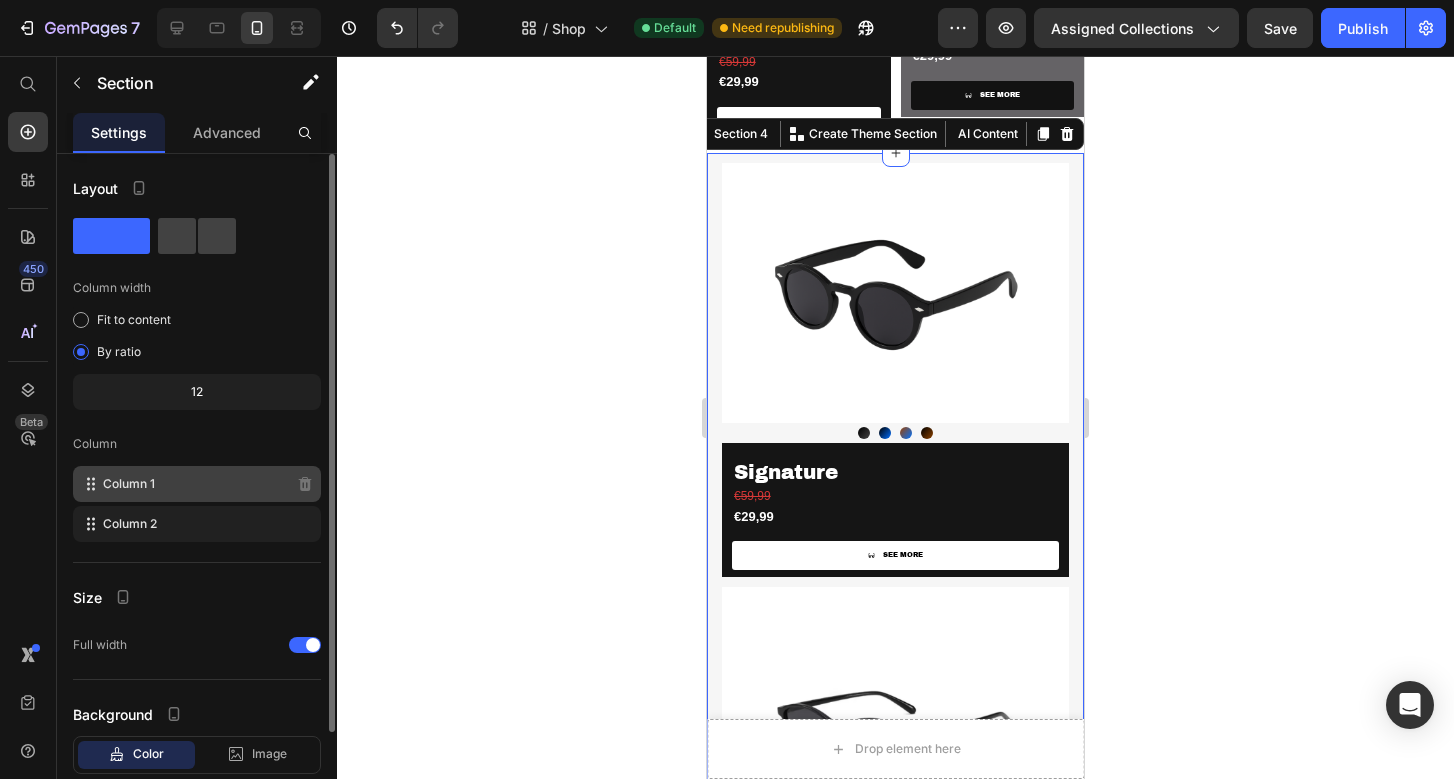 type 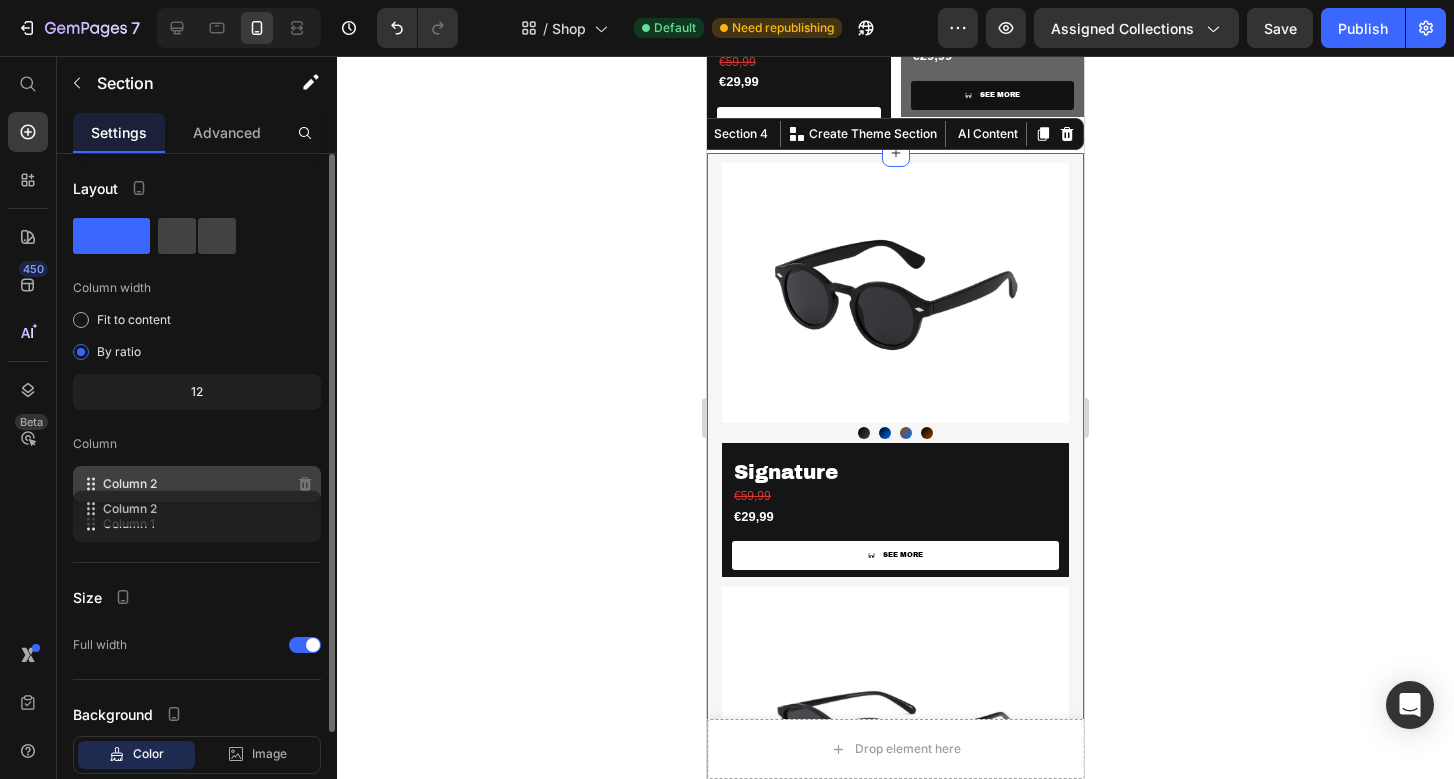 drag, startPoint x: 188, startPoint y: 511, endPoint x: 189, endPoint y: 479, distance: 32.01562 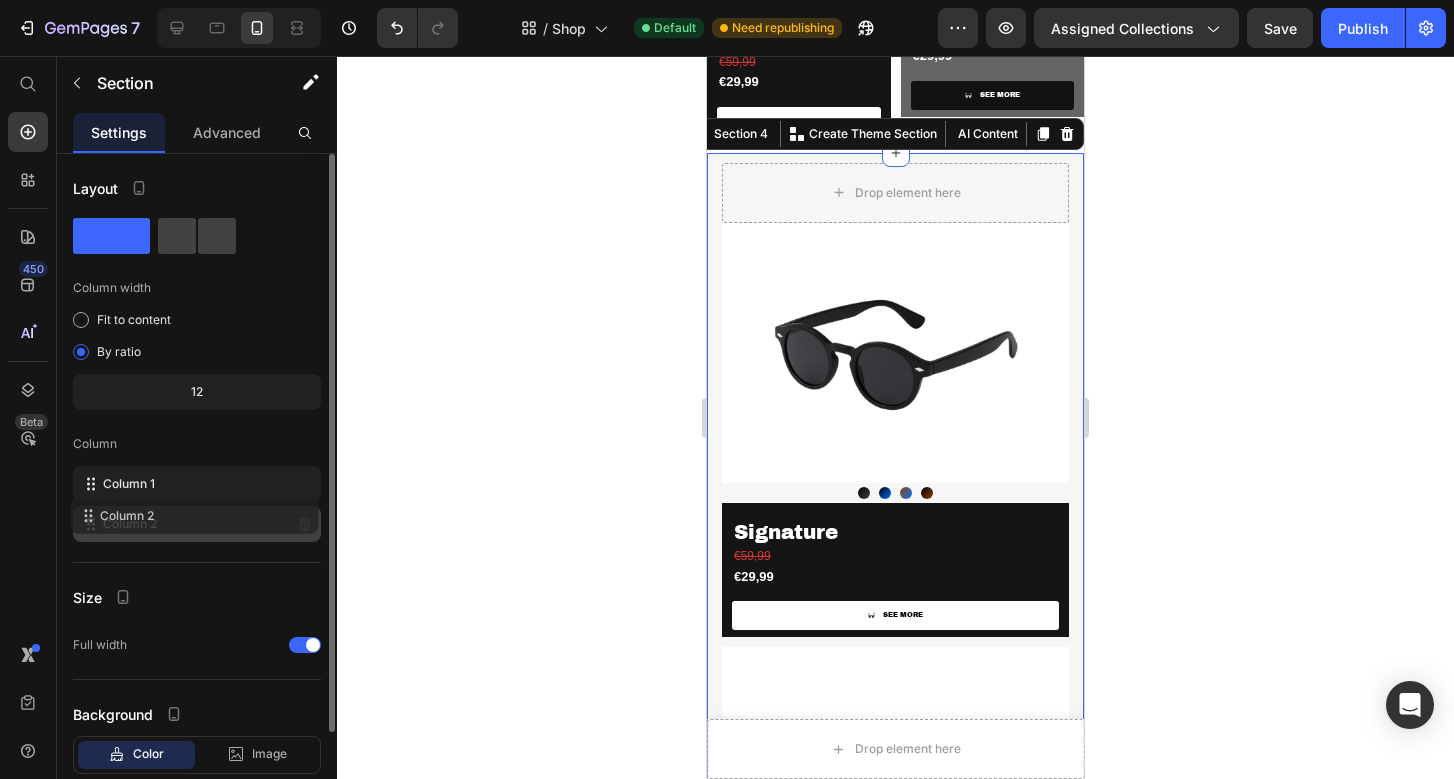 drag, startPoint x: 190, startPoint y: 490, endPoint x: 187, endPoint y: 517, distance: 27.166155 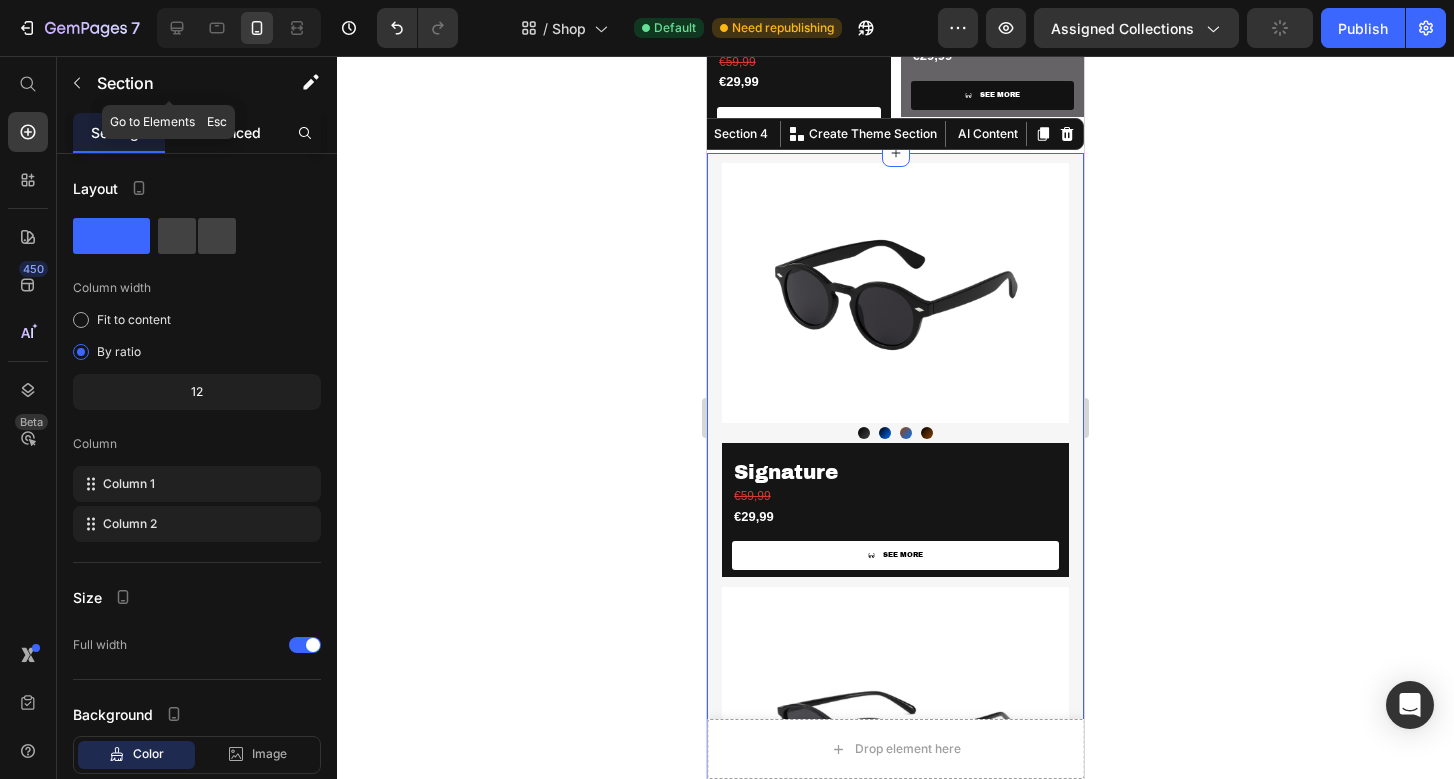 click on "Advanced" at bounding box center (227, 132) 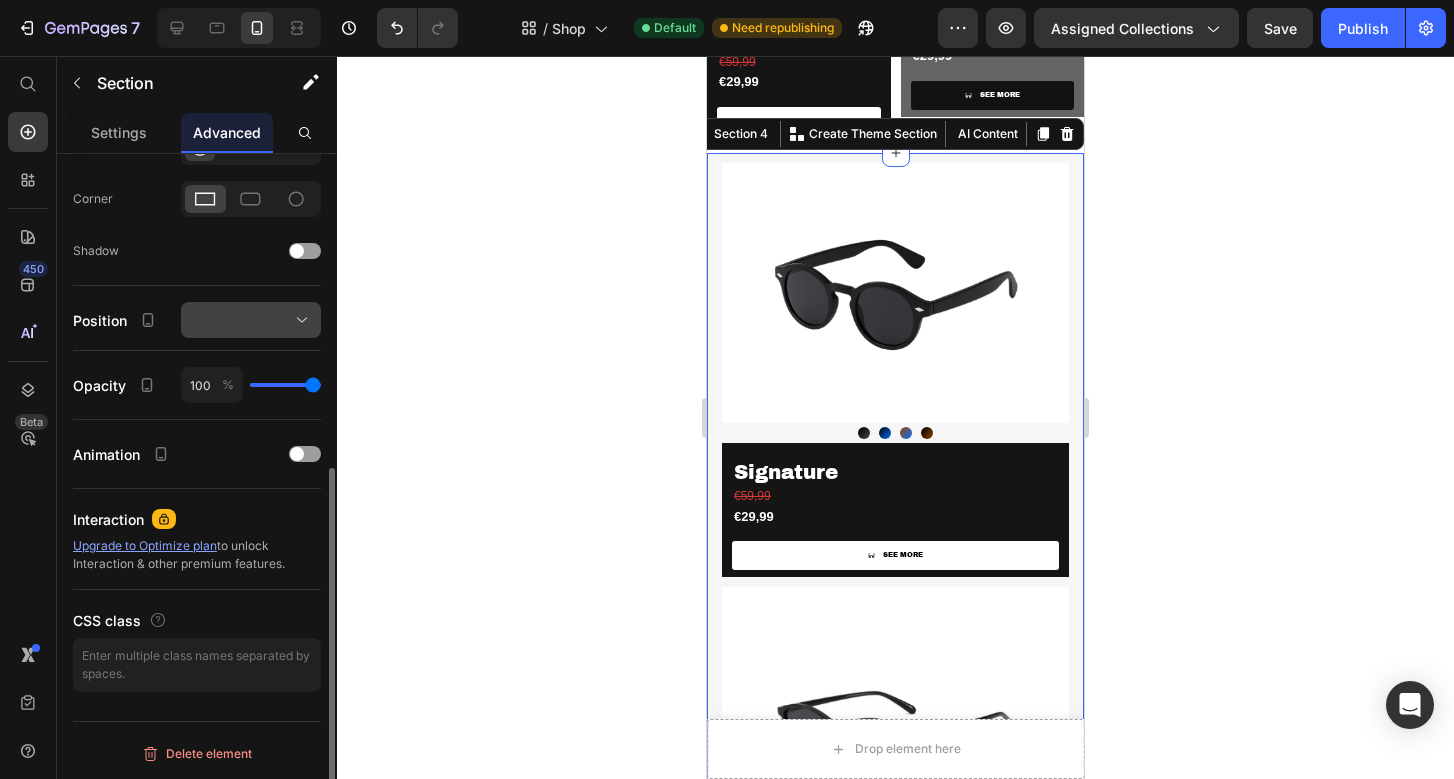 scroll, scrollTop: 0, scrollLeft: 0, axis: both 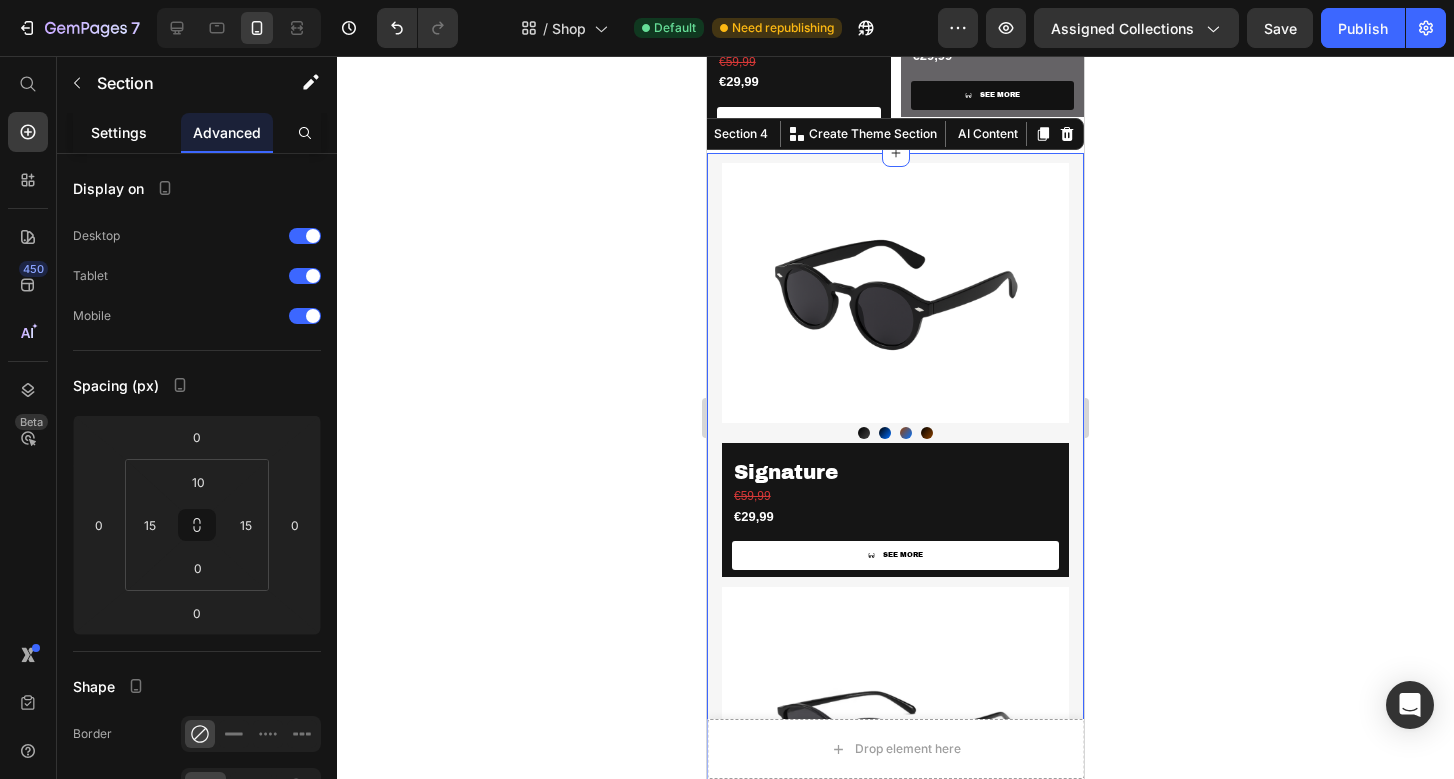 click on "Settings" at bounding box center (119, 132) 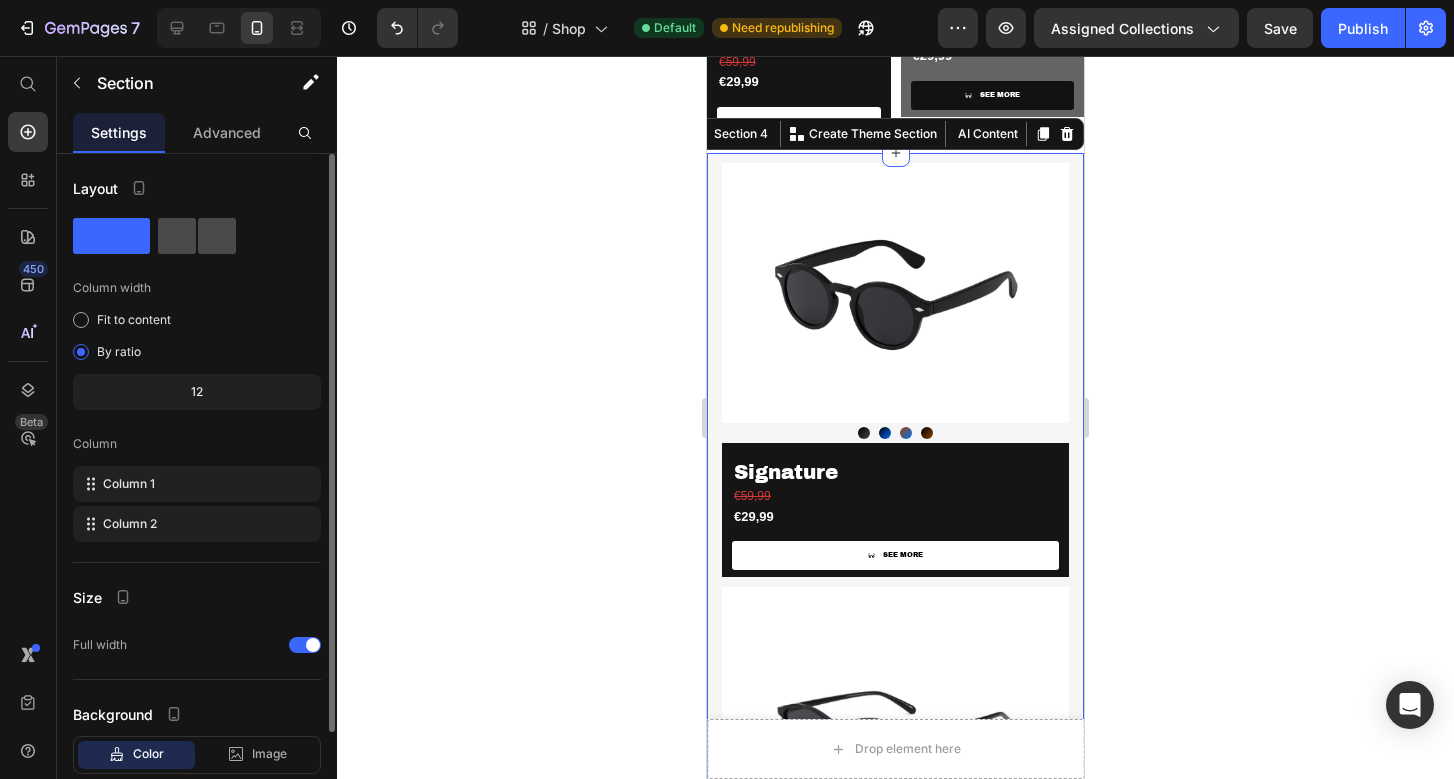click 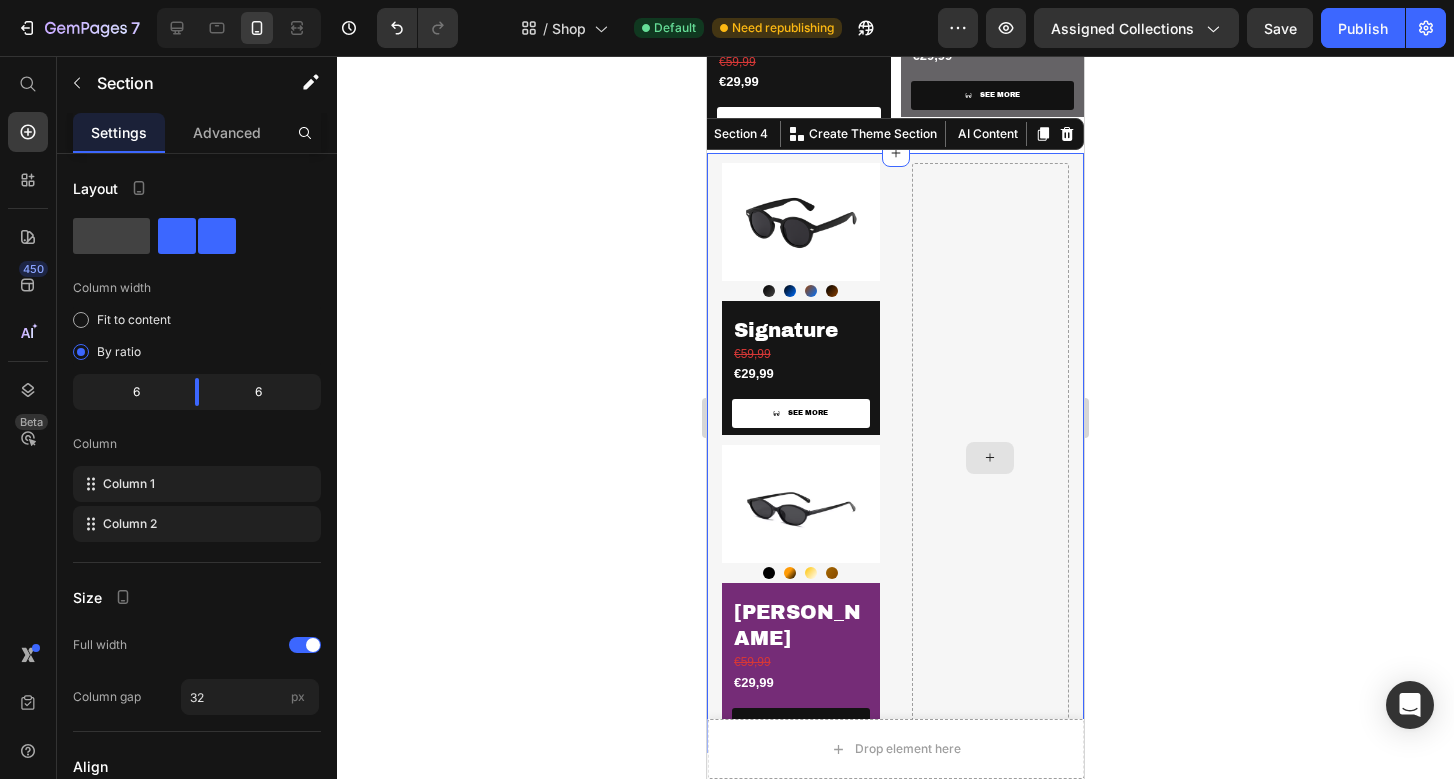 click at bounding box center (991, 458) 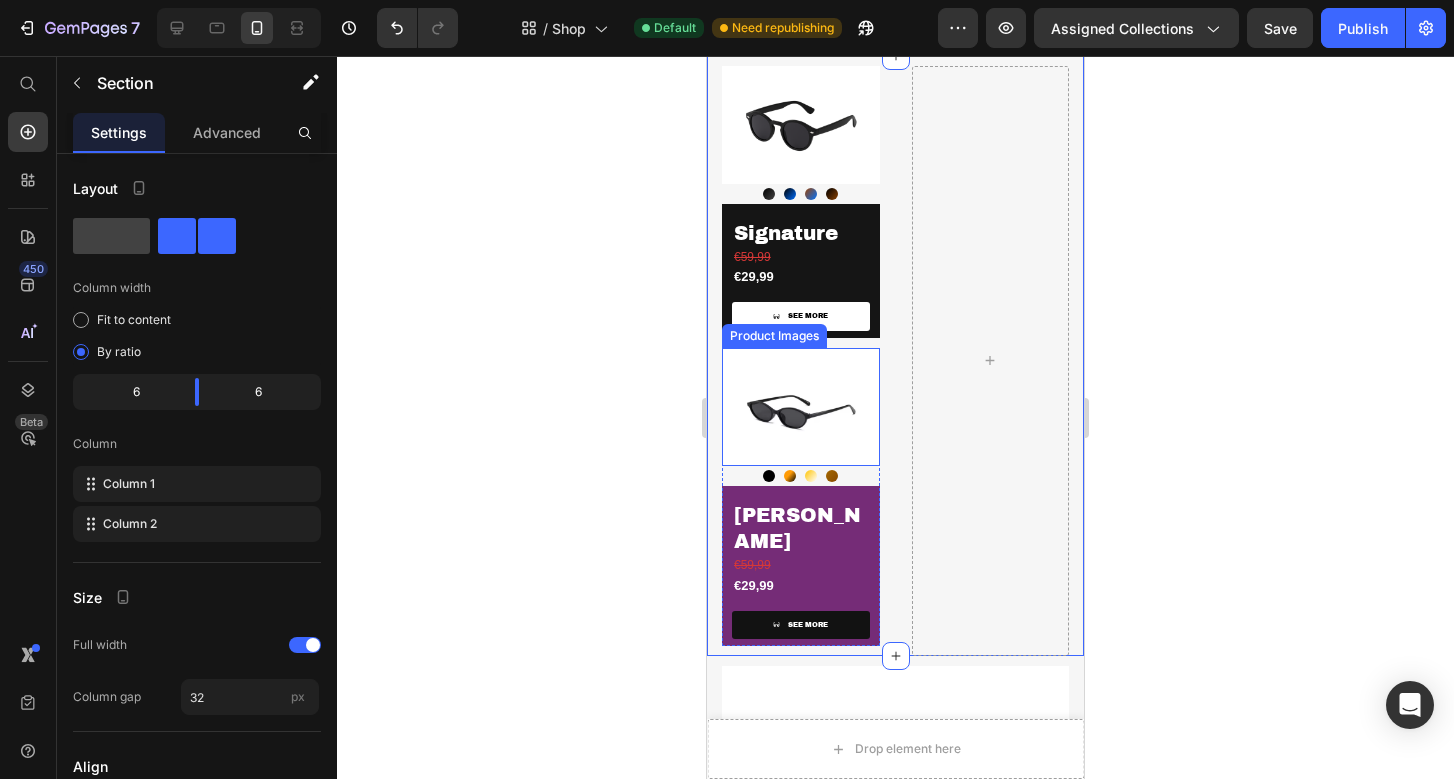 scroll, scrollTop: 928, scrollLeft: 0, axis: vertical 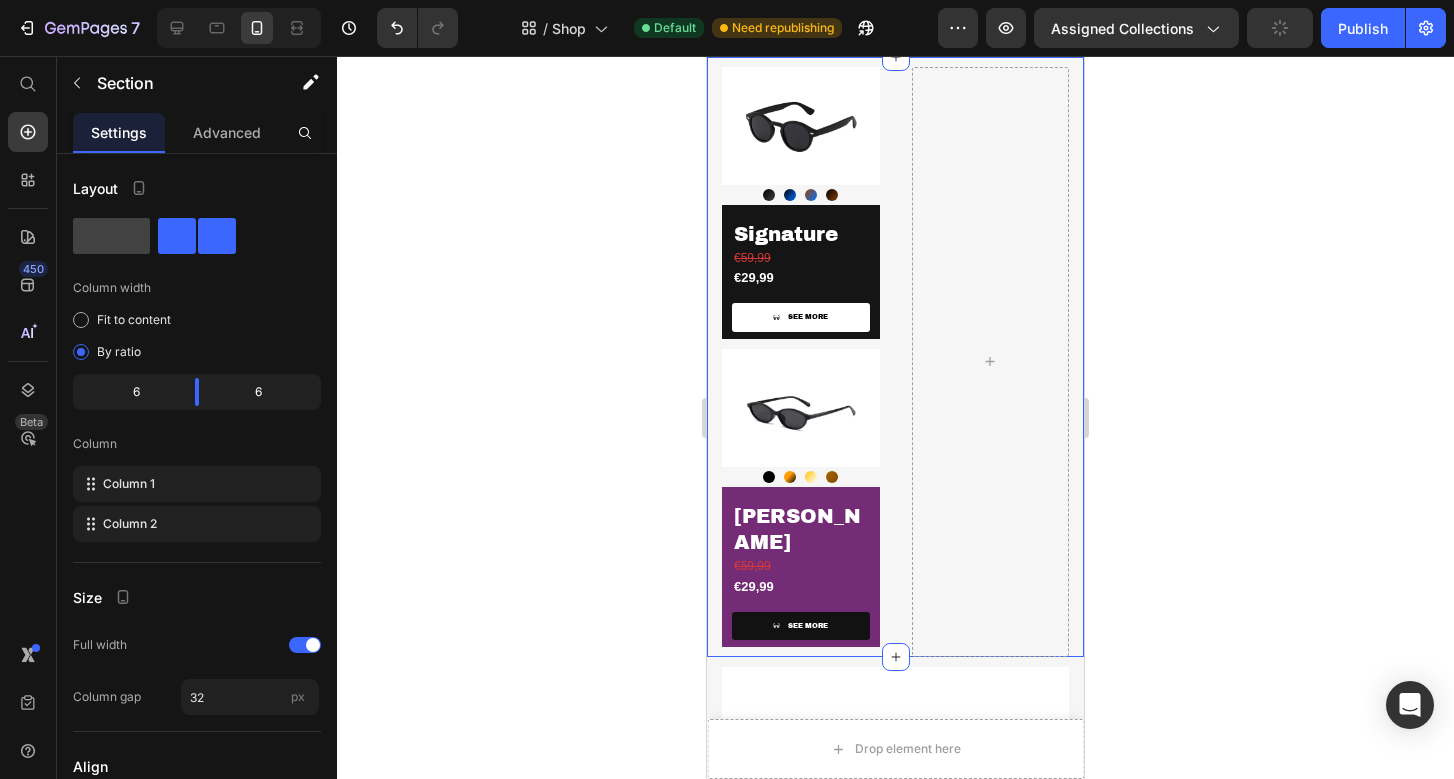 click on "Product Images Noir Noir Azure Azure Havanna Havanna Ember Ember Product Variants & Swatches Signature Product Title €59,99 Product Price €29,99 Product Price
SEE MORE Product View More Row Product Product Images Black Black Popular Popular Champagne Champagne [PERSON_NAME] [PERSON_NAME] Product Variants & Swatches [PERSON_NAME] Product Title €59,99 Product Price €29,99 Product Price
SEE MORE Product View More Row Product Row
Section 4   Create Theme Section AI Content Write with GemAI What would you like to describe here? Tone and Voice Persuasive Product Cast Show more Generate" at bounding box center [895, 357] 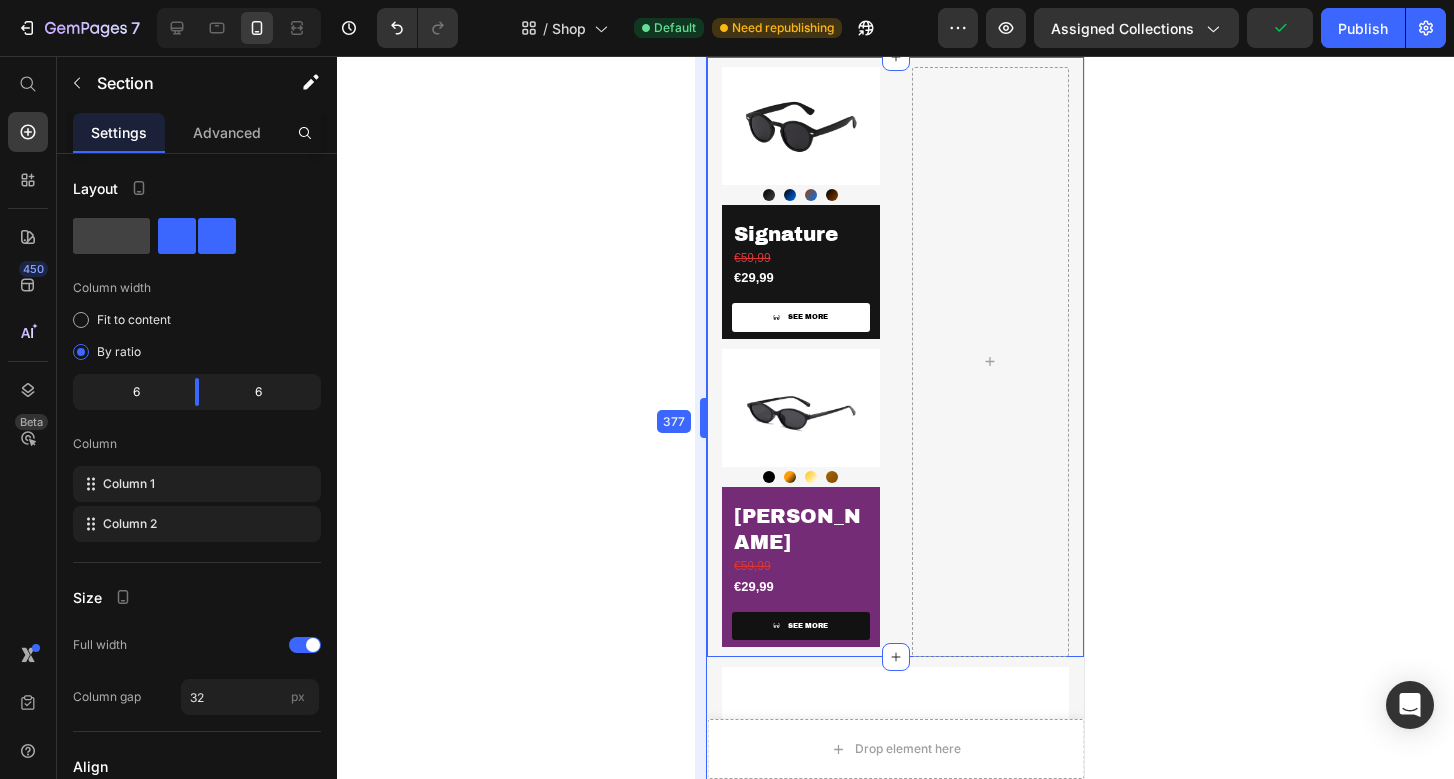 drag, startPoint x: 705, startPoint y: 514, endPoint x: 11, endPoint y: 458, distance: 696.2557 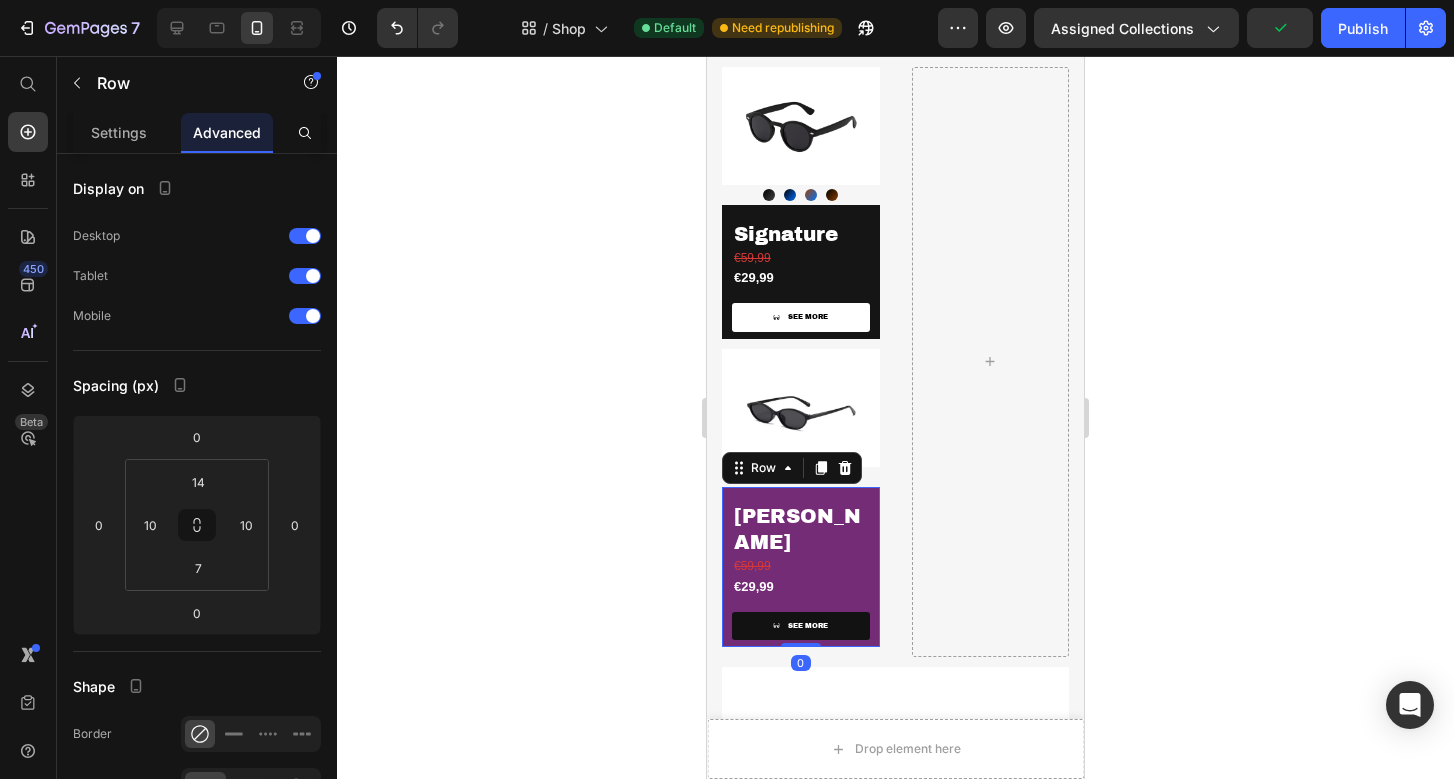 click on "[PERSON_NAME] Product Title €59,99 Product Price €29,99 Product Price
SEE MORE Product View More Row   0" at bounding box center (801, 567) 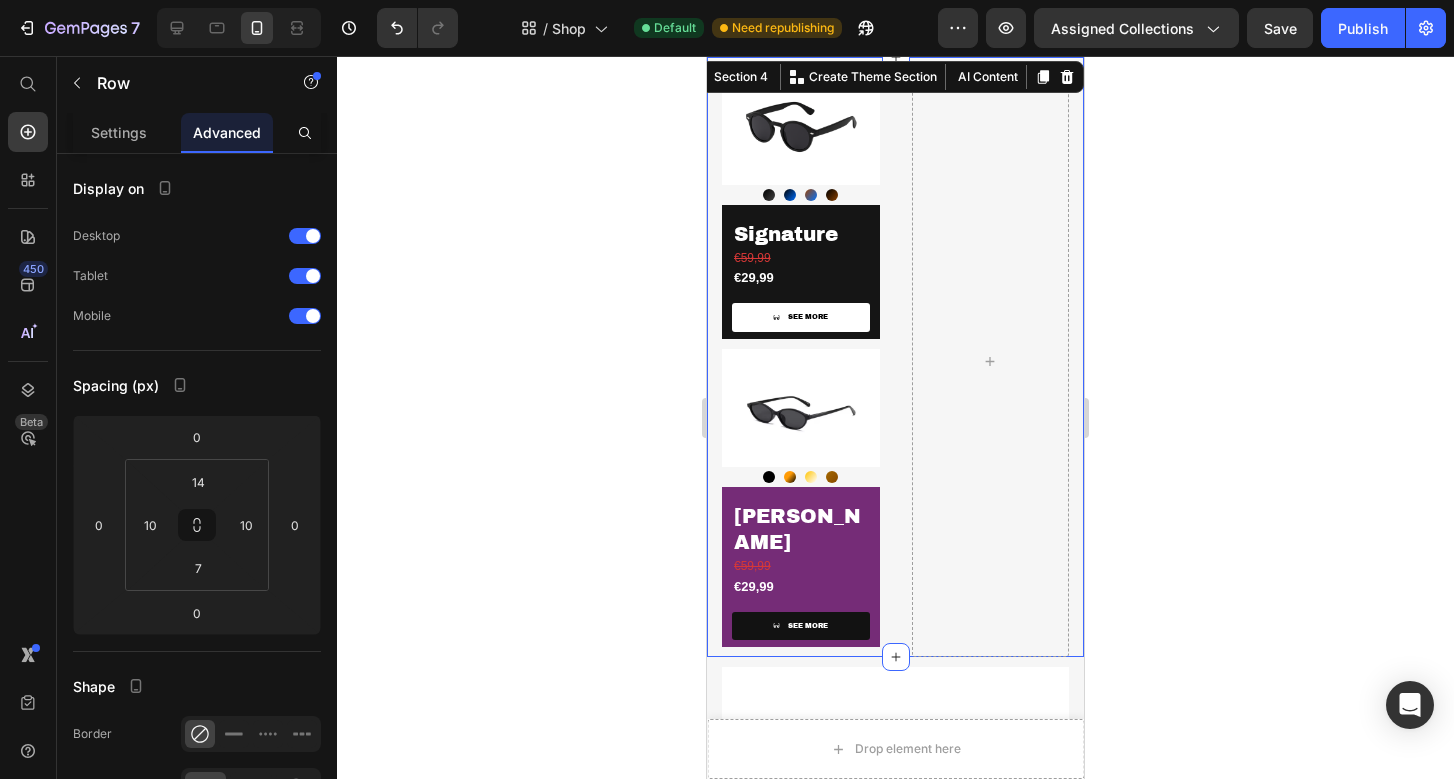 click on "Product Images Noir Noir Azure Azure Havanna Havanna Ember Ember Product Variants & Swatches Signature Product Title €59,99 Product Price €29,99 Product Price
SEE MORE Product View More Row Product Product Images Black Black Popular Popular Champagne Champagne [PERSON_NAME] [PERSON_NAME] Product Variants & Swatches [PERSON_NAME] Product Title €59,99 Product Price €29,99 Product Price
SEE MORE Product View More Row Product Row
Section 4   Create Theme Section AI Content Write with GemAI What would you like to describe here? Tone and Voice Persuasive Product Cast Show more Generate" at bounding box center [895, 357] 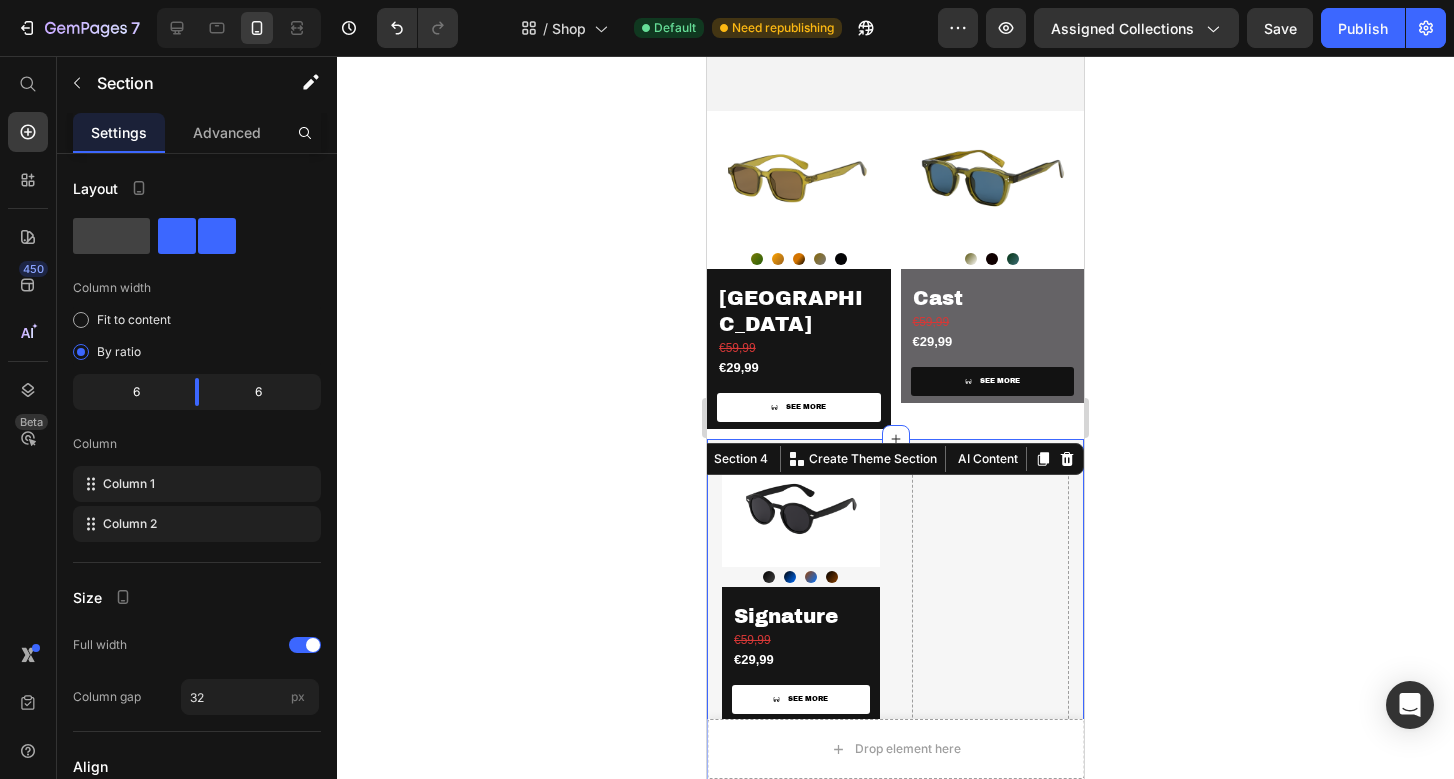 scroll, scrollTop: 409, scrollLeft: 0, axis: vertical 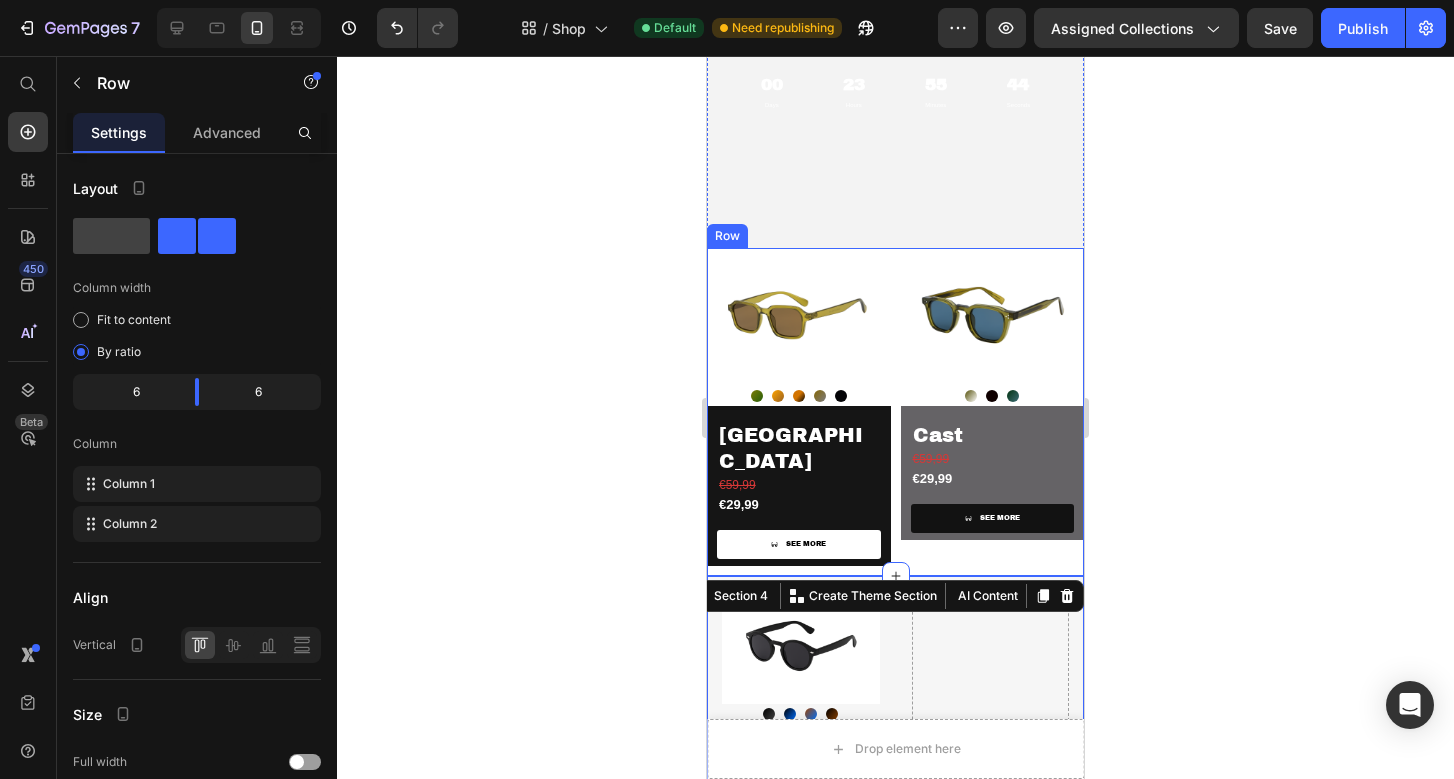 click on "Product Images olive olive Orange Orange Delusion Delusion Brownie Brownie midnight midnight Product Variants & Swatches Venice Product Title €59,99 Product Price €29,99 Product Price
SEE MORE Product View More Row Product Product Images [PERSON_NAME] Dark Dark laolive laolive Product Variants & Swatches Cast Product Title €59,99 Product Price €29,99 Product Price
SEE MORE Product View More Row Product Row" at bounding box center (895, 412) 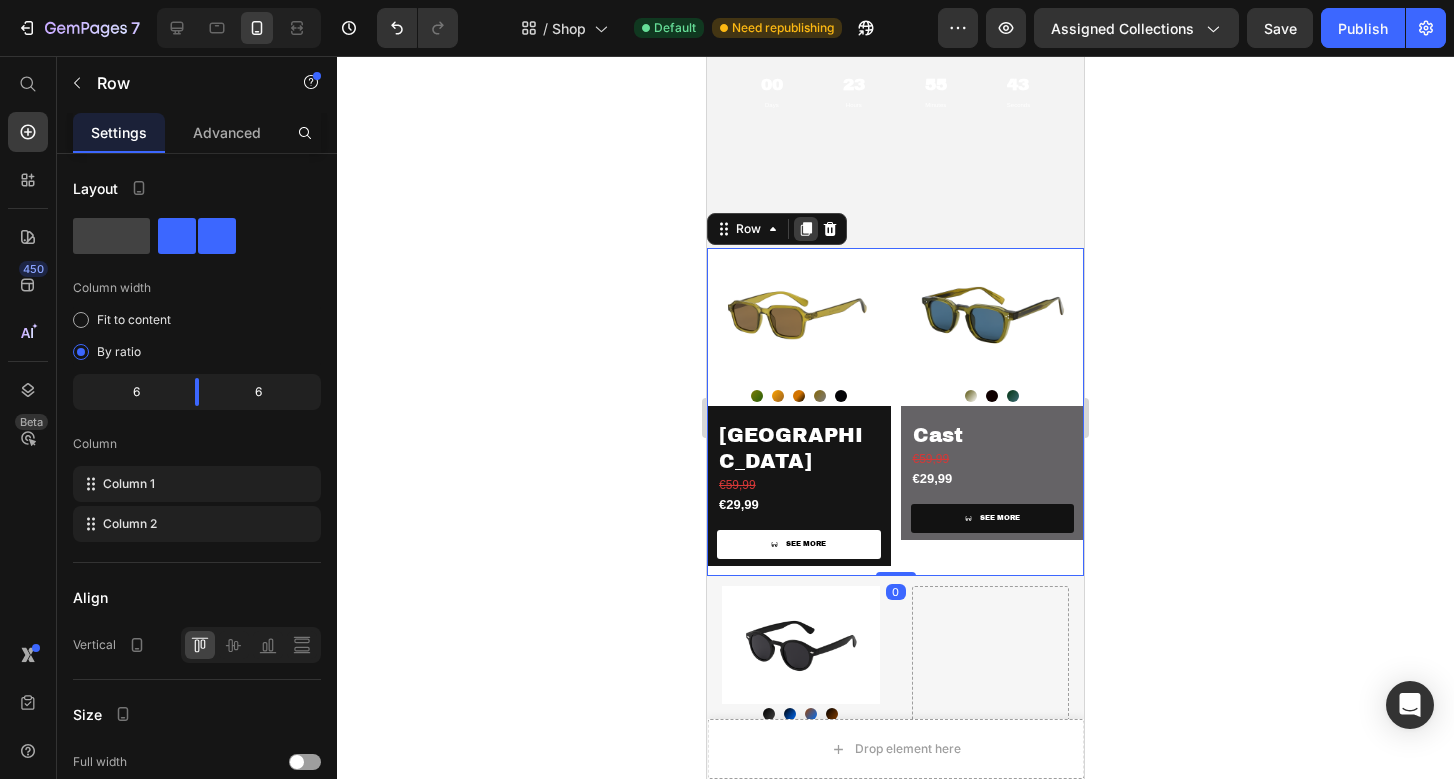 click 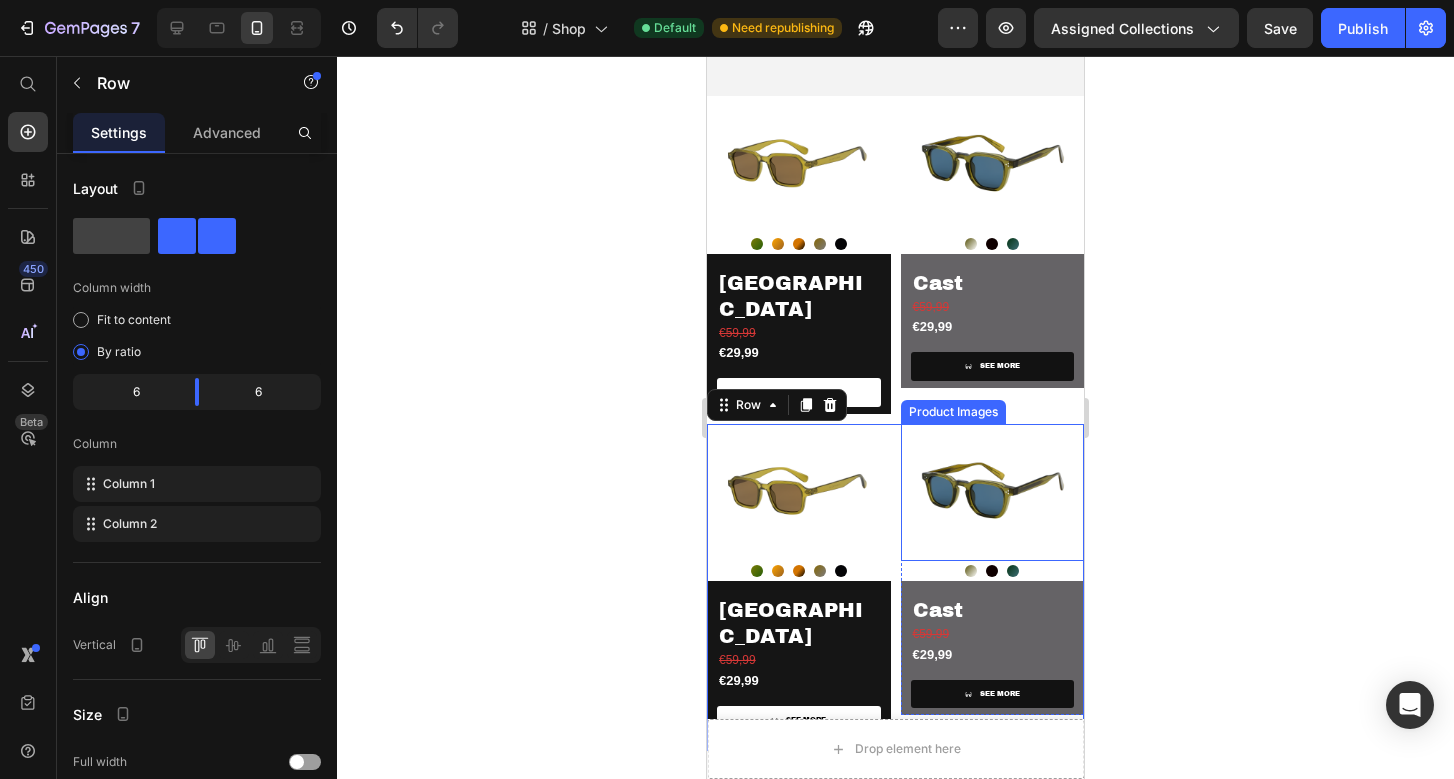 scroll, scrollTop: 574, scrollLeft: 0, axis: vertical 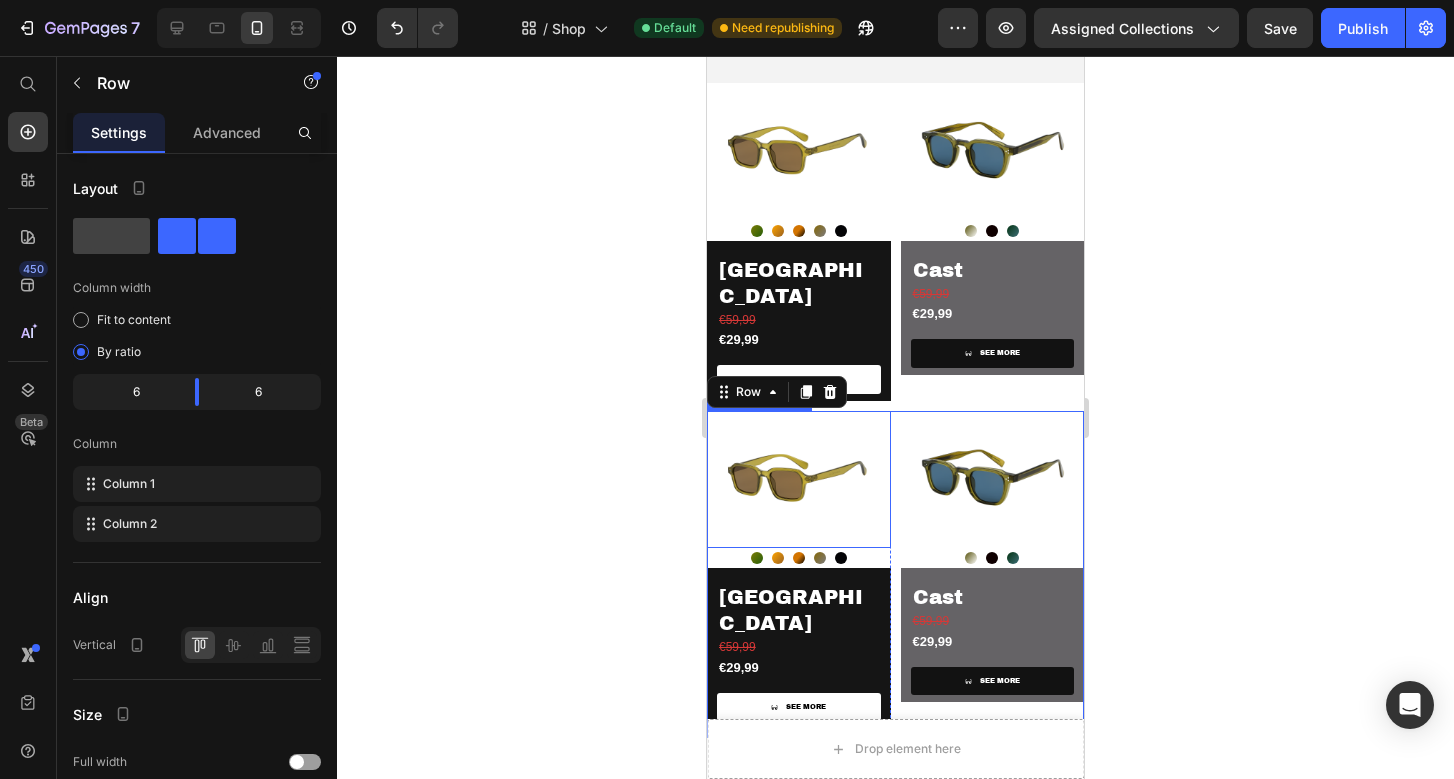 click at bounding box center [799, 480] 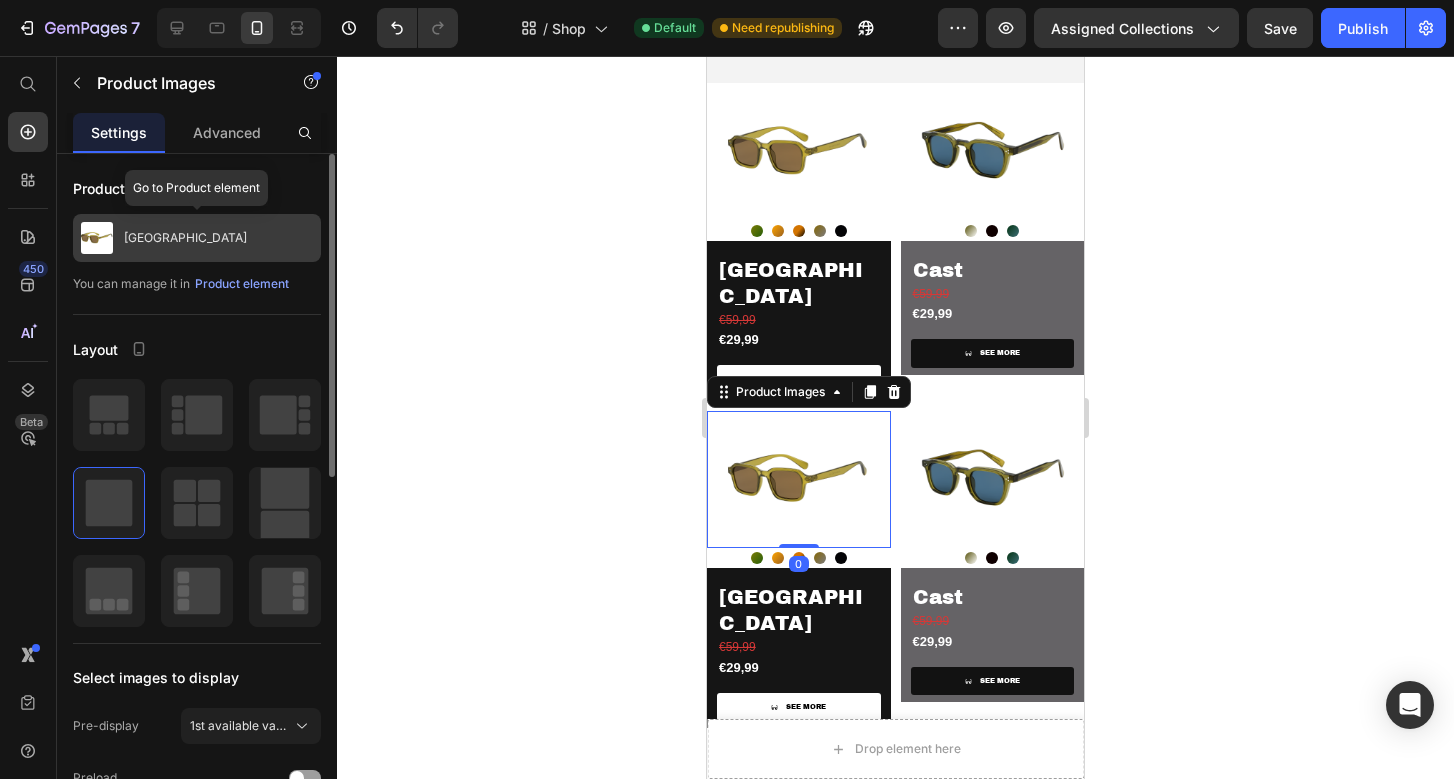 click on "[GEOGRAPHIC_DATA]" at bounding box center (185, 238) 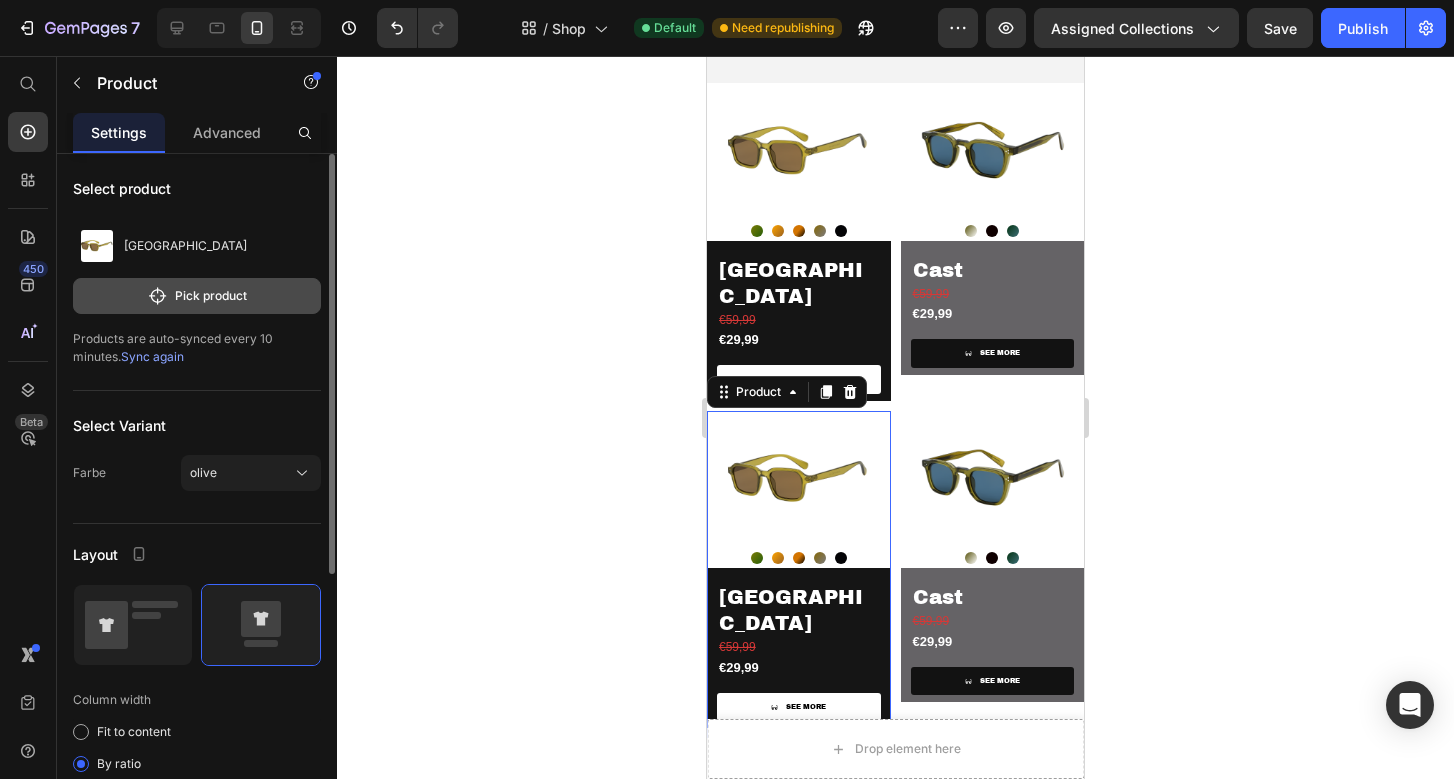 click on "Pick product" at bounding box center [197, 296] 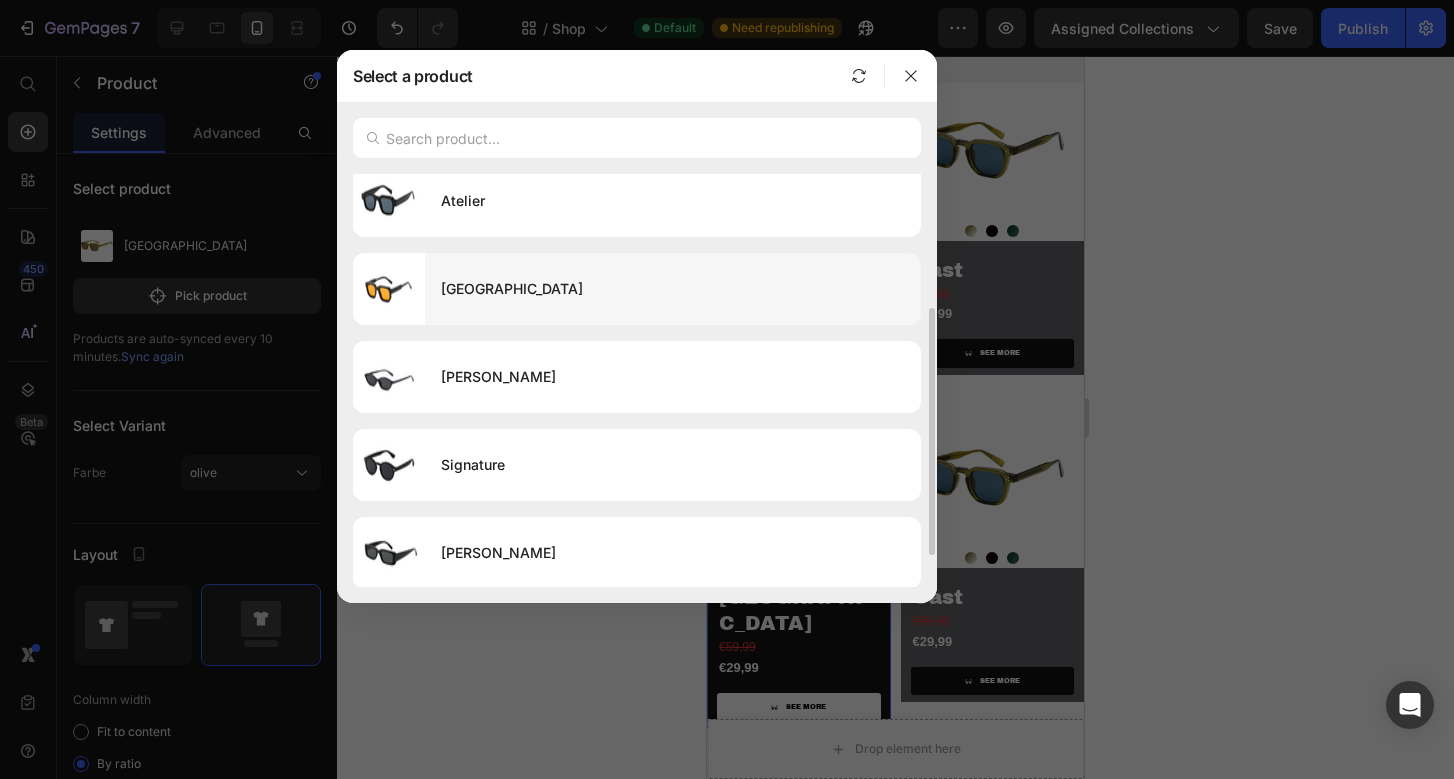scroll, scrollTop: 277, scrollLeft: 0, axis: vertical 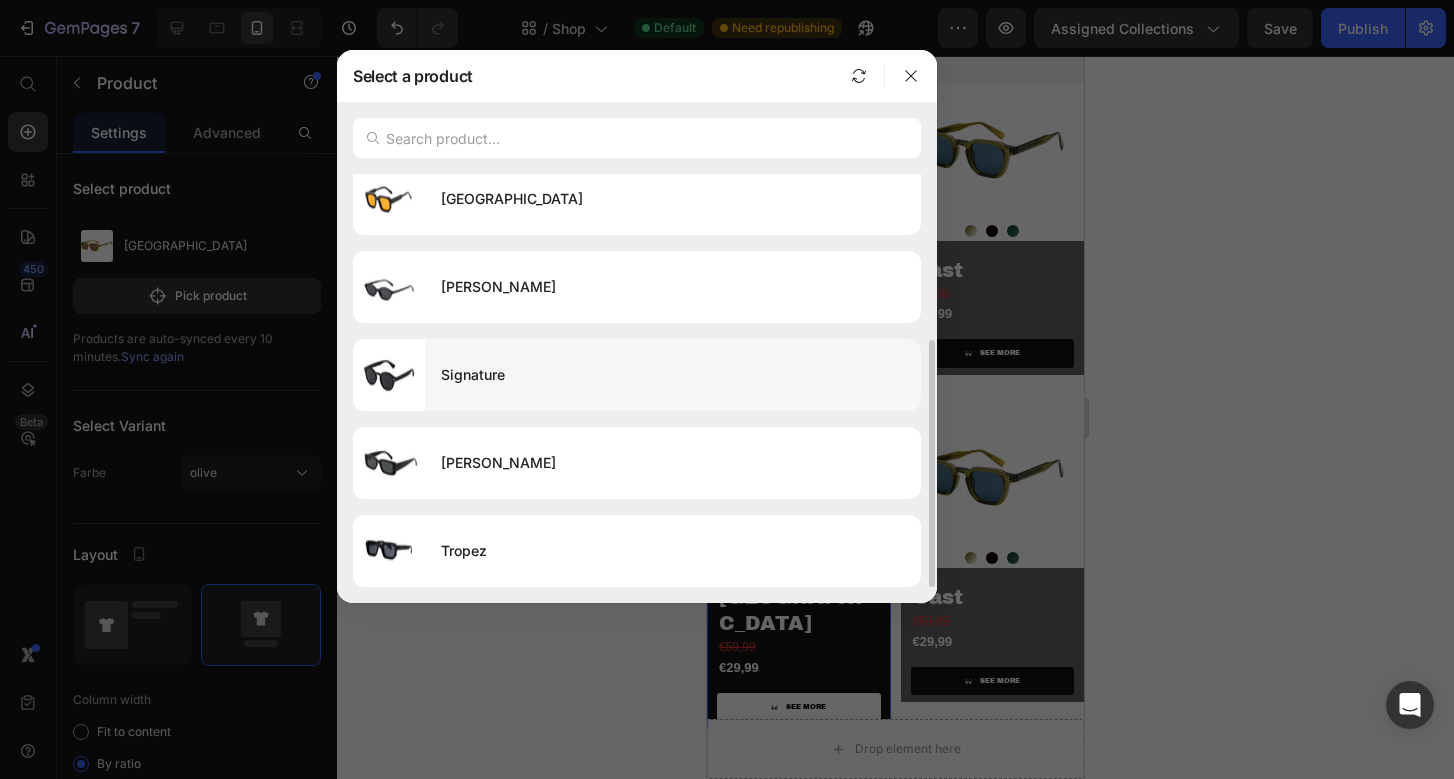 click on "Signature" at bounding box center [673, 375] 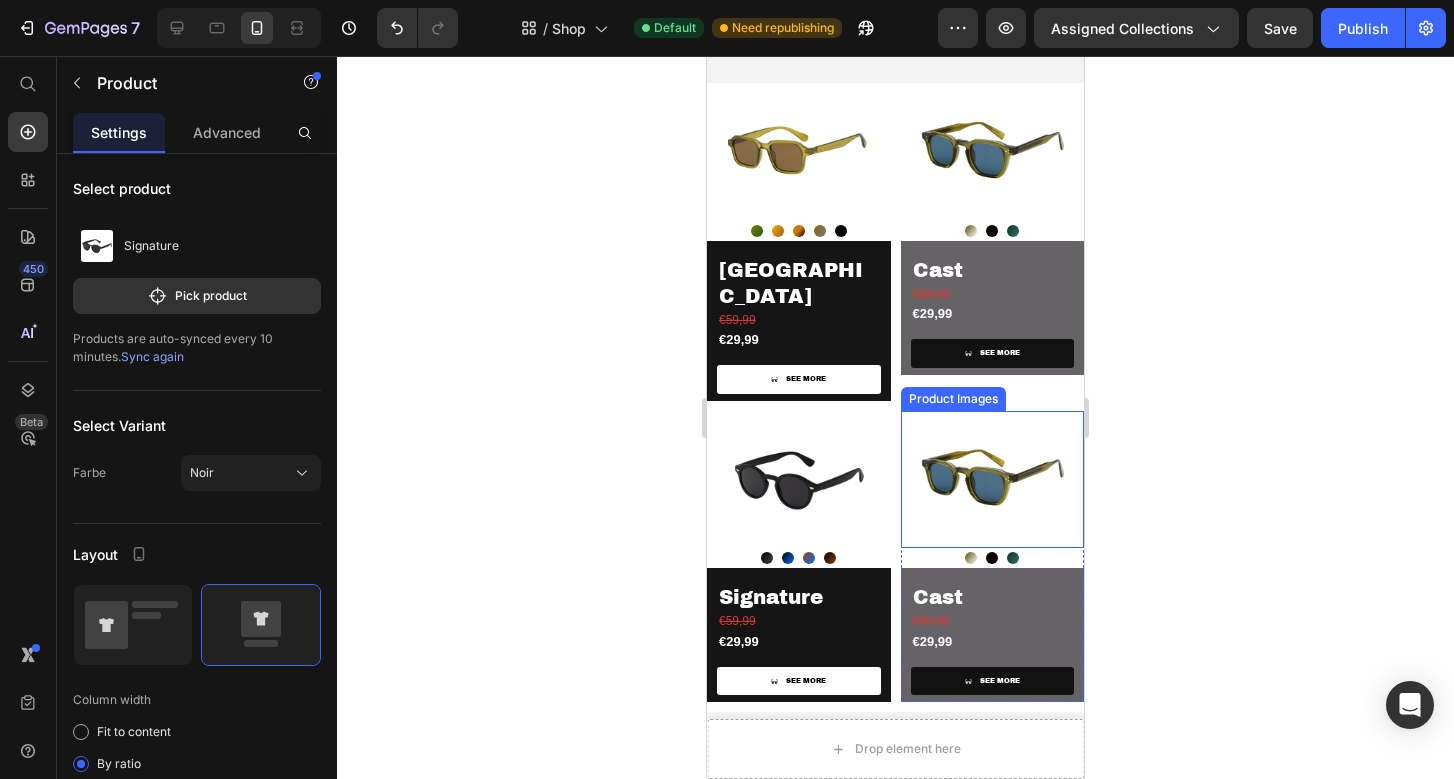 click at bounding box center [993, 480] 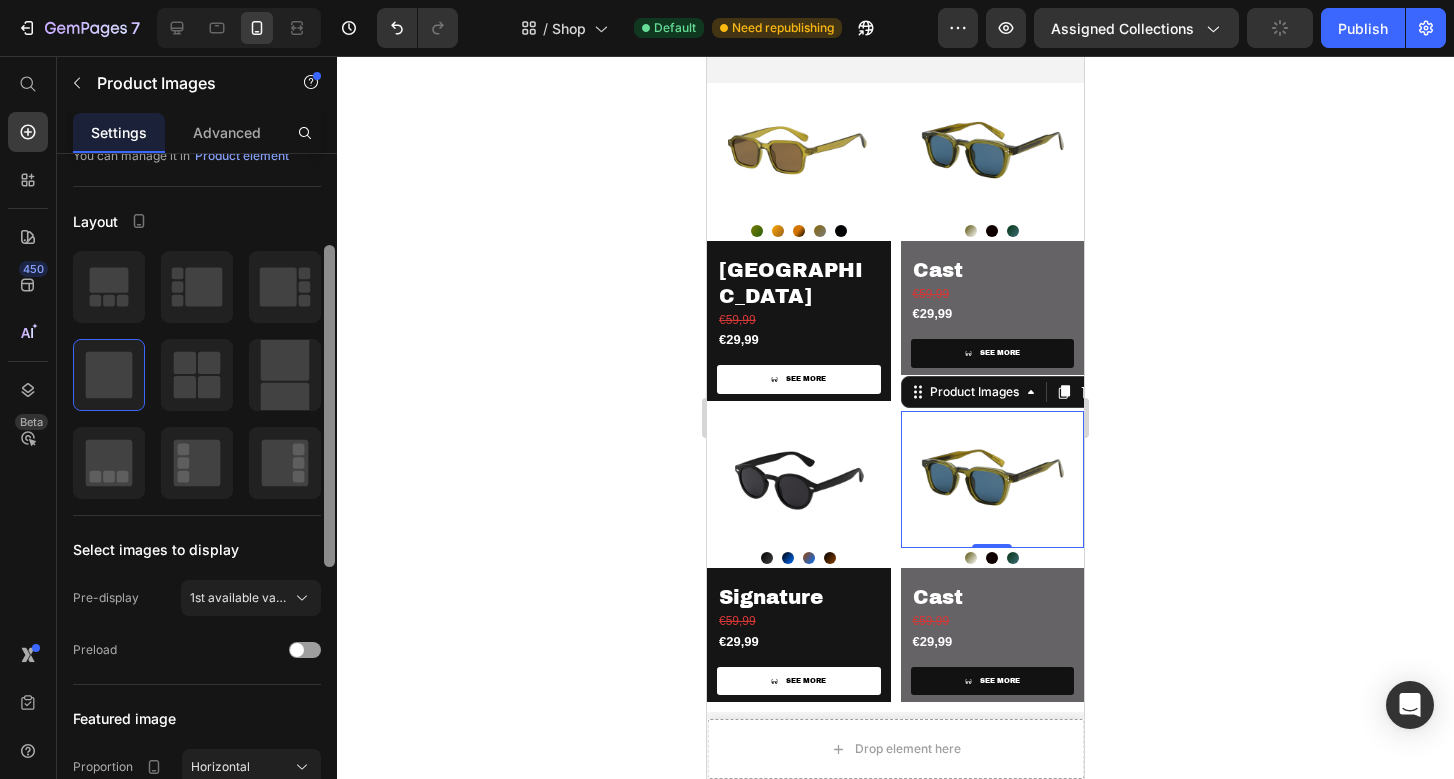 scroll, scrollTop: 153, scrollLeft: 0, axis: vertical 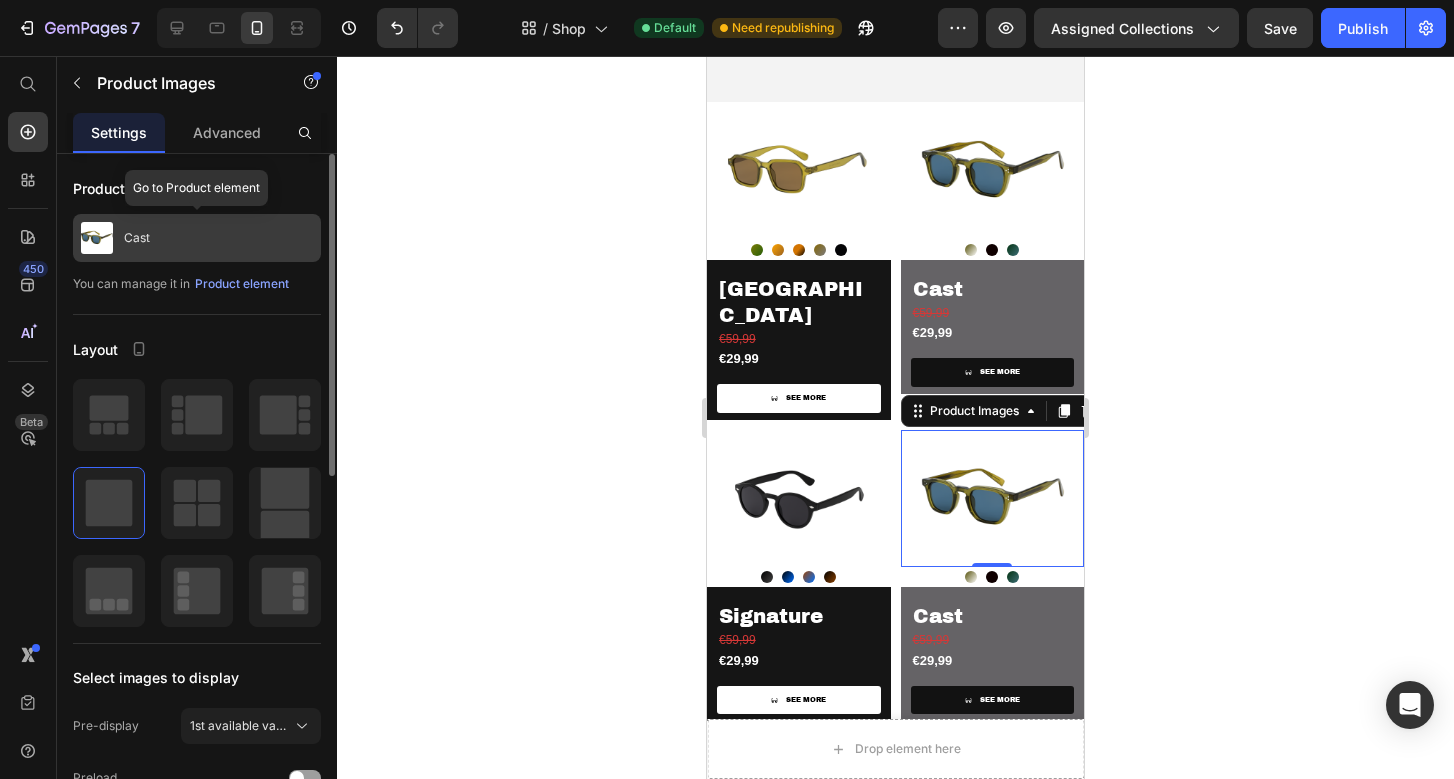 click on "Cast" 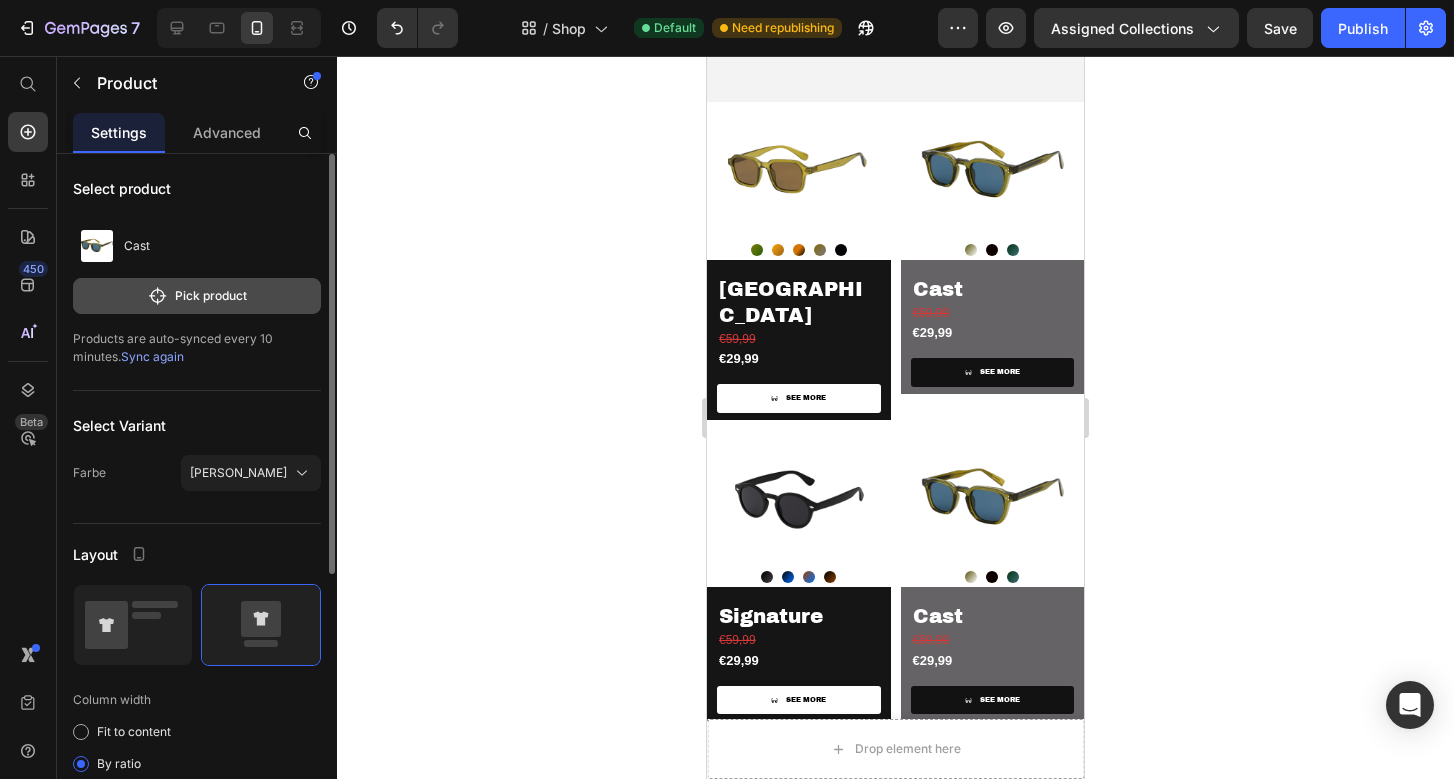 click on "Pick product" at bounding box center (197, 296) 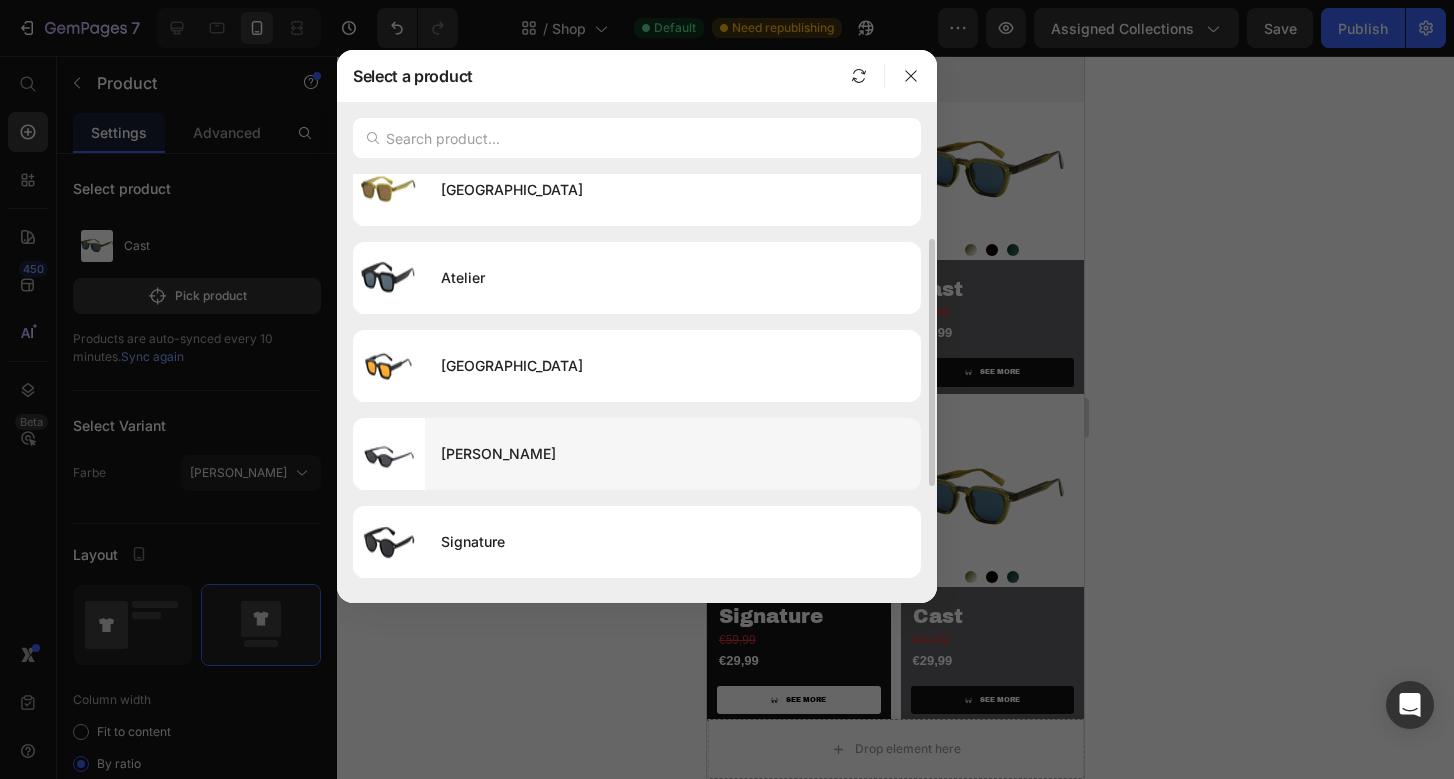 scroll, scrollTop: 112, scrollLeft: 0, axis: vertical 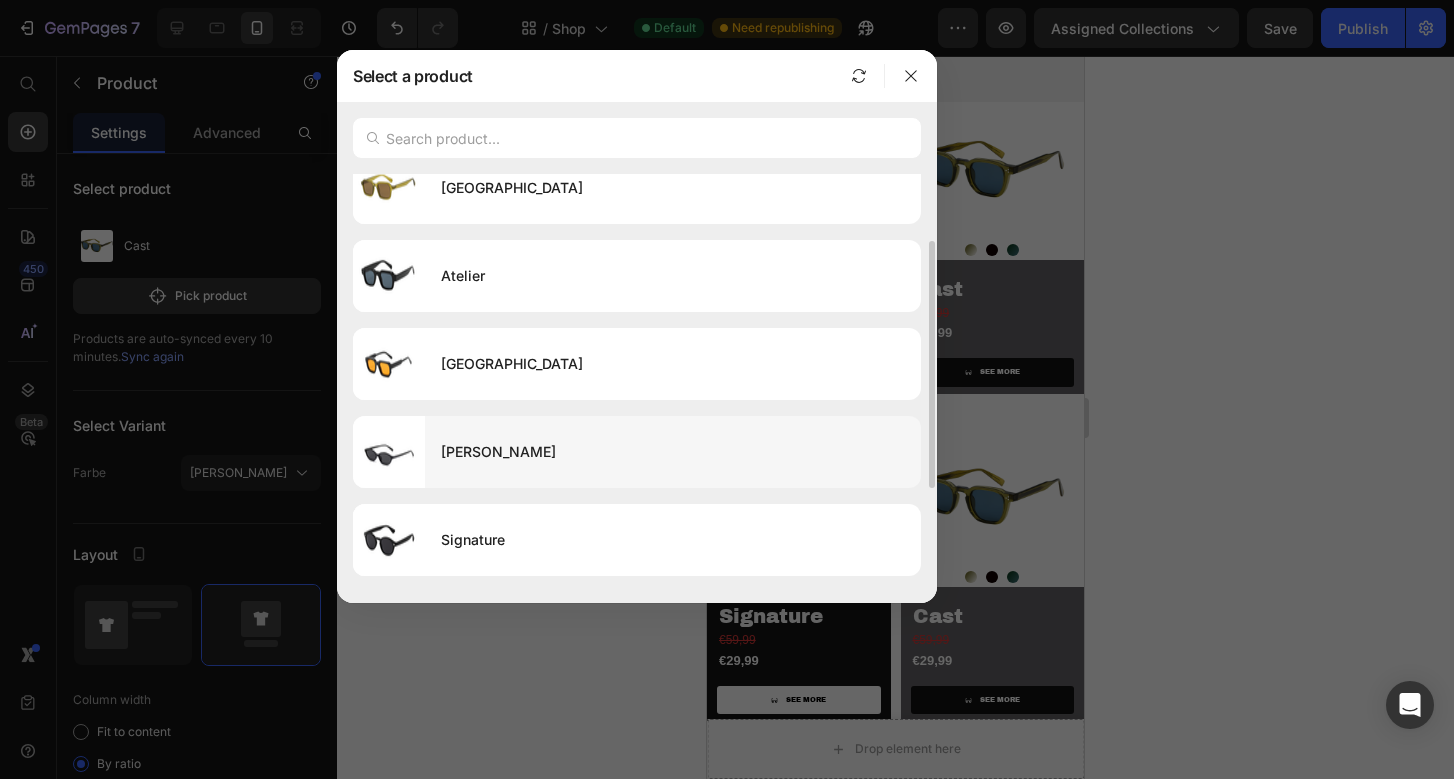 click on "[PERSON_NAME]" at bounding box center (673, 452) 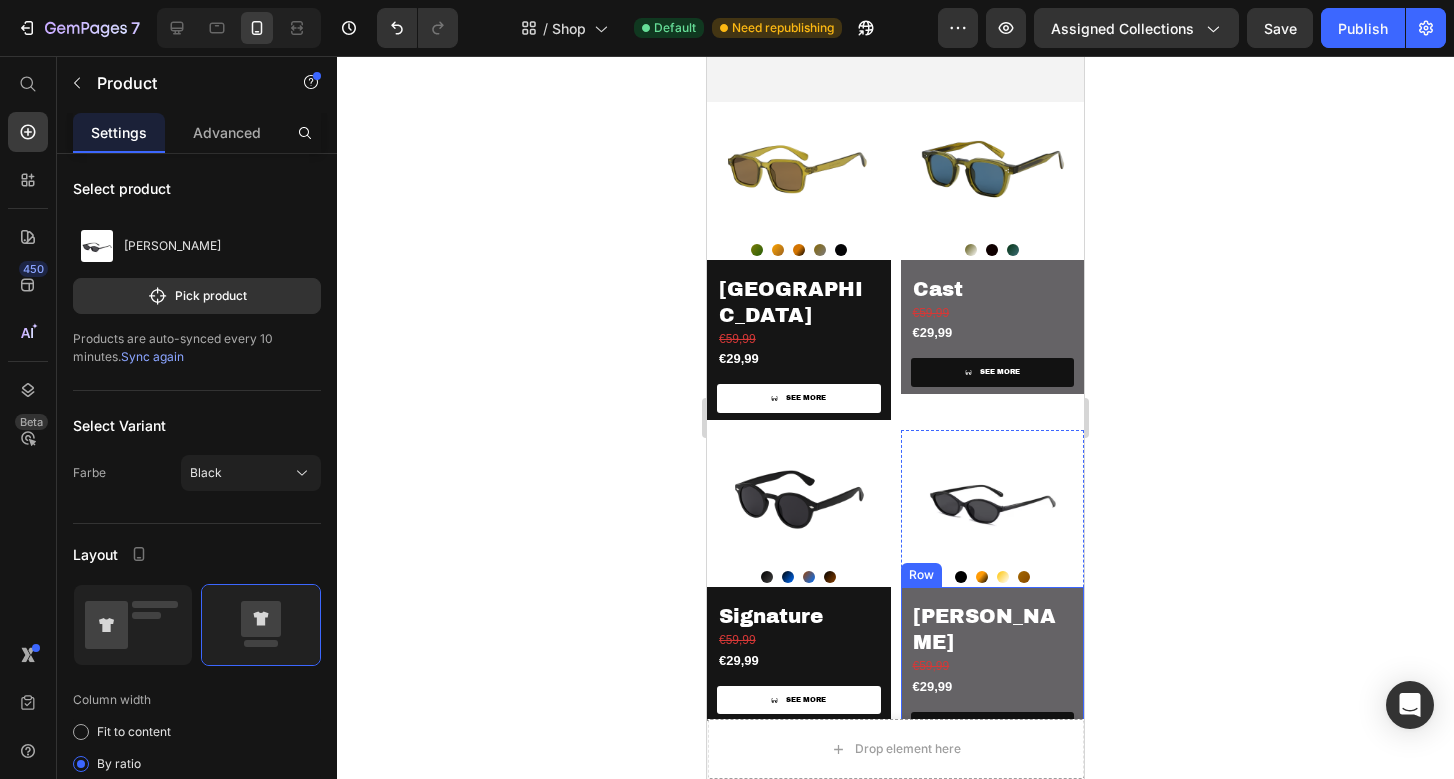 click 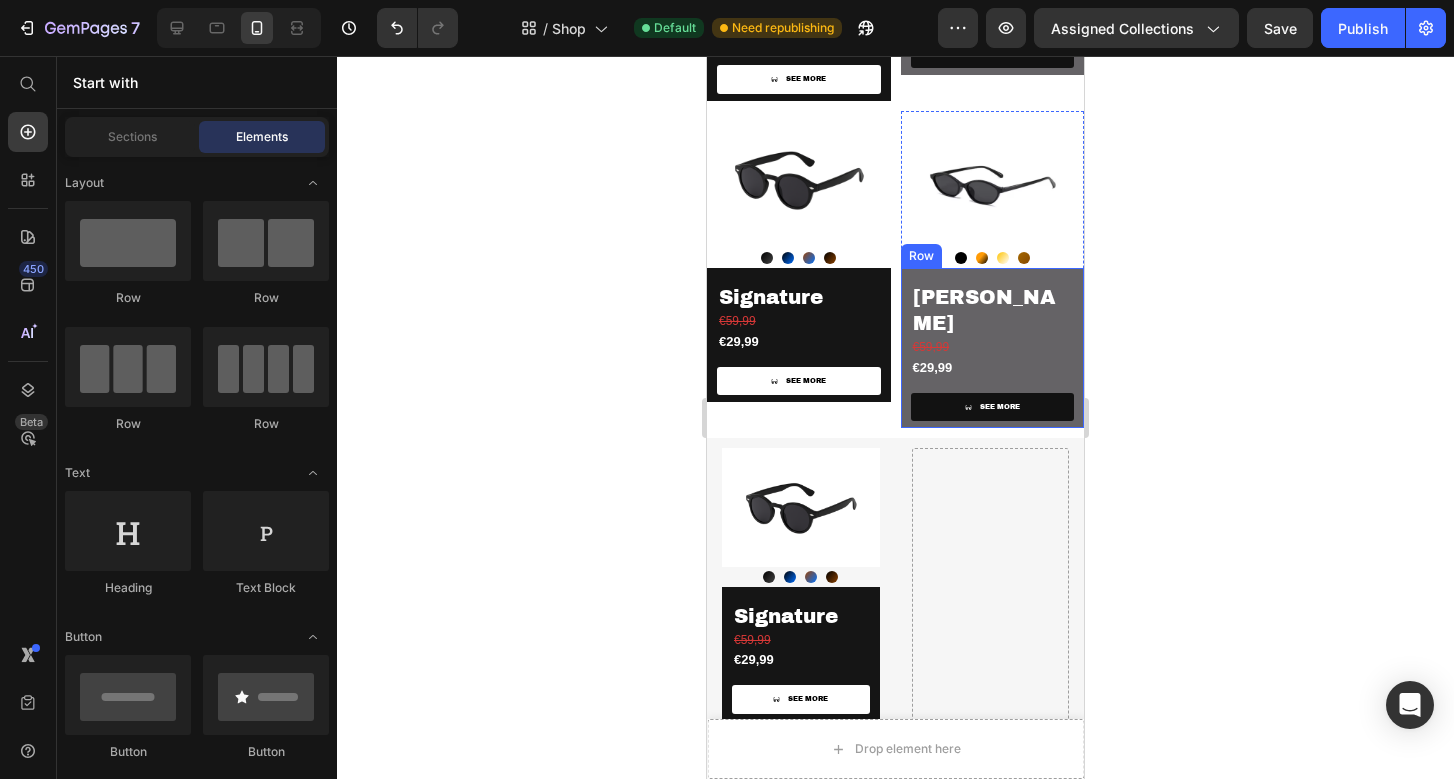 scroll, scrollTop: 882, scrollLeft: 0, axis: vertical 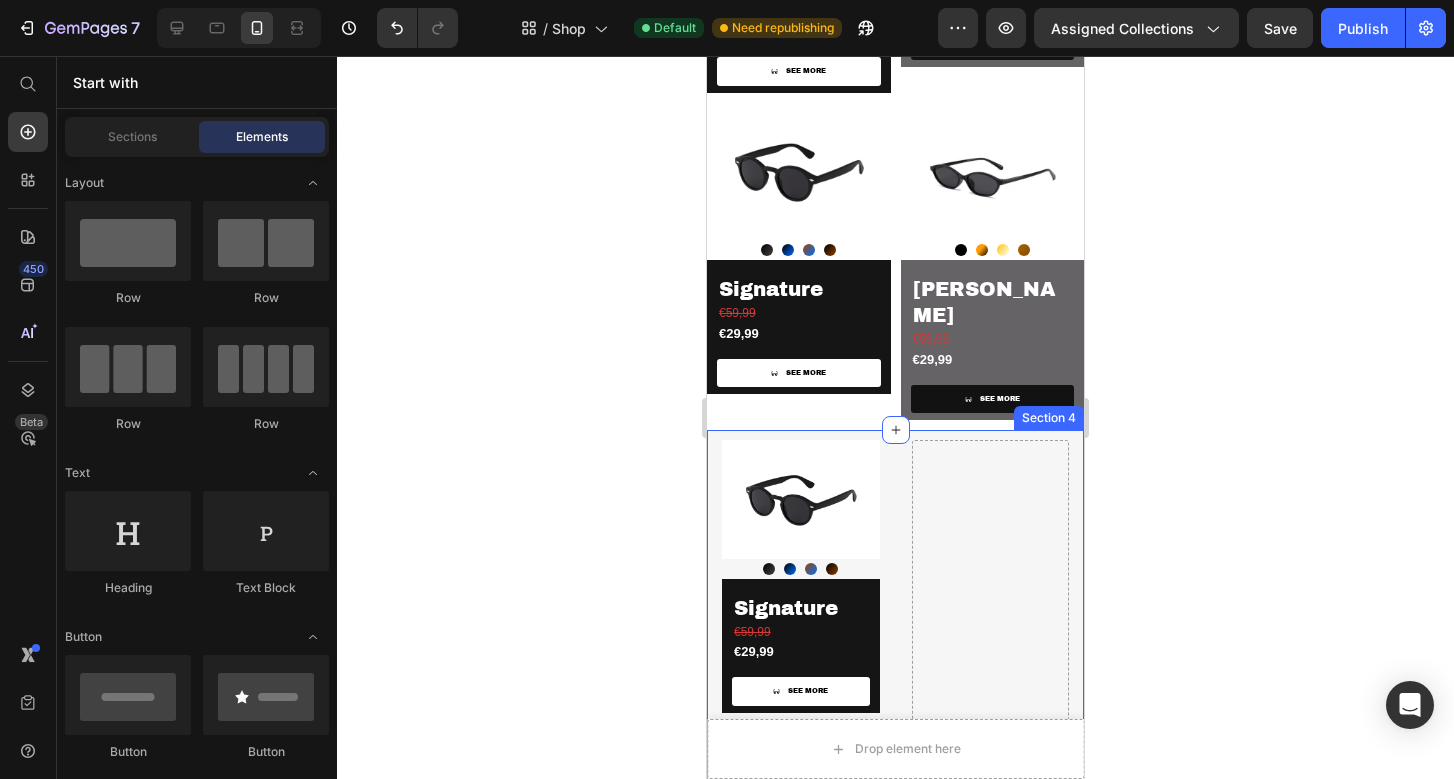 click on "Product Images Noir Noir Azure Azure Havanna Havanna Ember Ember Product Variants & Swatches Signature Product Title €59,99 Product Price €29,99 Product Price
SEE MORE Product View More Row Product Product Images Black Black Popular Popular Champagne Champagne [PERSON_NAME] [PERSON_NAME] Product Variants & Swatches [PERSON_NAME] Product Title €59,99 Product Price €29,99 Product Price
SEE MORE Product View More Row Product Row
Section 4" at bounding box center (895, 730) 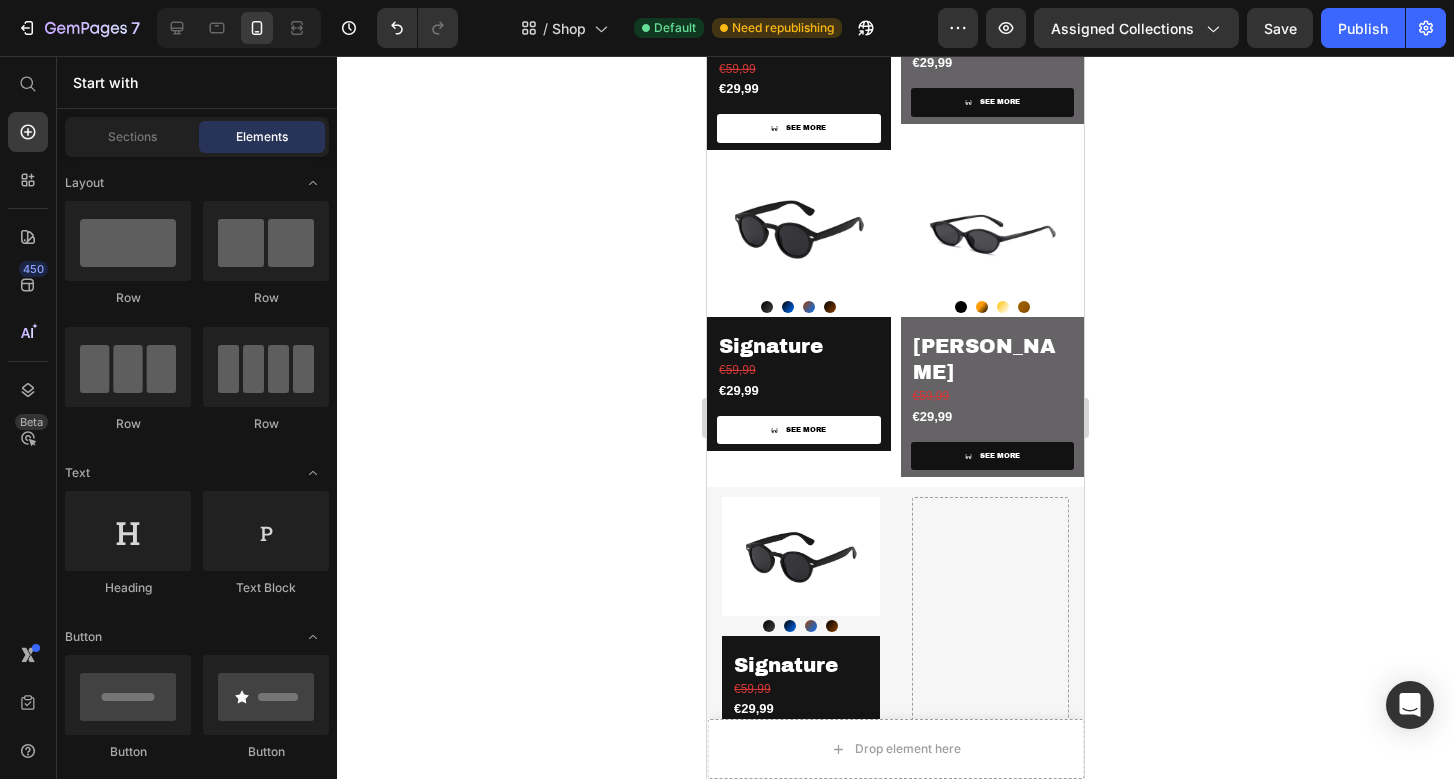 scroll, scrollTop: 801, scrollLeft: 0, axis: vertical 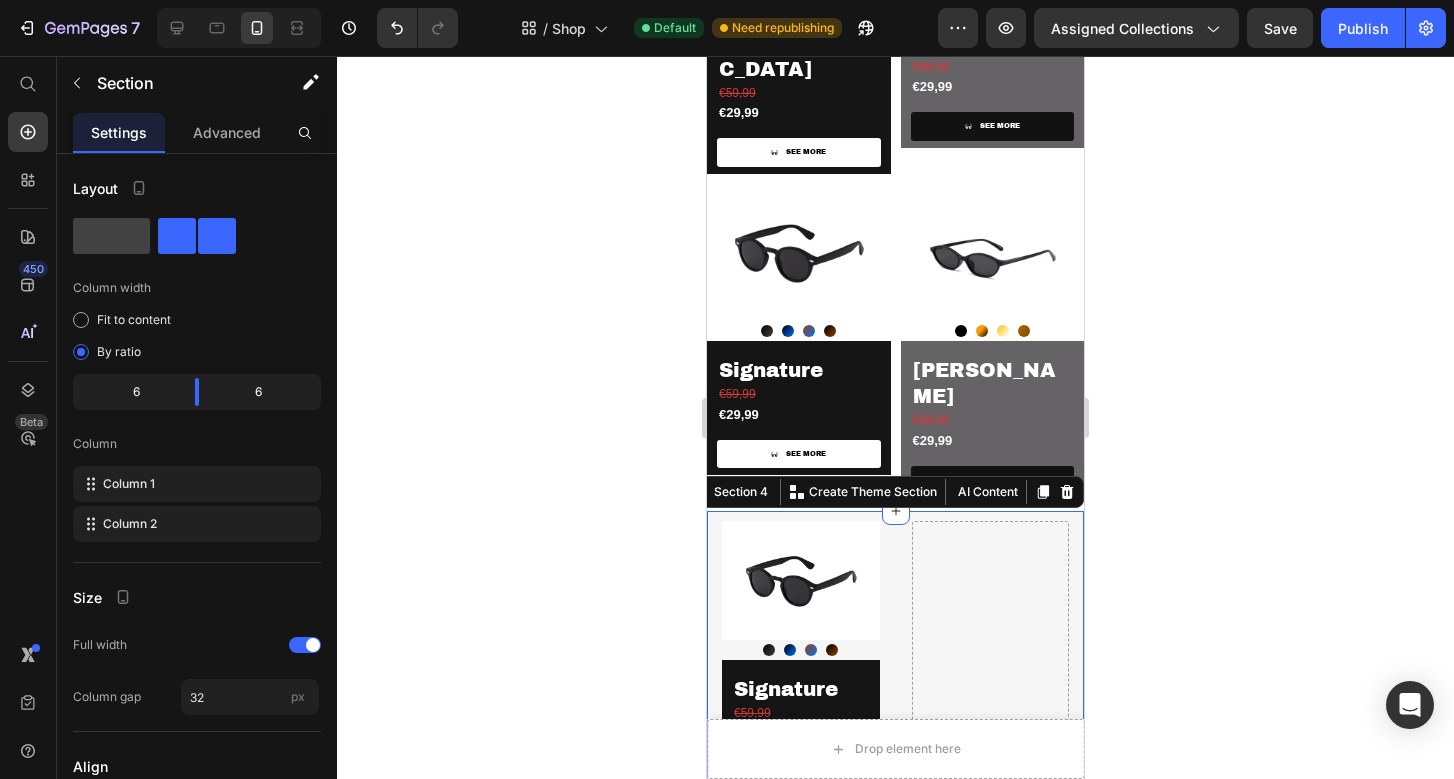click on "Product Images Noir Noir Azure Azure Havanna Havanna Ember Ember Product Variants & Swatches Signature Product Title €59,99 Product Price €29,99 Product Price
SEE MORE Product View More Row Product Product Images Black Black Popular Popular Champagne Champagne [PERSON_NAME] [PERSON_NAME] Product Variants & Swatches [PERSON_NAME] Product Title €59,99 Product Price €29,99 Product Price
SEE MORE Product View More Row Product Row
Section 4   Create Theme Section AI Content Write with GemAI What would you like to describe here? Tone and Voice Persuasive Product Cast Show more Generate" at bounding box center (895, 811) 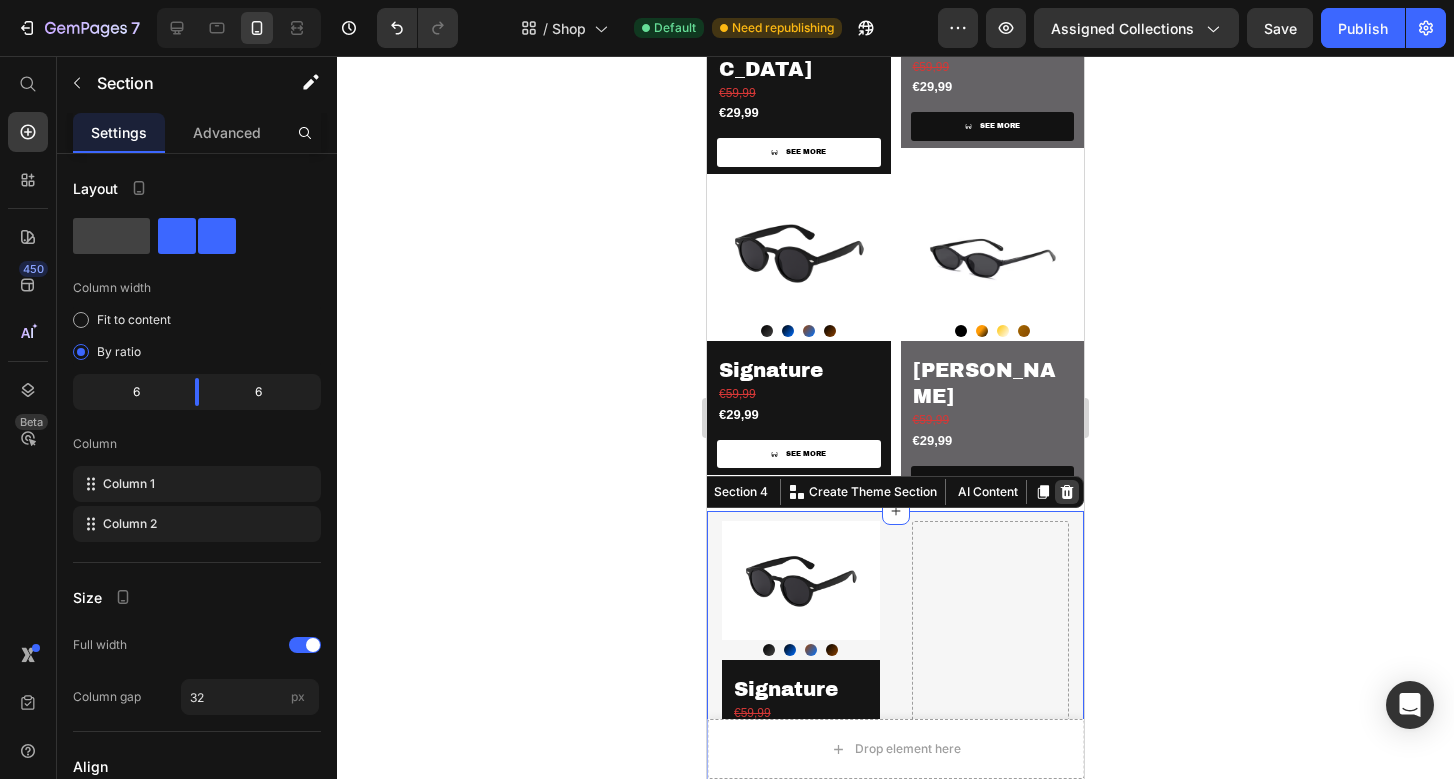 click 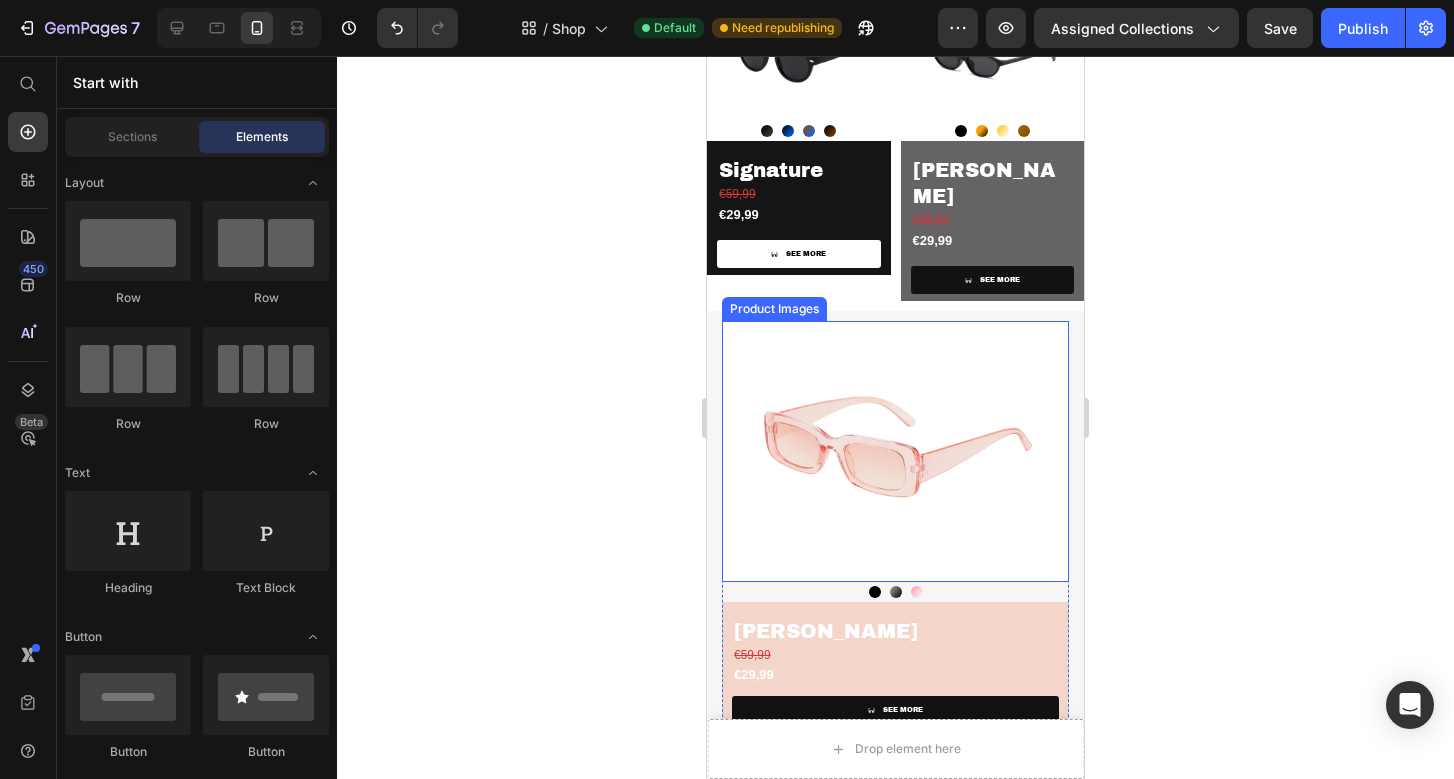 scroll, scrollTop: 1120, scrollLeft: 0, axis: vertical 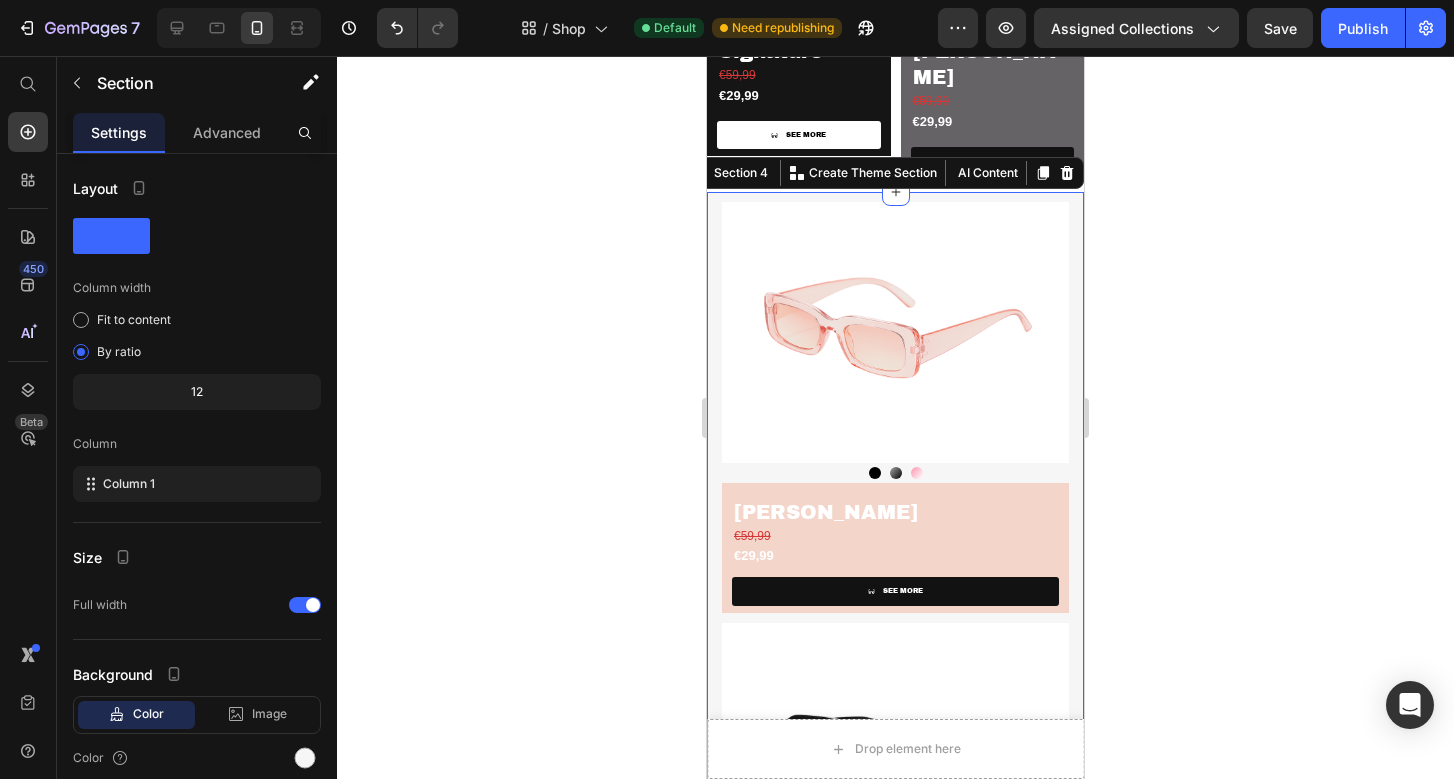 click on "Product Images Black Black Grey Grey [PERSON_NAME] Product Variants & Swatches Elise Product Title €59,99 Product Price €29,99 Product Price
SEE MORE Product View More Row Product Product Images Black Black Black/Fancy Black/Fancy Crystal Crystal Product Variants & Swatches Tropez Product Title €59,99 Product Price €29,99 Product Price
SEE MORE Product View More Row Product Row Section 4   Create Theme Section AI Content Write with GemAI What would you like to describe here? Tone and Voice Persuasive Product Cast Show more Generate" at bounding box center (895, 617) 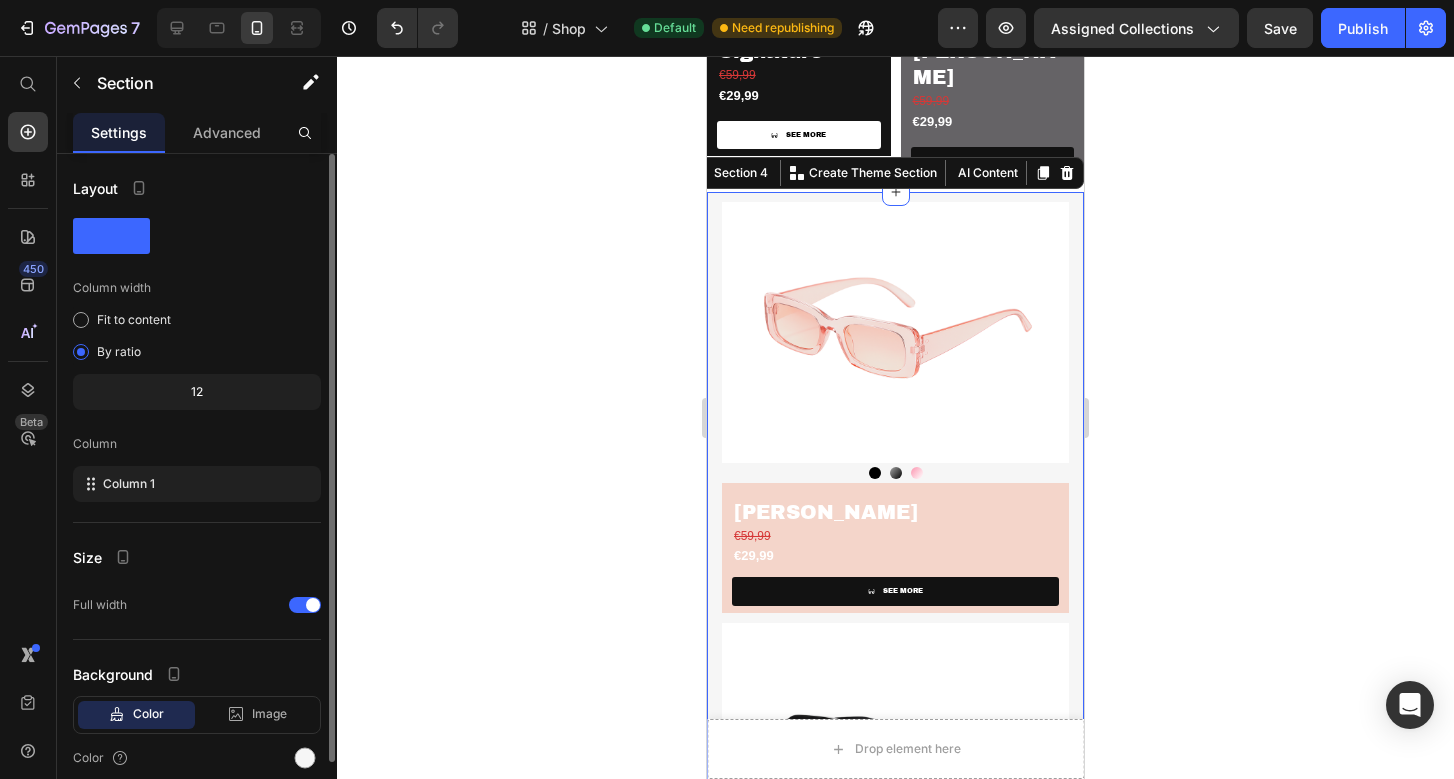 click 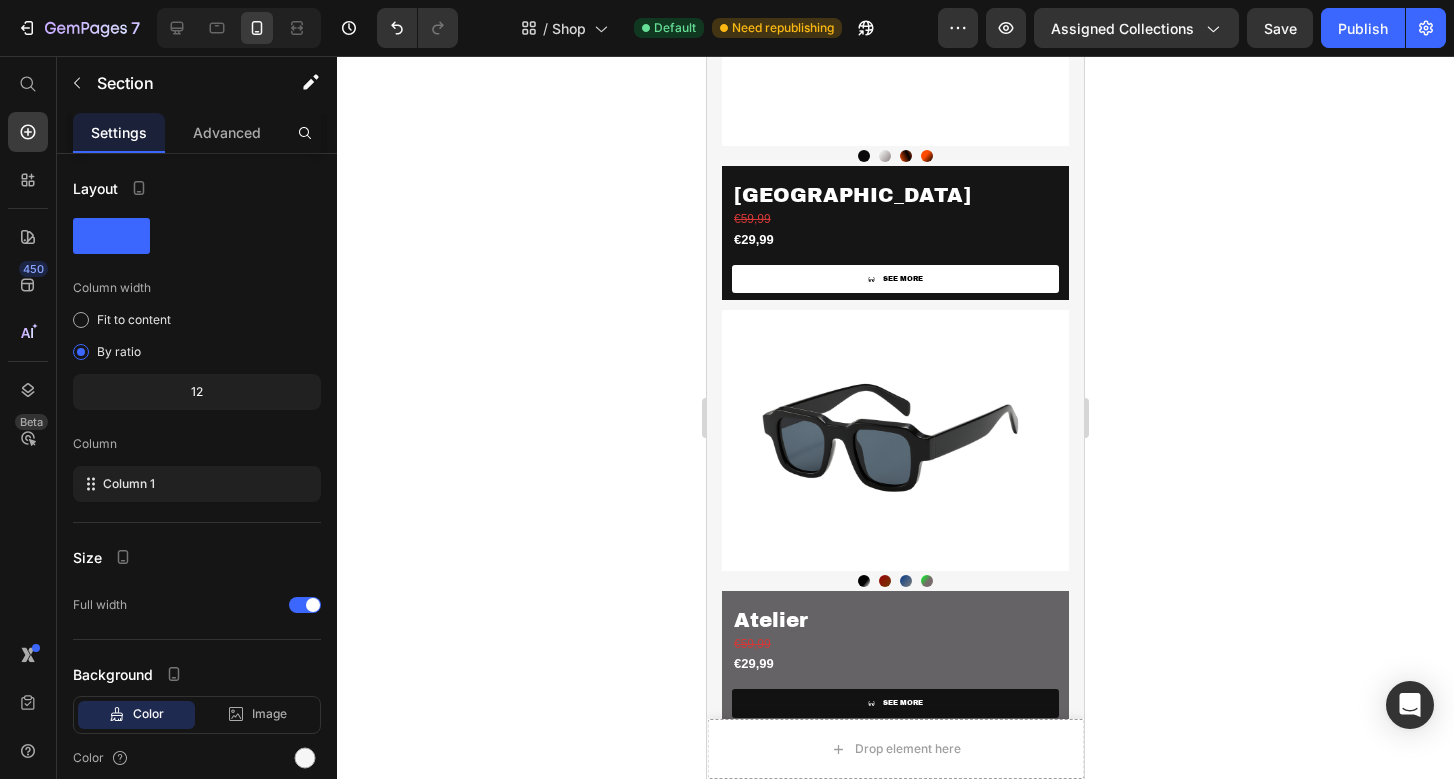scroll, scrollTop: 2247, scrollLeft: 0, axis: vertical 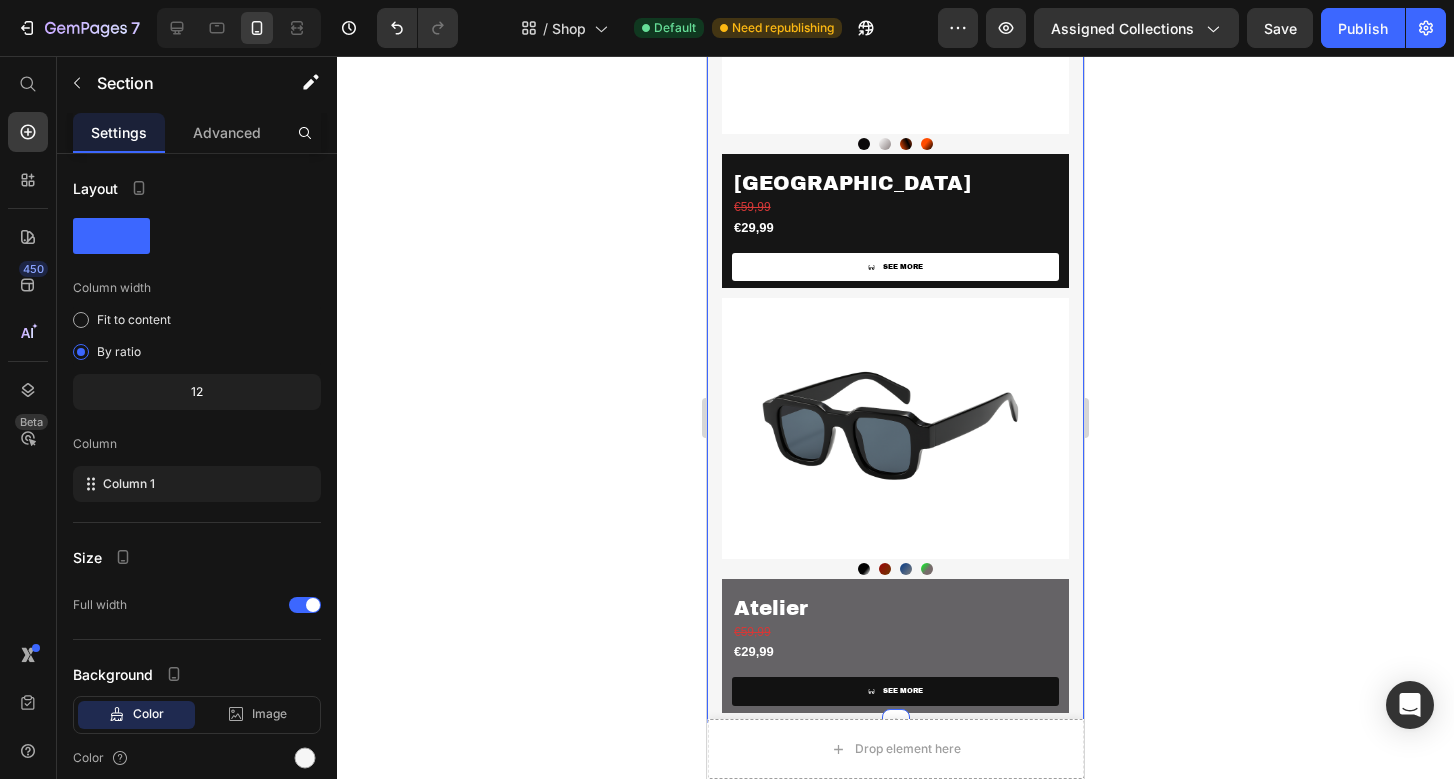 click on "Product Images Night Night Crystal Crystal Pop Pop Fire Fire Product Variants & Swatches [GEOGRAPHIC_DATA] Product Title €59,99 Product Price €29,99 Product Price
SEE MORE Product View More Row Product Product Images moon moon Tiger Tiger Lagune Lagune Grinch Grinch Product Variants & Swatches Atelier Product Title €59,99 Product Price €29,99 Product Price
SEE MORE Product View More Row Product Row Section 5   Create Theme Section AI Content Write with GemAI What would you like to describe here? Tone and Voice Persuasive Product Cast Show more Generate" at bounding box center [895, 293] 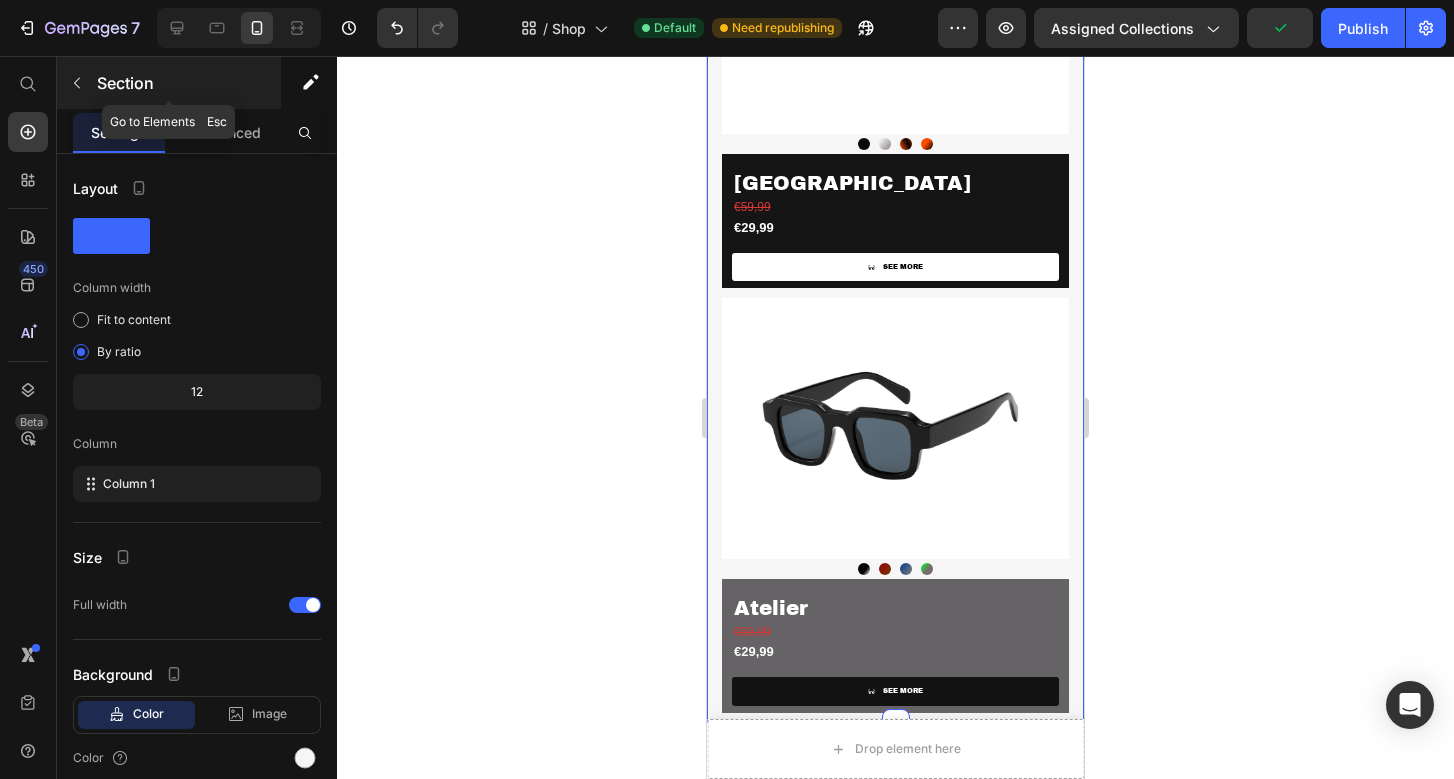 click on "Section" at bounding box center [169, 83] 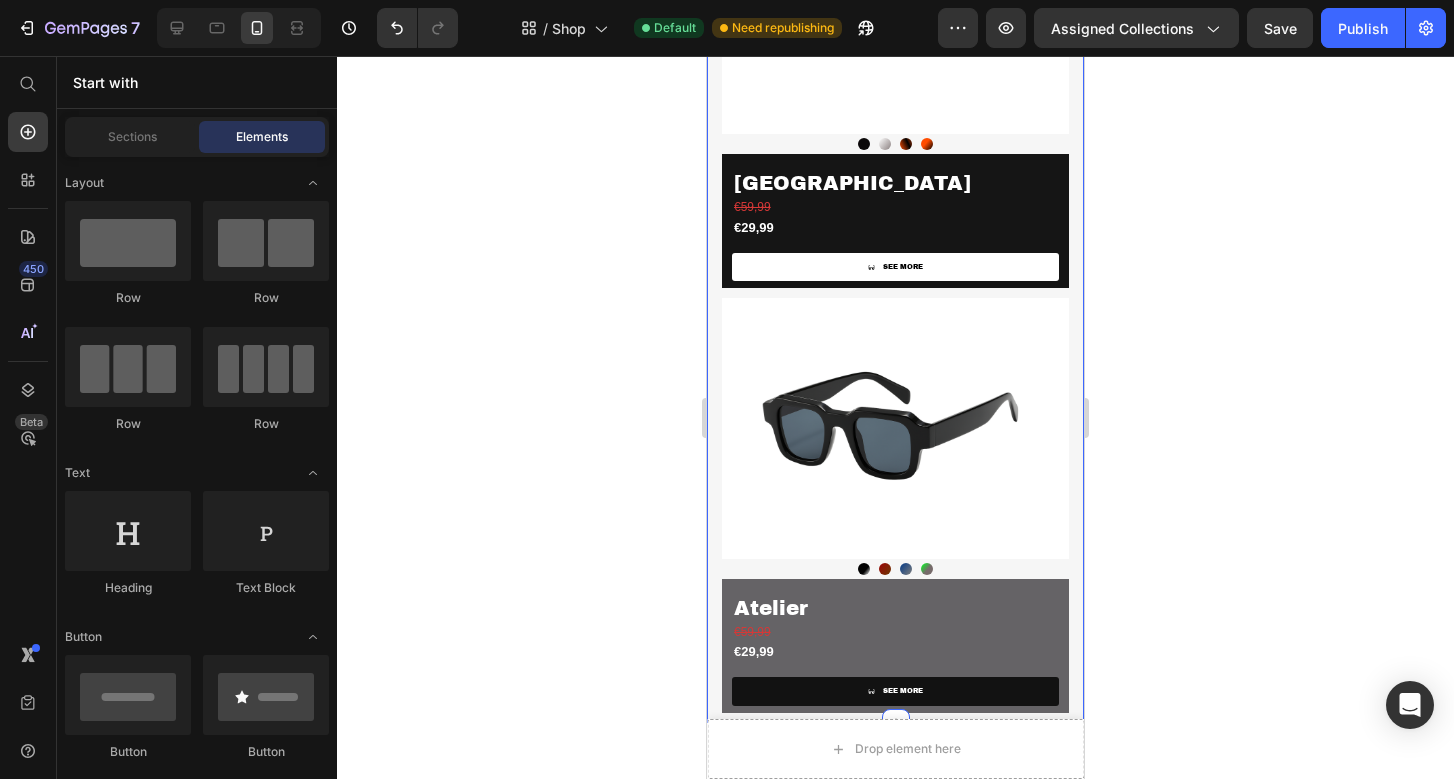 click on "Product Images Night Night Crystal Crystal Pop Pop Fire Fire Product Variants & Swatches [GEOGRAPHIC_DATA] Product Title €59,99 Product Price €29,99 Product Price
SEE MORE Product View More Row Product Product Images moon moon Tiger Tiger Lagune Lagune Grinch Grinch Product Variants & Swatches Atelier Product Title €59,99 Product Price €29,99 Product Price
SEE MORE Product View More Row Product Row Section 5" at bounding box center (895, 293) 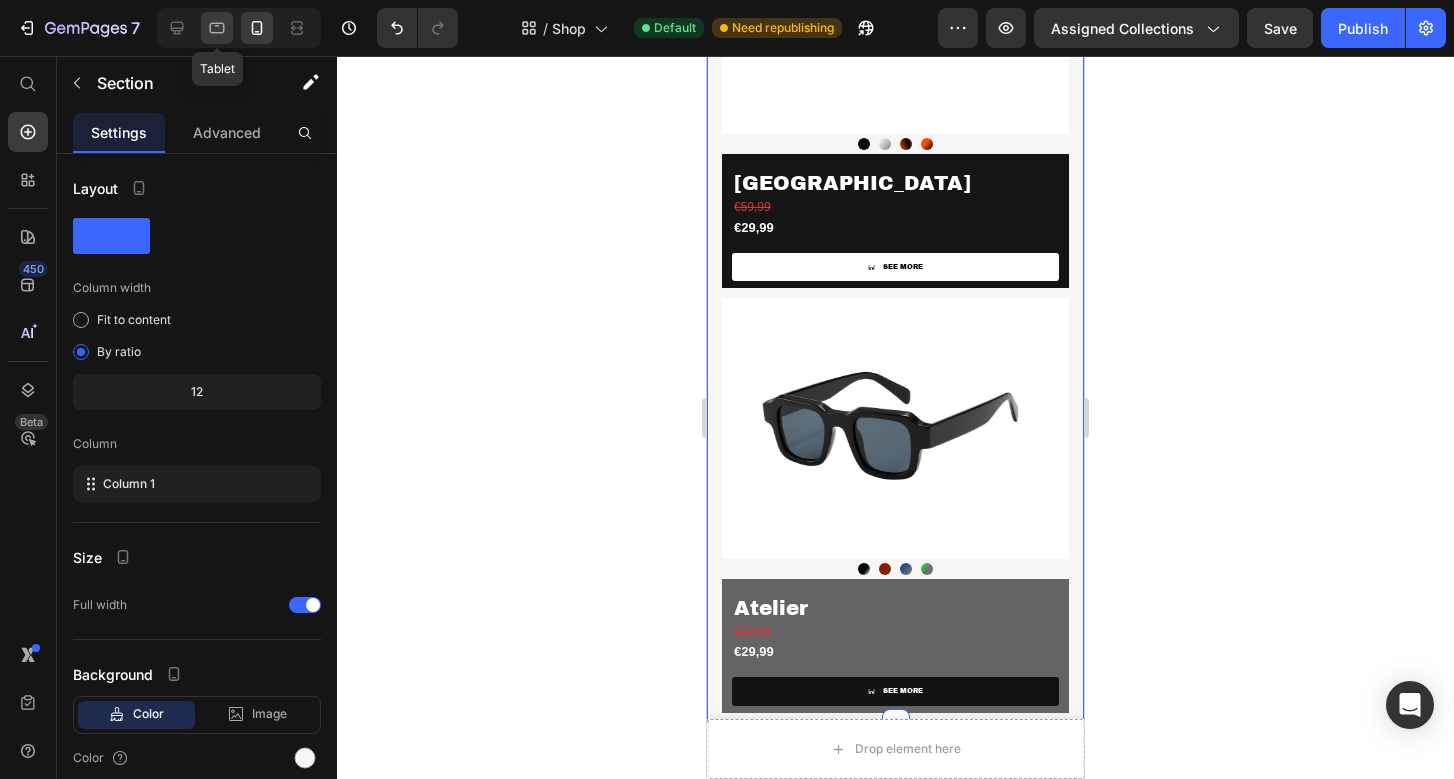 click 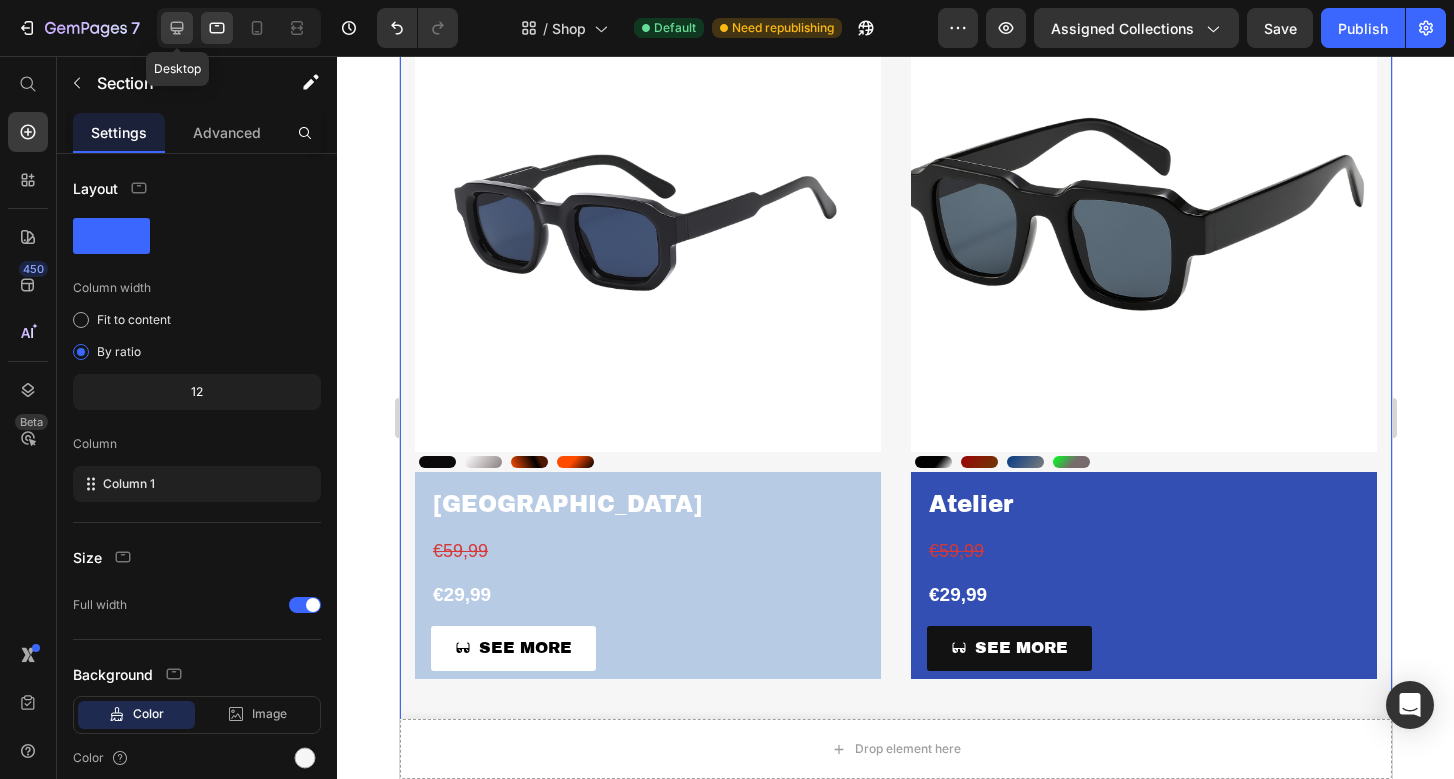 click 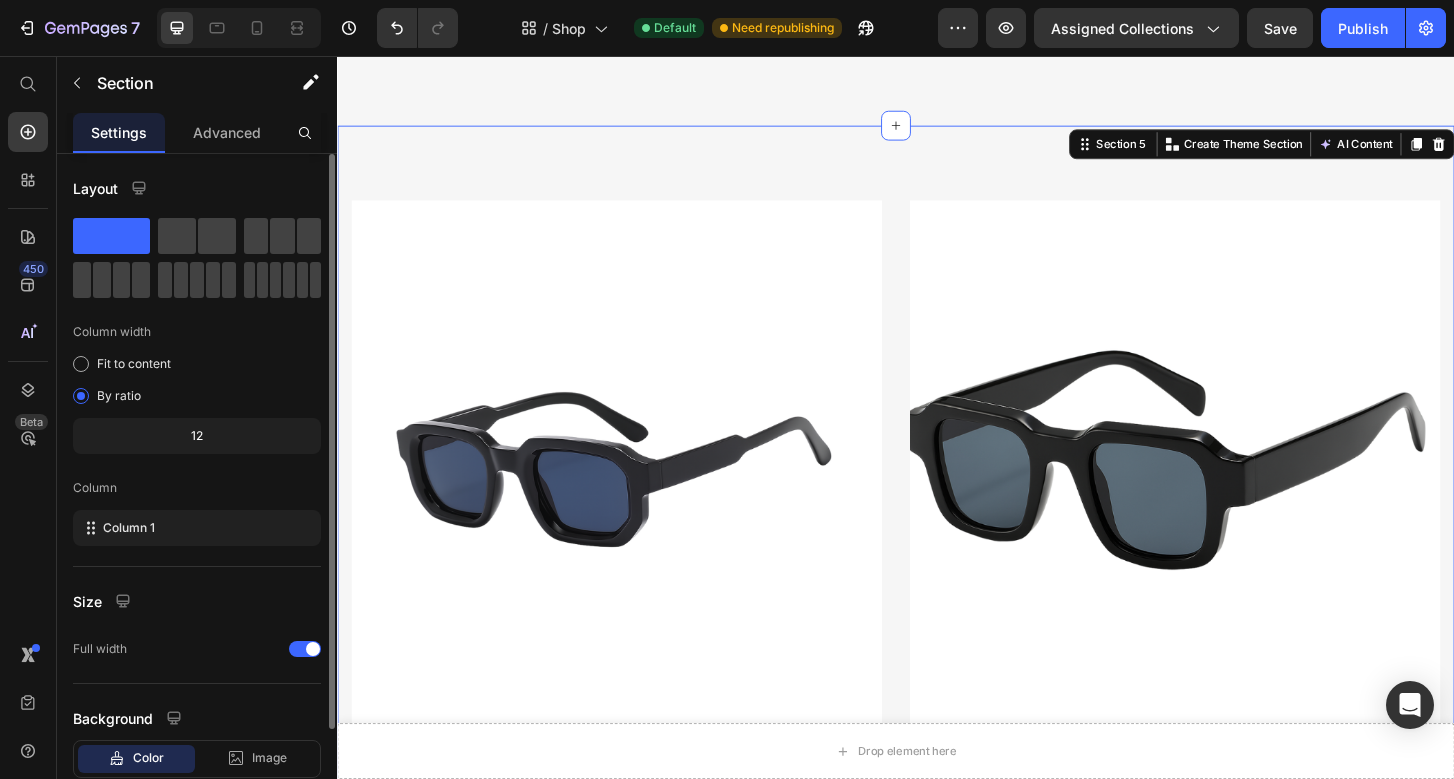 scroll, scrollTop: 1853, scrollLeft: 0, axis: vertical 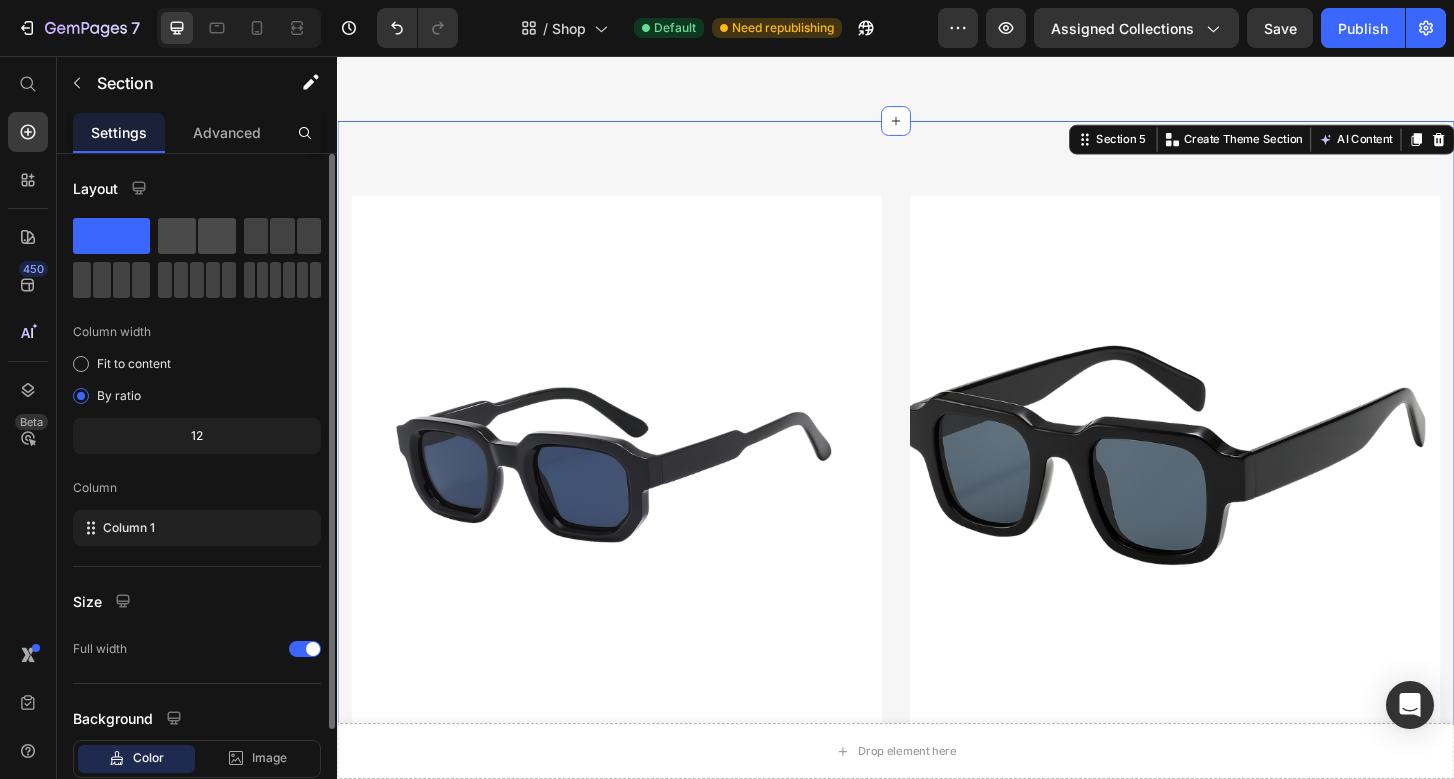 click 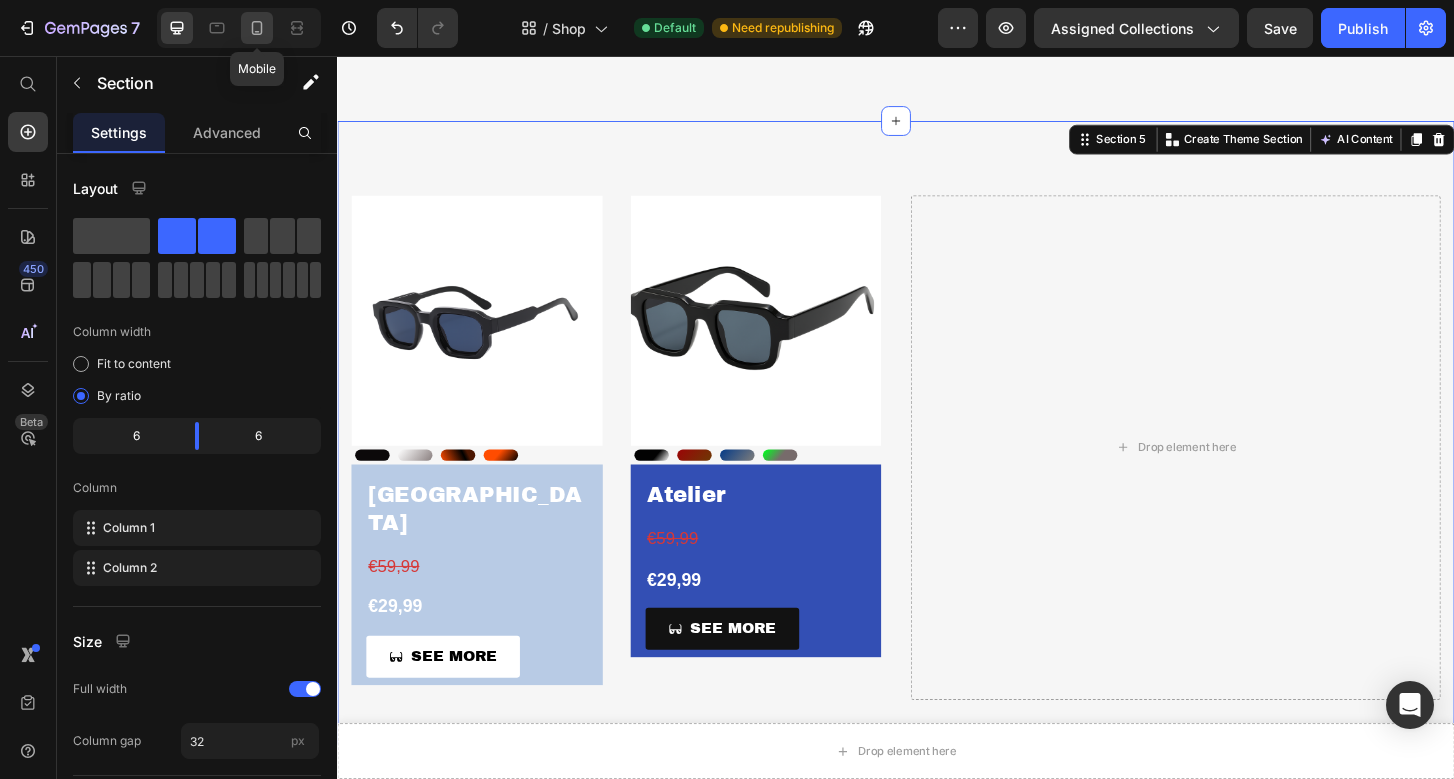 click 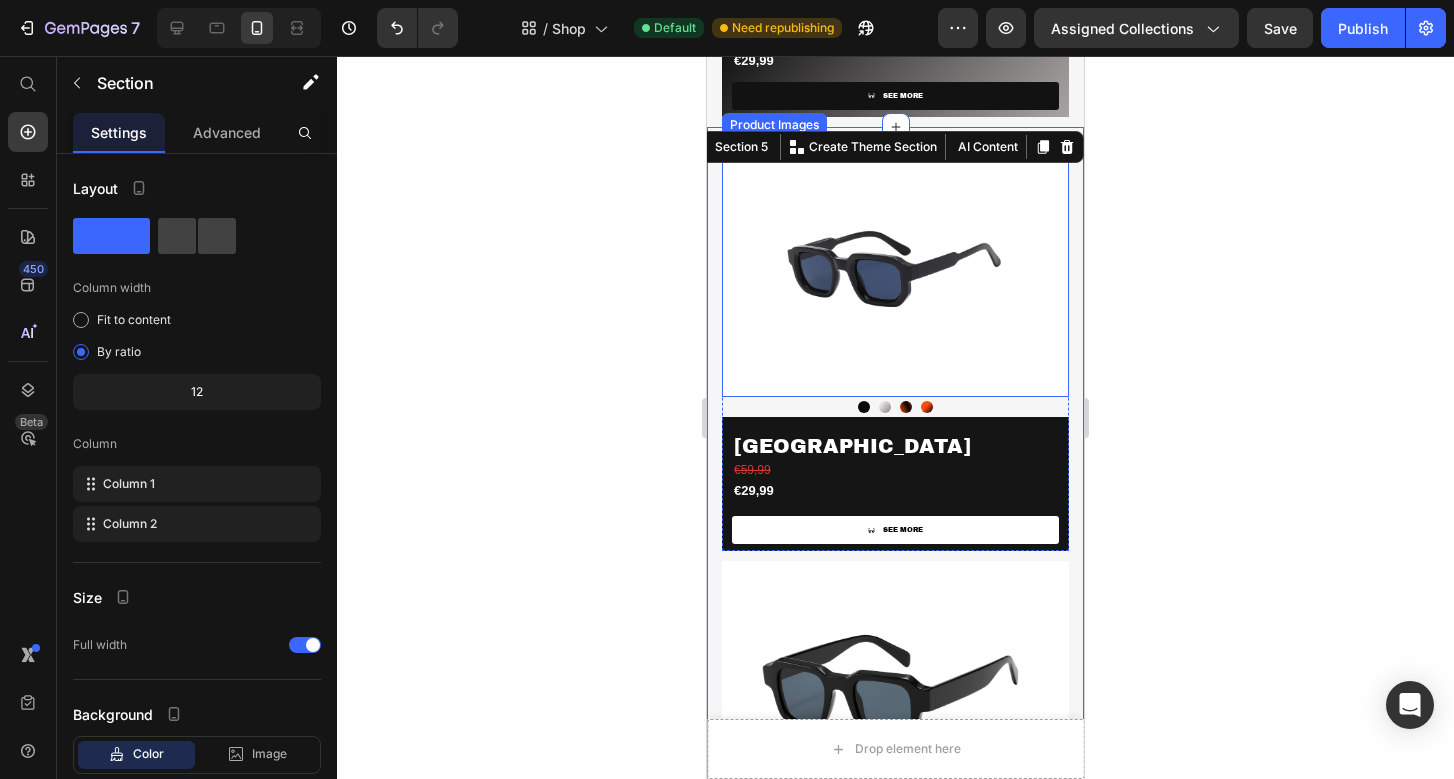 scroll, scrollTop: 1985, scrollLeft: 0, axis: vertical 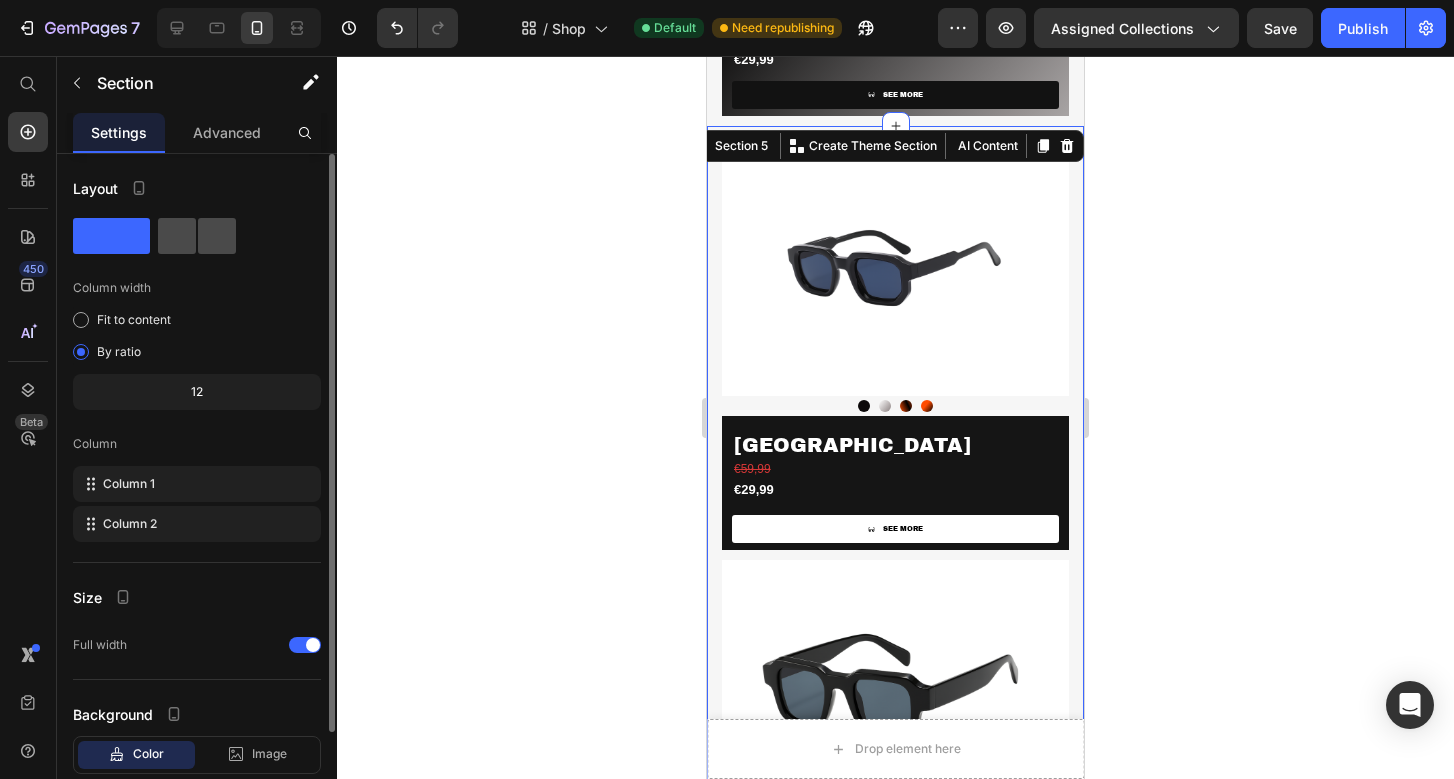 click 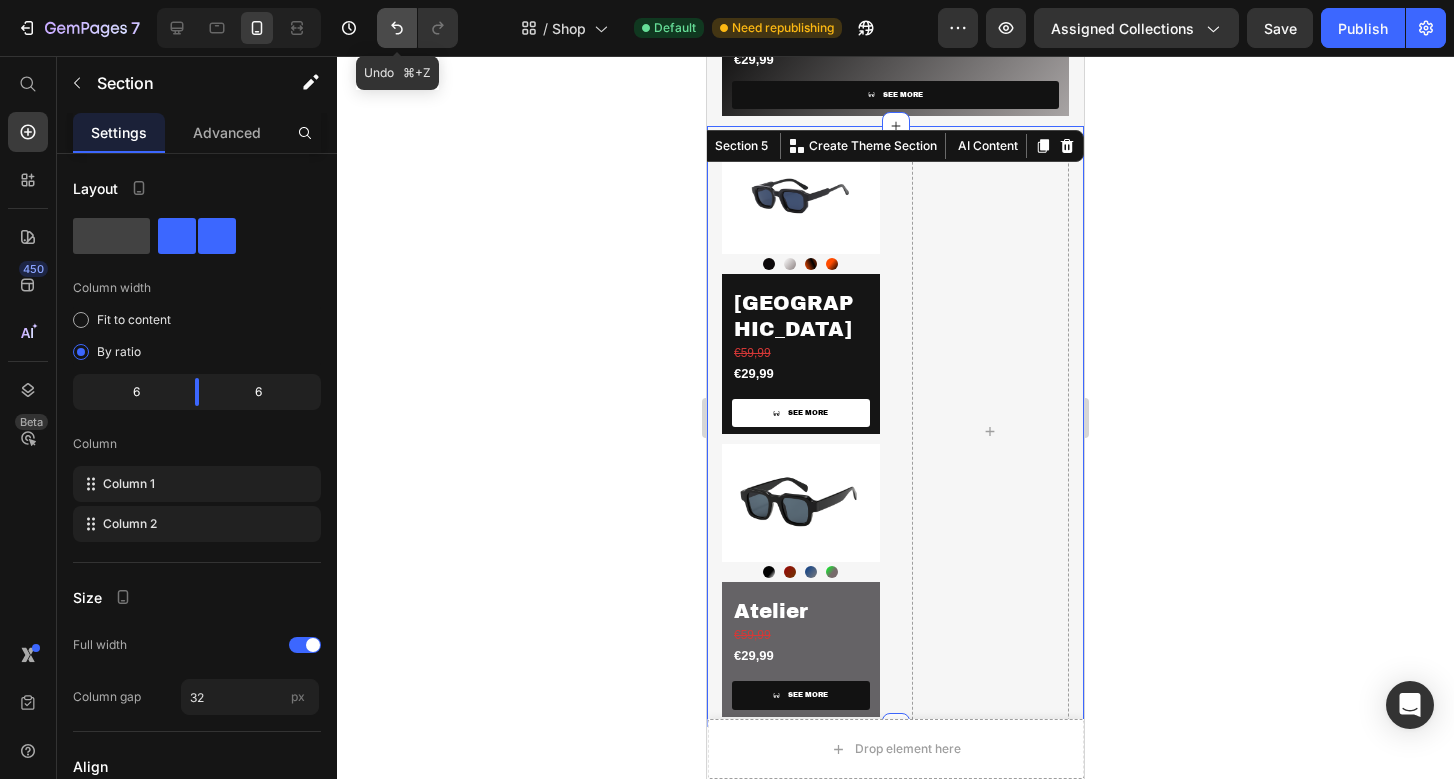 click 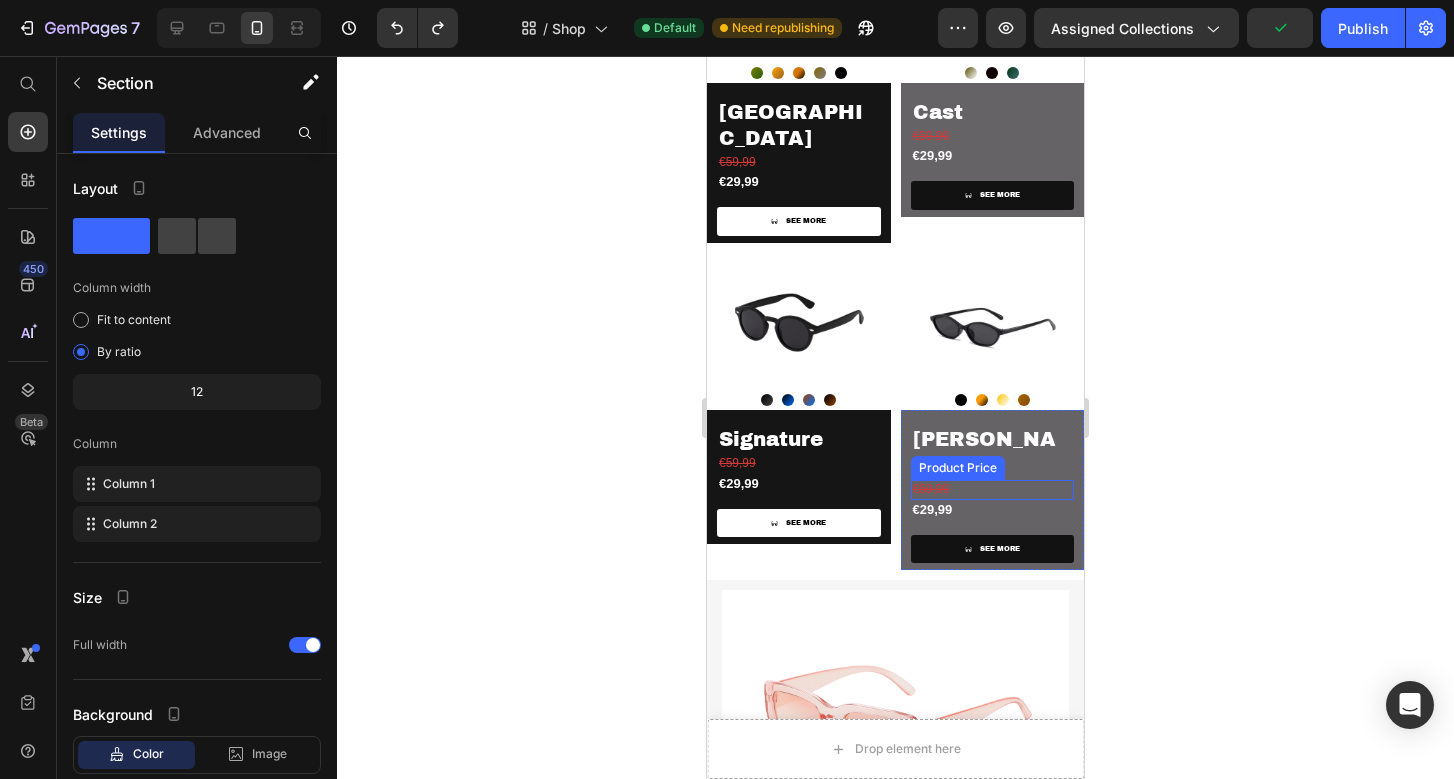 scroll, scrollTop: 733, scrollLeft: 0, axis: vertical 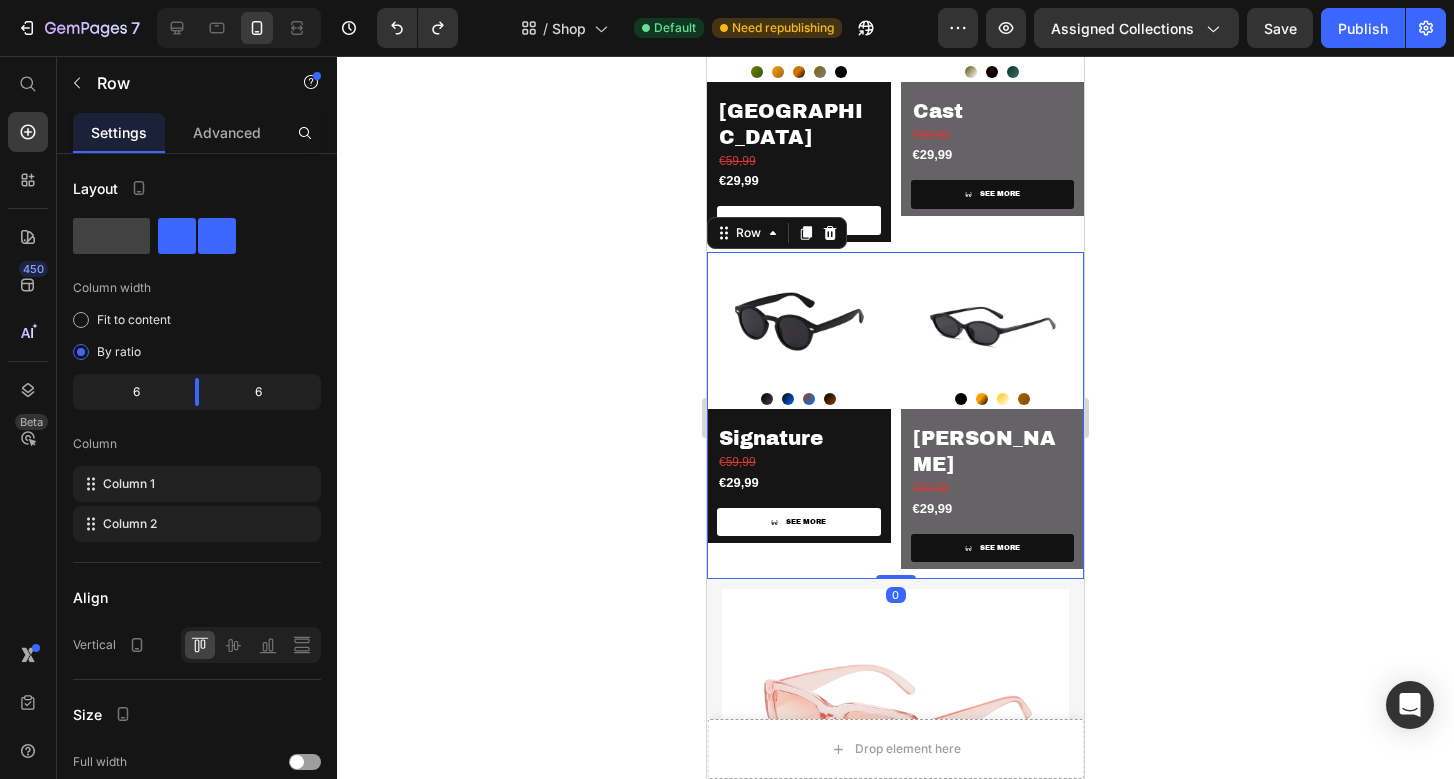 click on "Product Images Noir Noir Azure Azure Havanna Havanna Ember Ember Product Variants & Swatches Signature Product Title €59,99 Product Price €29,99 Product Price
SEE MORE Product View More Row Product Product Images Black Black Popular Popular Champagne Champagne [PERSON_NAME] [PERSON_NAME] Product Variants & Swatches [PERSON_NAME] Product Title €59,99 Product Price €29,99 Product Price
SEE MORE Product View More Row Product Row   0" at bounding box center [895, 416] 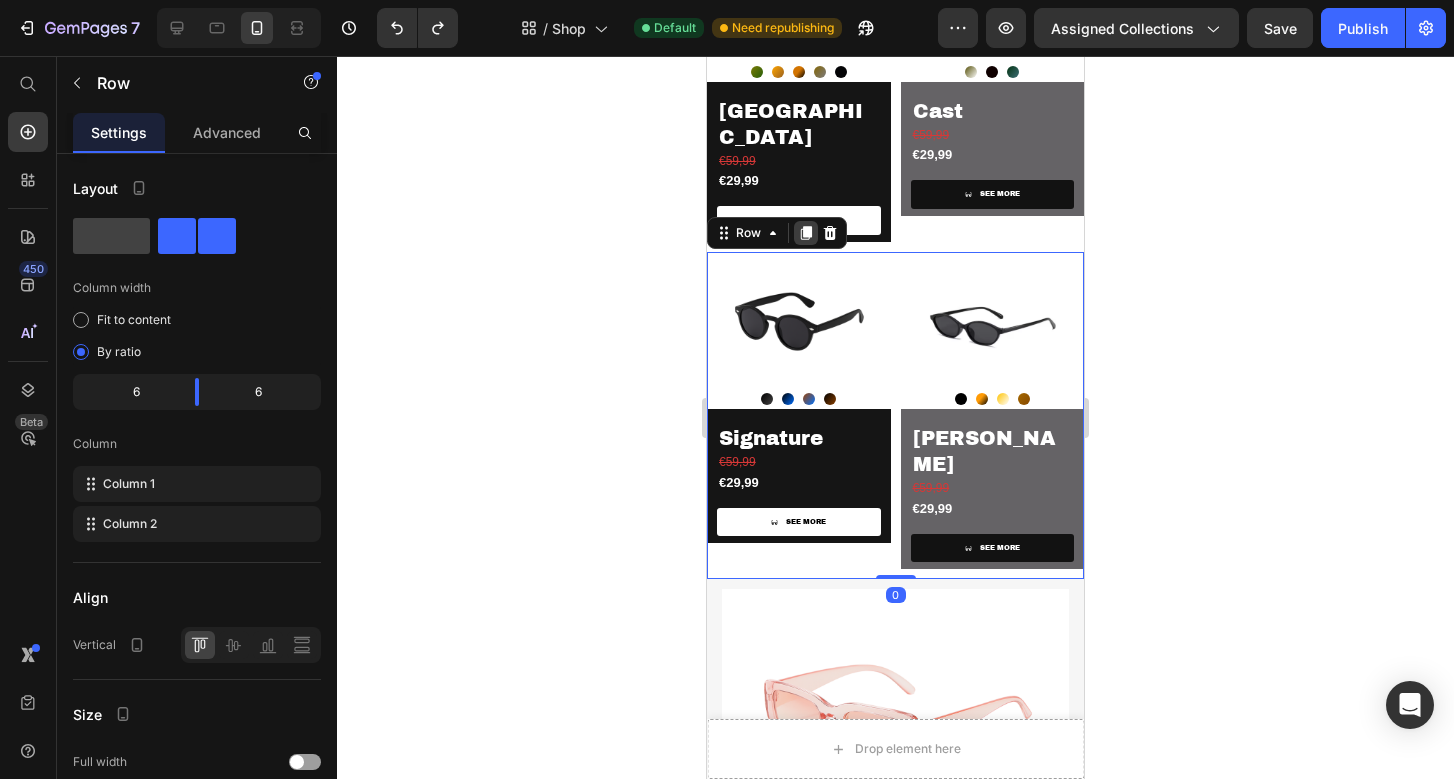 click 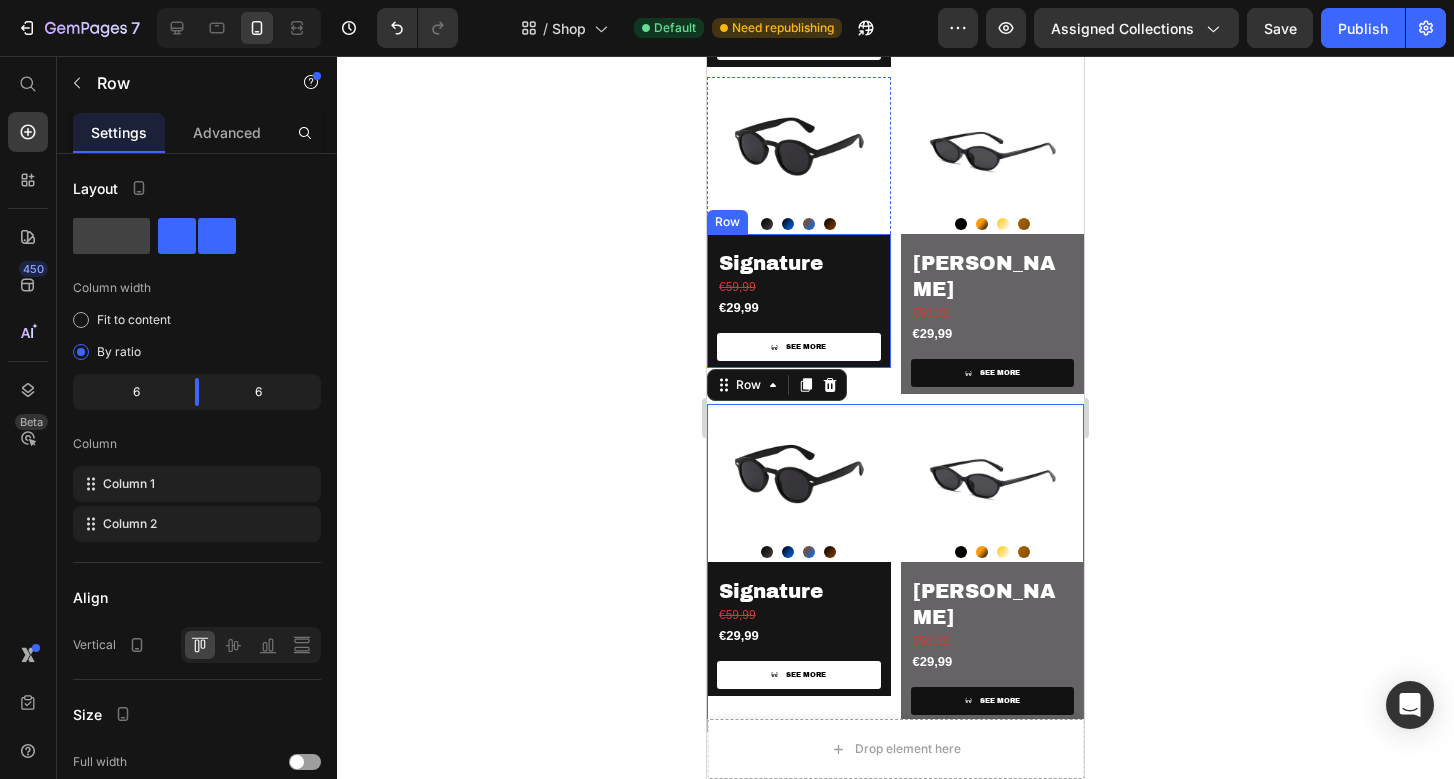 scroll, scrollTop: 925, scrollLeft: 0, axis: vertical 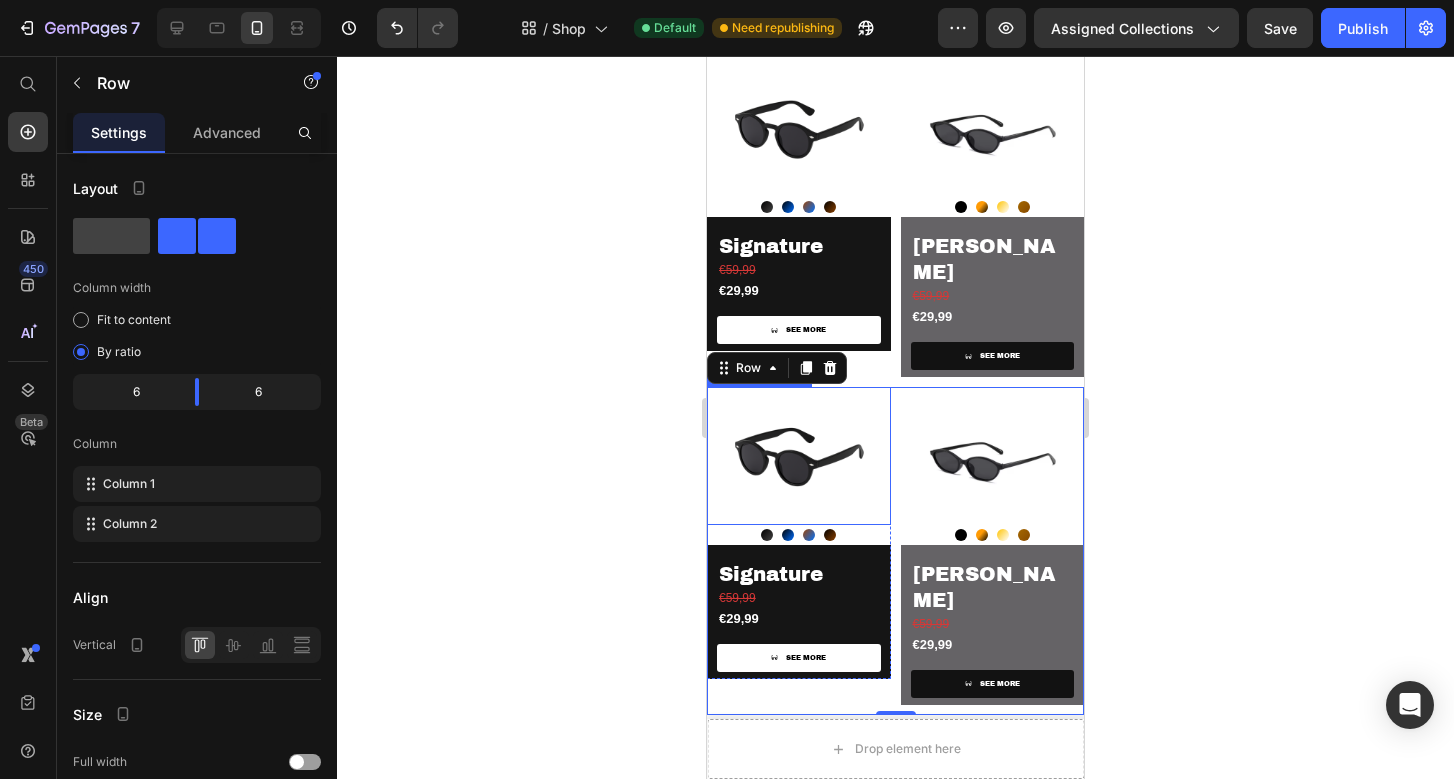 click at bounding box center [799, 456] 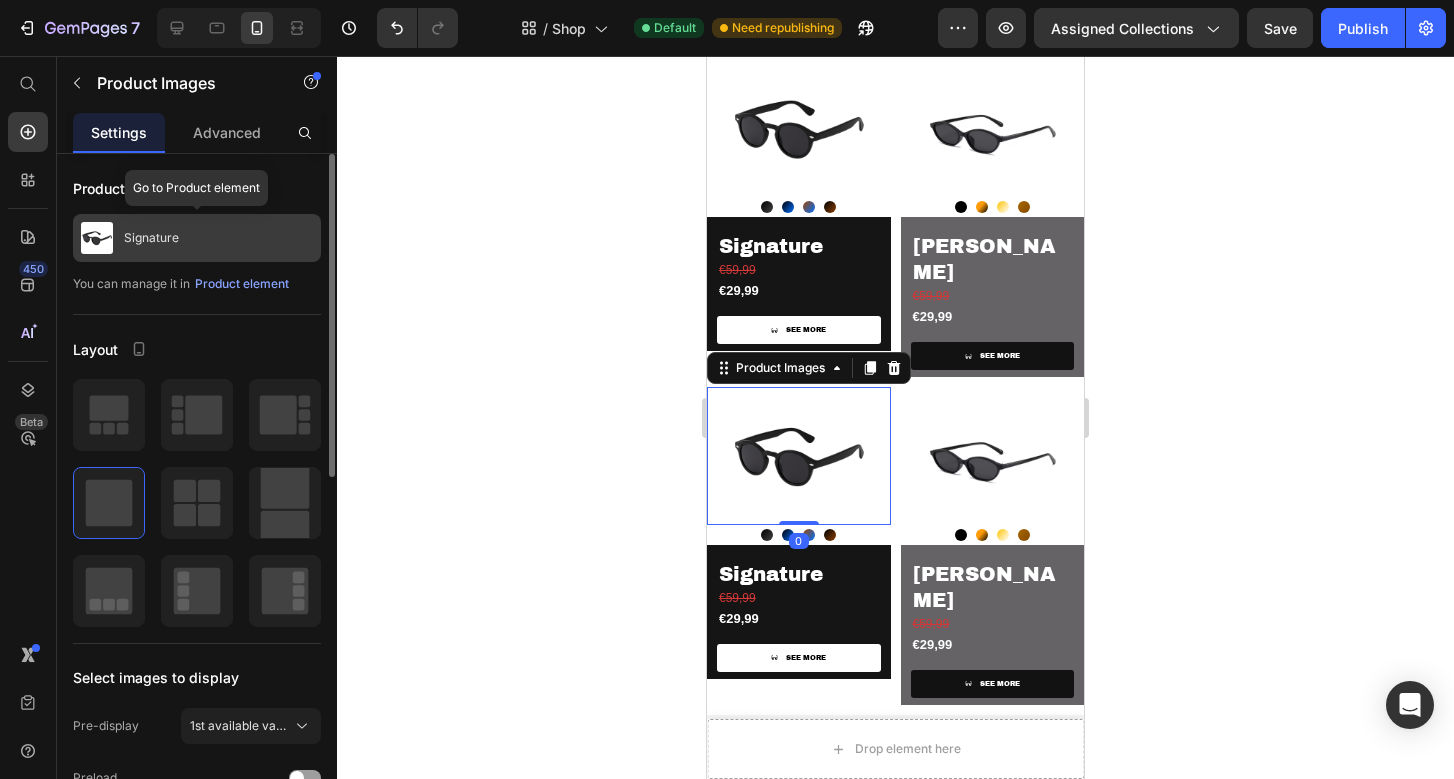 click on "Signature" at bounding box center (197, 238) 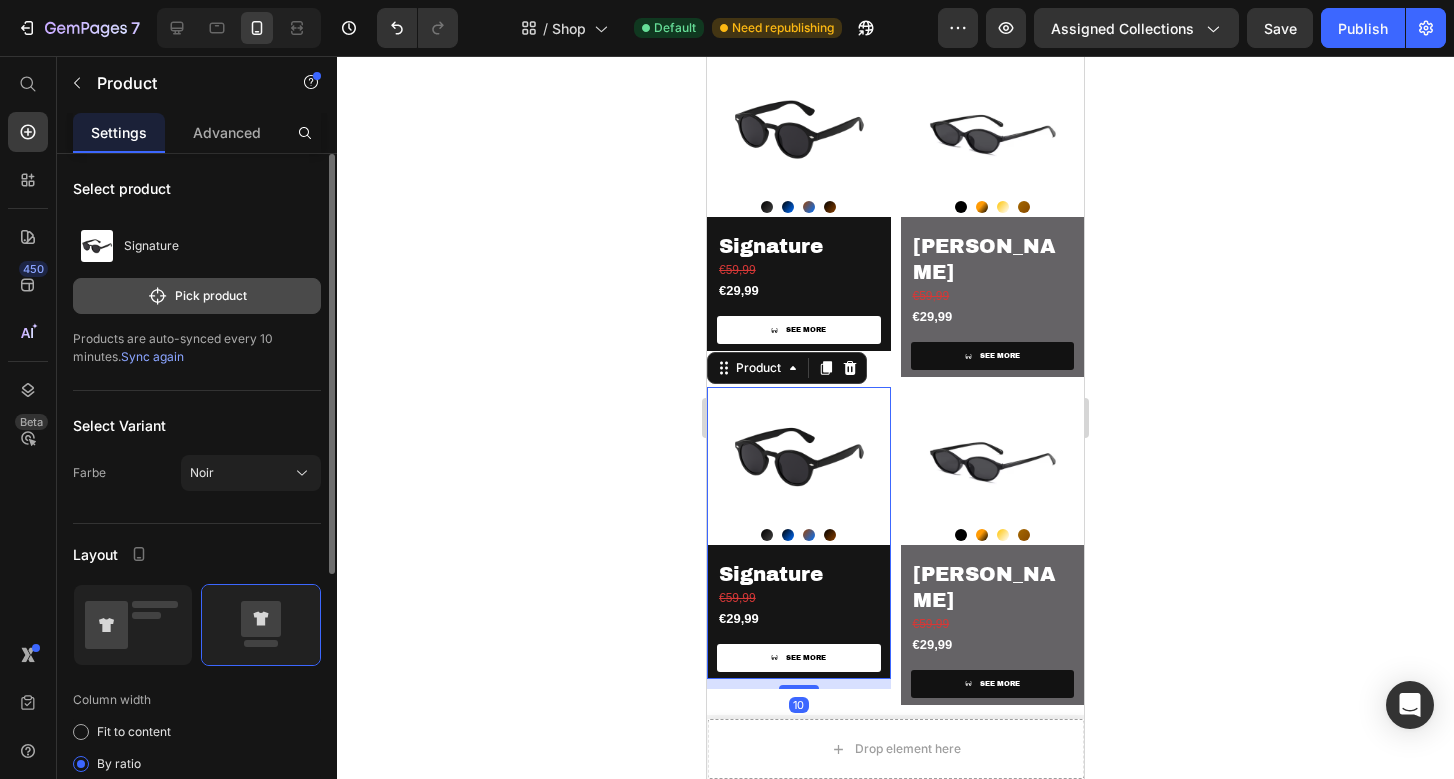 click on "Pick product" at bounding box center (197, 296) 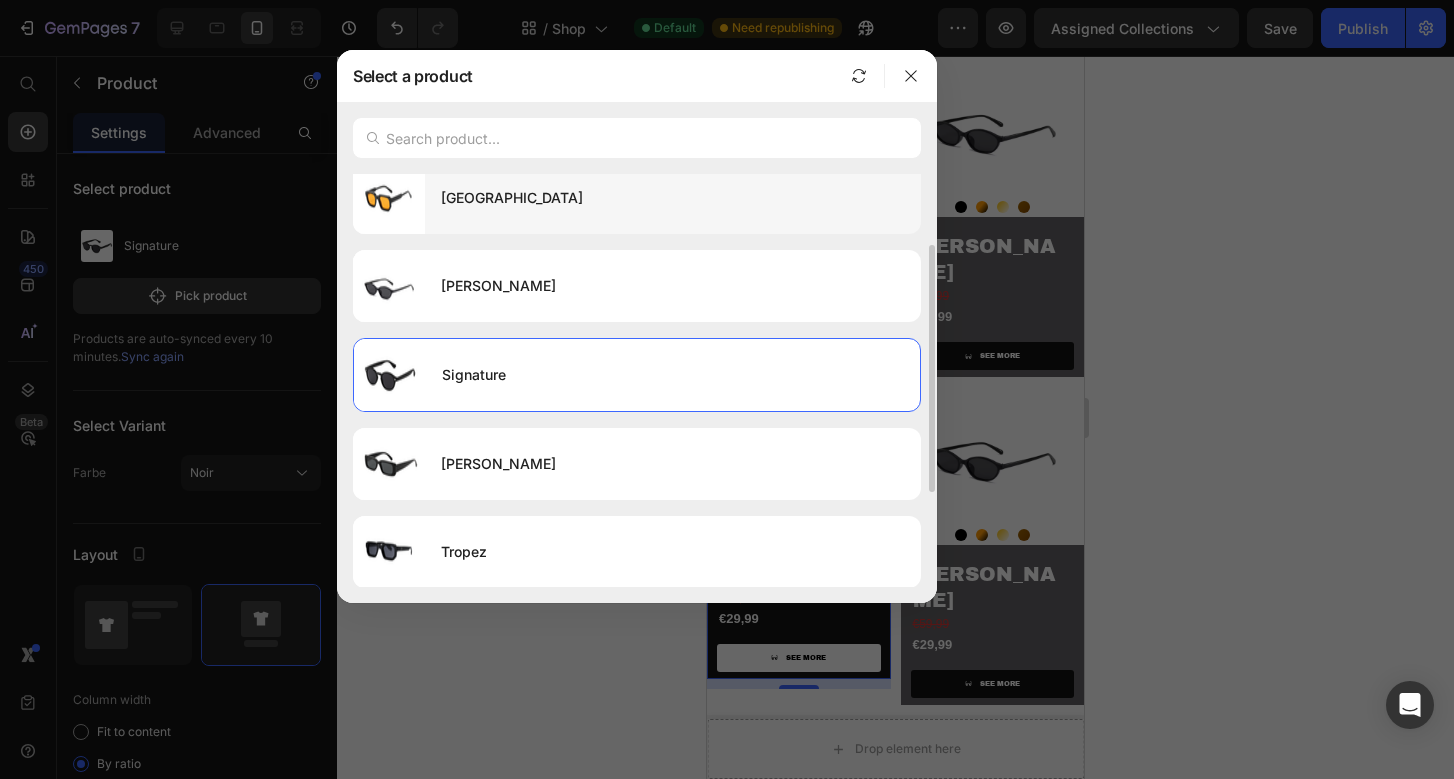 scroll, scrollTop: 277, scrollLeft: 0, axis: vertical 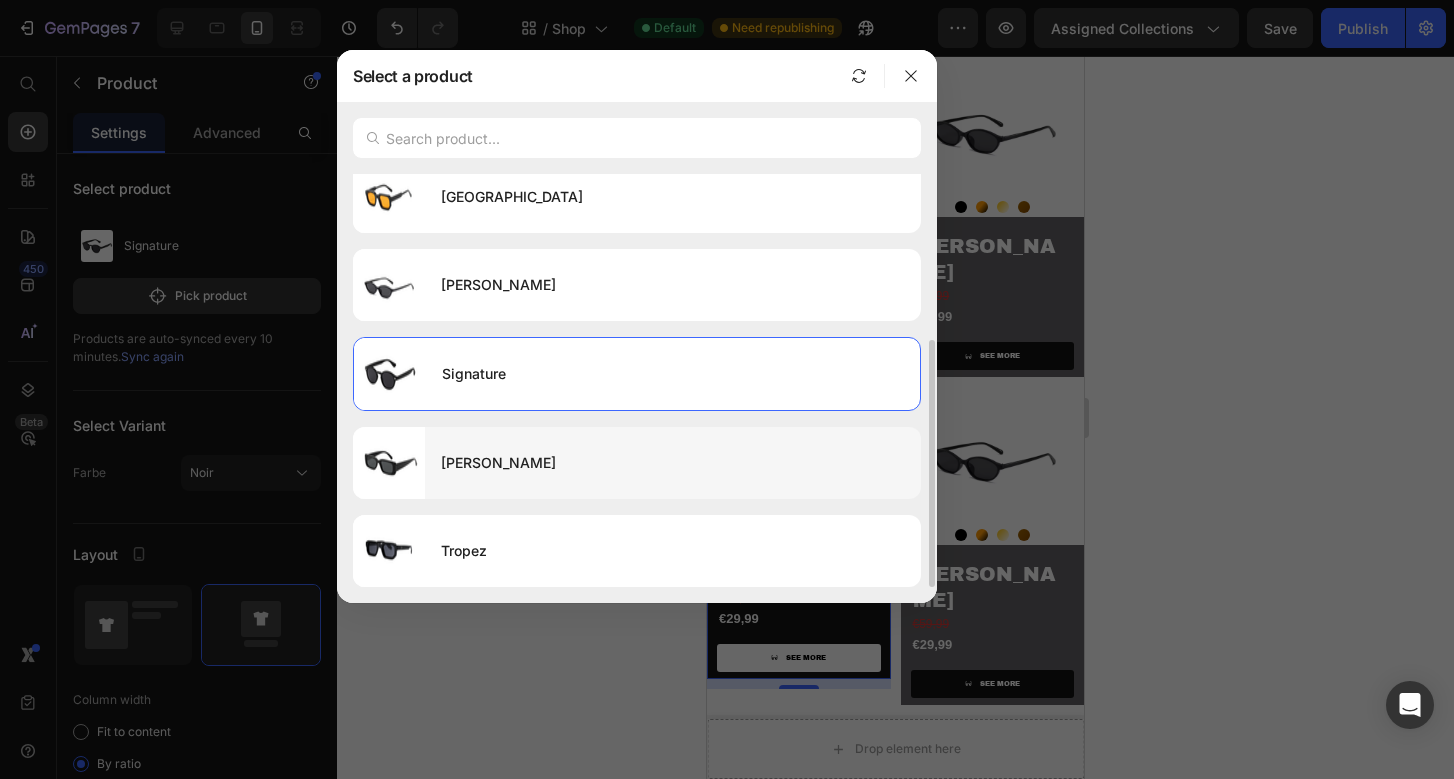 click on "[PERSON_NAME]" at bounding box center (673, 463) 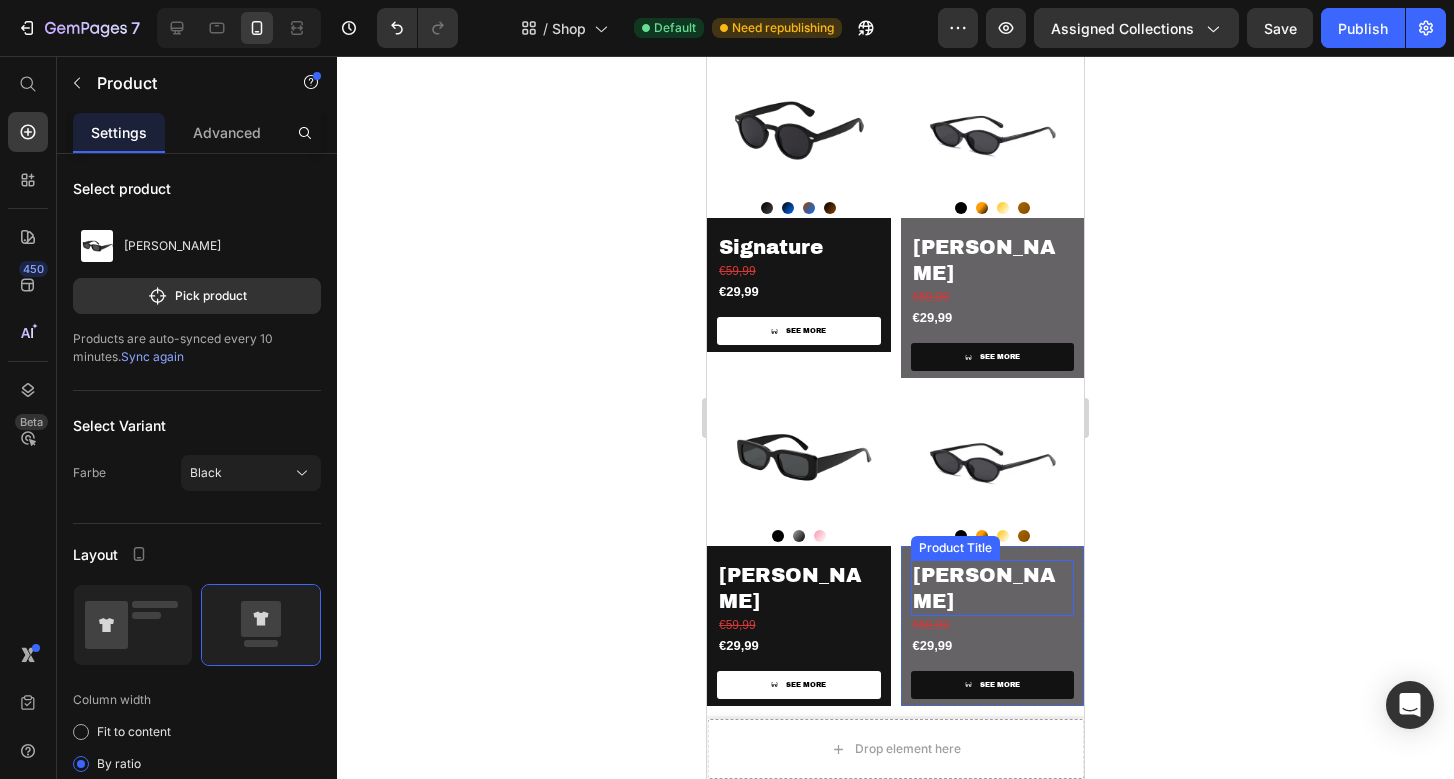 scroll, scrollTop: 891, scrollLeft: 0, axis: vertical 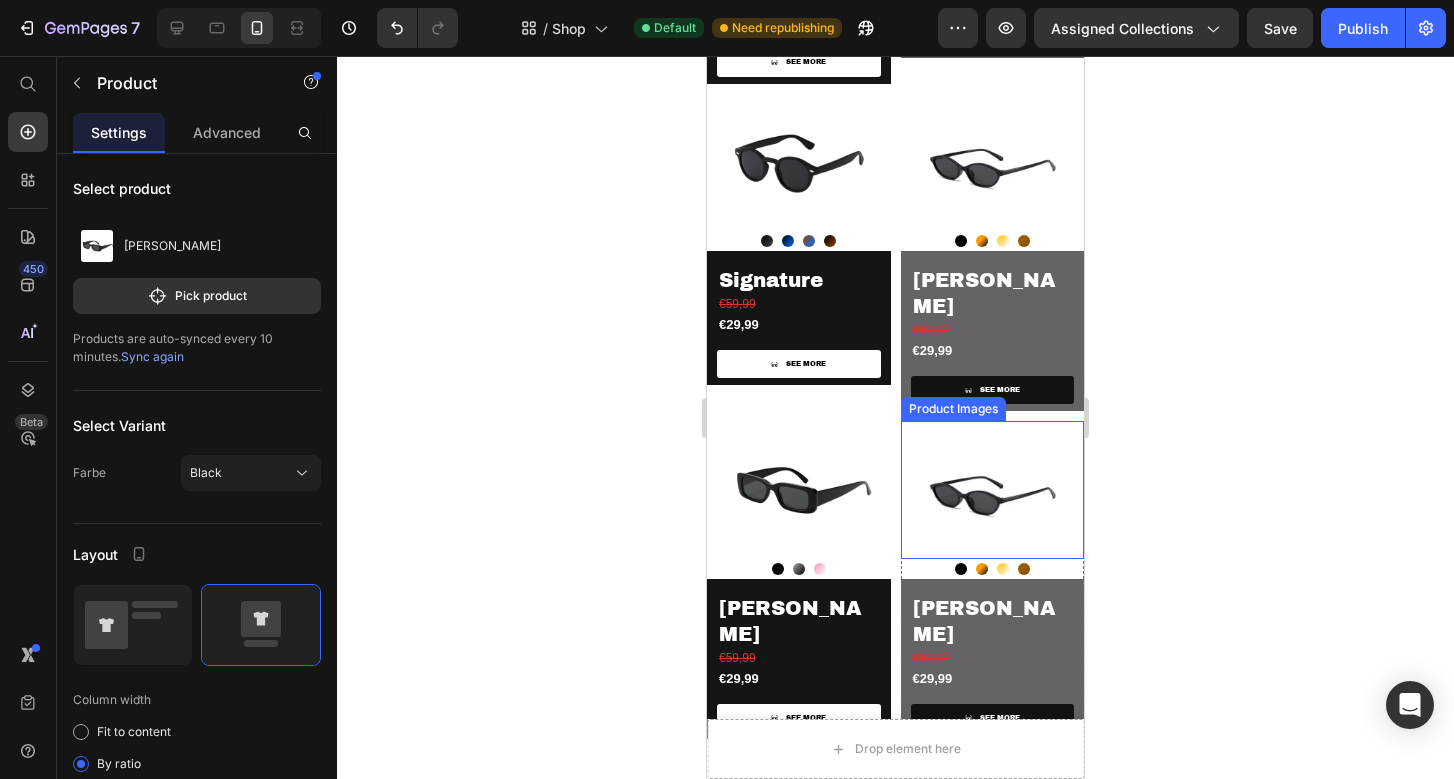 click at bounding box center (993, 490) 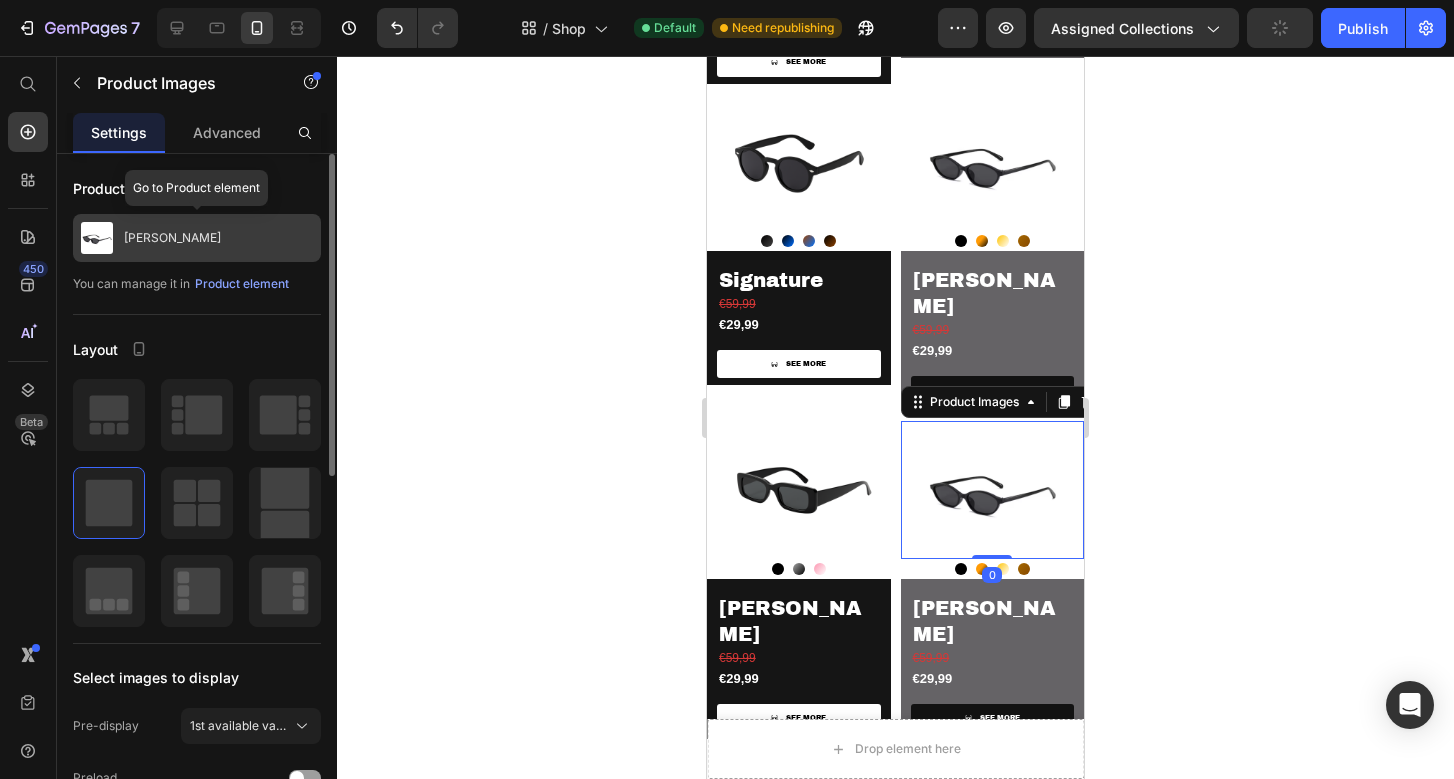 click on "[PERSON_NAME]" at bounding box center [197, 238] 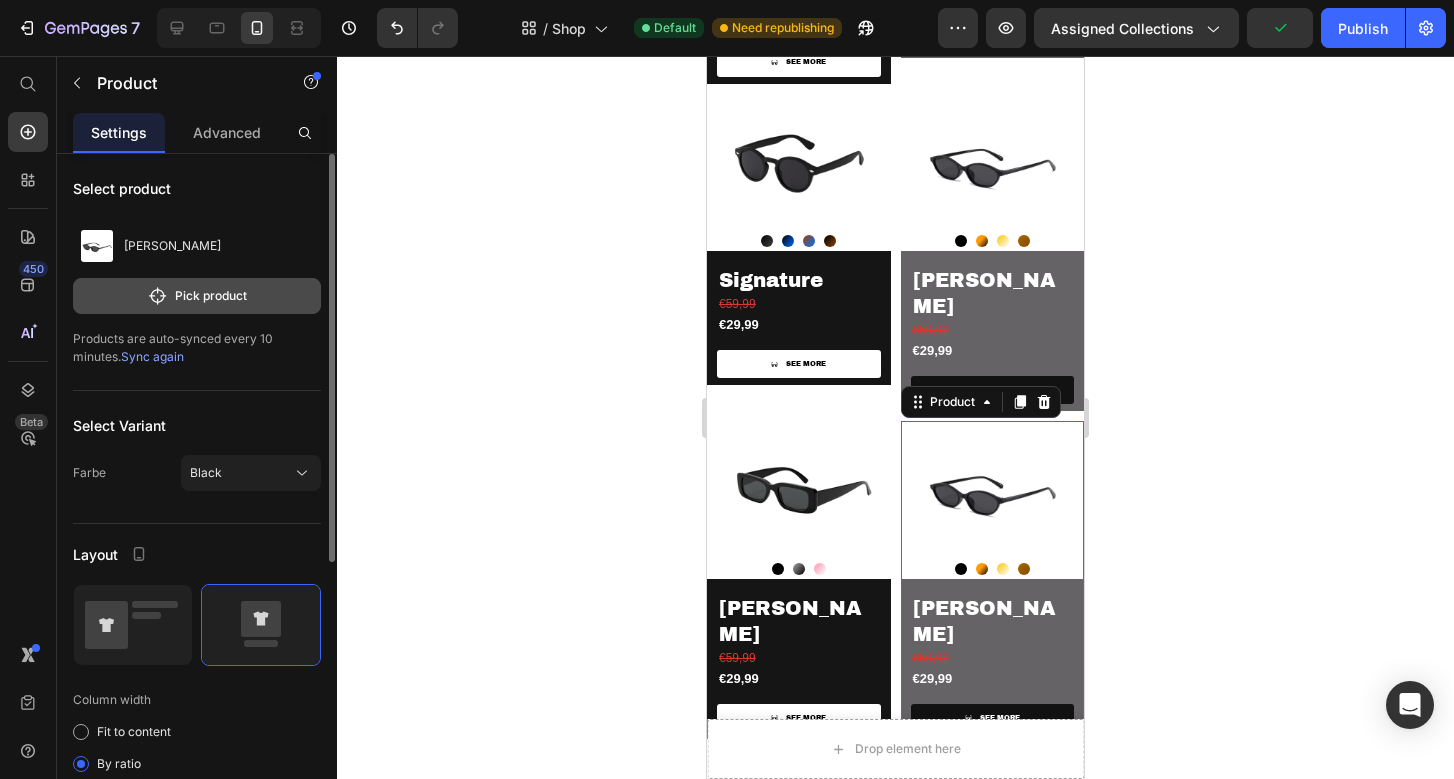 click on "Pick product" at bounding box center [197, 296] 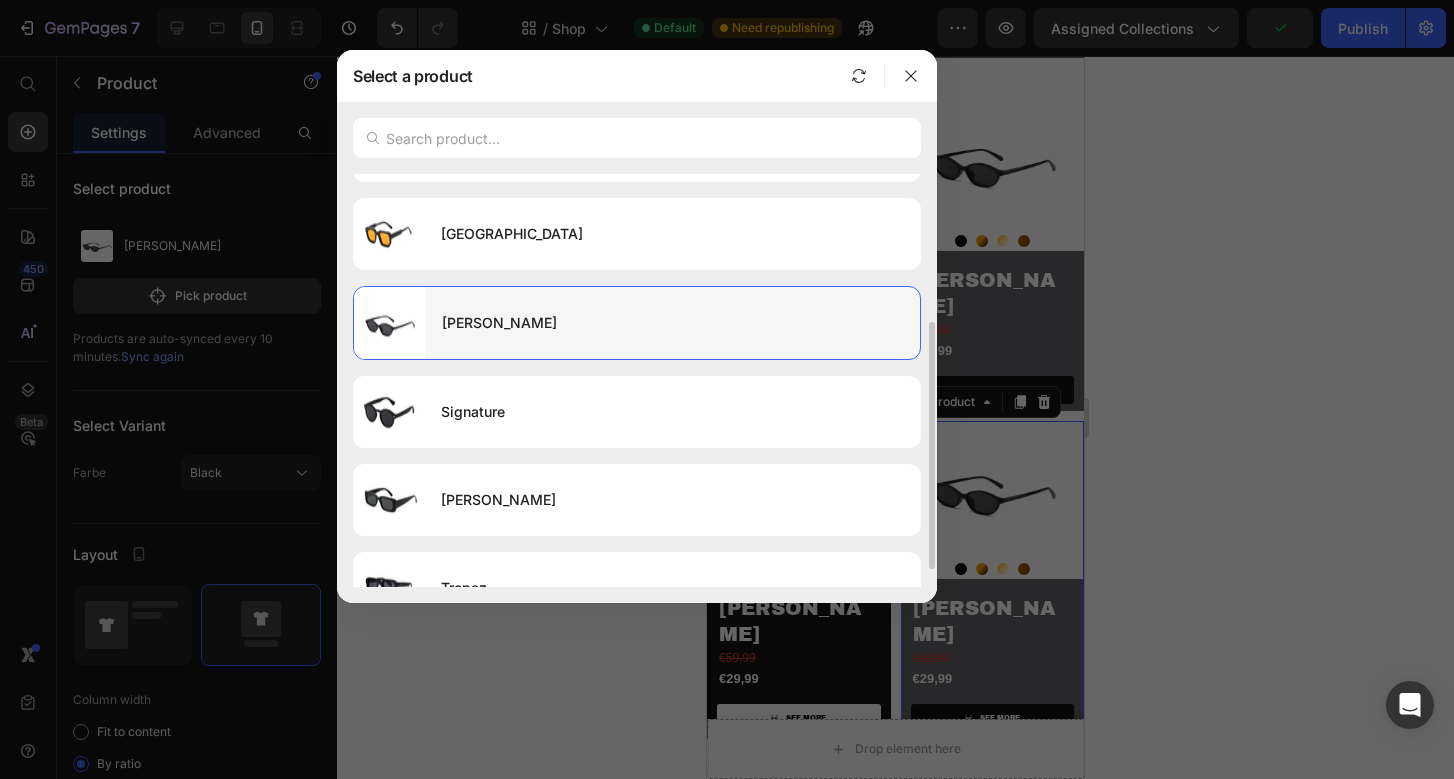 scroll, scrollTop: 277, scrollLeft: 0, axis: vertical 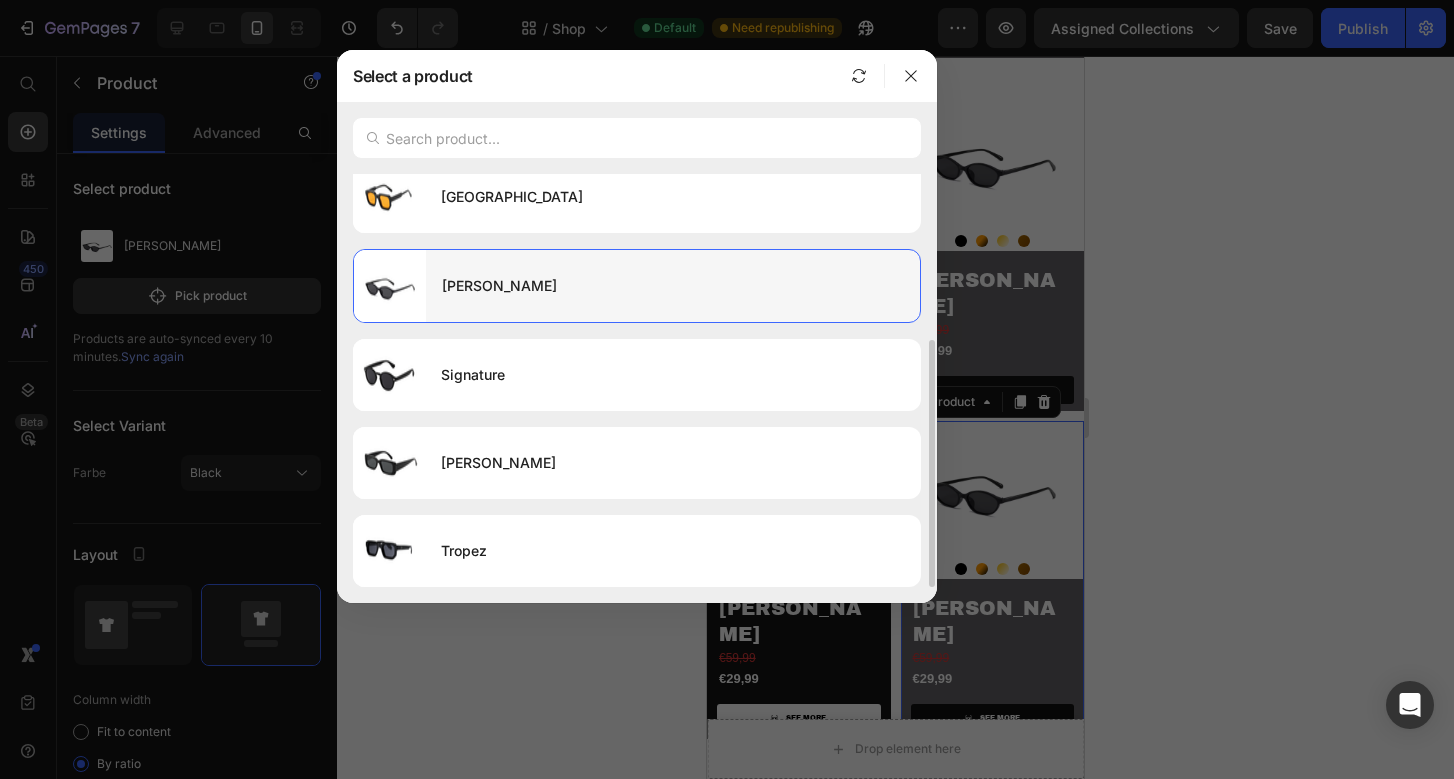 click on "Tropez" at bounding box center (673, 551) 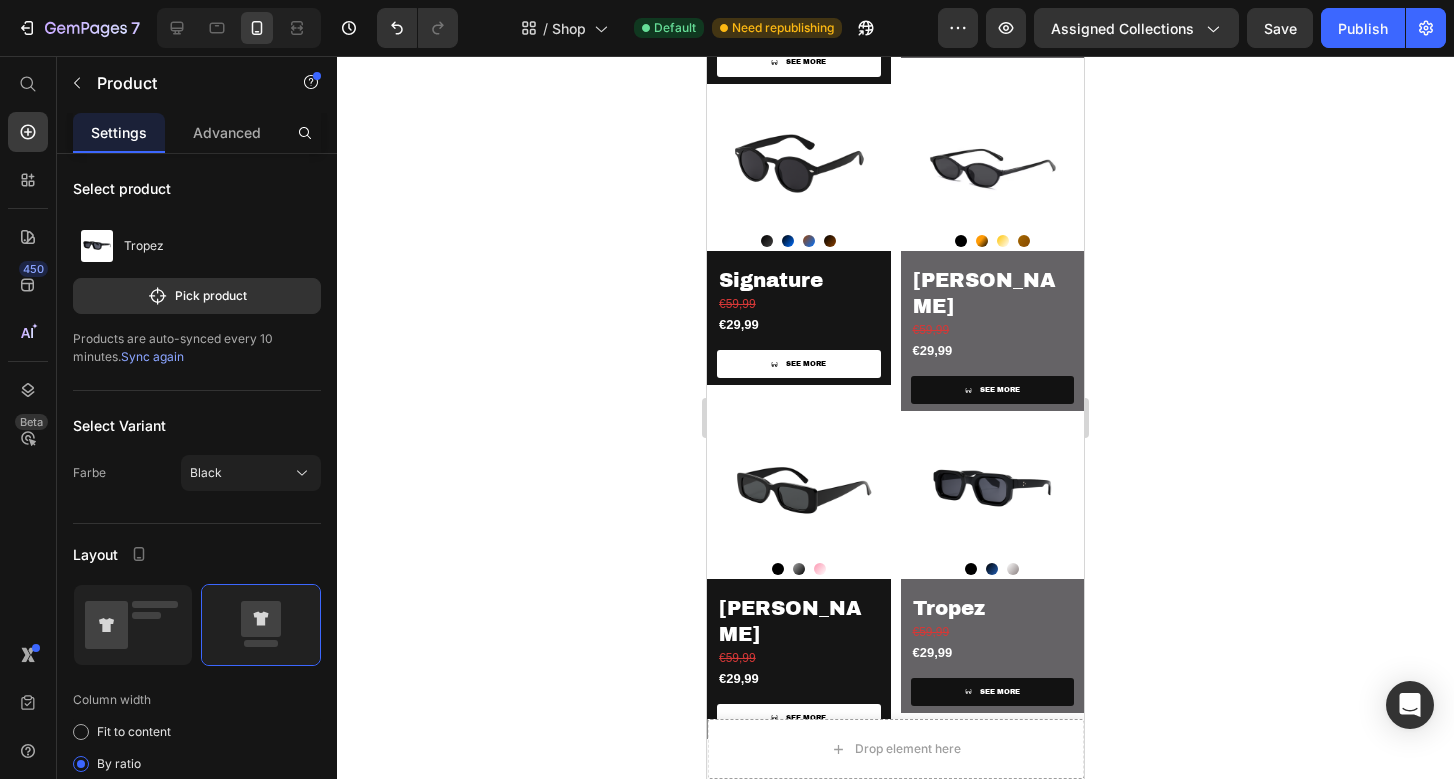 click 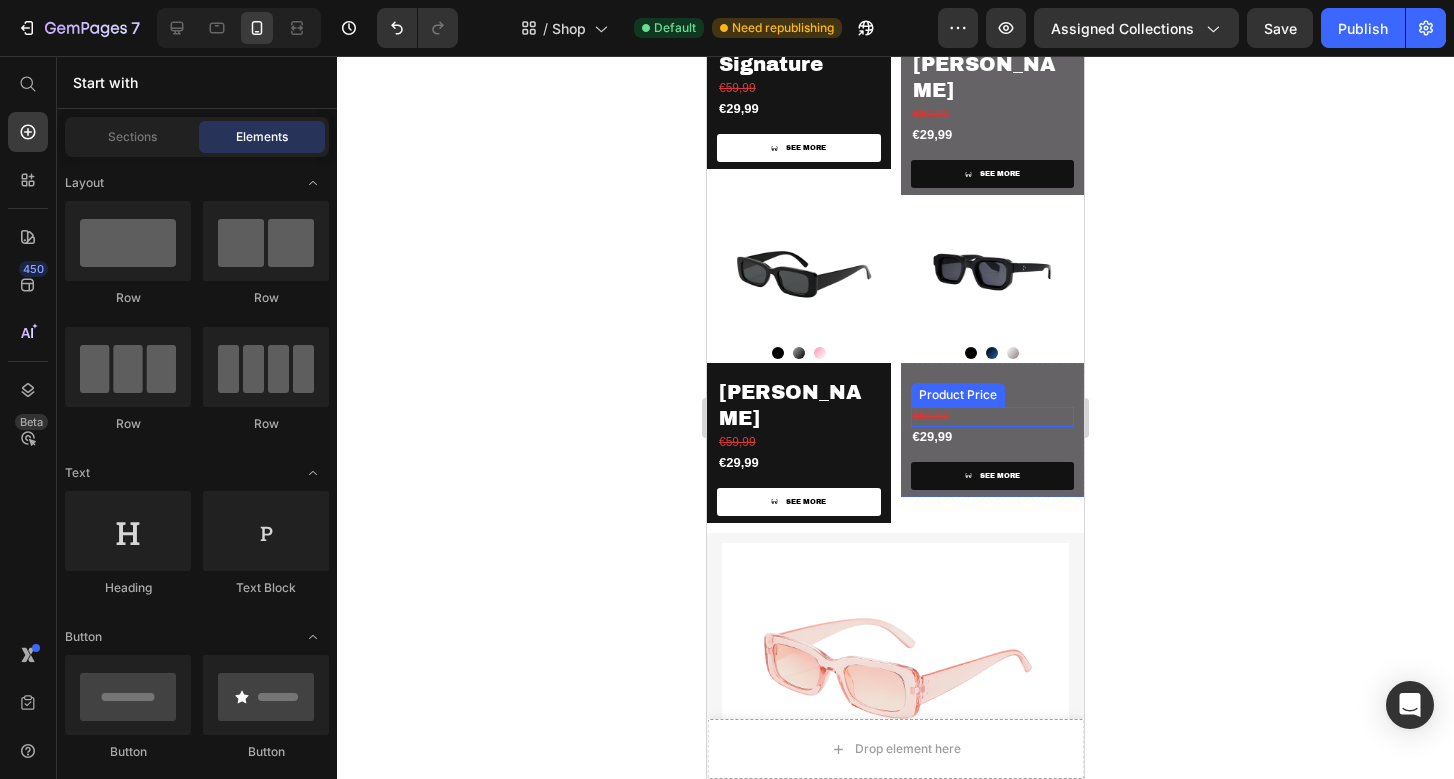 scroll, scrollTop: 1105, scrollLeft: 0, axis: vertical 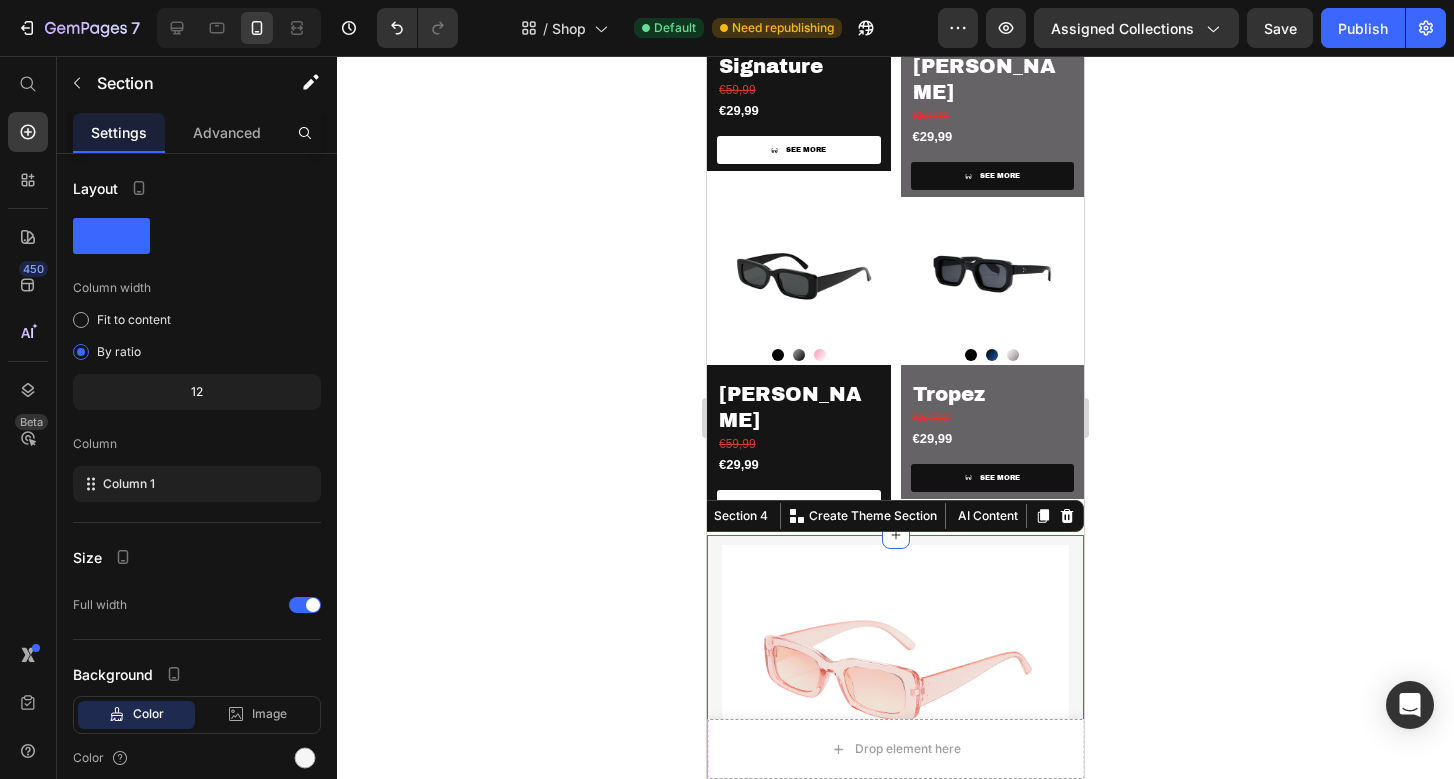 click on "Product Images Black Black Grey Grey [PERSON_NAME] Product Variants & Swatches Elise Product Title €59,99 Product Price €29,99 Product Price
SEE MORE Product View More Row Product Product Images Black Black Black/Fancy Black/Fancy Crystal Crystal Product Variants & Swatches Tropez Product Title €59,99 Product Price €29,99 Product Price
SEE MORE Product View More Row Product Row Section 4   Create Theme Section AI Content Write with GemAI What would you like to describe here? Tone and Voice Persuasive Product Cast Show more Generate" at bounding box center (895, 960) 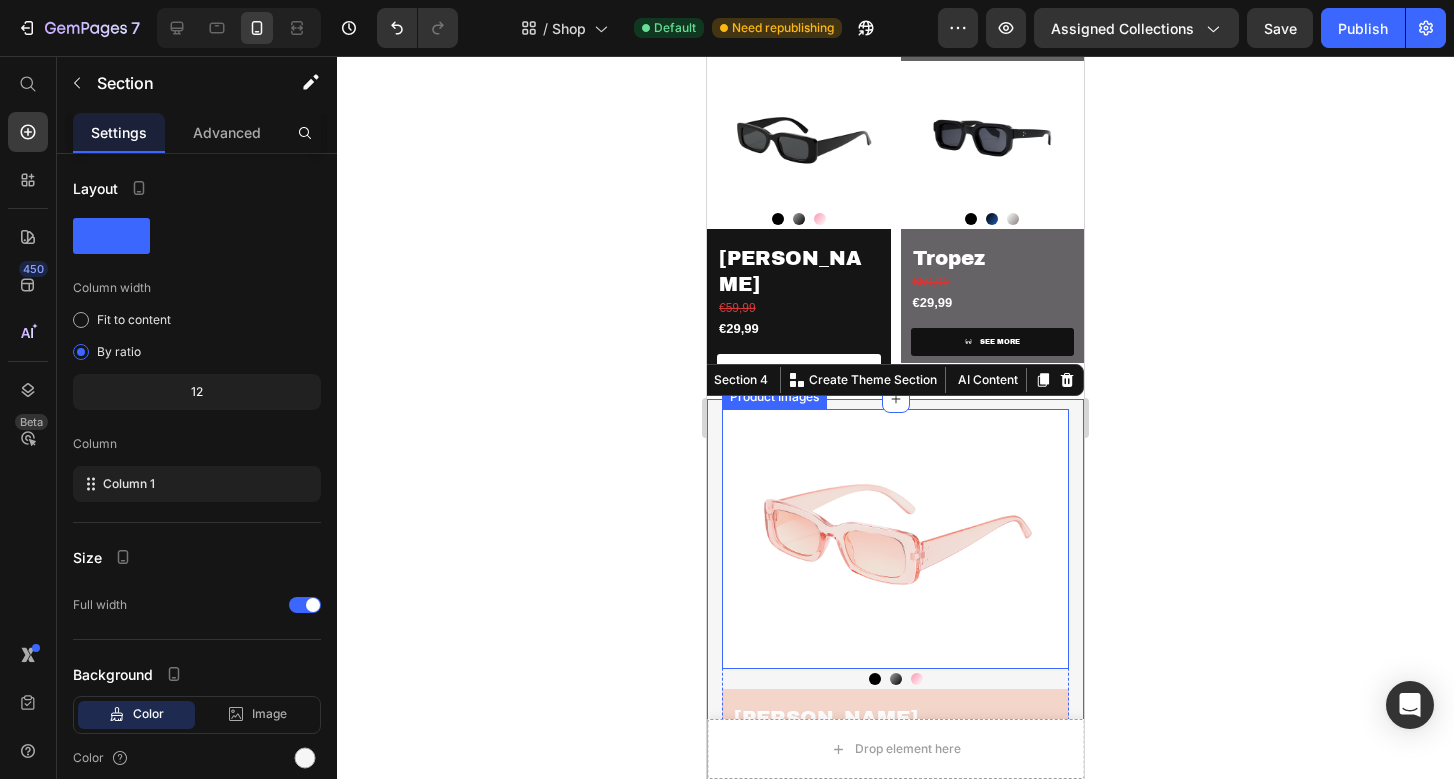 scroll, scrollTop: 1126, scrollLeft: 0, axis: vertical 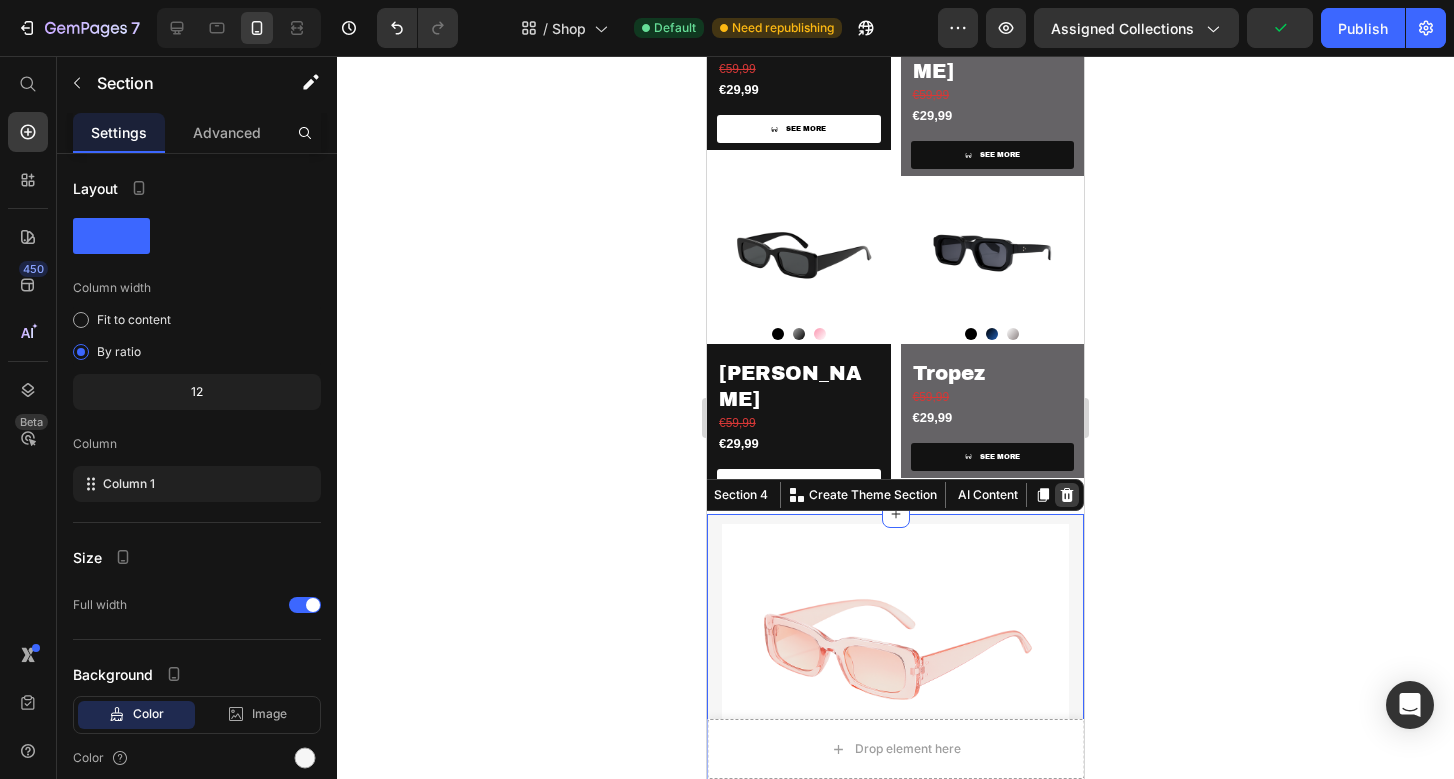 click 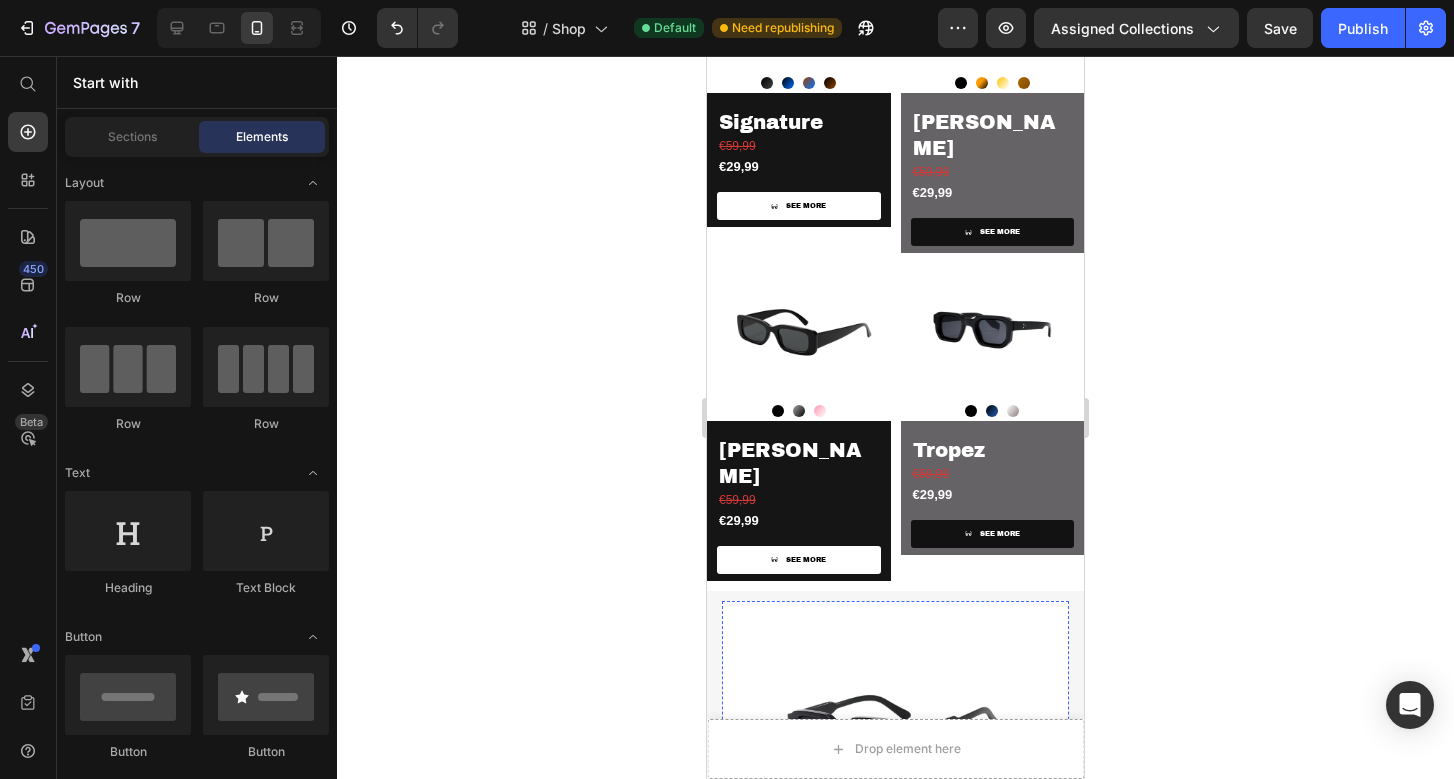 scroll, scrollTop: 1026, scrollLeft: 0, axis: vertical 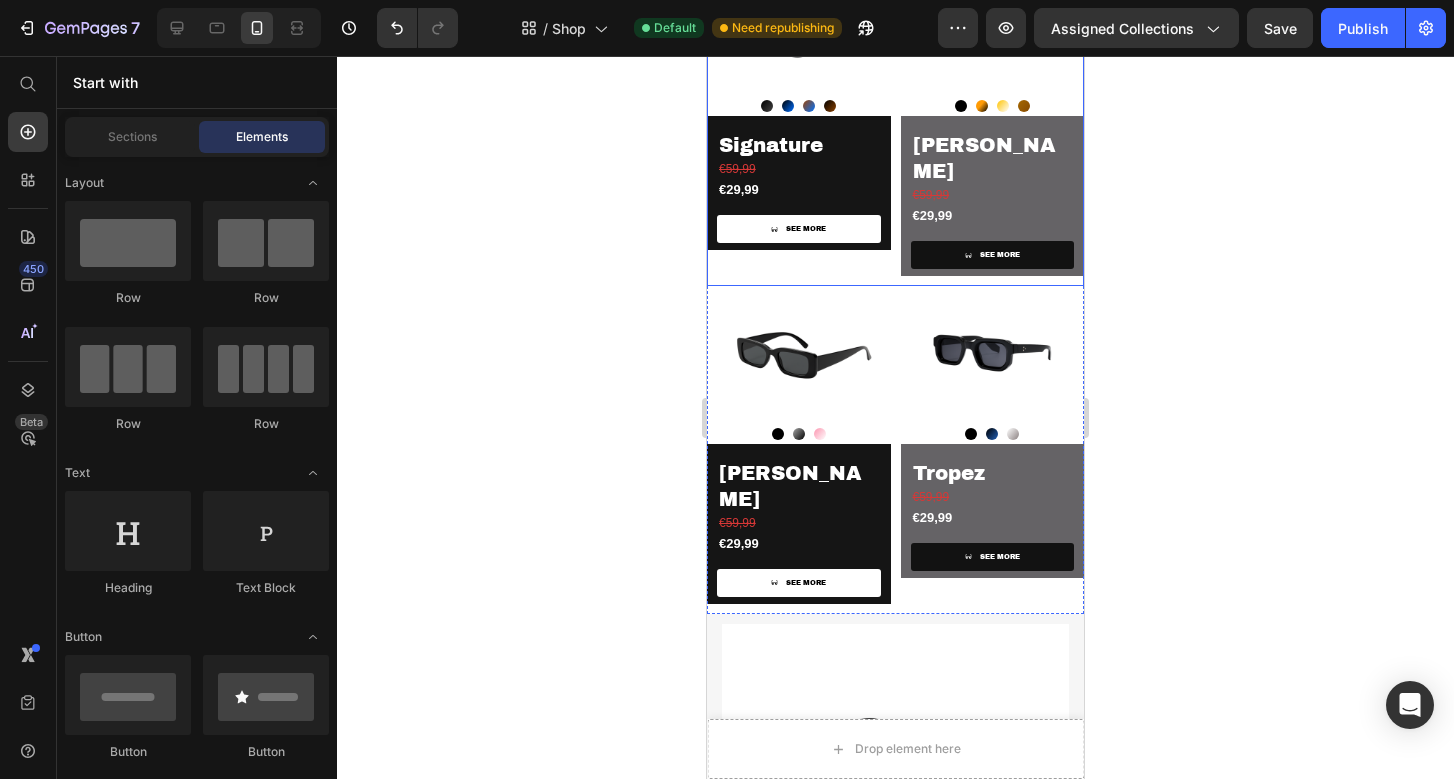 click on "Product Images Black Black Popular Popular Champagne Champagne [PERSON_NAME] [PERSON_NAME] Product Variants & Swatches [PERSON_NAME] Product Title €59,99 Product Price €29,99 Product Price
SEE MORE Product View More Row Product" at bounding box center [993, 123] 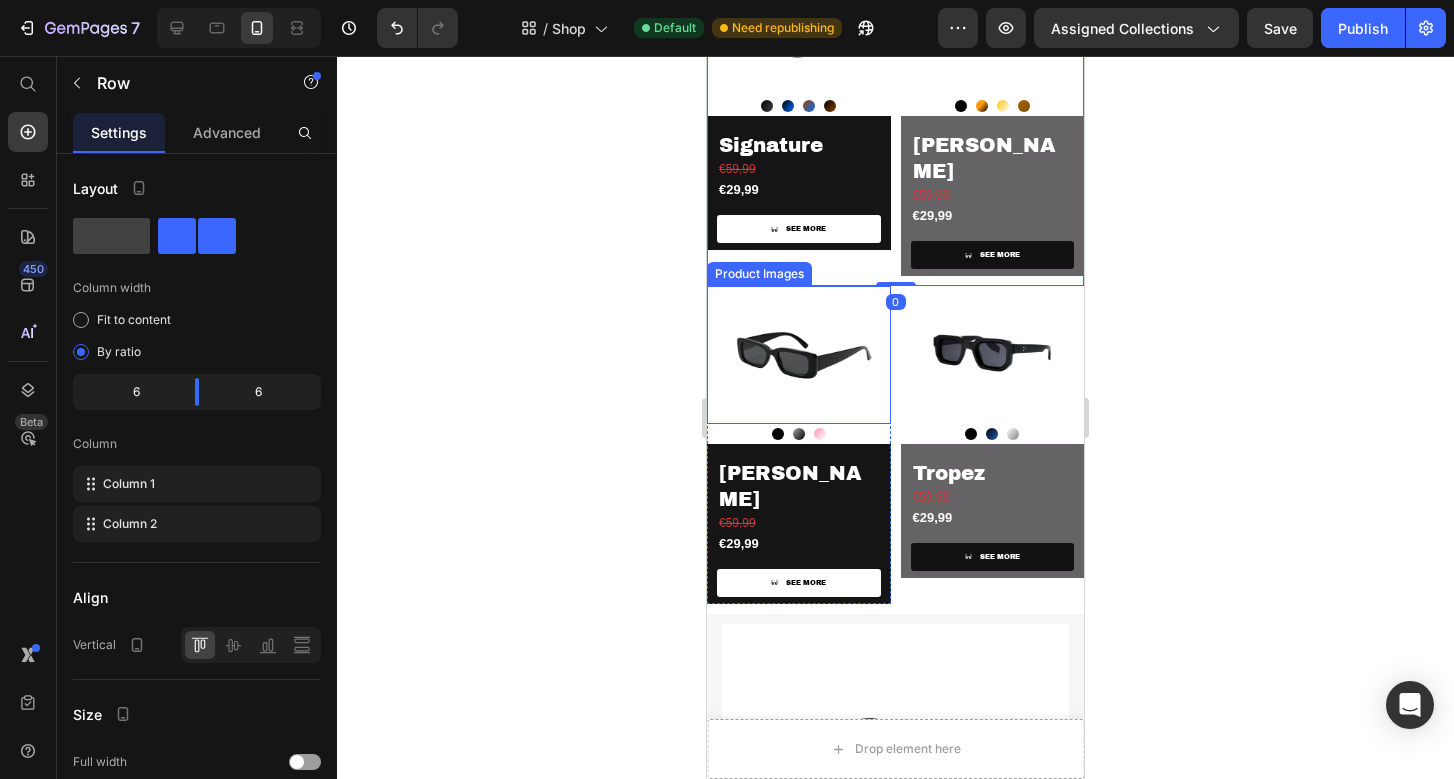 click at bounding box center [799, 355] 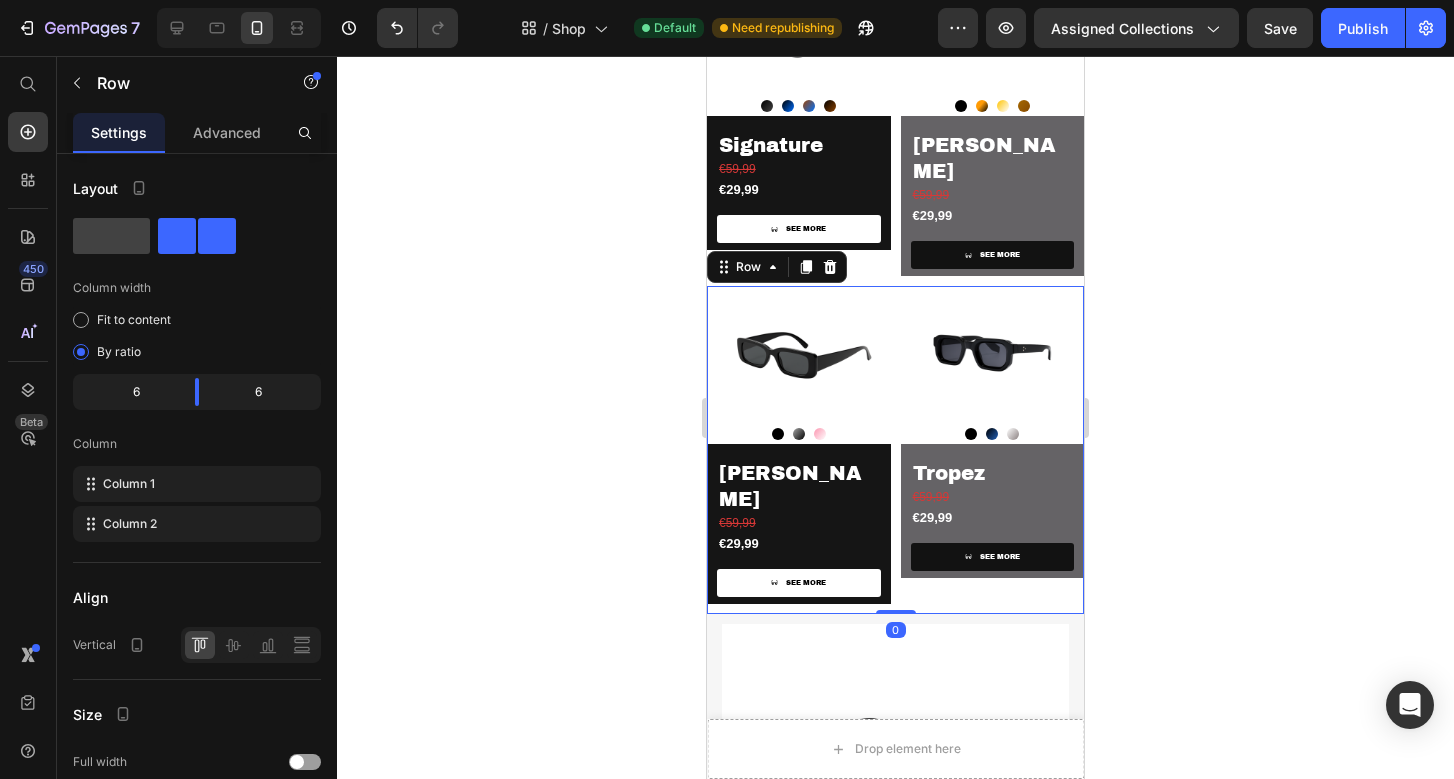click on "Product Images Black Black Grey Grey [PERSON_NAME] Product Variants & Swatches Elise Product Title €59,99 Product Price €29,99 Product Price
SEE MORE Product View More Row Product Product Images Black Black Black/Fancy Black/Fancy Crystal Crystal Product Variants & Swatches Tropez Product Title €59,99 Product Price €29,99 Product Price
SEE MORE Product View More Row Product Row   0" at bounding box center [895, 450] 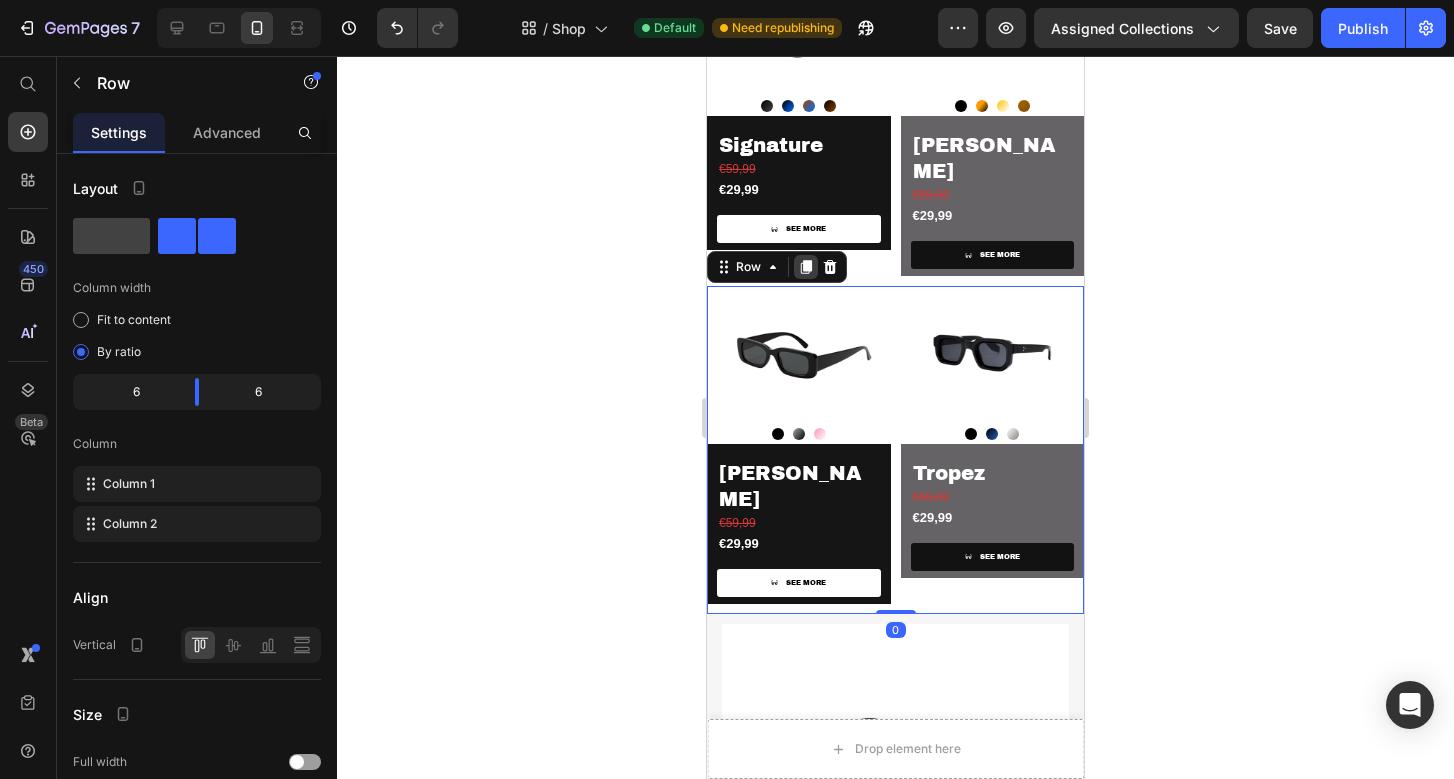 click 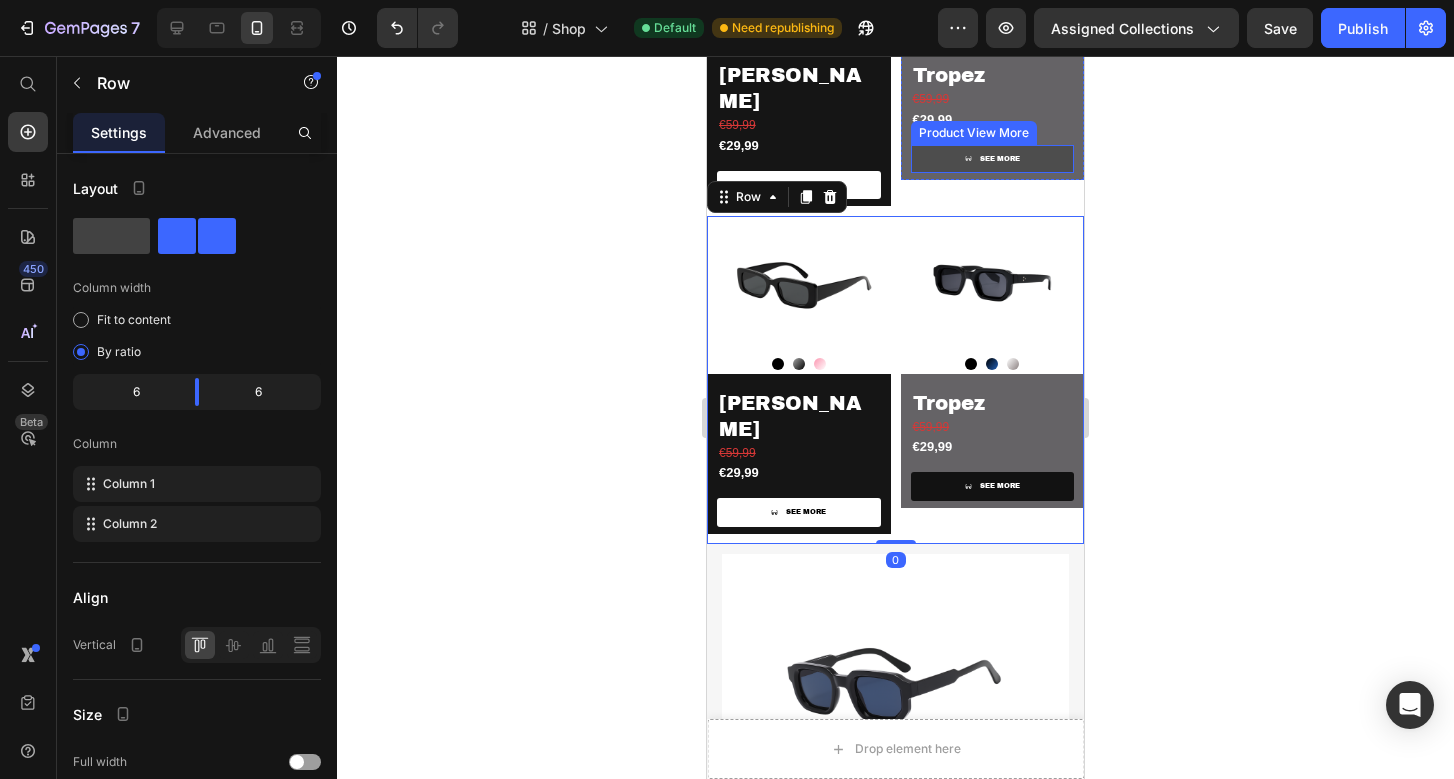 scroll, scrollTop: 1433, scrollLeft: 0, axis: vertical 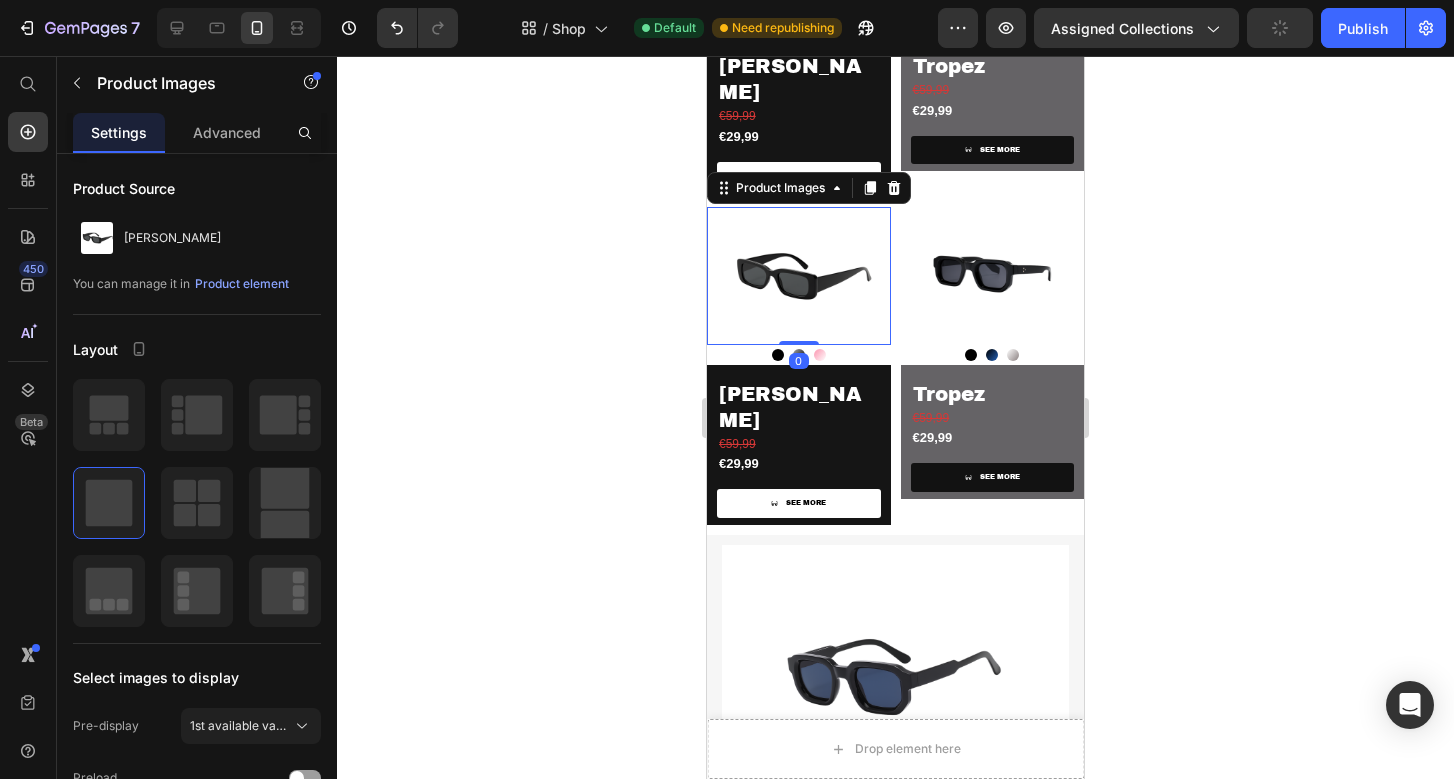 click at bounding box center (799, 276) 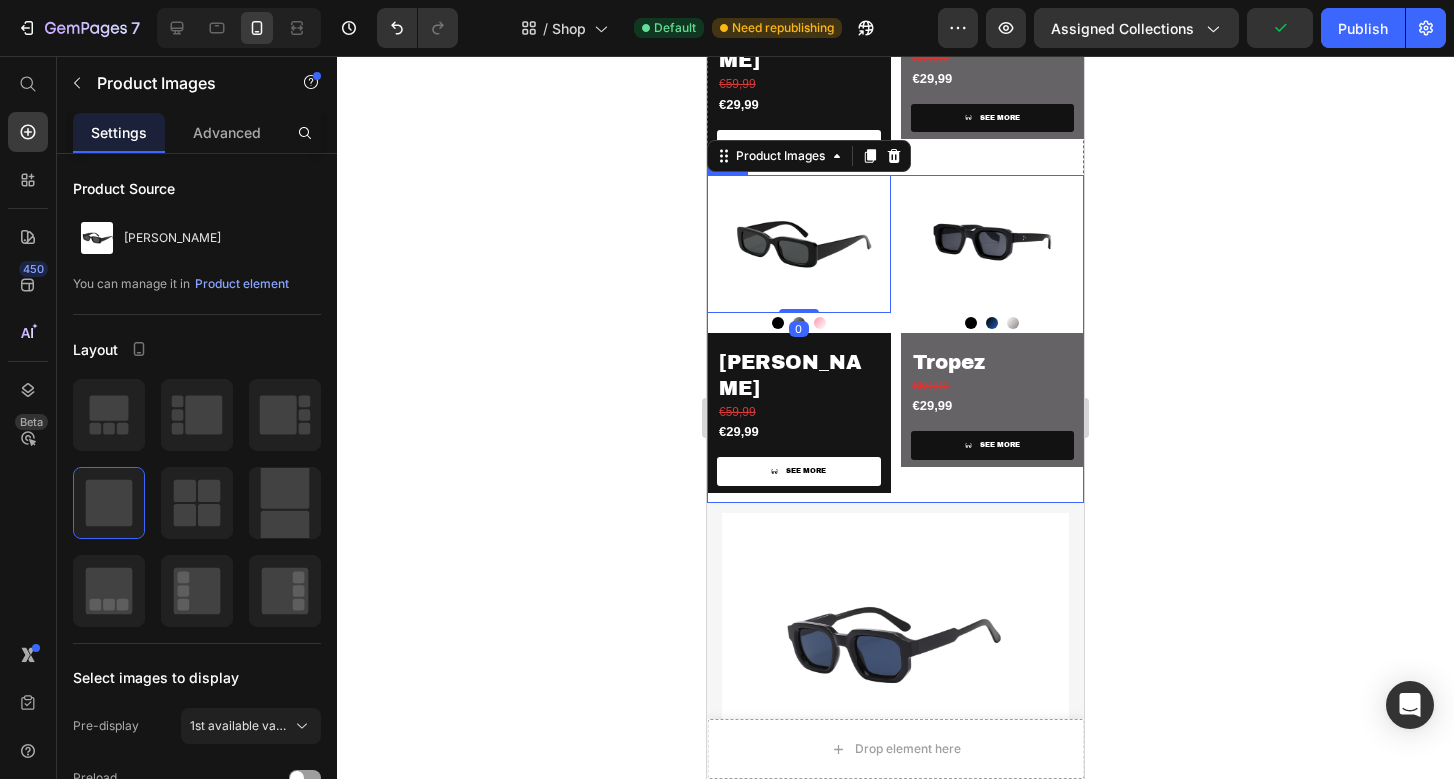 scroll, scrollTop: 1361, scrollLeft: 0, axis: vertical 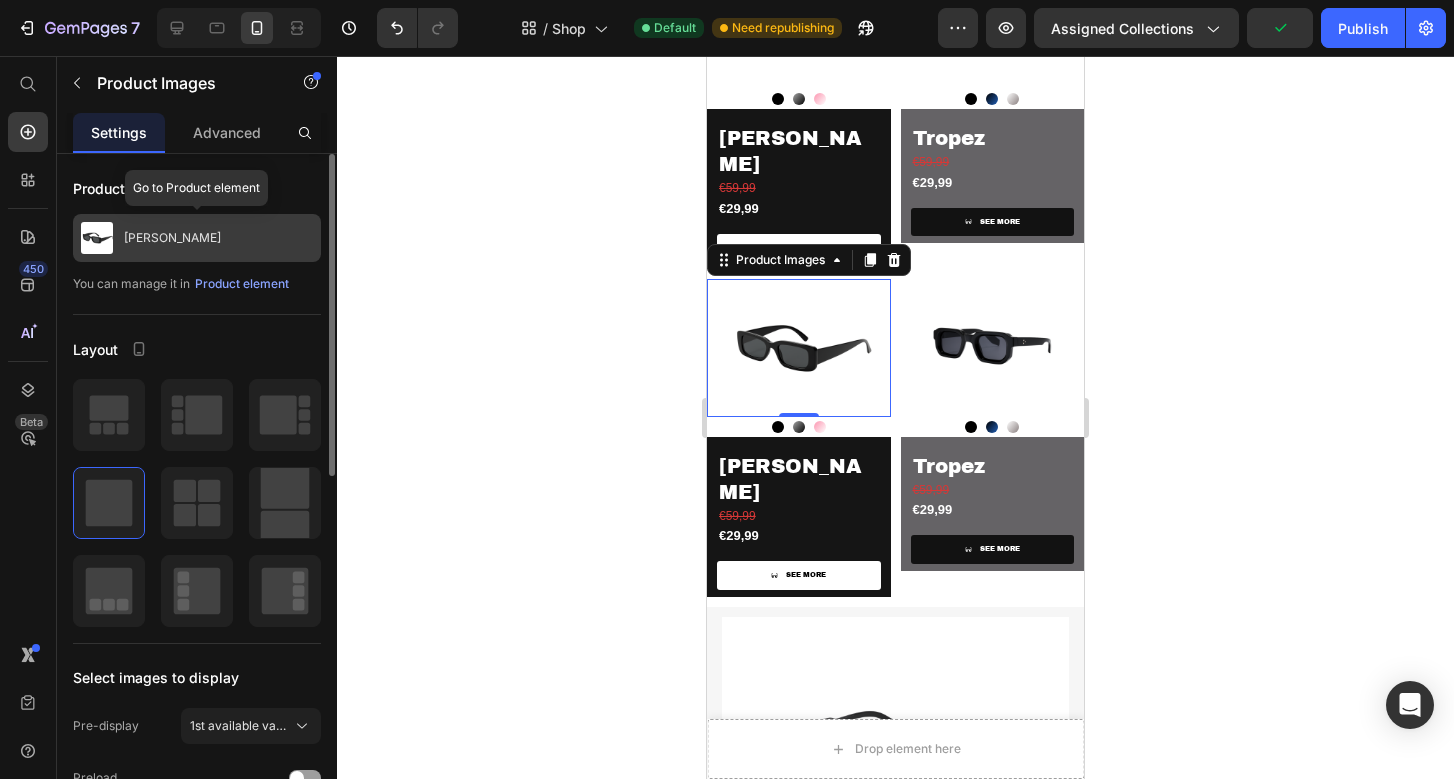 click on "[PERSON_NAME]" 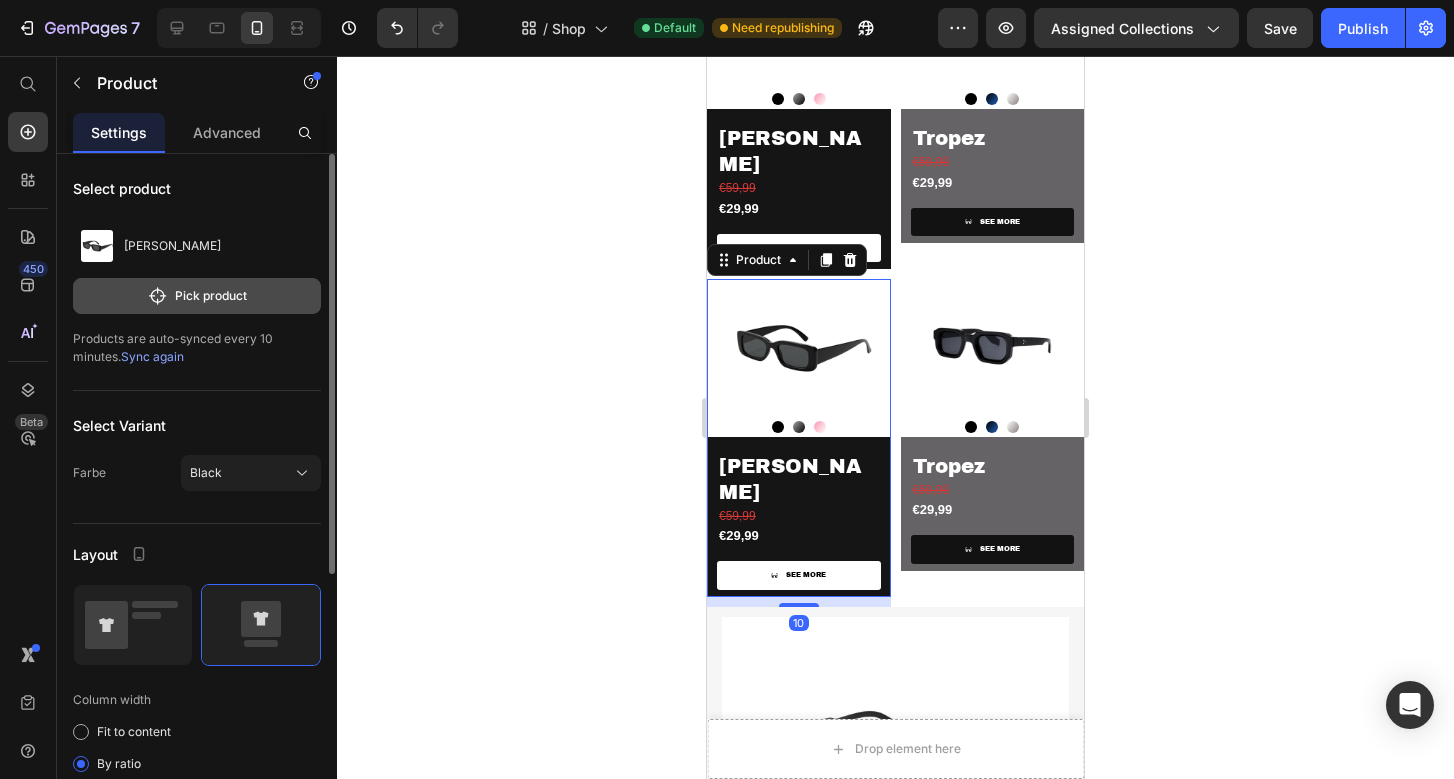 click on "Pick product" 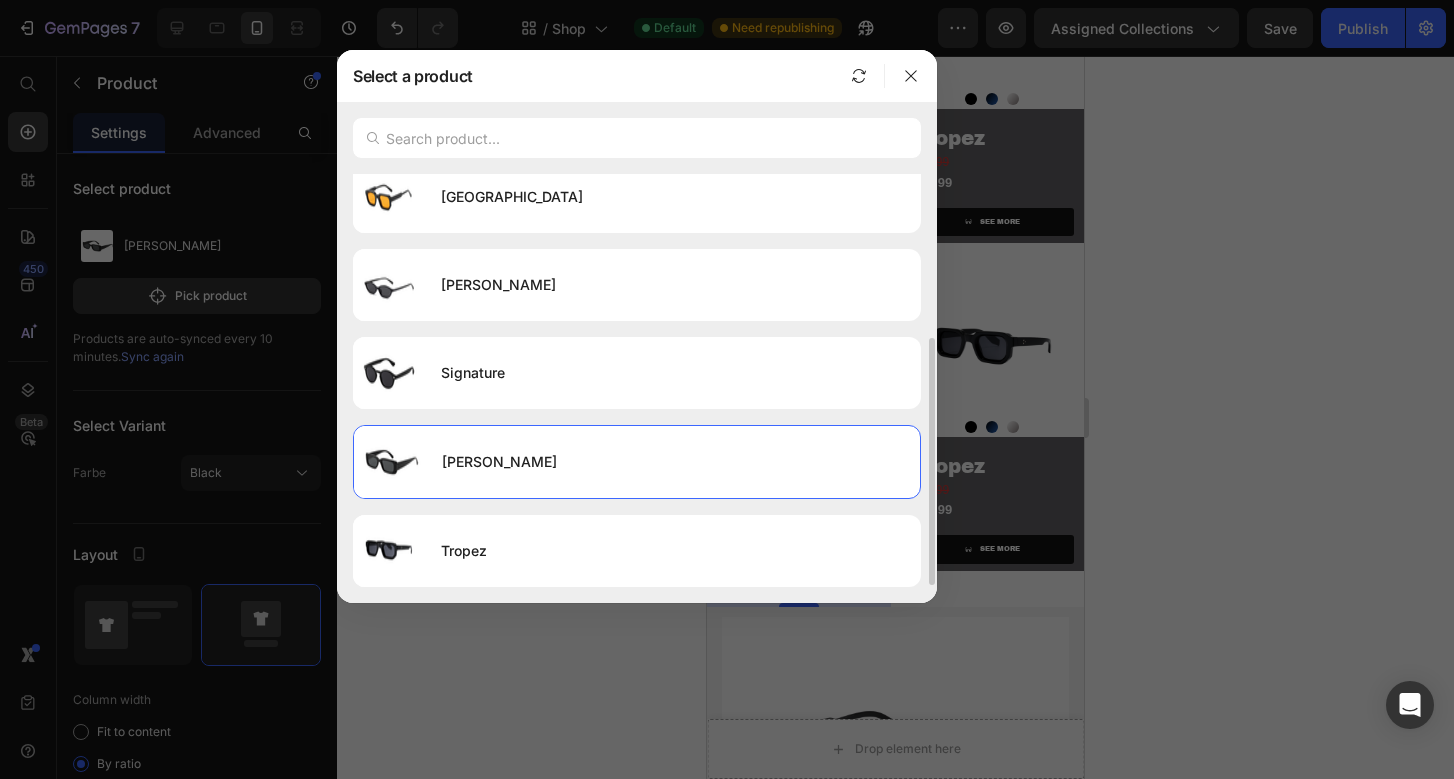 scroll, scrollTop: 276, scrollLeft: 0, axis: vertical 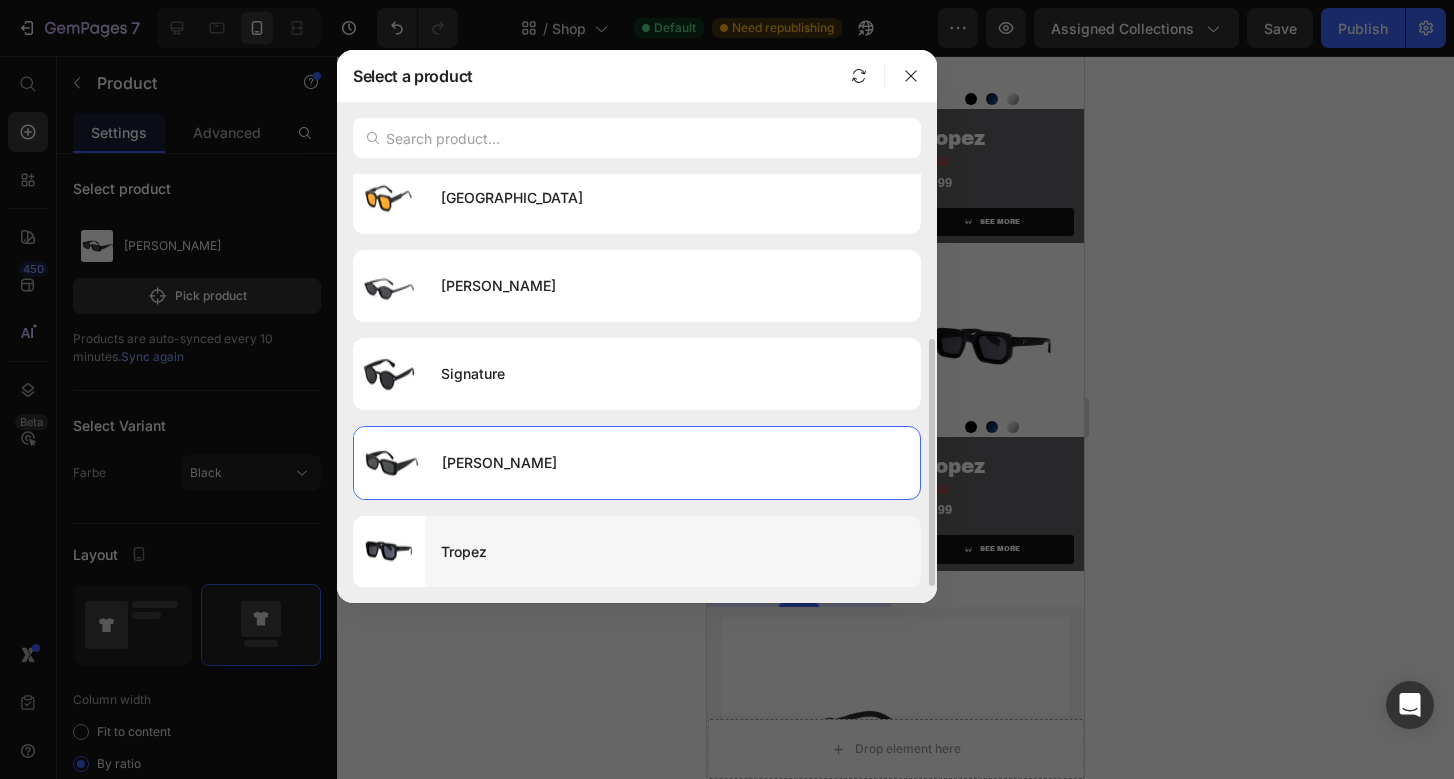 click on "Tropez" at bounding box center [673, 552] 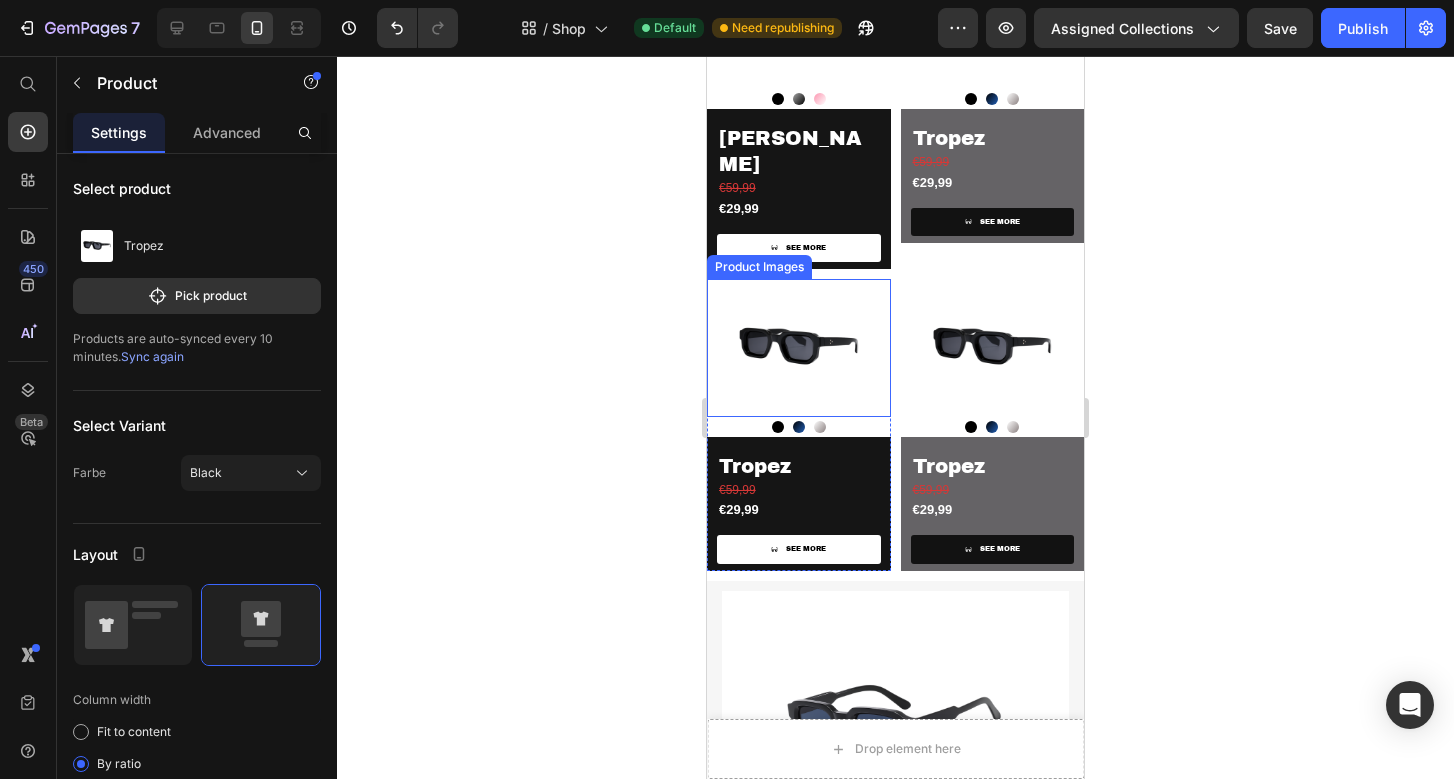 click at bounding box center (799, 348) 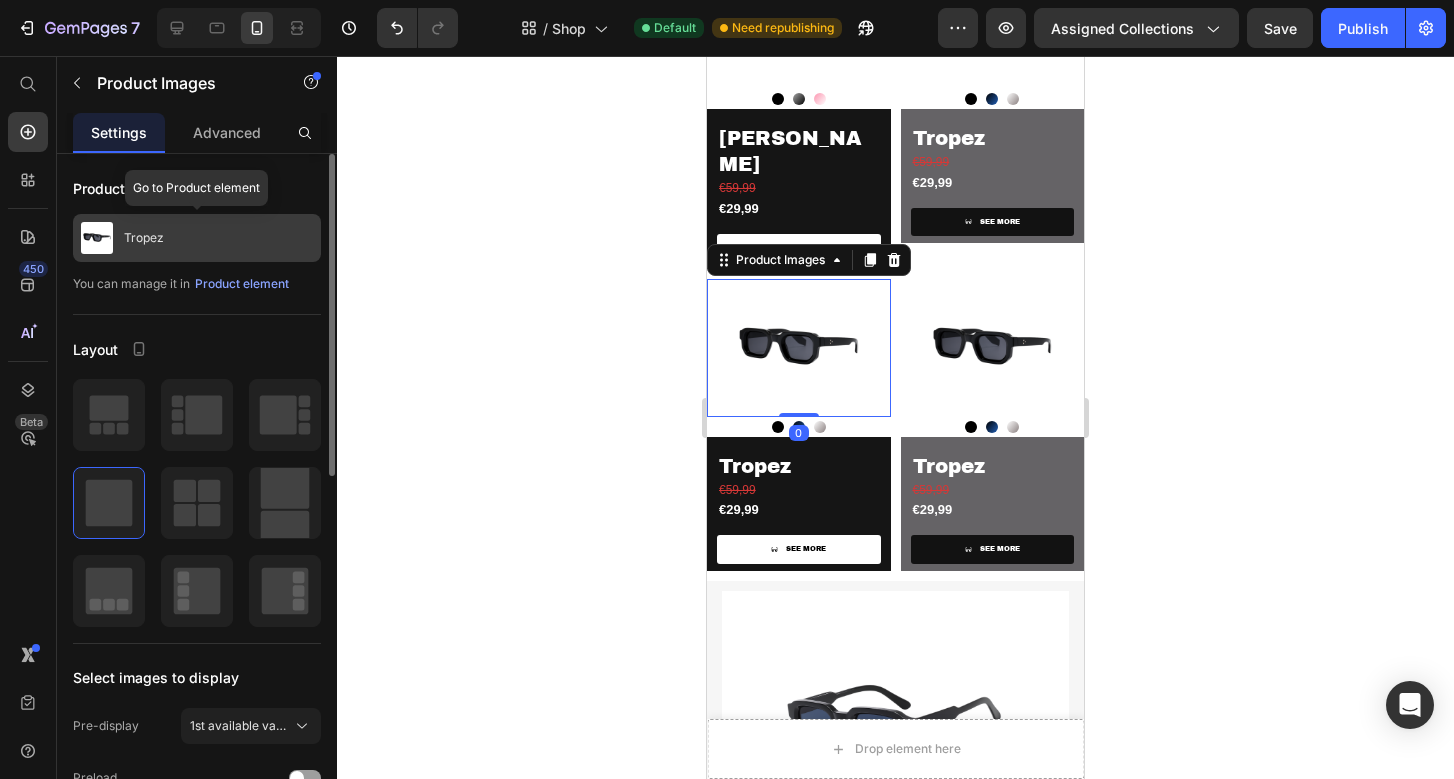 click on "Tropez" at bounding box center (197, 238) 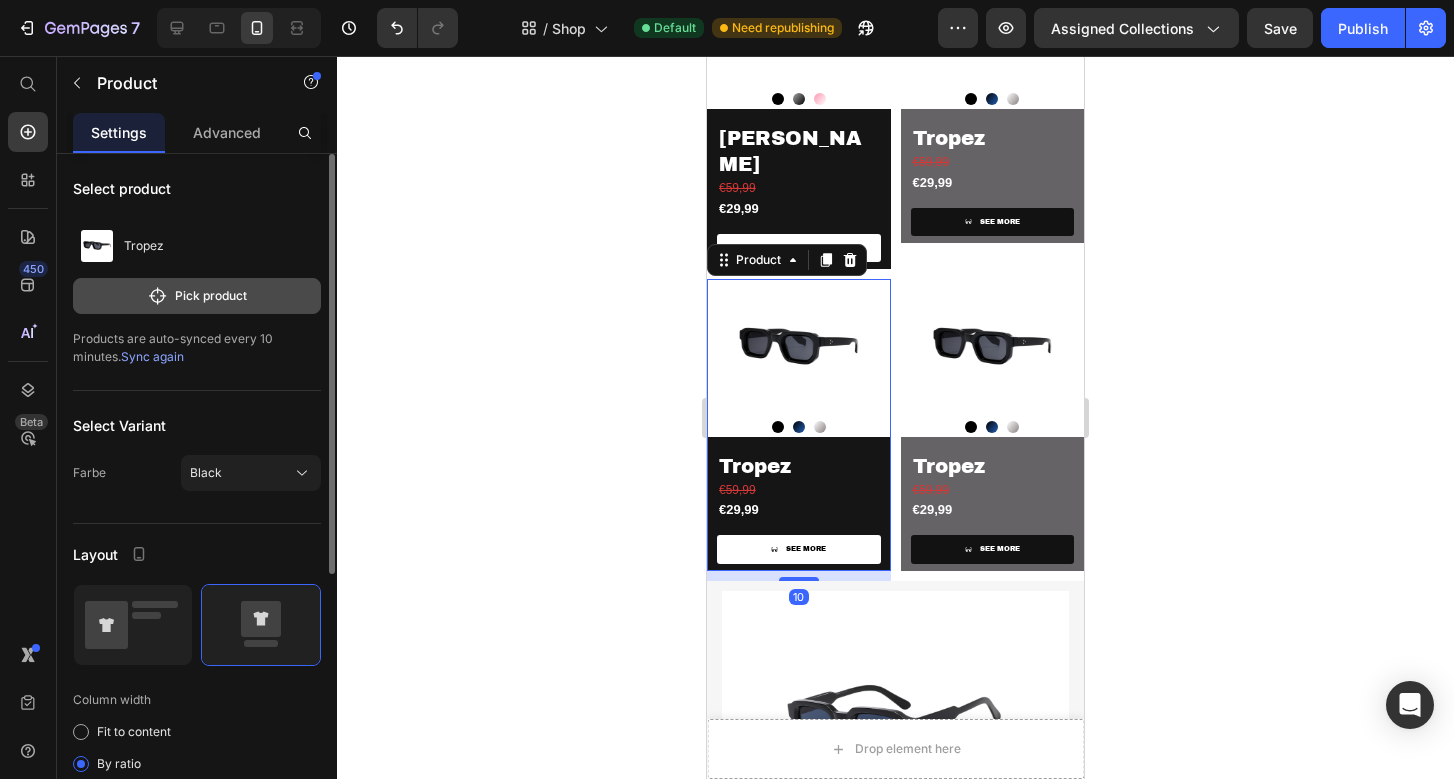 click on "Pick product" 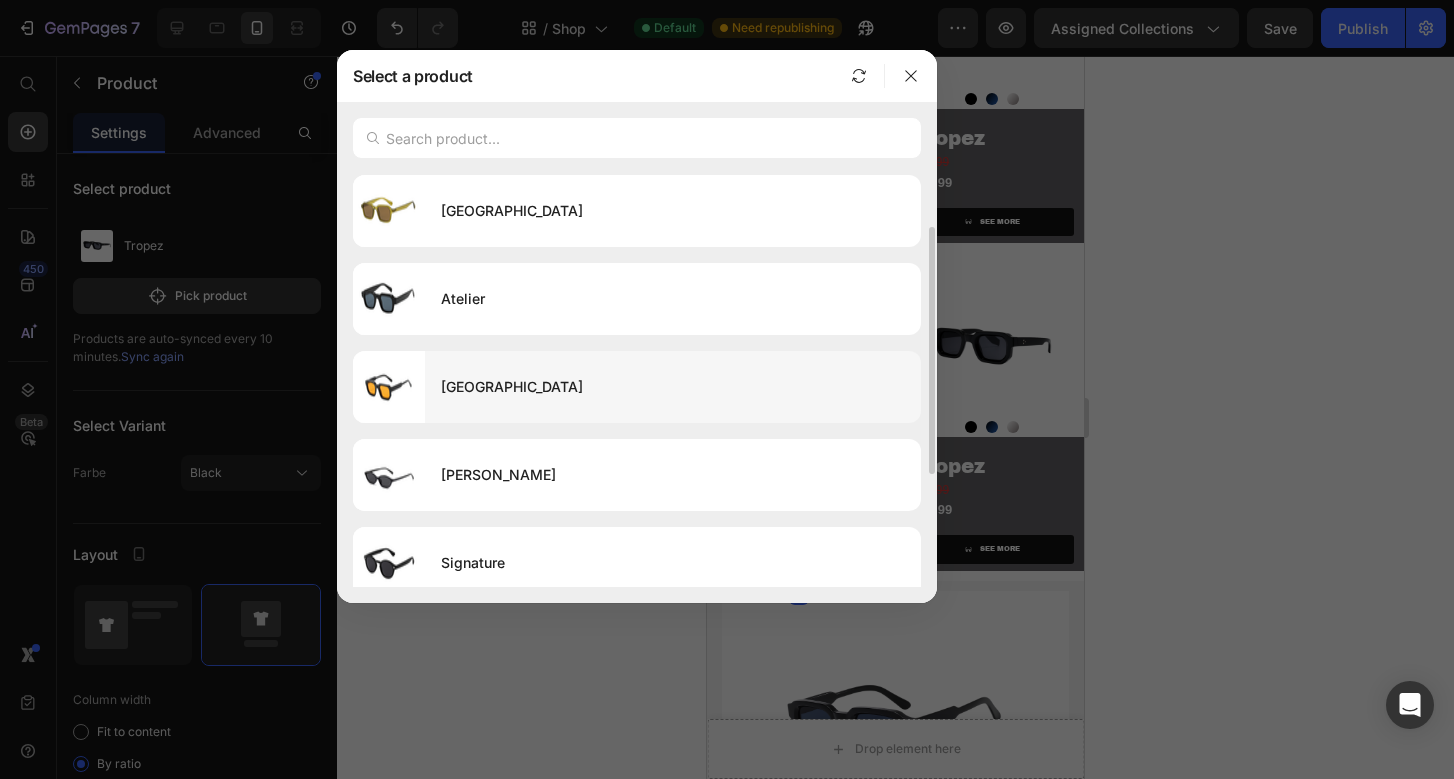 scroll, scrollTop: 88, scrollLeft: 0, axis: vertical 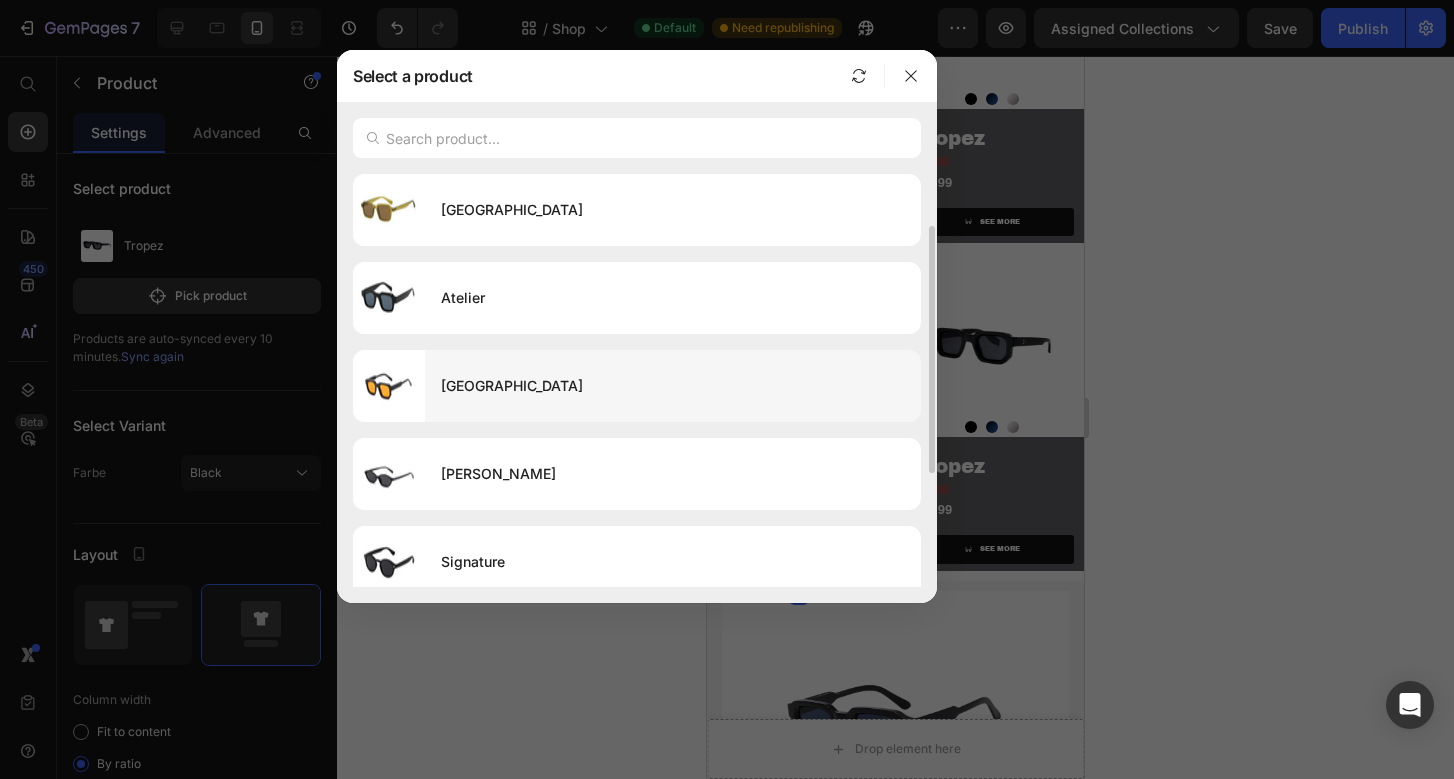 click on "[GEOGRAPHIC_DATA]" at bounding box center [673, 386] 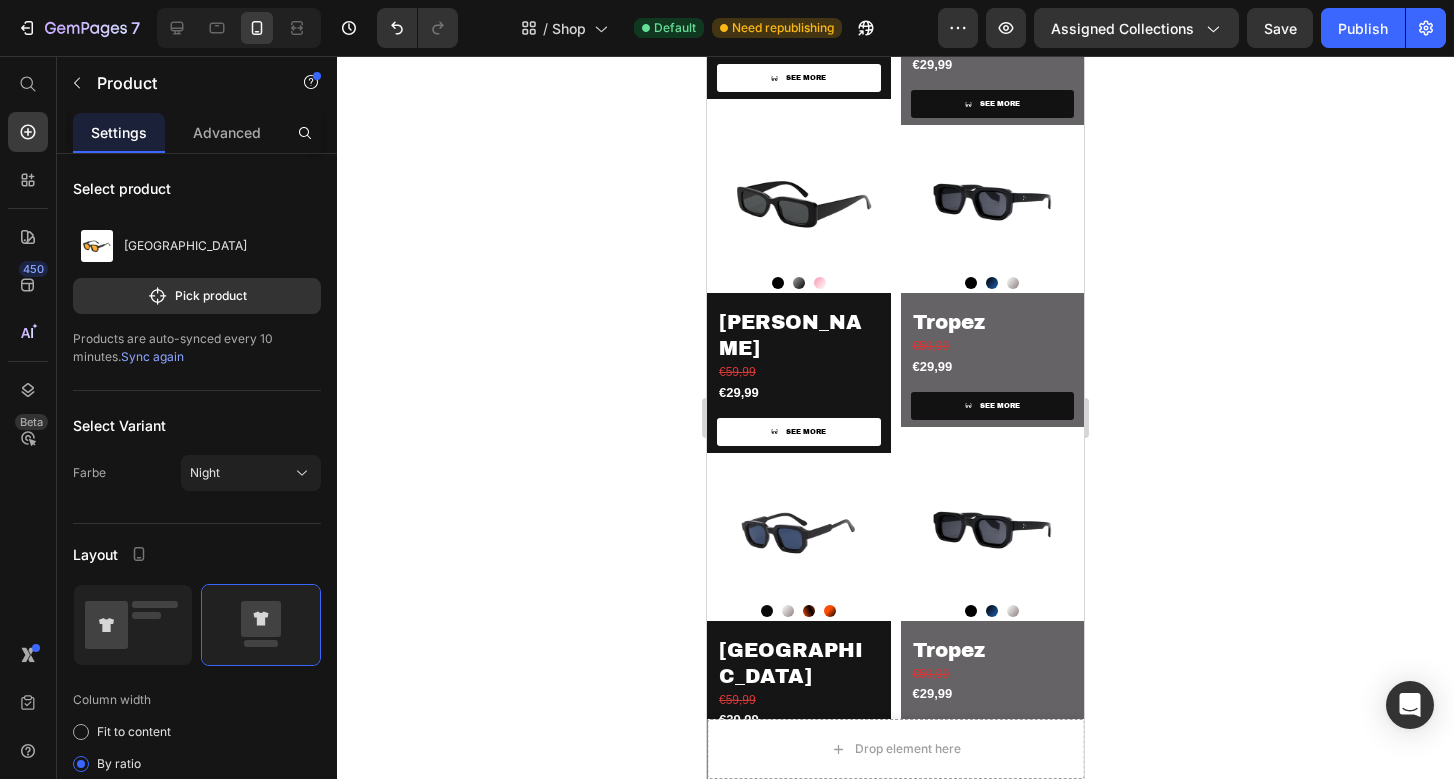 scroll, scrollTop: 1158, scrollLeft: 0, axis: vertical 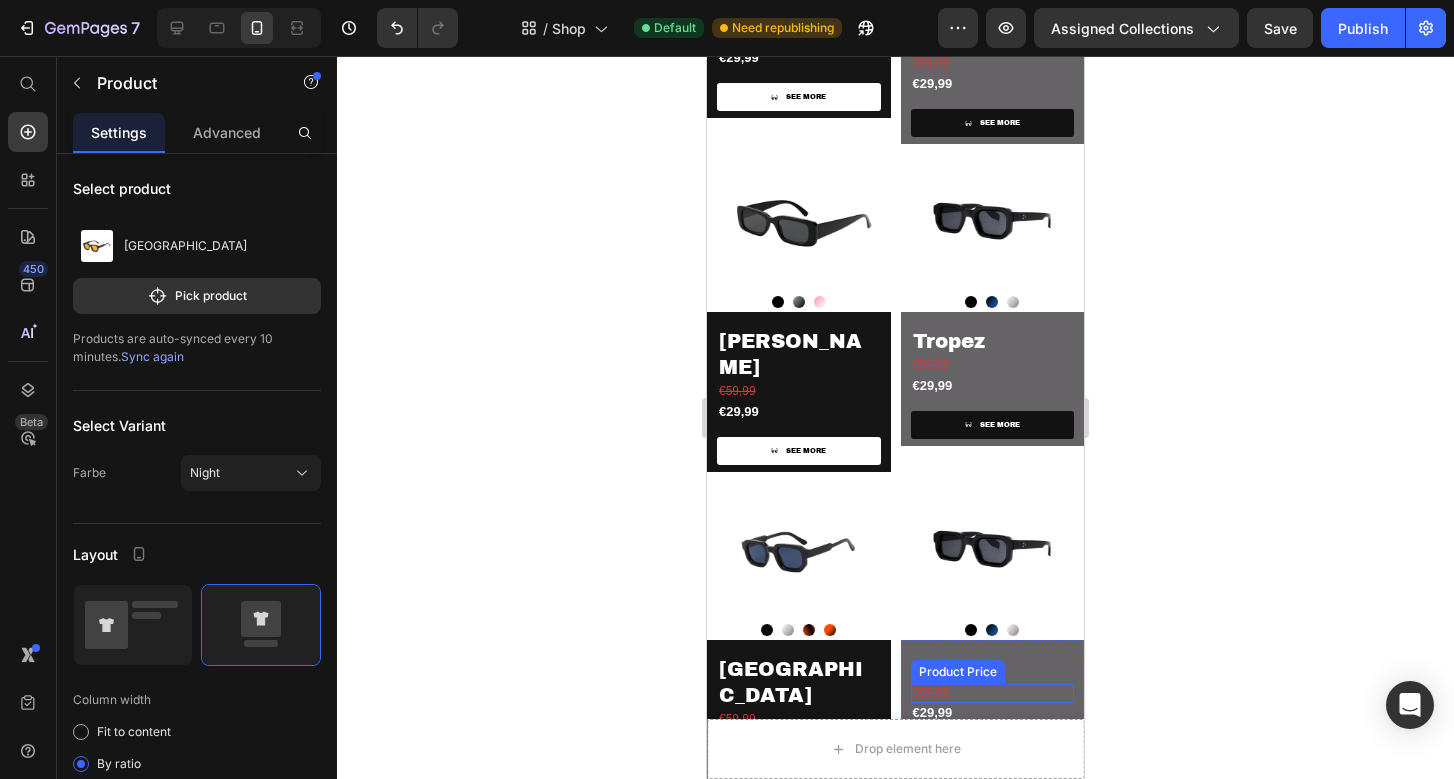 click at bounding box center [993, 551] 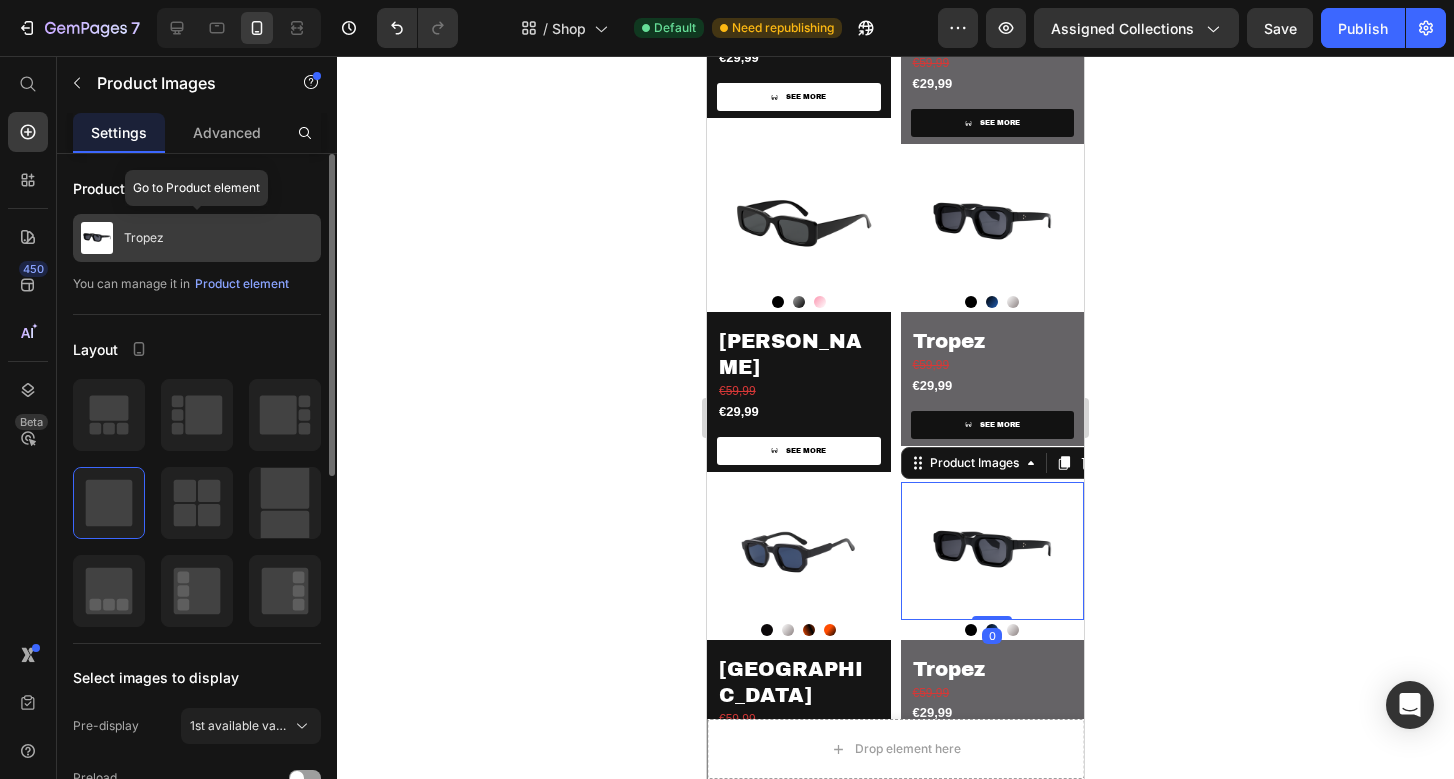 click on "Tropez" 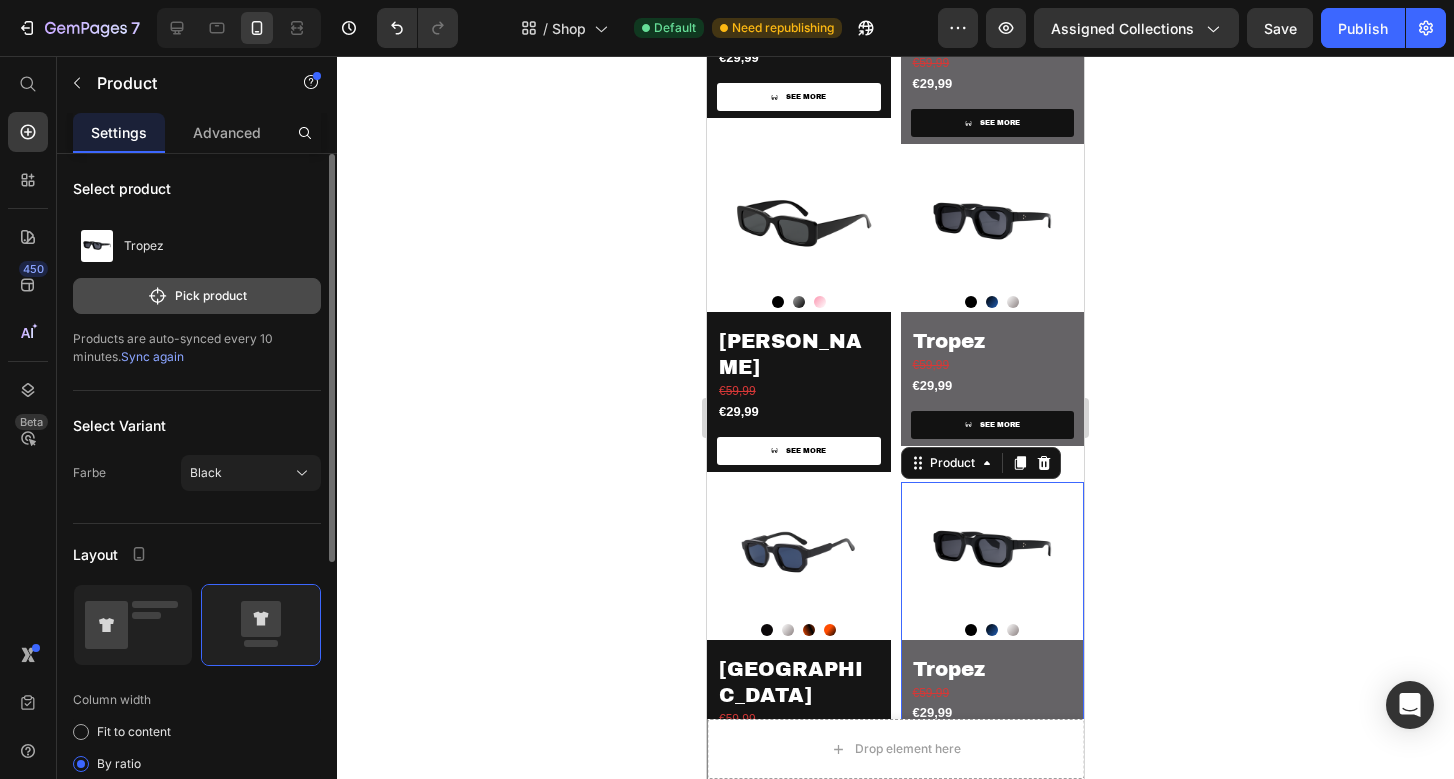 click on "Pick product" at bounding box center (197, 296) 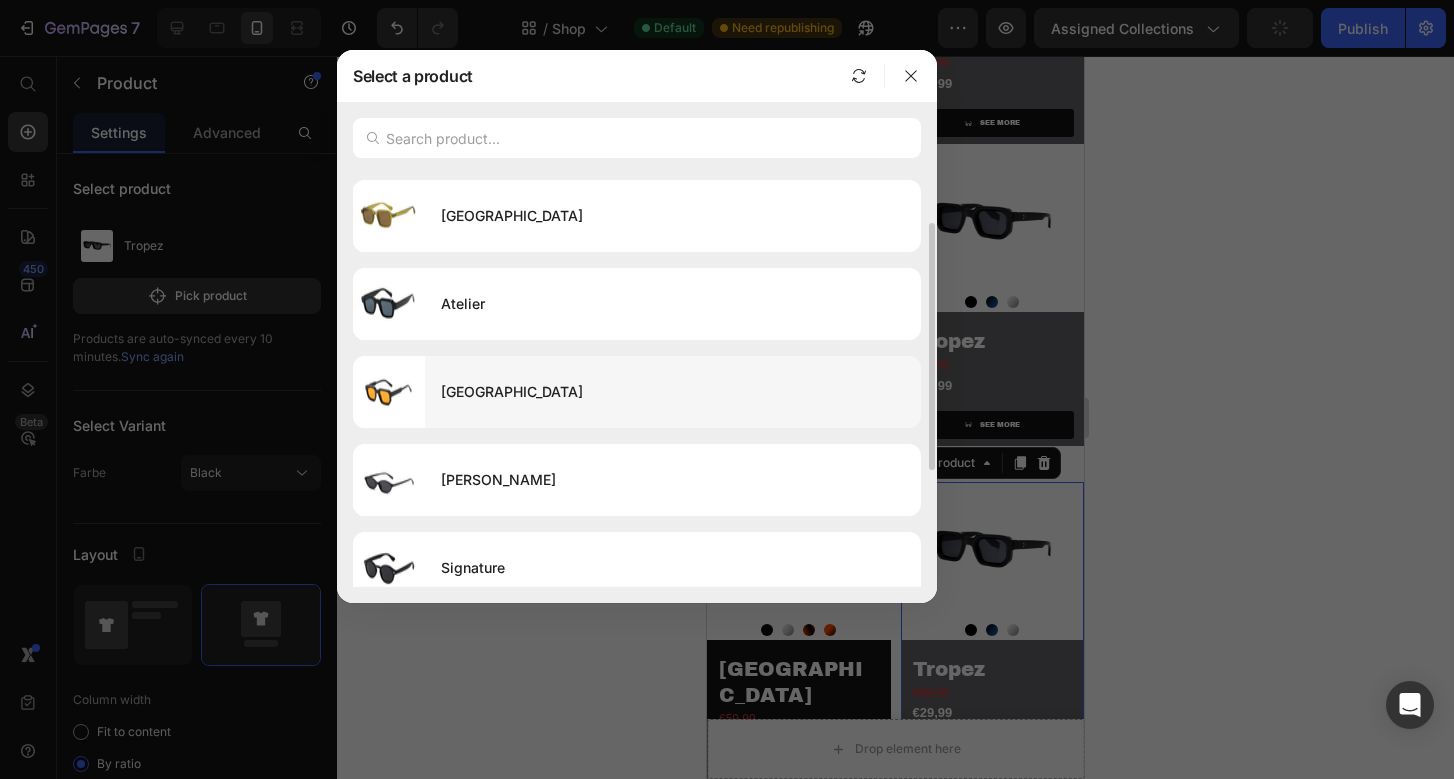 scroll, scrollTop: 113, scrollLeft: 0, axis: vertical 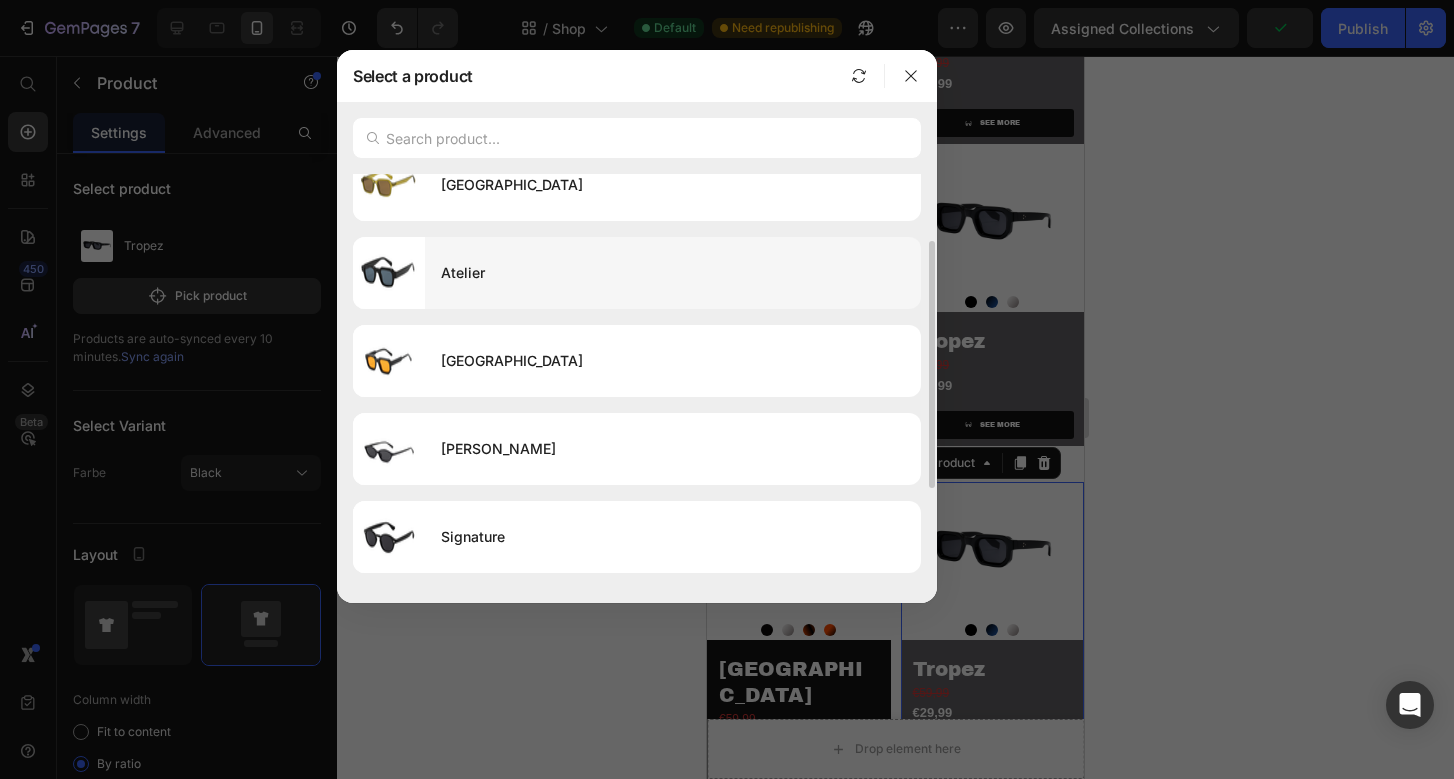 click on "Atelier" at bounding box center [673, 273] 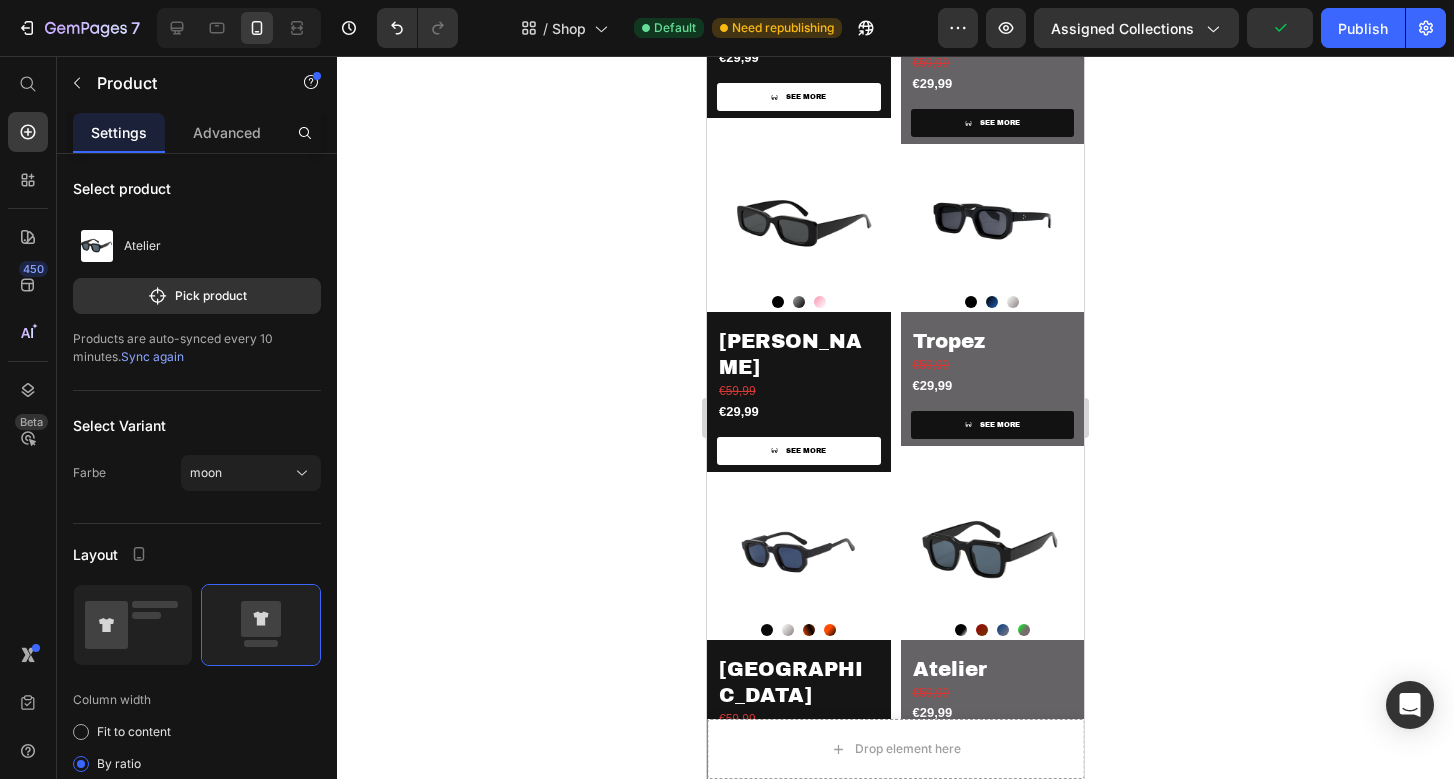 click 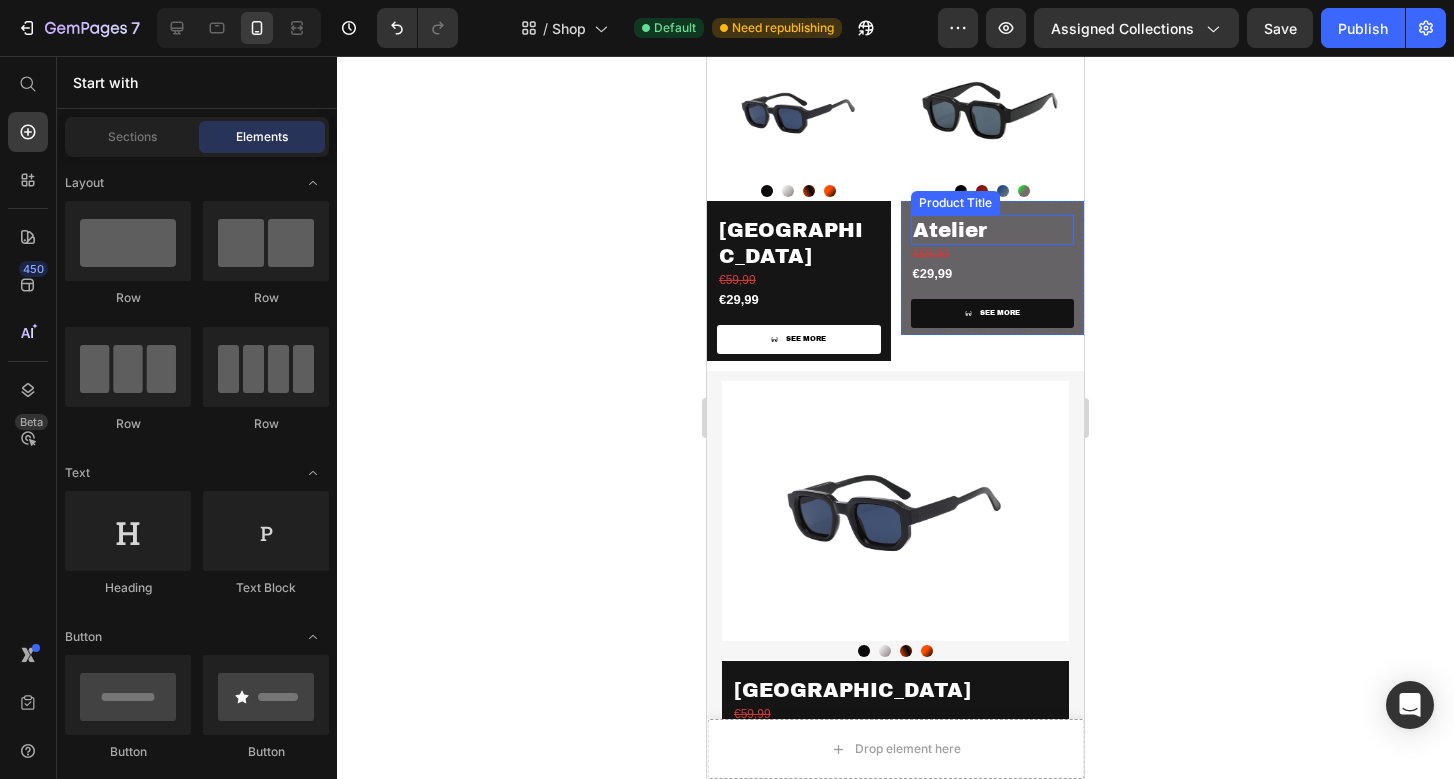 scroll, scrollTop: 1598, scrollLeft: 0, axis: vertical 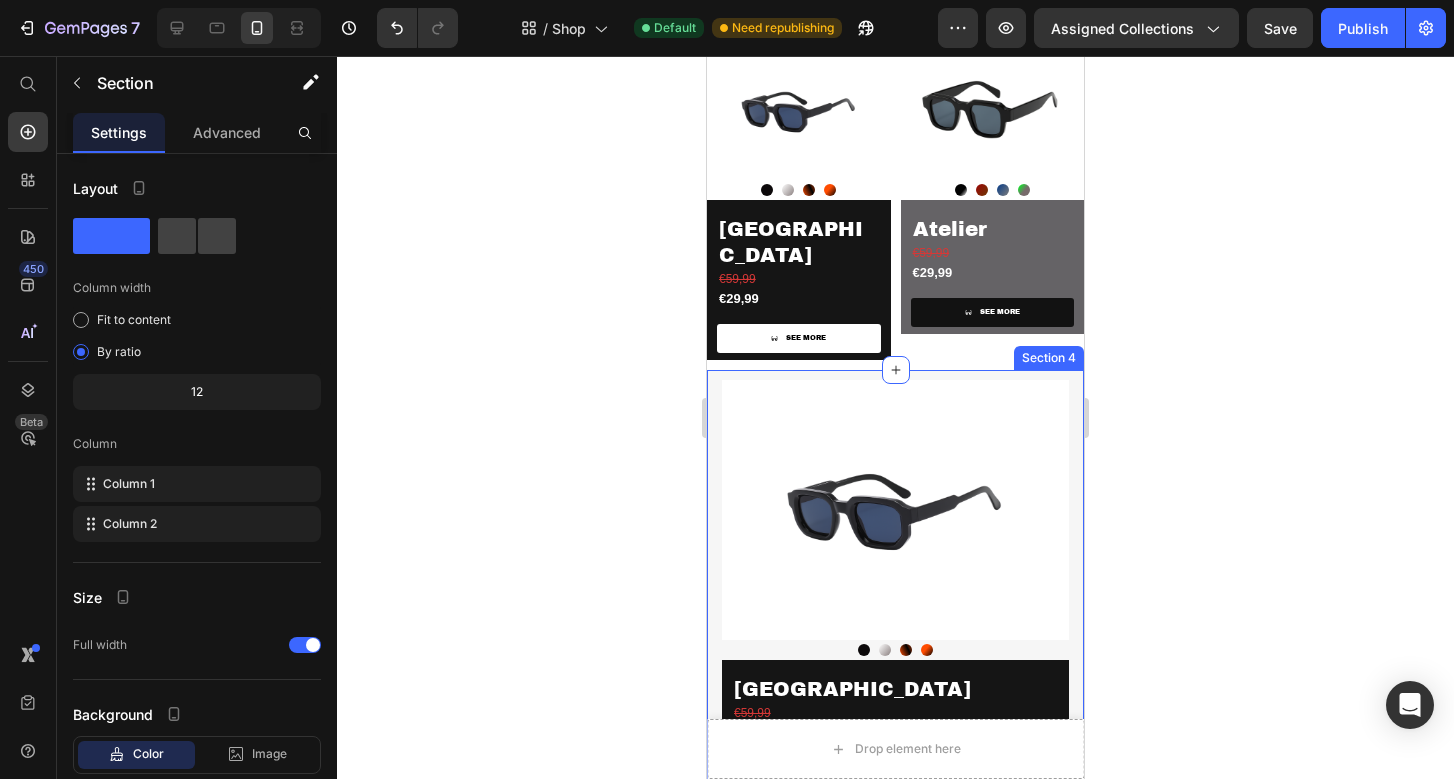 click on "Product Images Night Night Crystal Crystal Pop Pop Fire Fire Product Variants & Swatches [GEOGRAPHIC_DATA] Product Title €59,99 Product Price €29,99 Product Price
SEE MORE Product View More Row Product Product Images moon moon Tiger Tiger Lagune Lagune Grinch Grinch Product Variants & Swatches Atelier Product Title €59,99 Product Price €29,99 Product Price
SEE MORE Product View More Row Product Row
Drop element here Section 4" at bounding box center [895, 829] 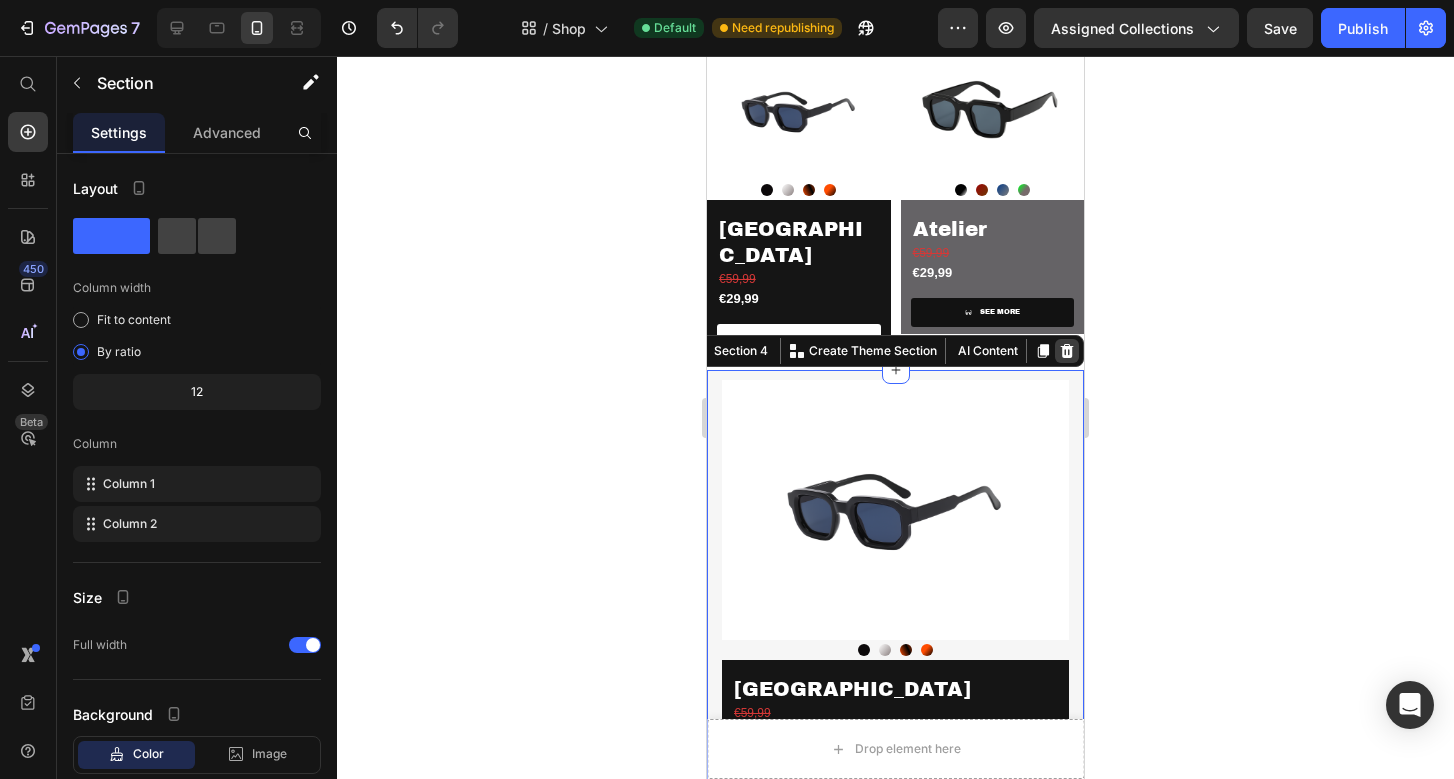 click 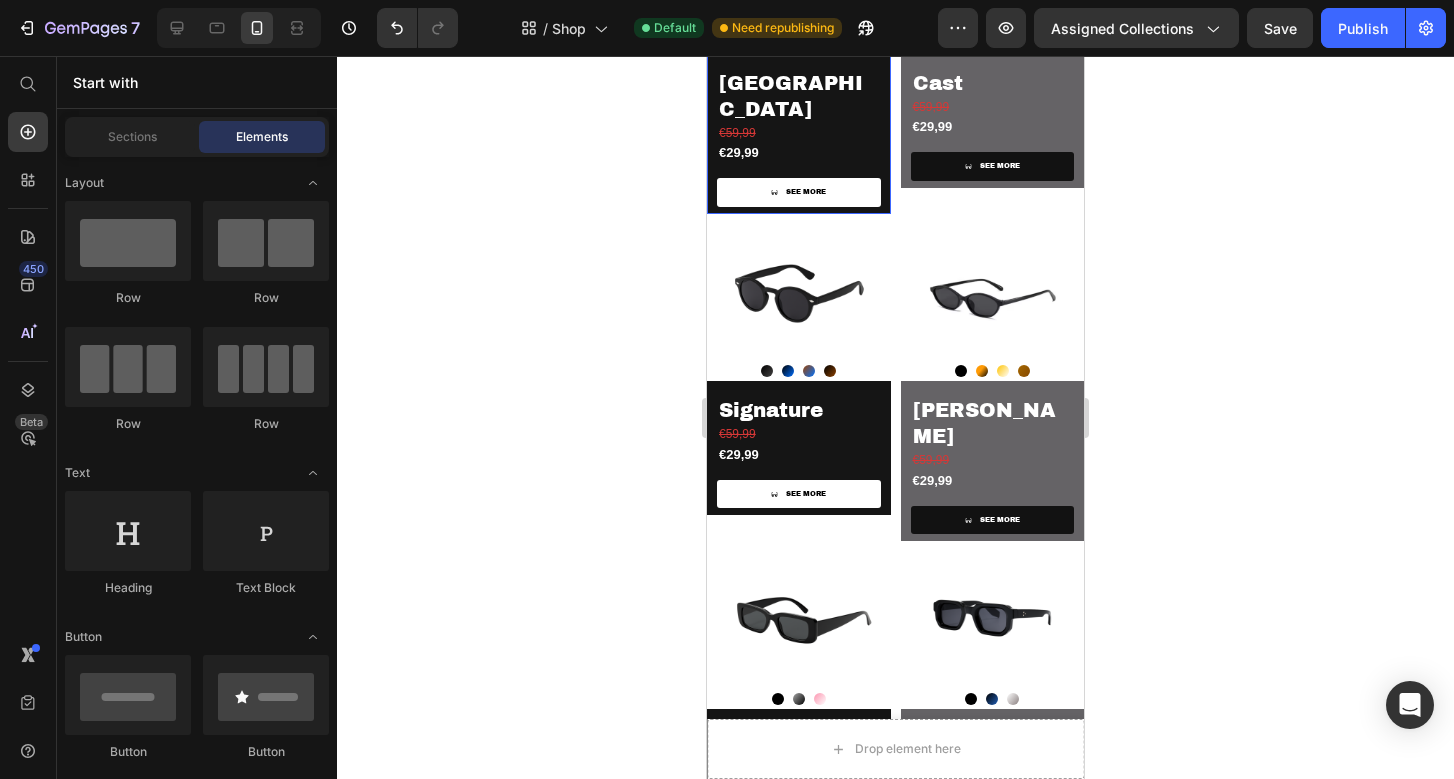 scroll, scrollTop: 780, scrollLeft: 0, axis: vertical 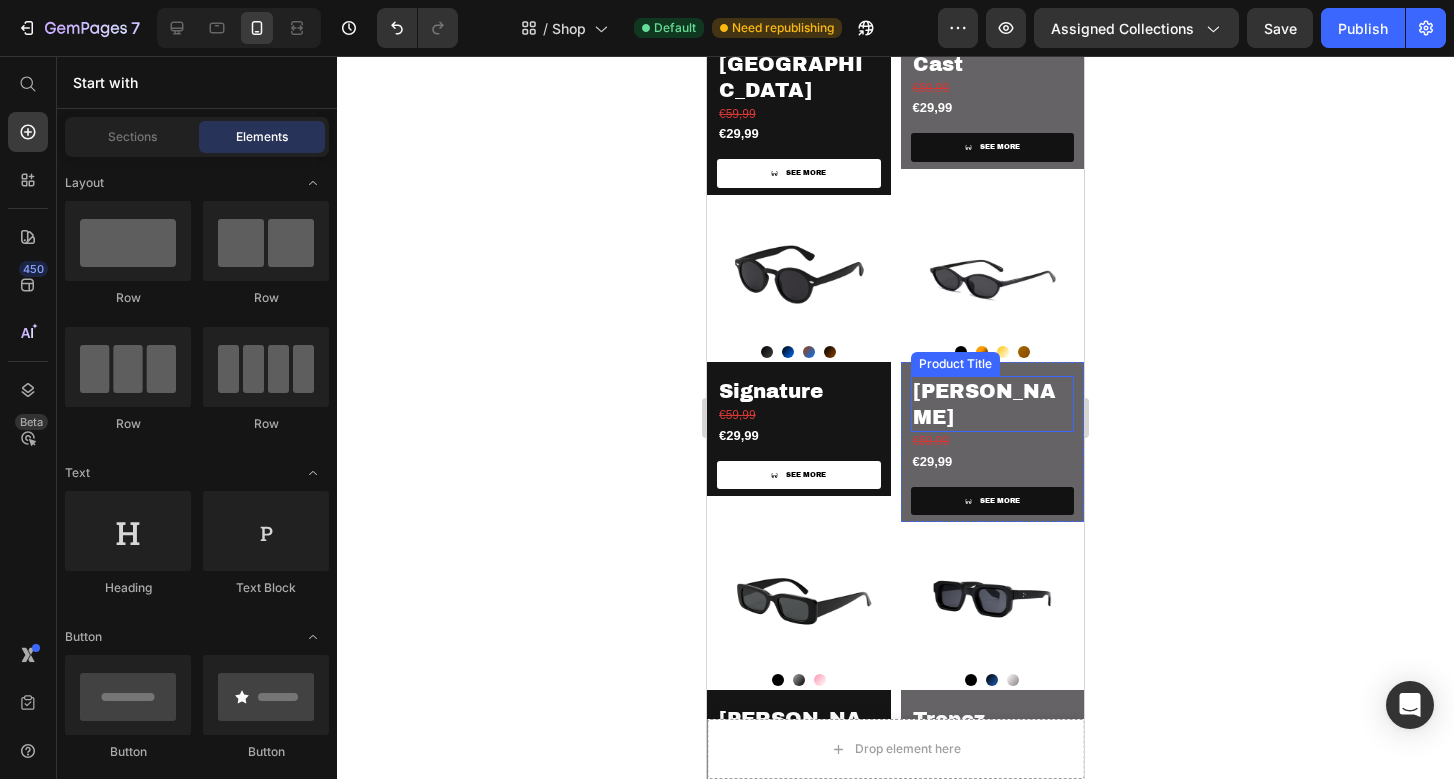 click on "[PERSON_NAME]" at bounding box center (993, 404) 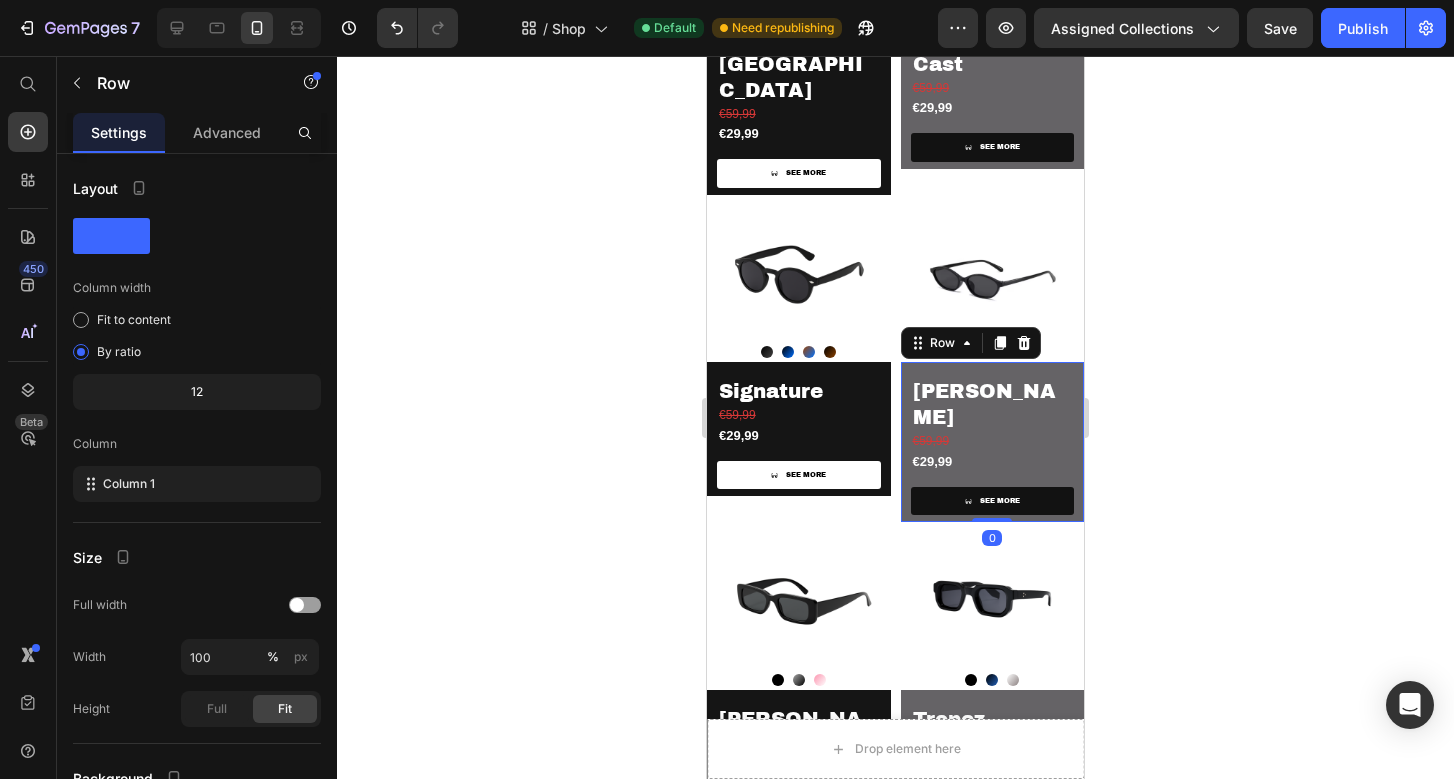 click on "[PERSON_NAME] Product Title €59,99 Product Price €29,99 Product Price
SEE MORE Product View More Row   0" at bounding box center [993, 442] 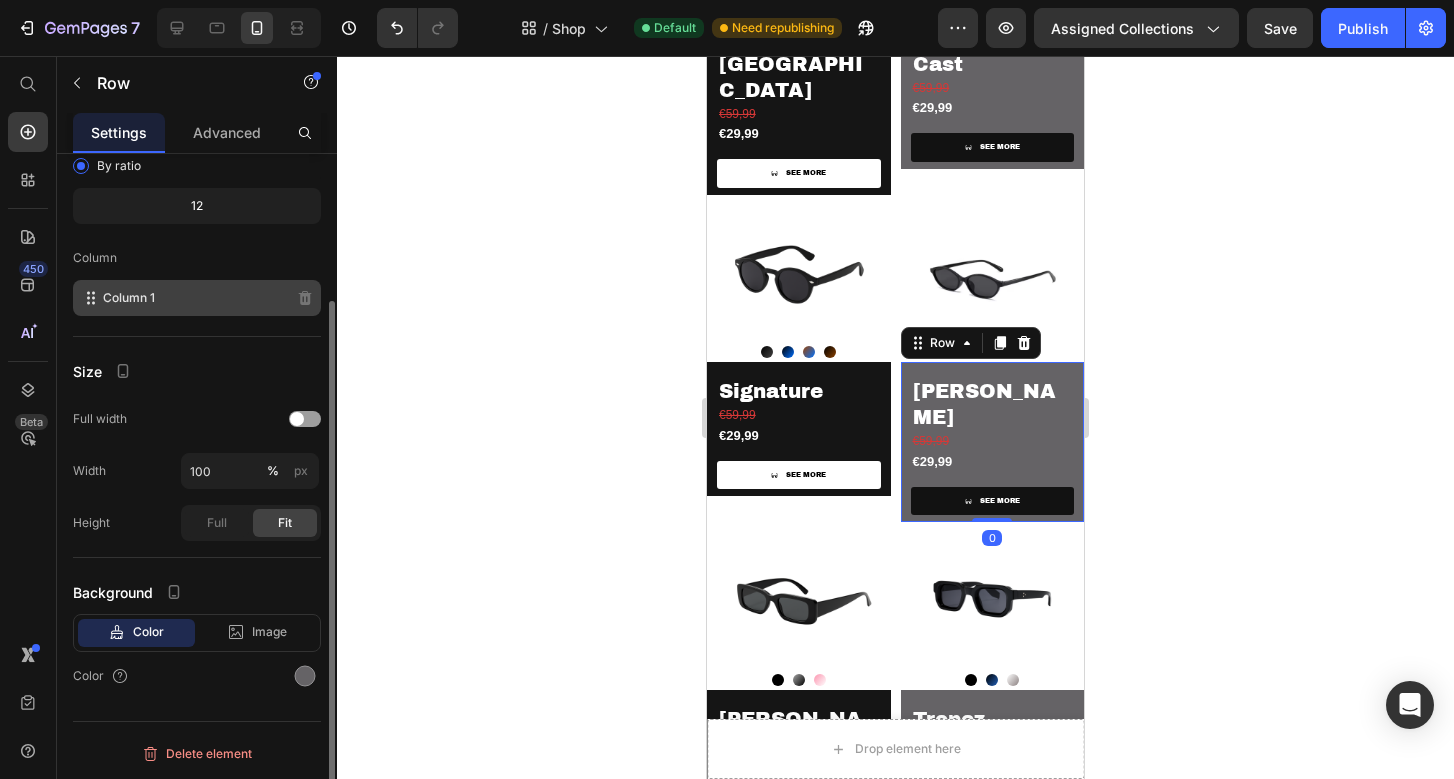 scroll, scrollTop: 185, scrollLeft: 0, axis: vertical 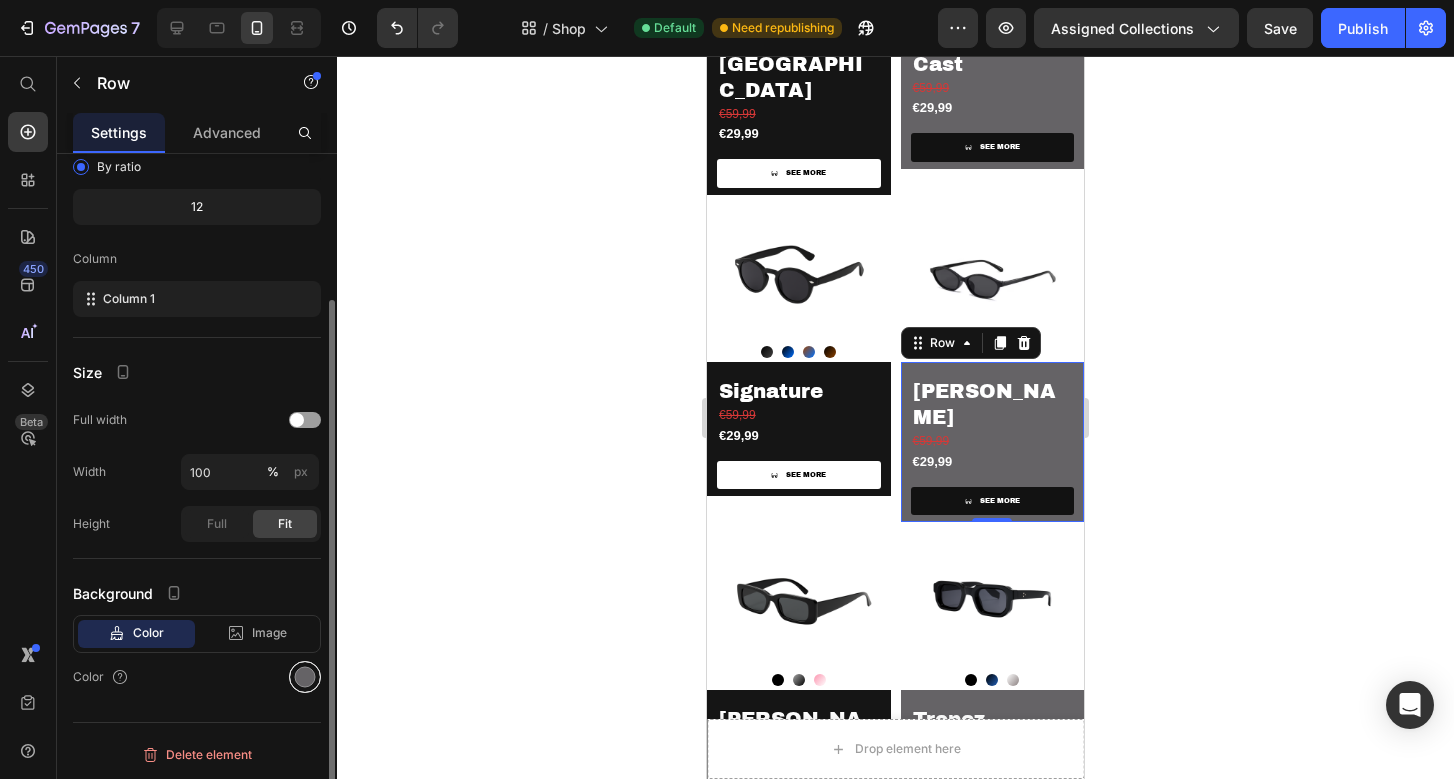 click at bounding box center (305, 677) 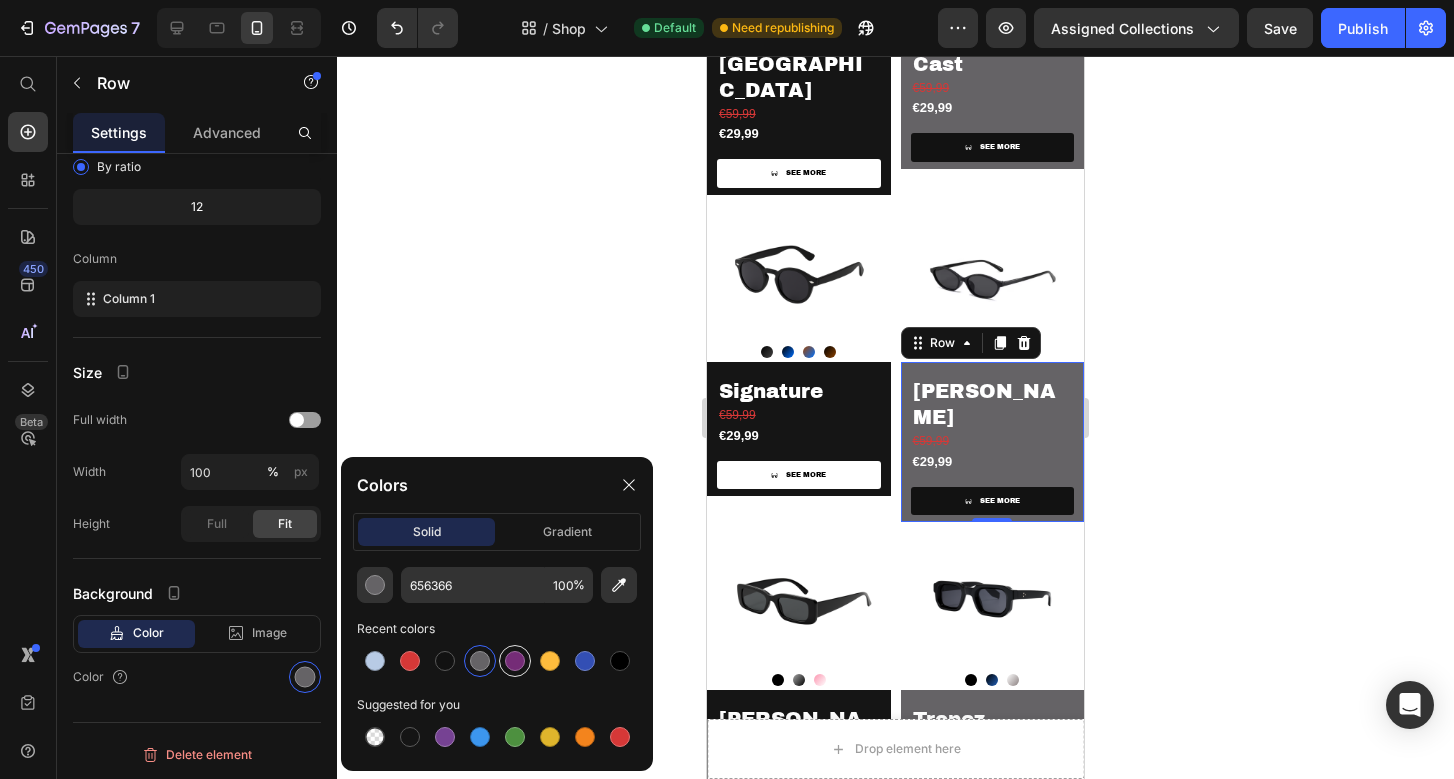 click at bounding box center [515, 661] 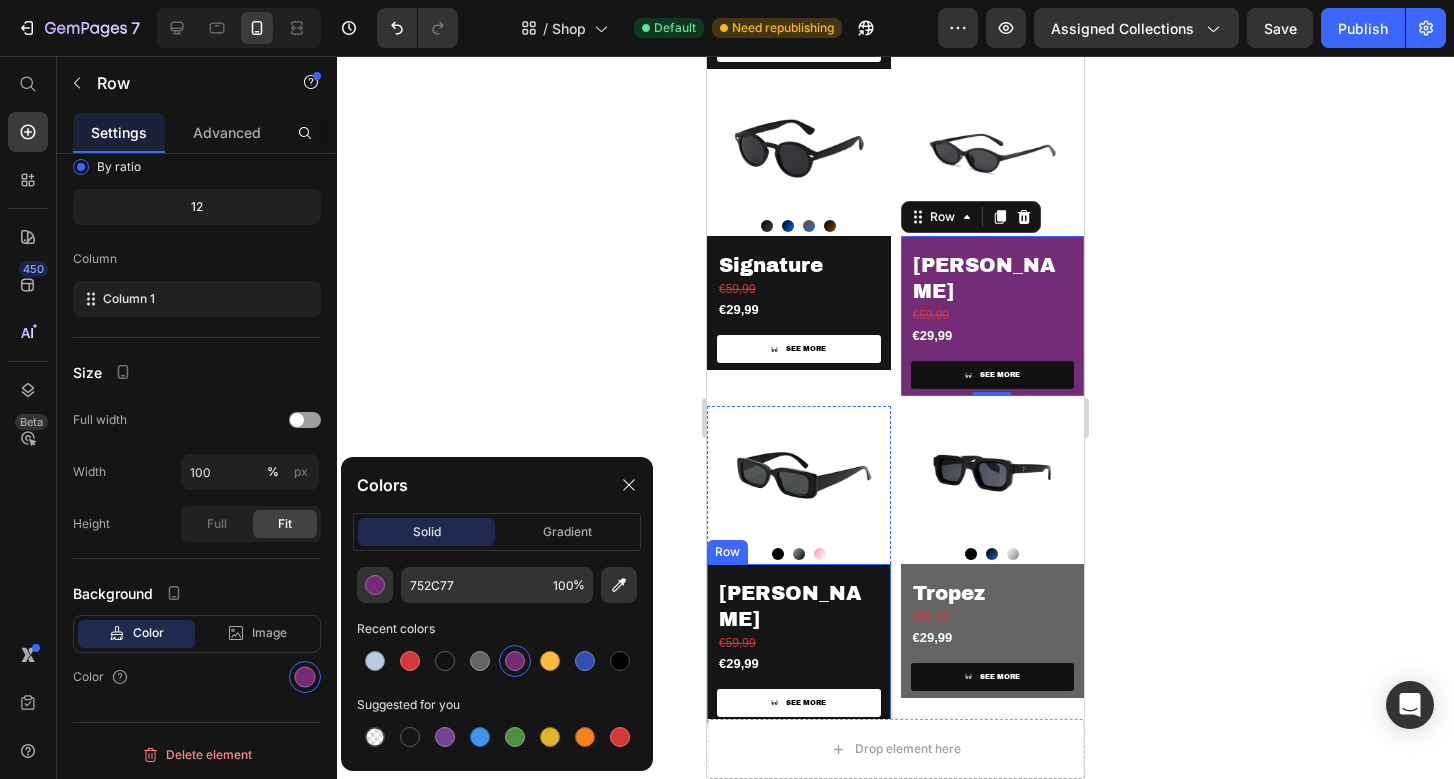 scroll, scrollTop: 909, scrollLeft: 0, axis: vertical 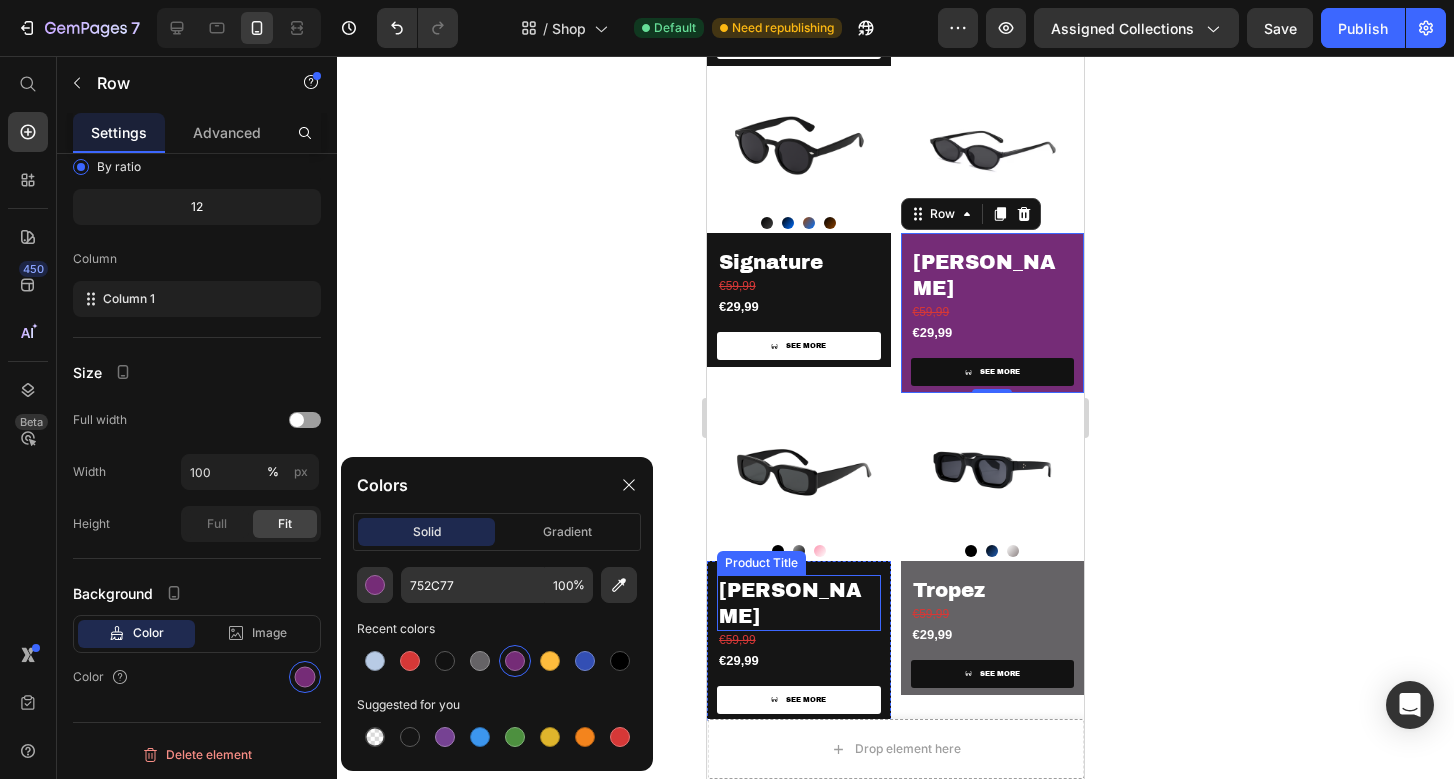 click on "[PERSON_NAME]" at bounding box center [799, 603] 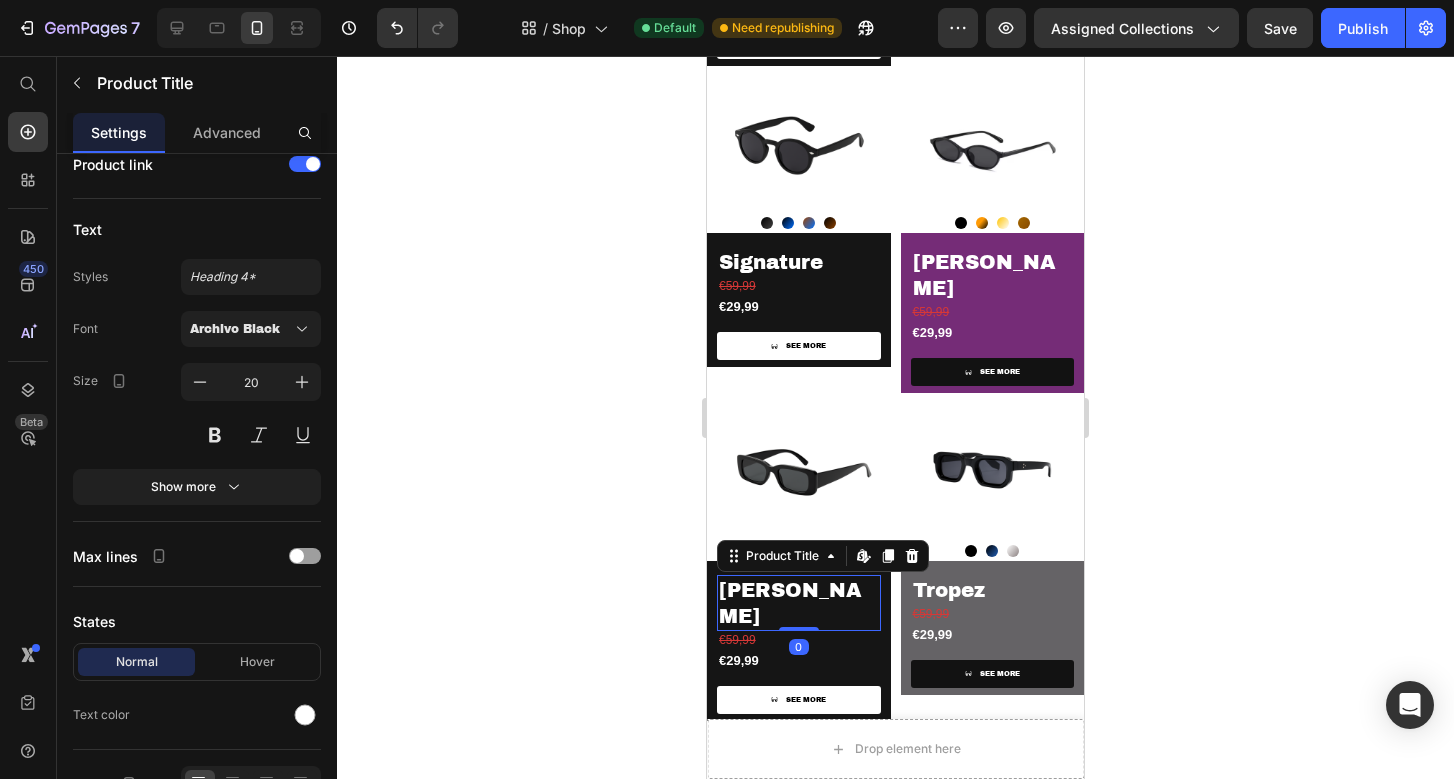 scroll, scrollTop: 0, scrollLeft: 0, axis: both 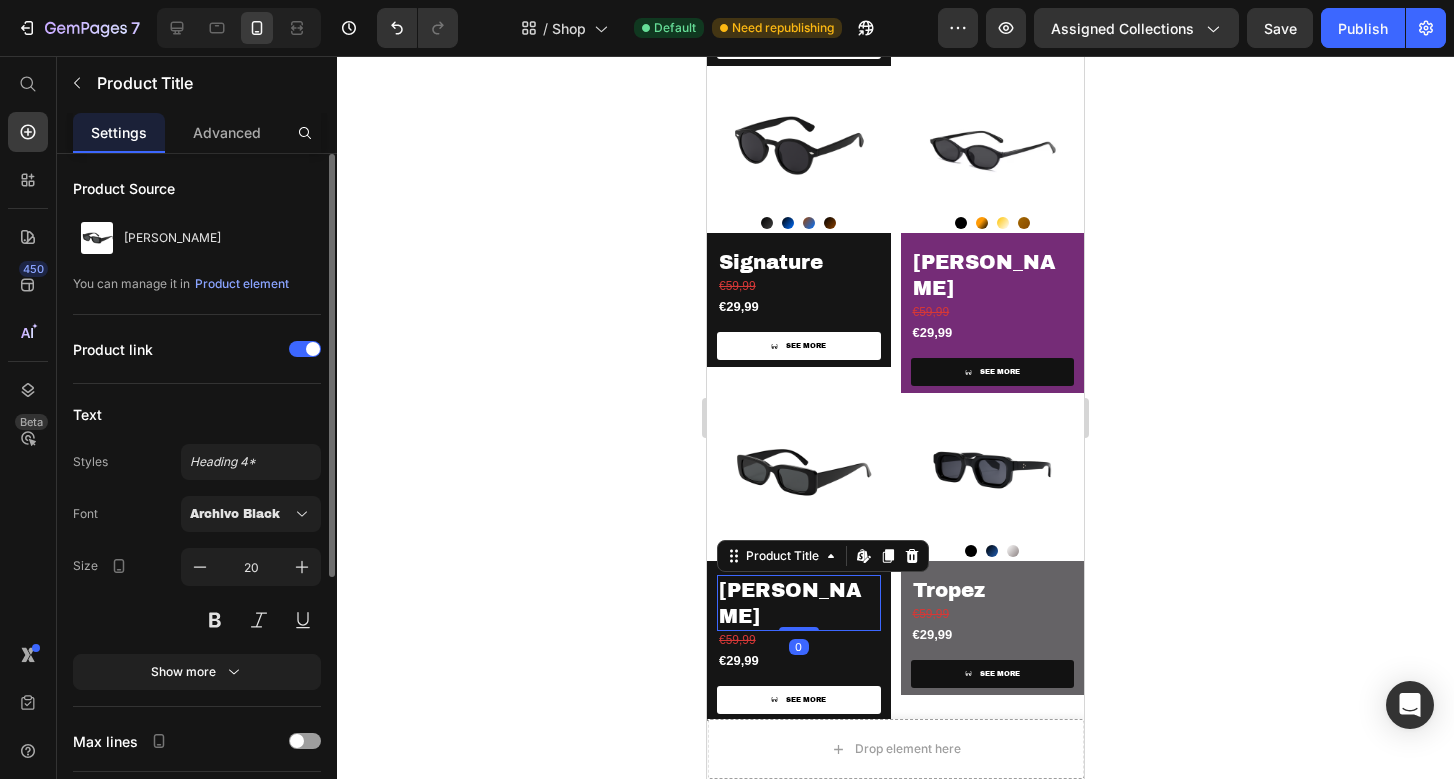 click on "[PERSON_NAME]" at bounding box center (799, 603) 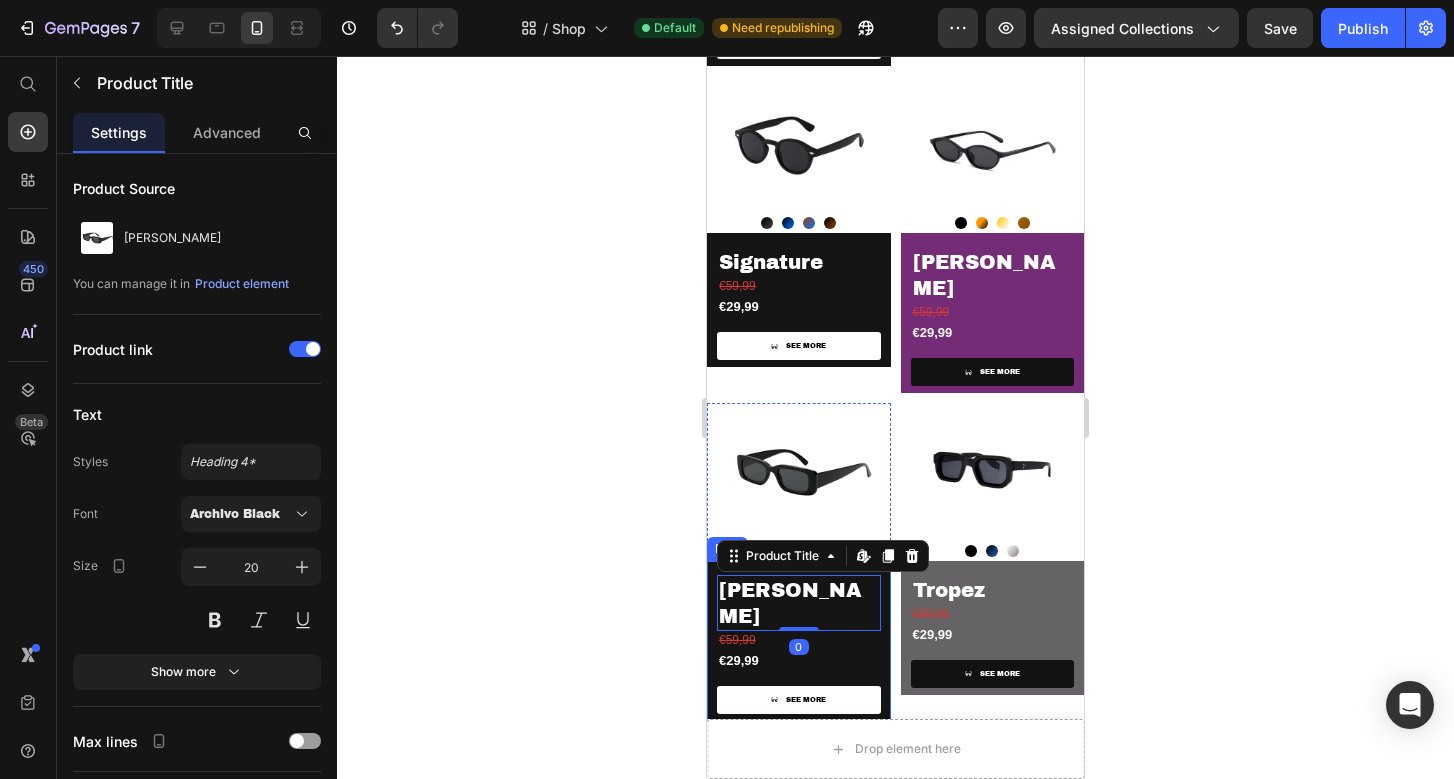 click on "[PERSON_NAME] Product Title   Edit content in Shopify 0 €59,99 Product Price €29,99 Product Price
SEE MORE Product View More Row" at bounding box center [799, 641] 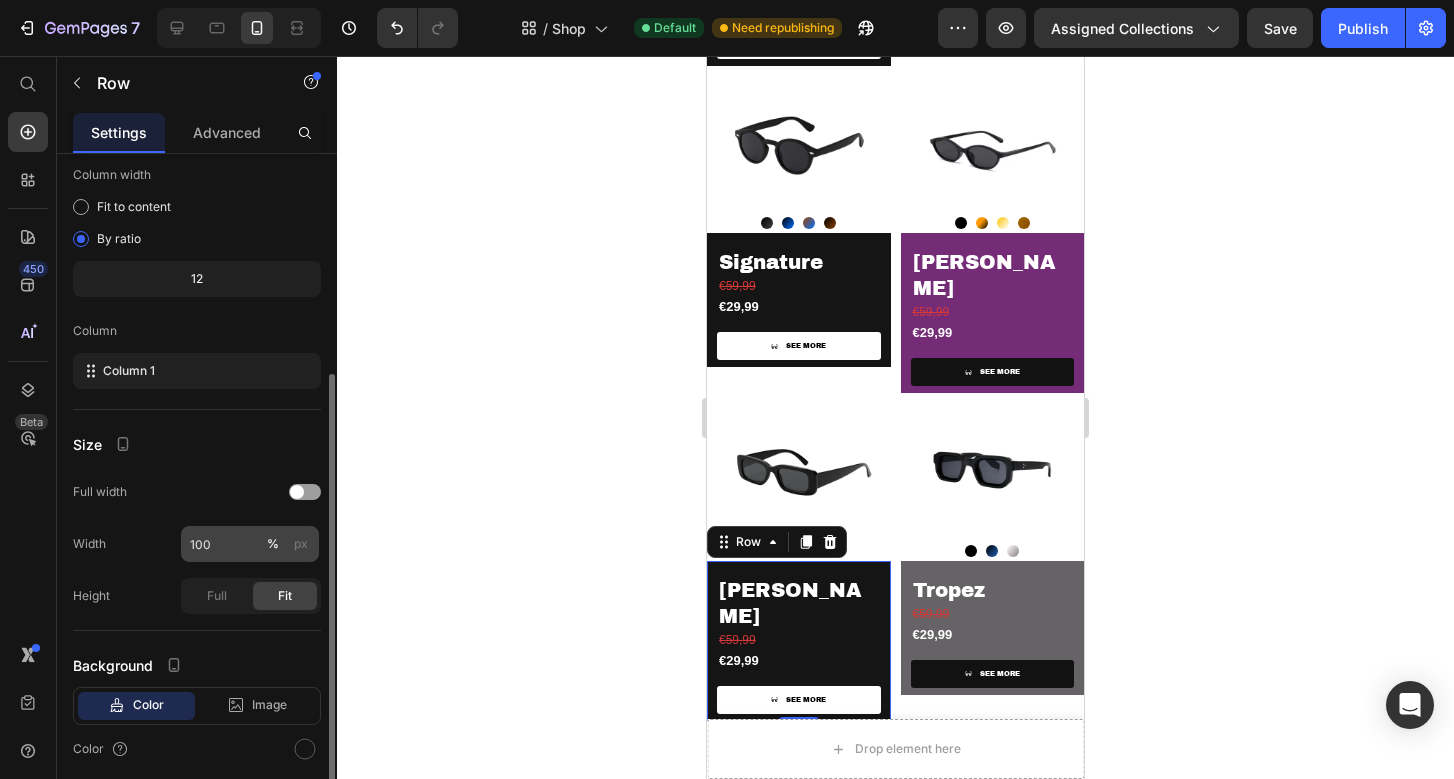scroll, scrollTop: 186, scrollLeft: 0, axis: vertical 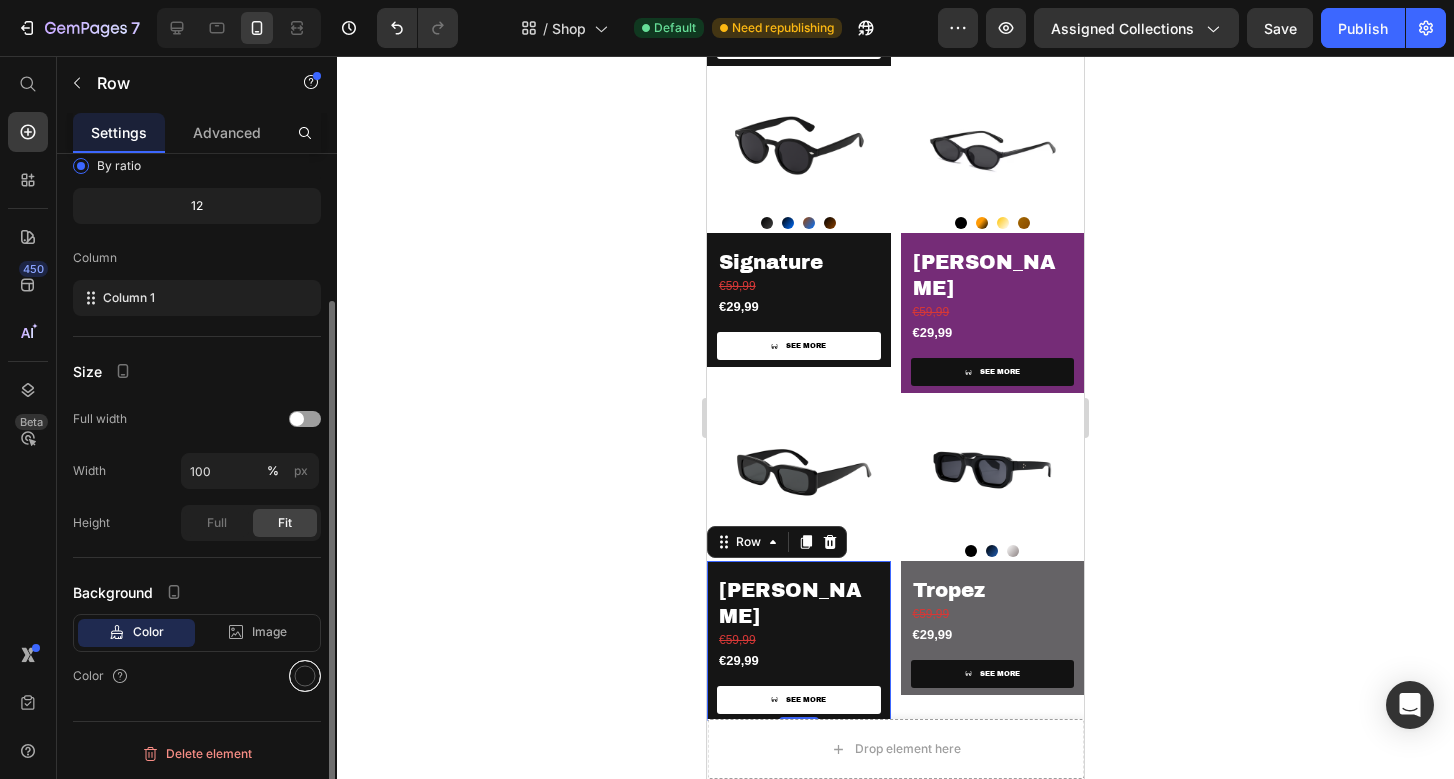click at bounding box center [305, 676] 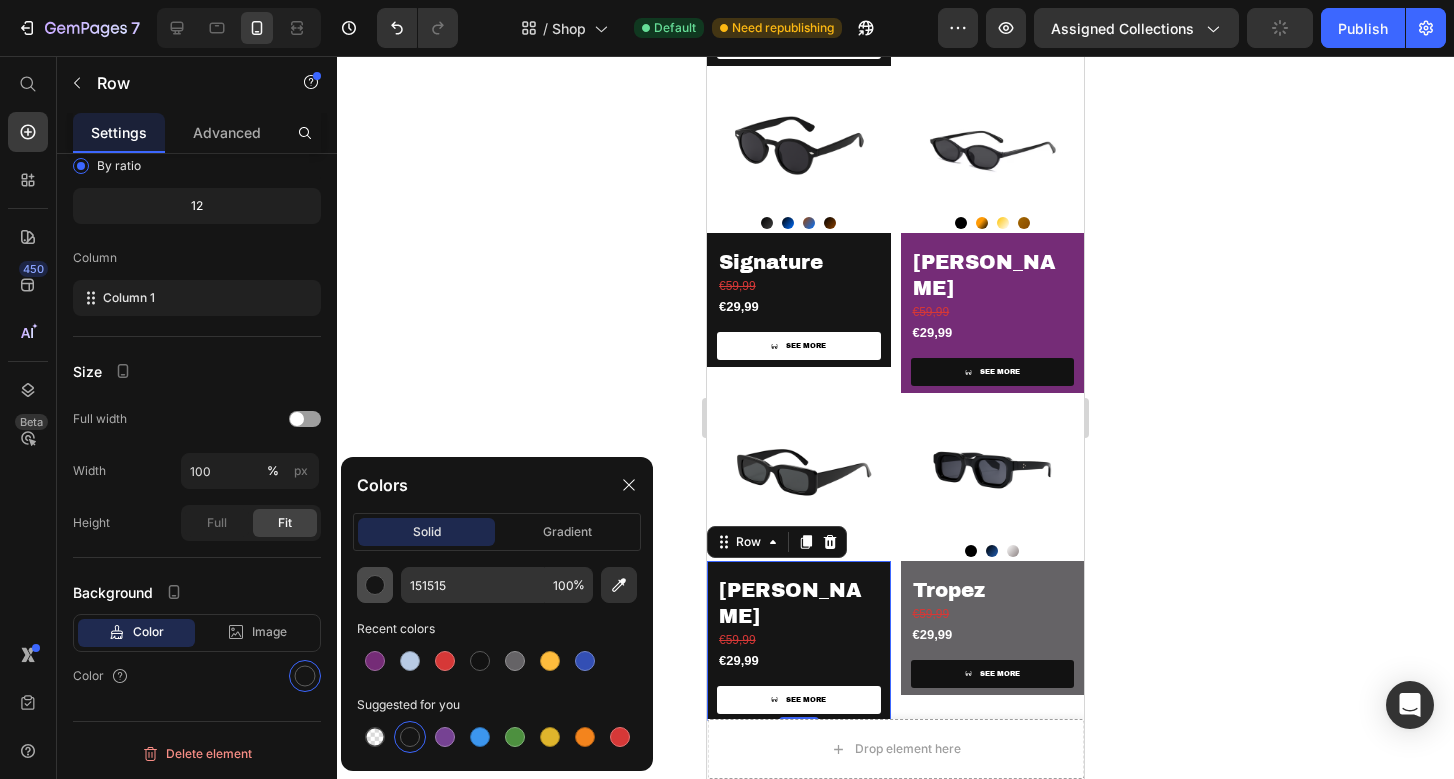 click at bounding box center (375, 585) 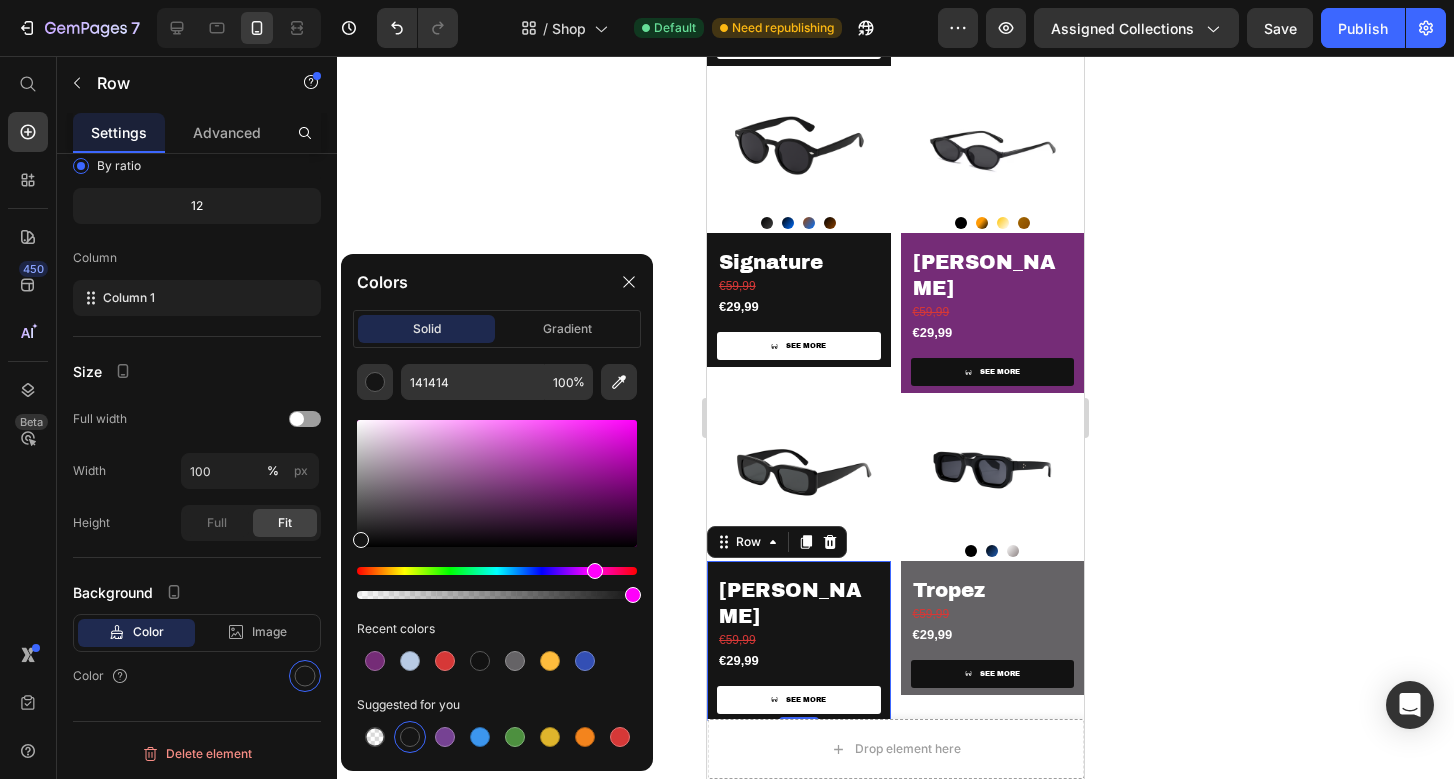 drag, startPoint x: 564, startPoint y: 570, endPoint x: 592, endPoint y: 571, distance: 28.01785 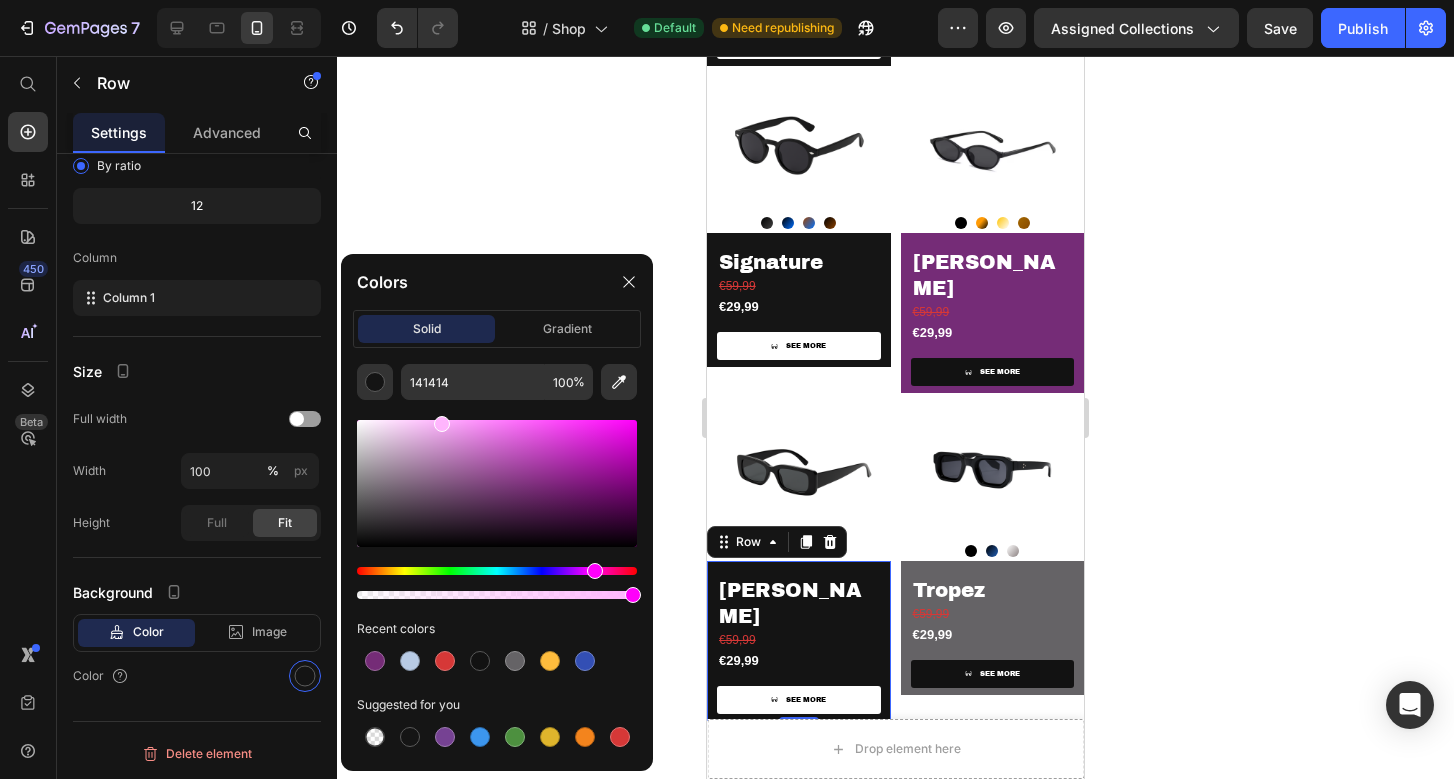 type on "FFB5FD" 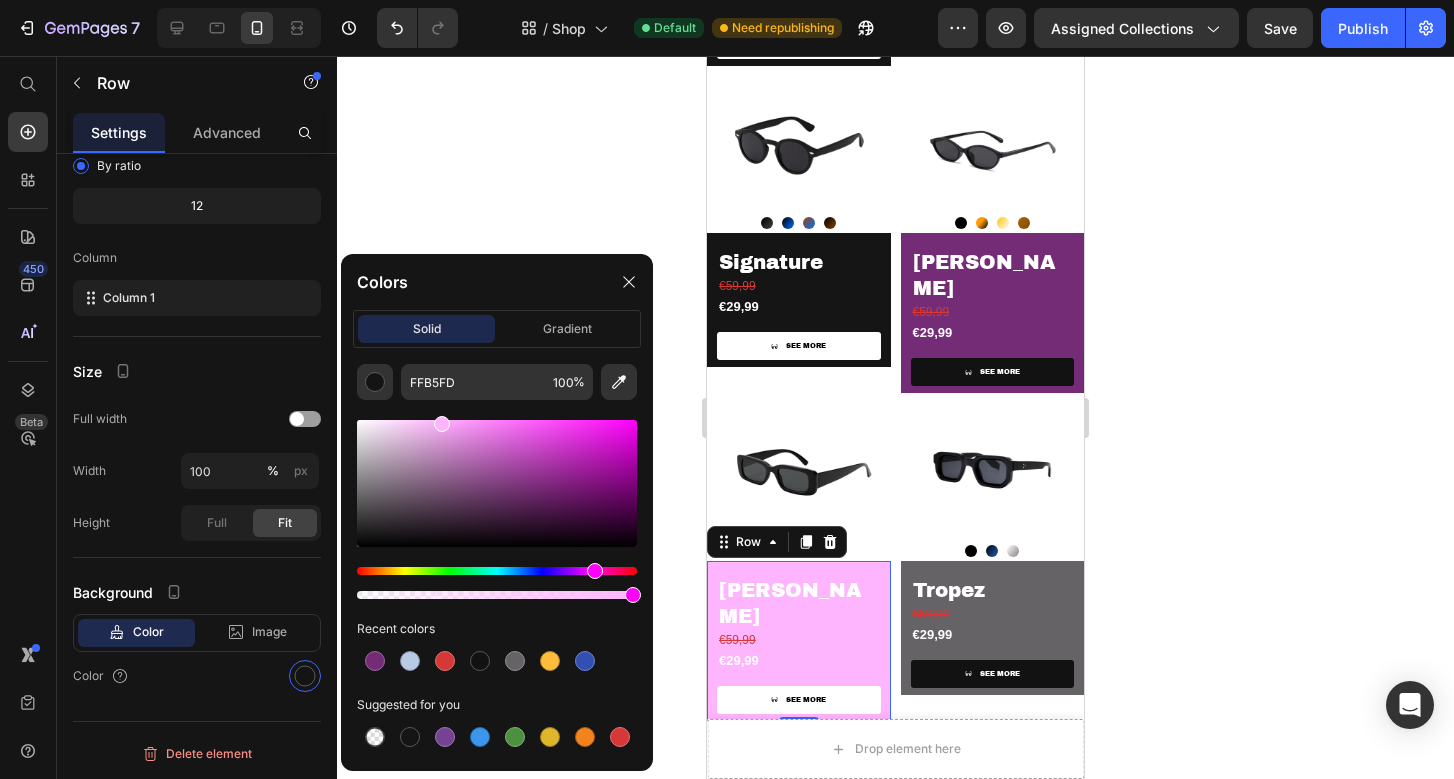 drag, startPoint x: 467, startPoint y: 437, endPoint x: 439, endPoint y: 415, distance: 35.608986 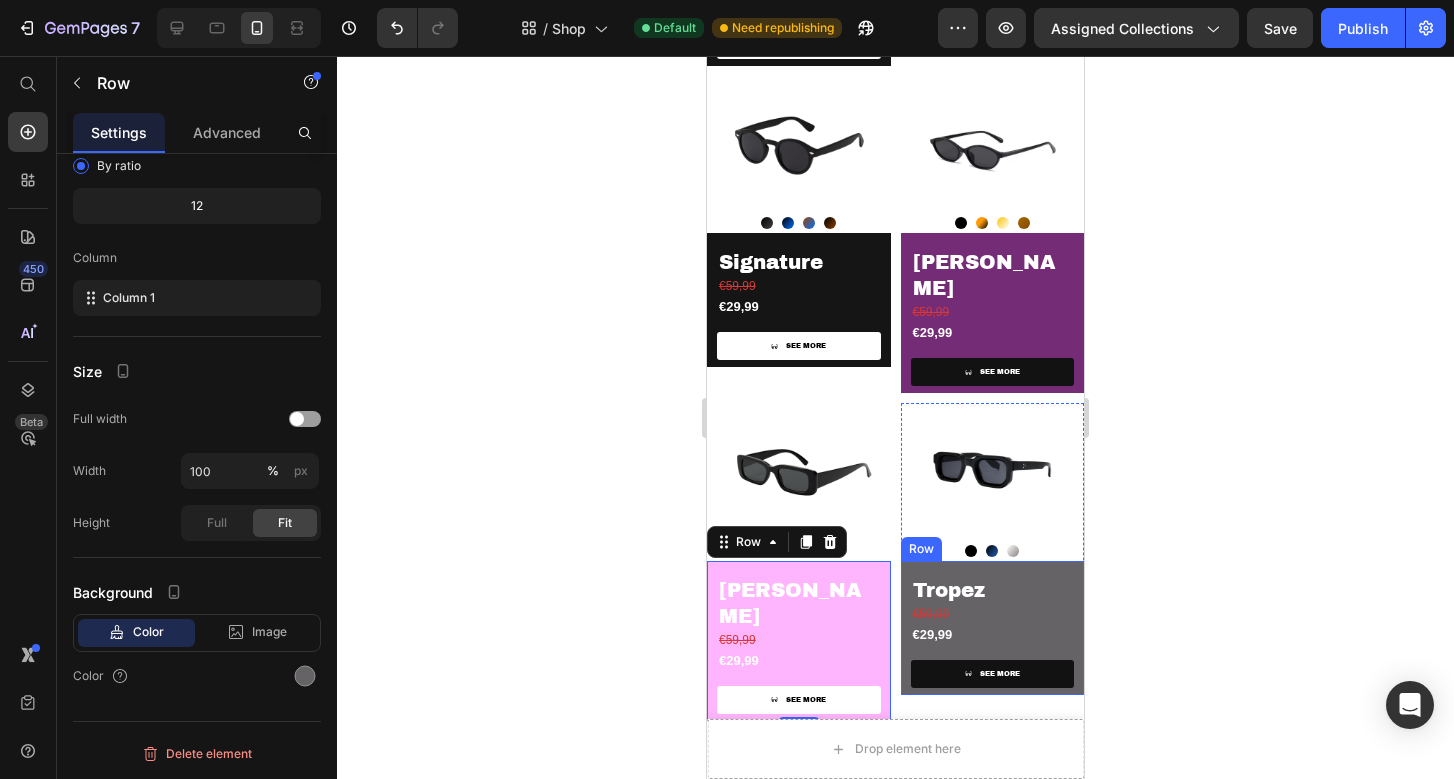 click on "Tropez Product Title €59,99 Product Price €29,99 Product Price
SEE MORE Product View More Row" at bounding box center [993, 628] 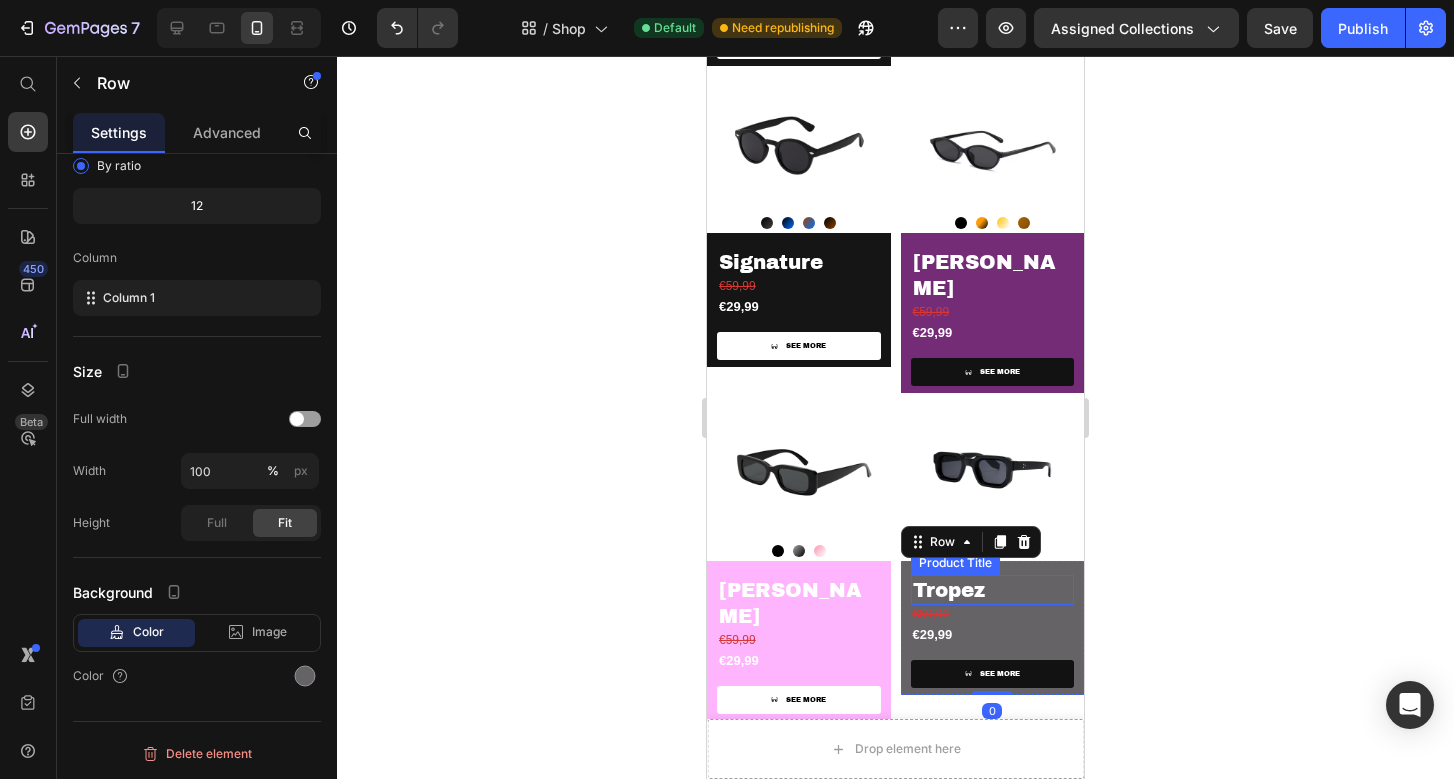 click 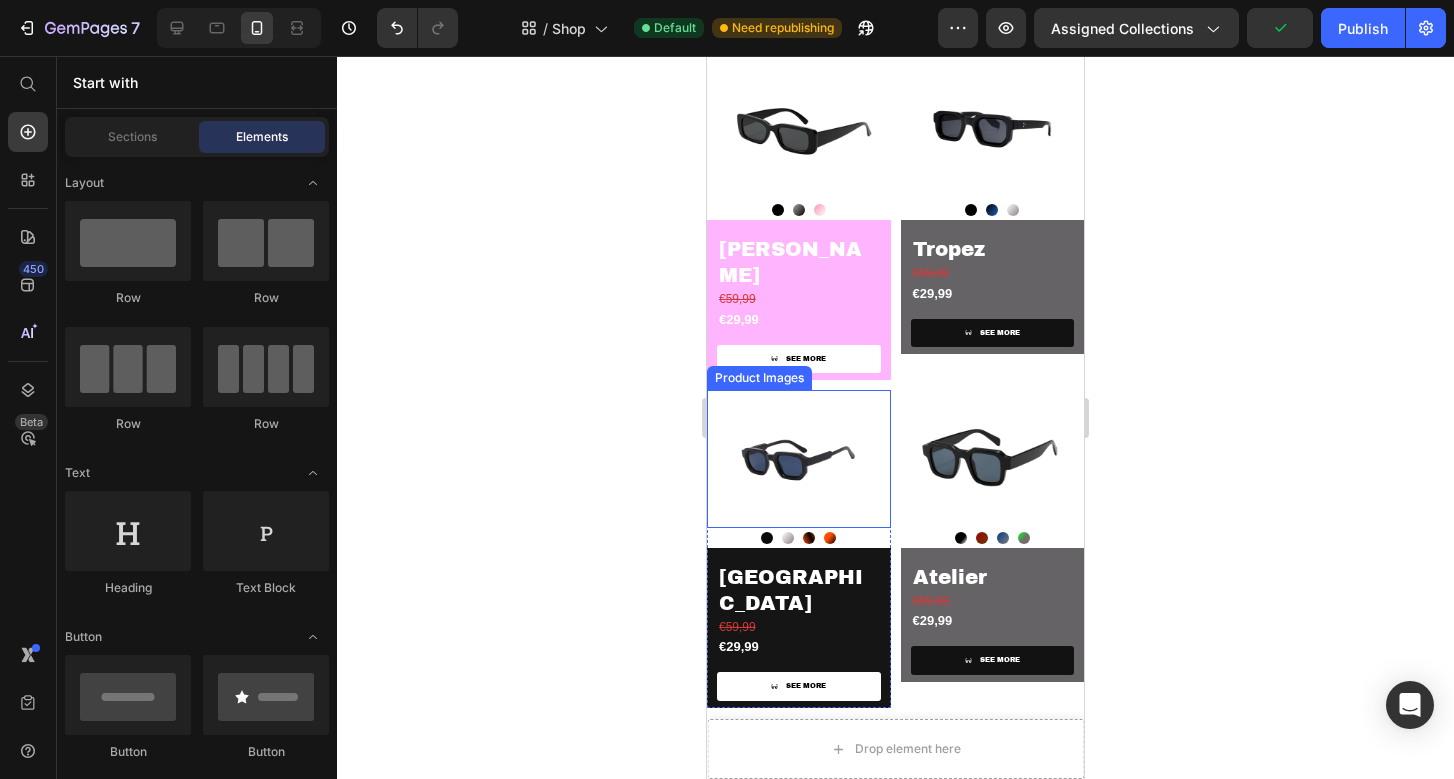 scroll, scrollTop: 1253, scrollLeft: 0, axis: vertical 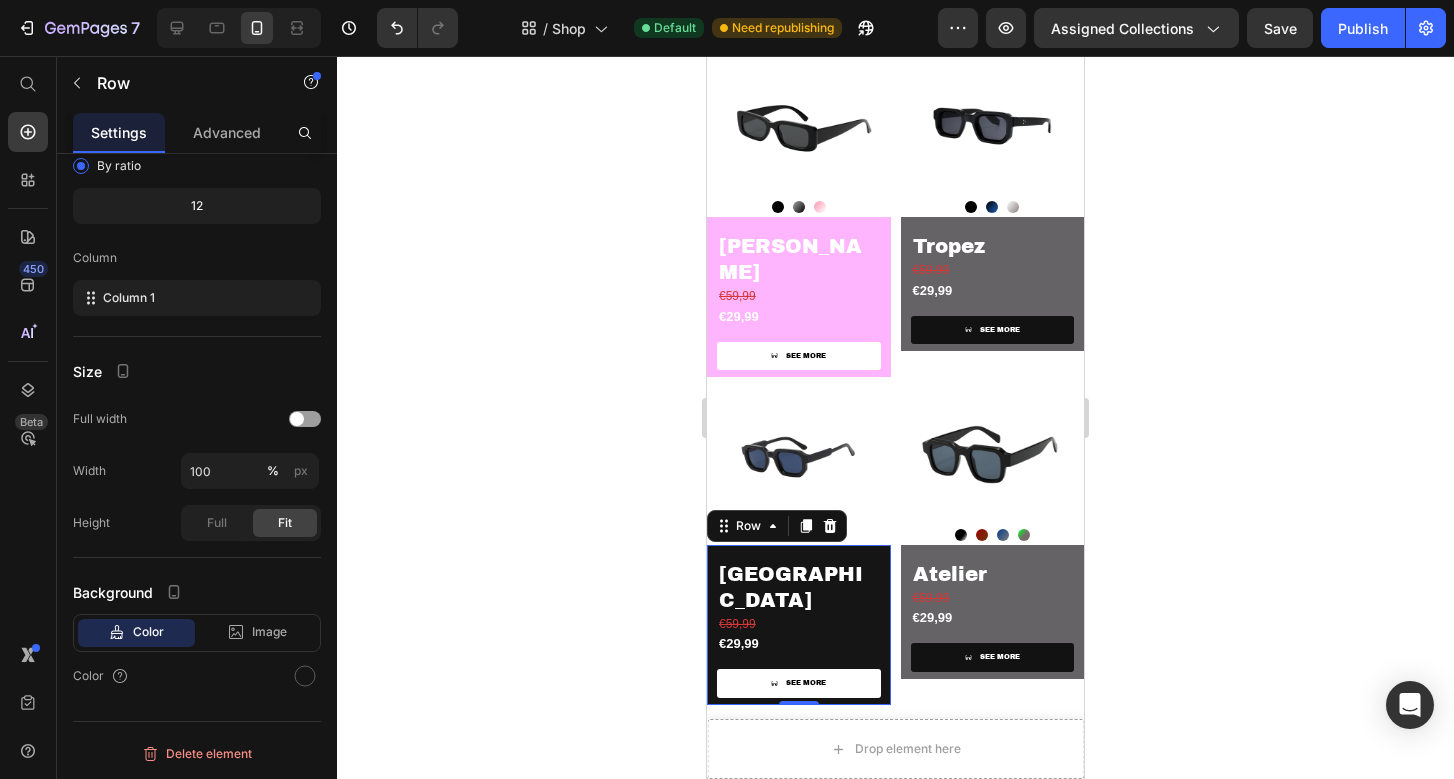 click on "Japan Product Title €59,99 Product Price €29,99 Product Price
SEE MORE Product View More Row   0" at bounding box center (799, 625) 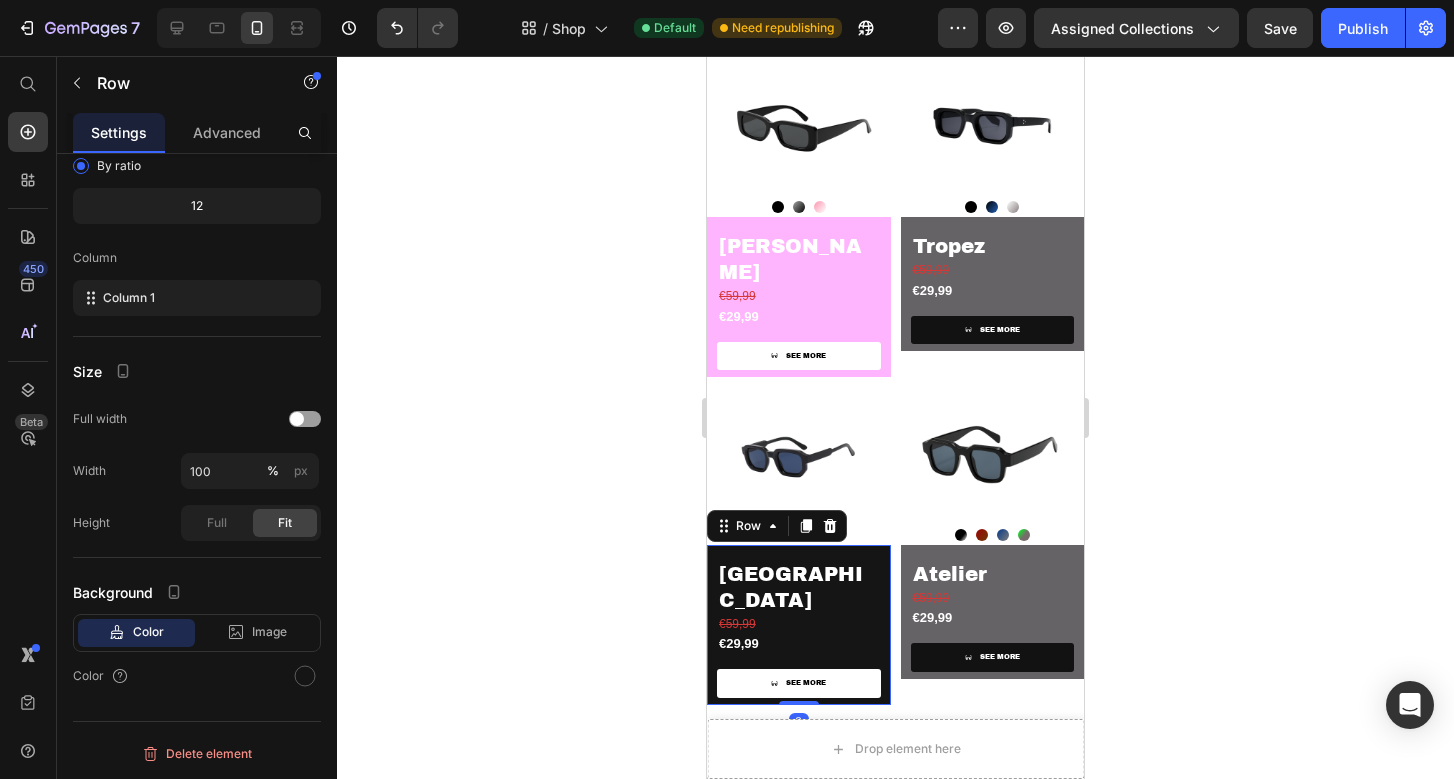click on "Japan Product Title €59,99 Product Price €29,99 Product Price
SEE MORE Product View More Row   0" at bounding box center [799, 625] 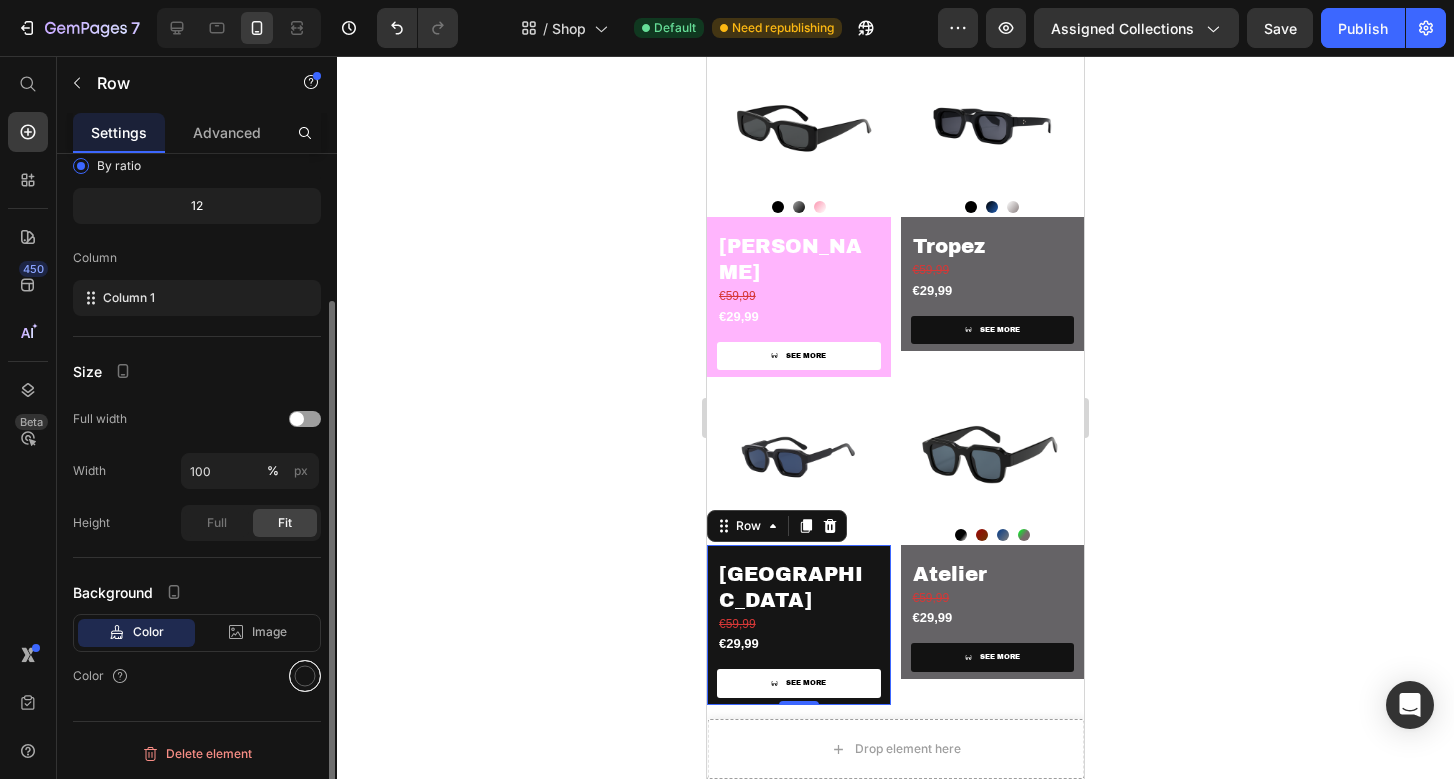 click at bounding box center (305, 676) 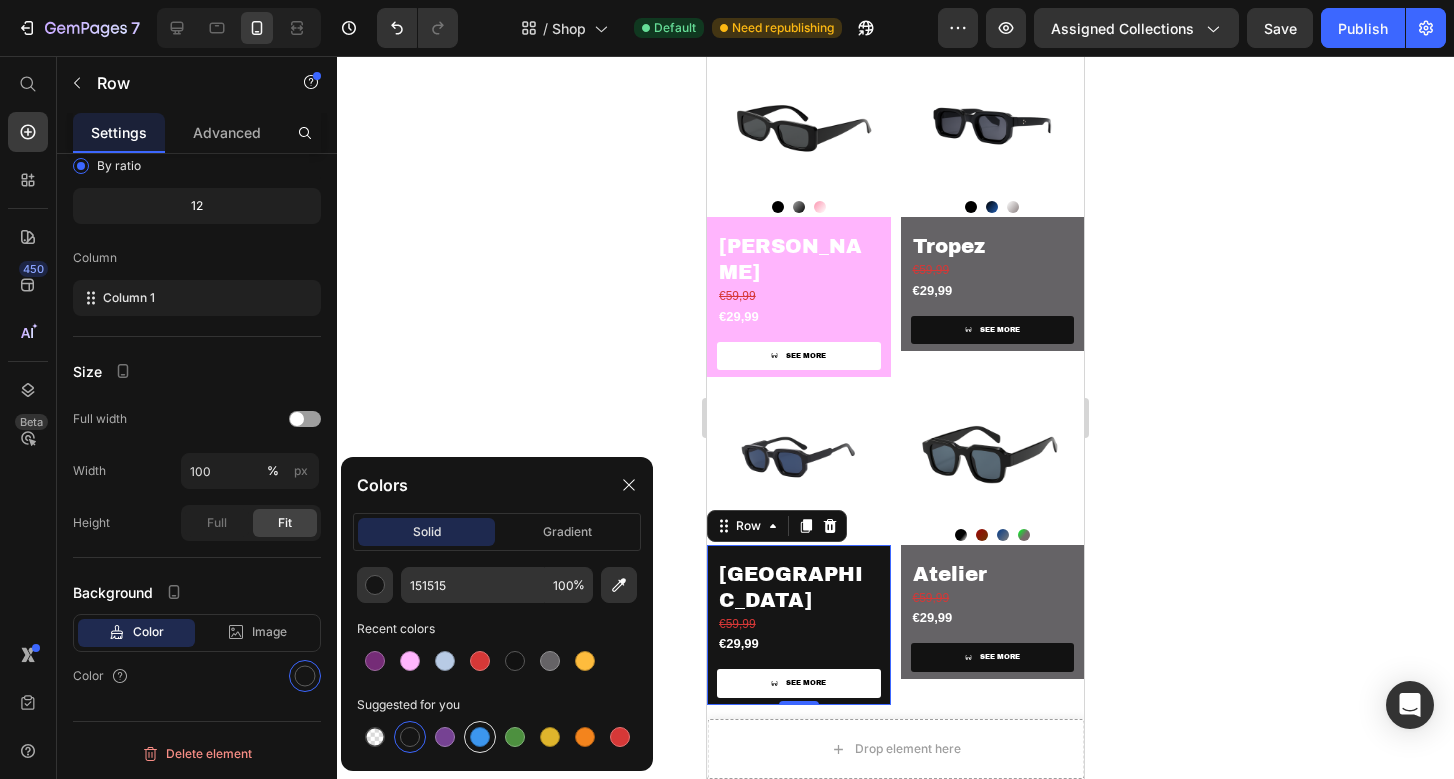 click at bounding box center (480, 737) 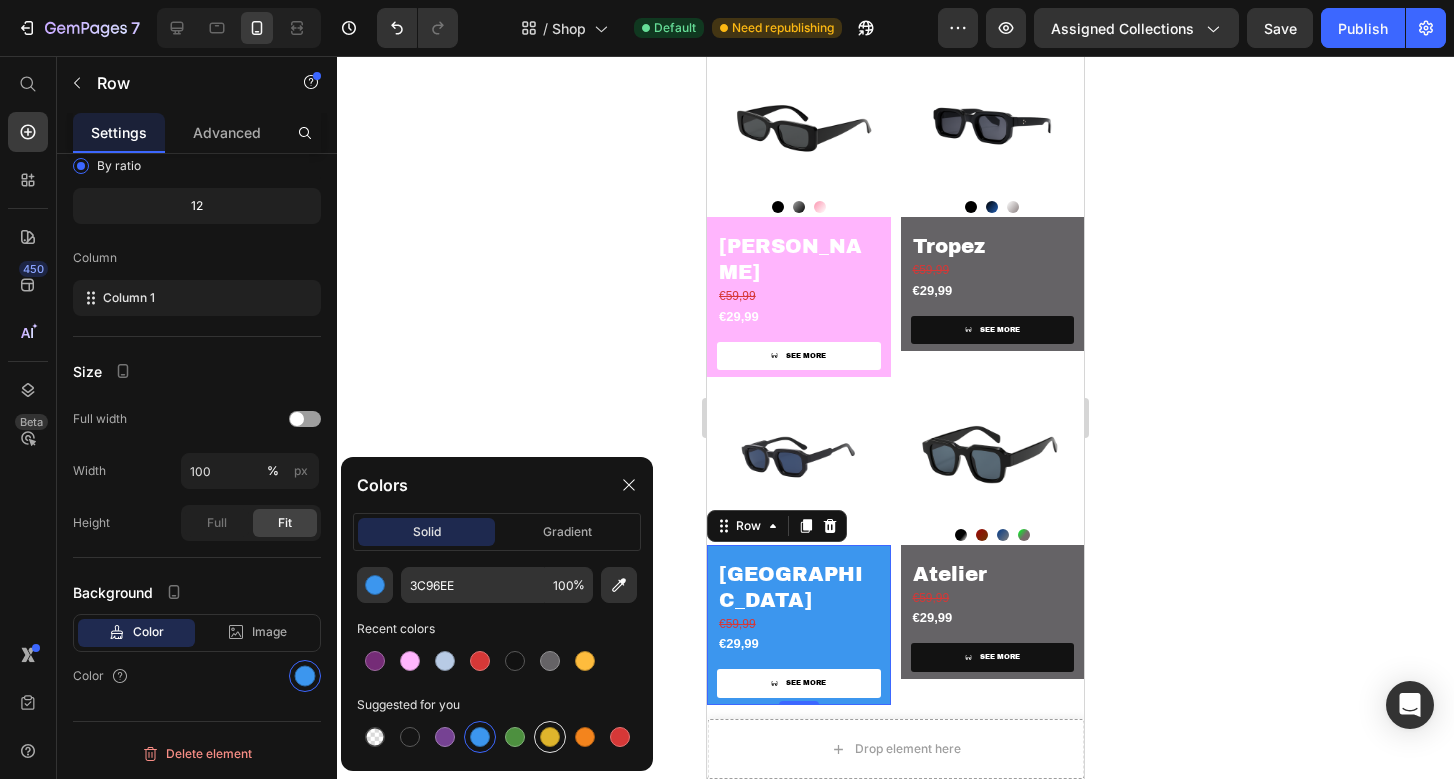 click at bounding box center [550, 737] 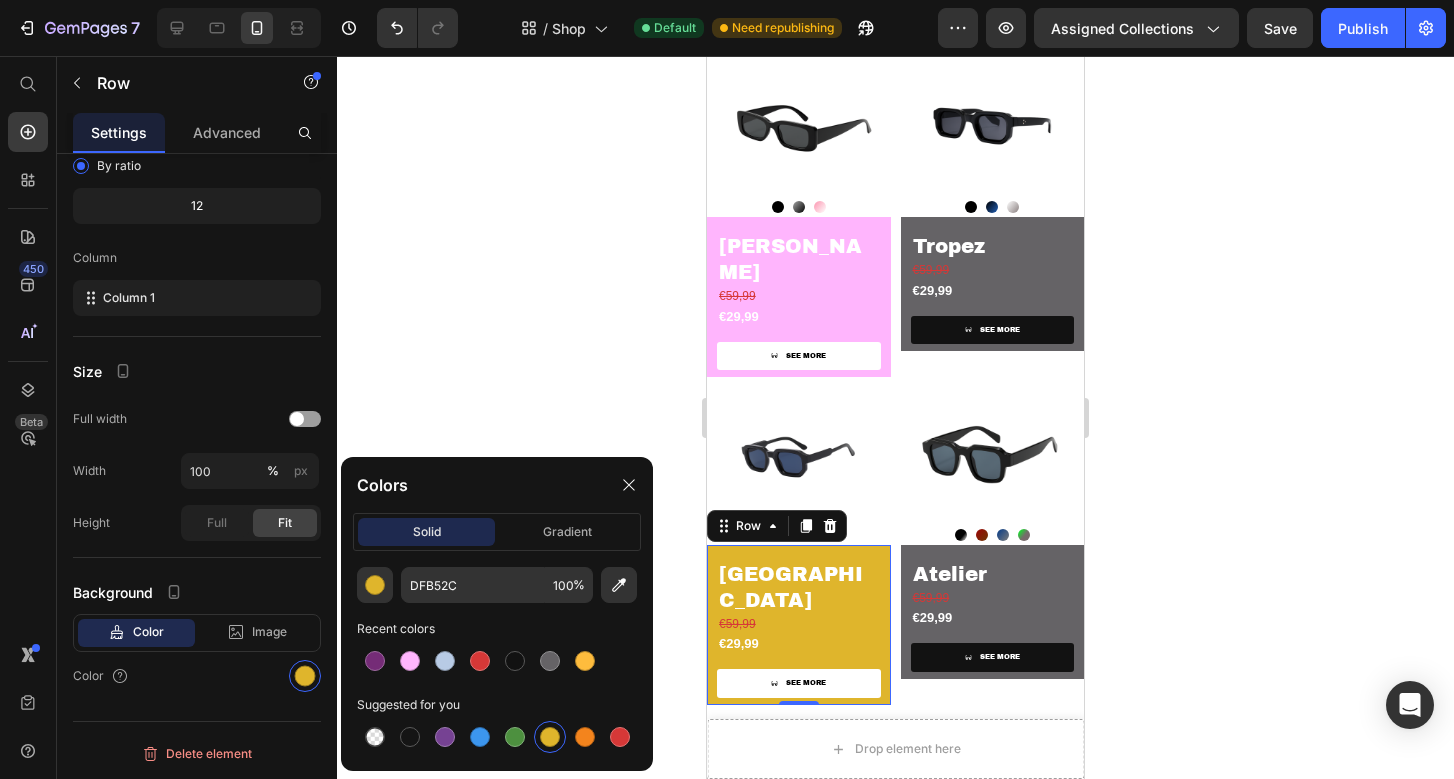 click 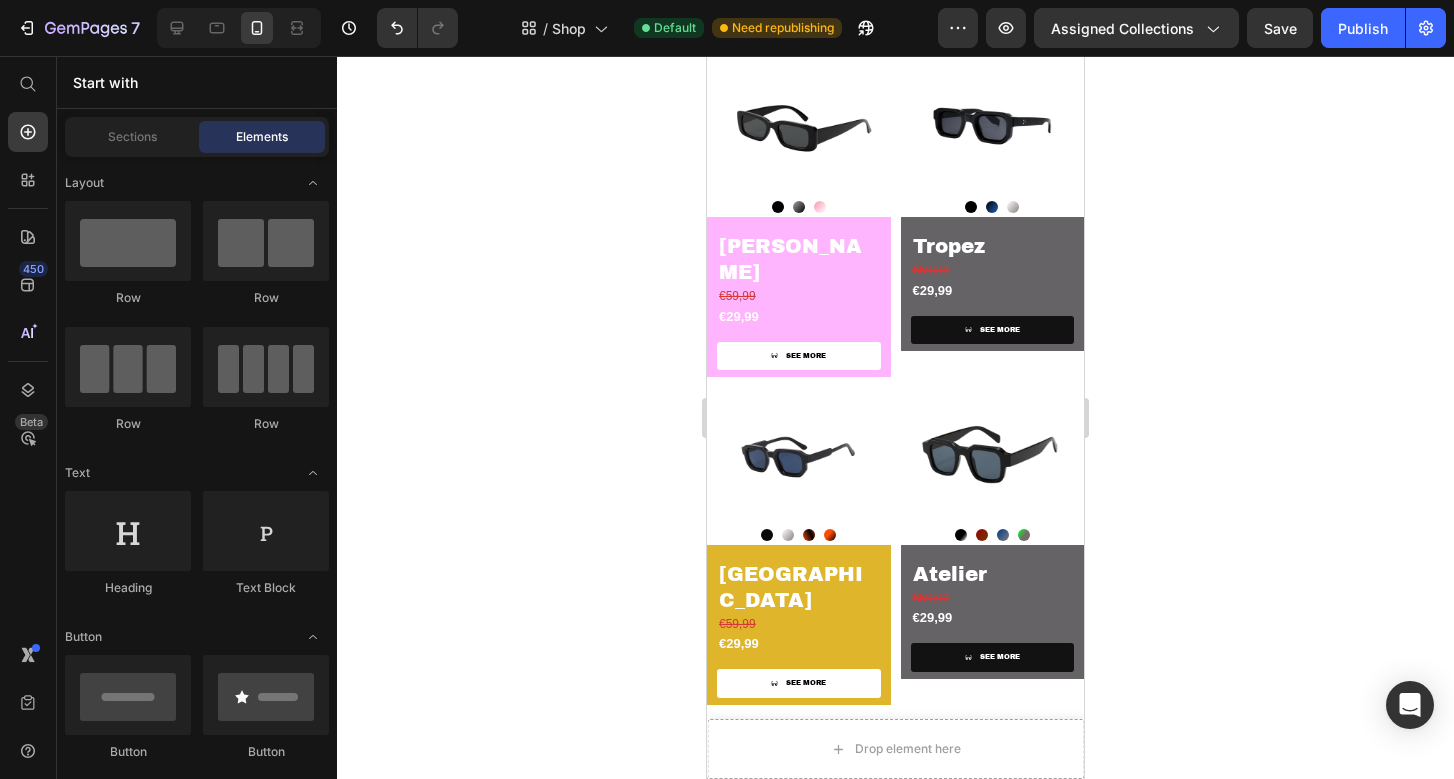 click at bounding box center [799, 456] 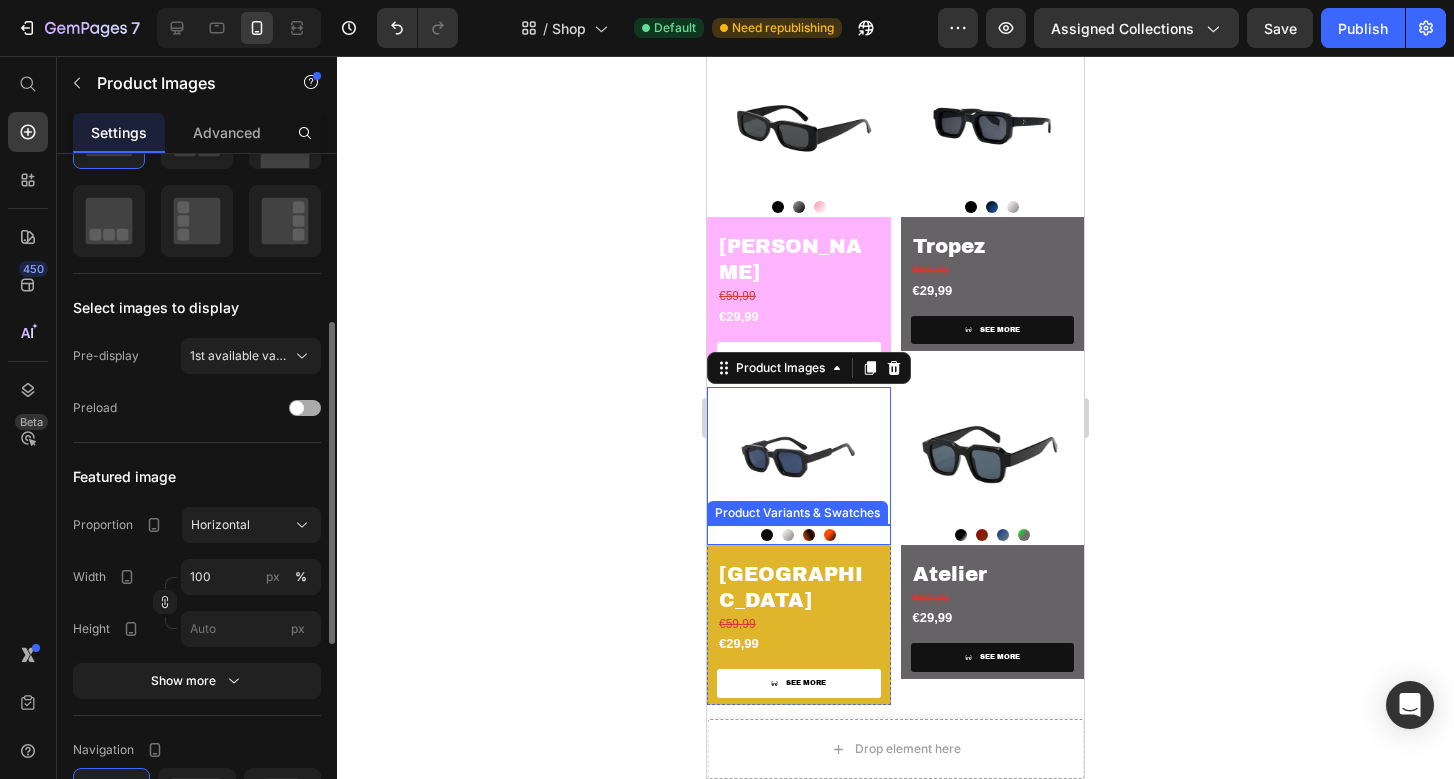scroll, scrollTop: 387, scrollLeft: 0, axis: vertical 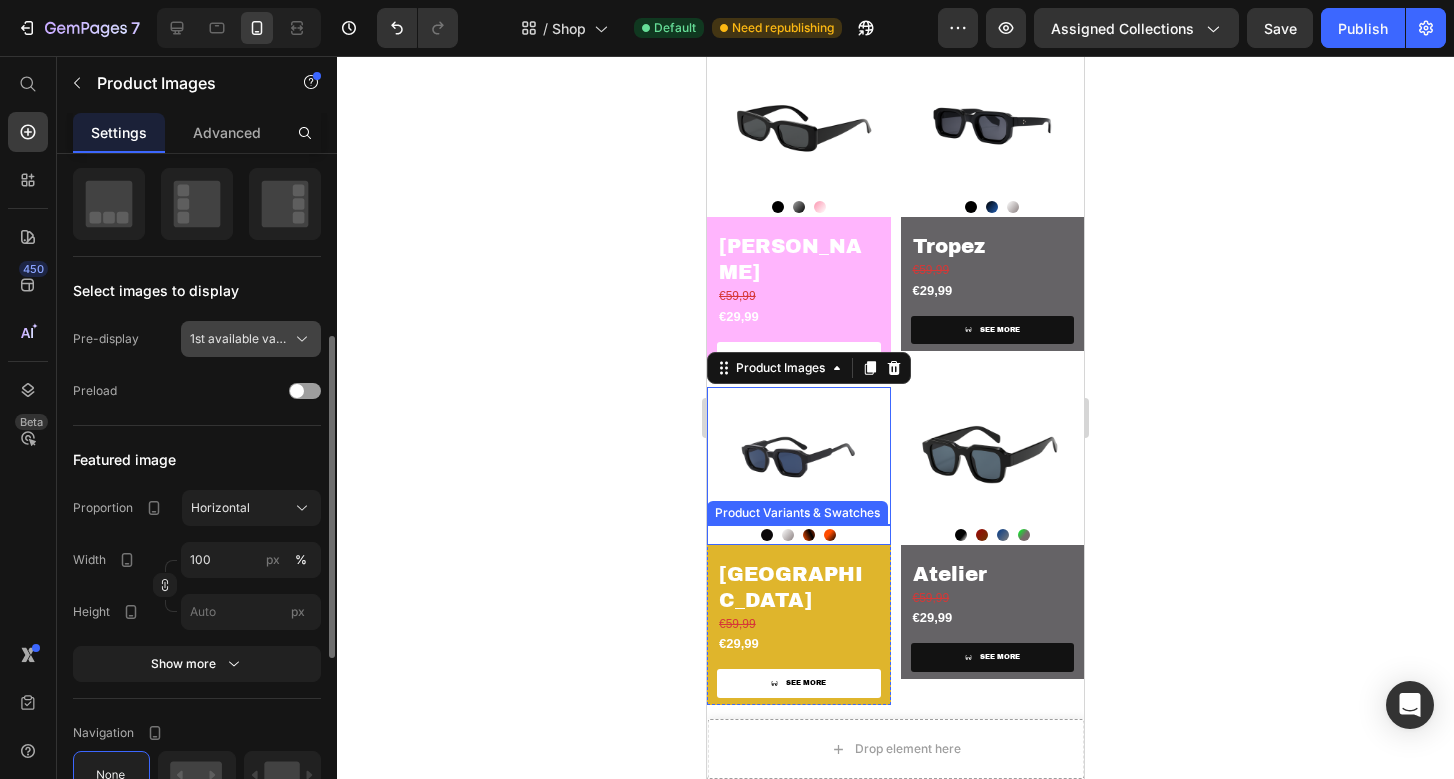 click 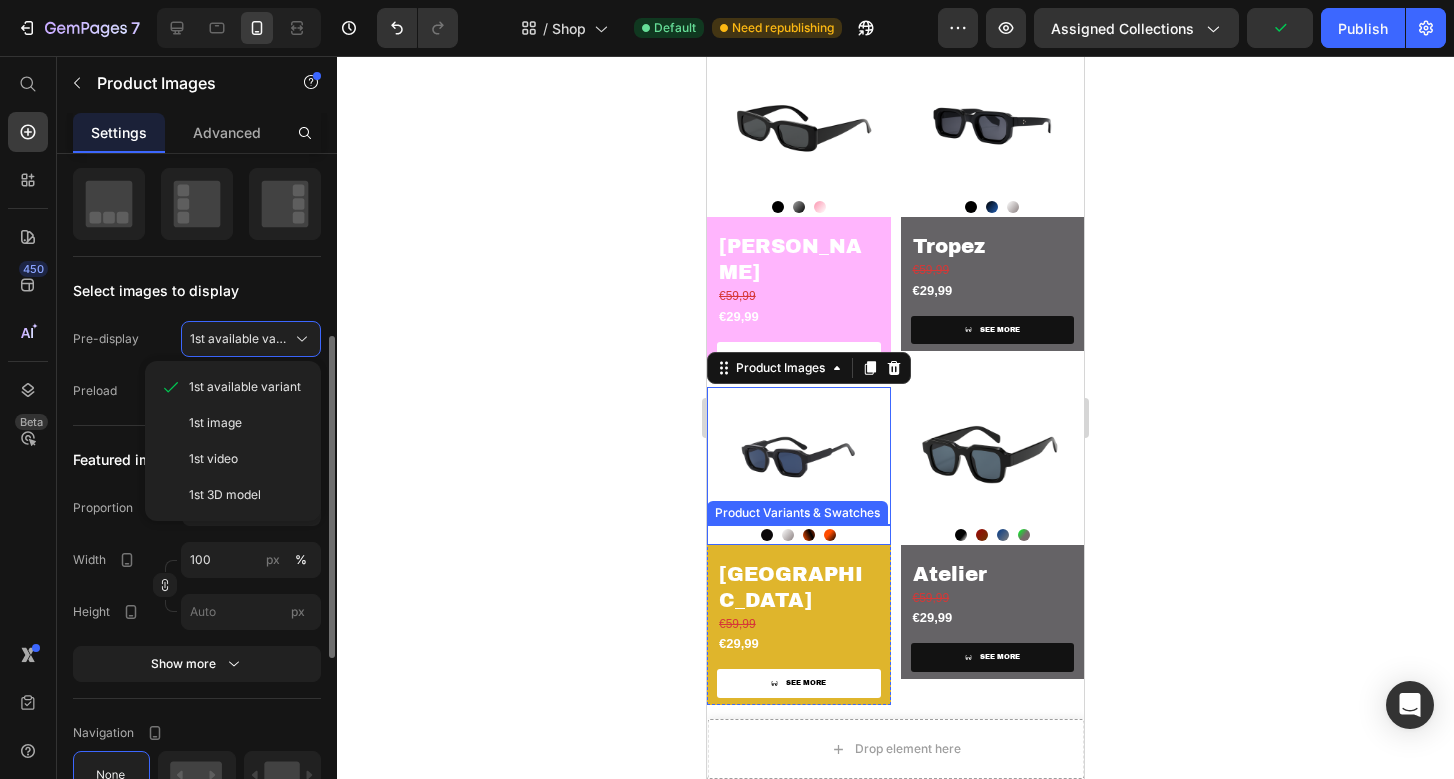 click on "Select images to display Pre-display 1st available variant 1st available variant 1st image 1st video 1st 3D model Preload" 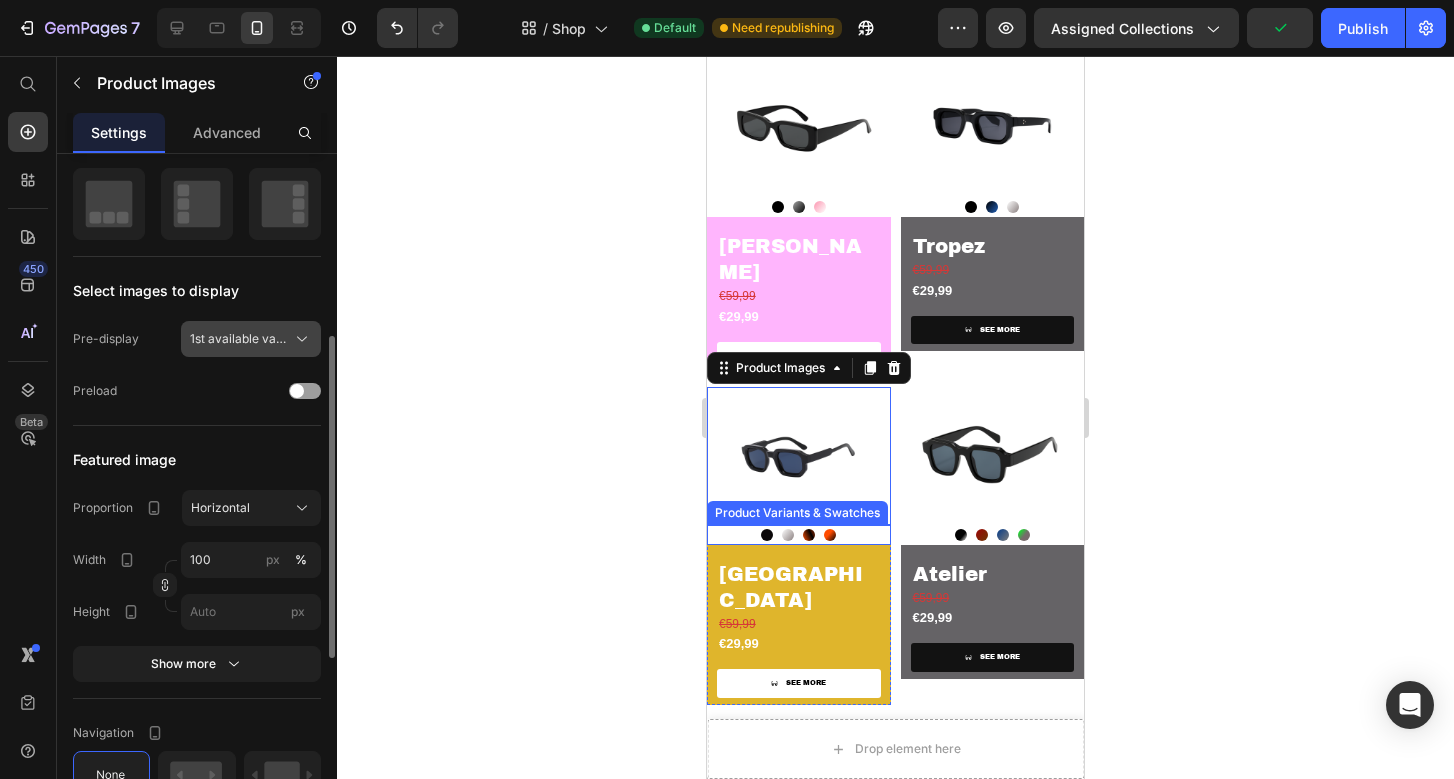 click on "1st available variant" at bounding box center [239, 339] 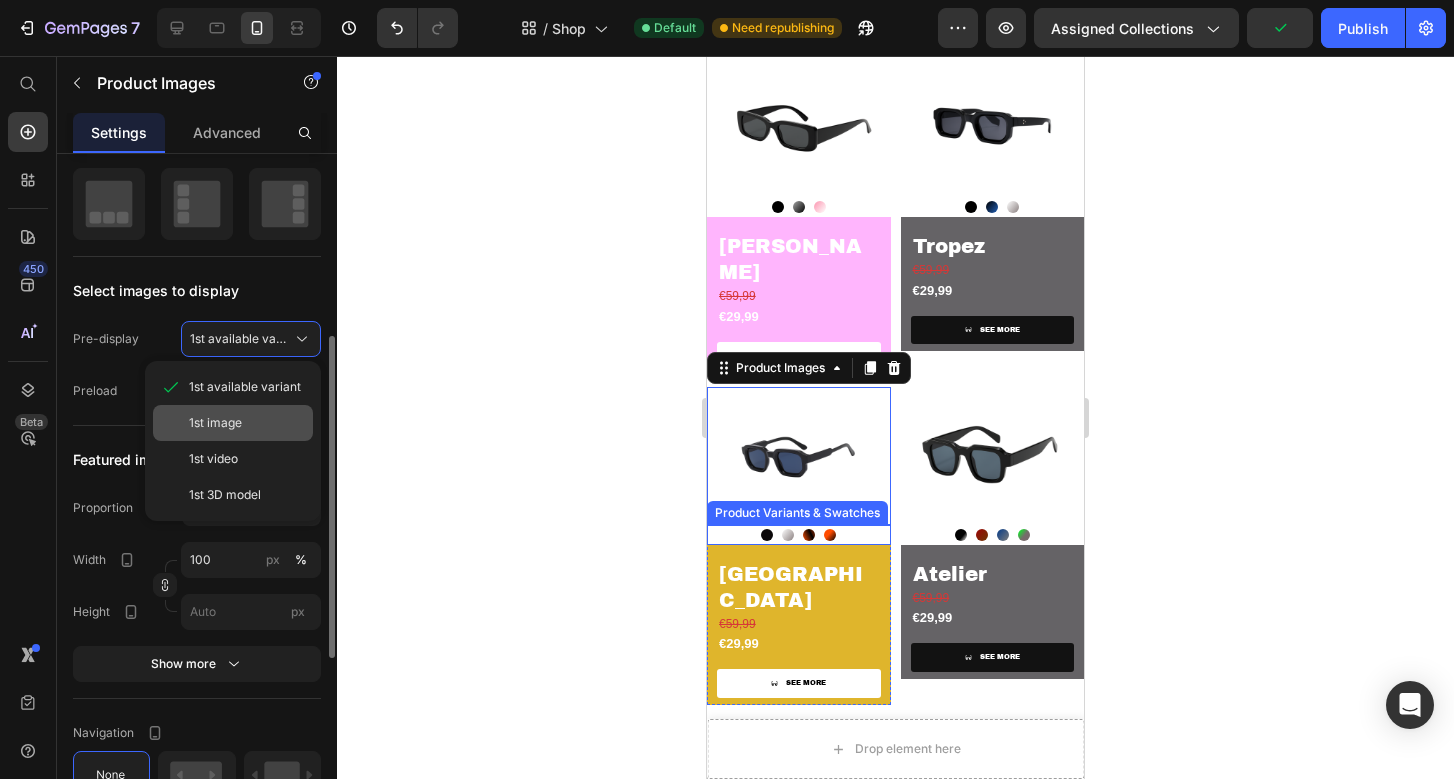 click on "1st image" at bounding box center [215, 423] 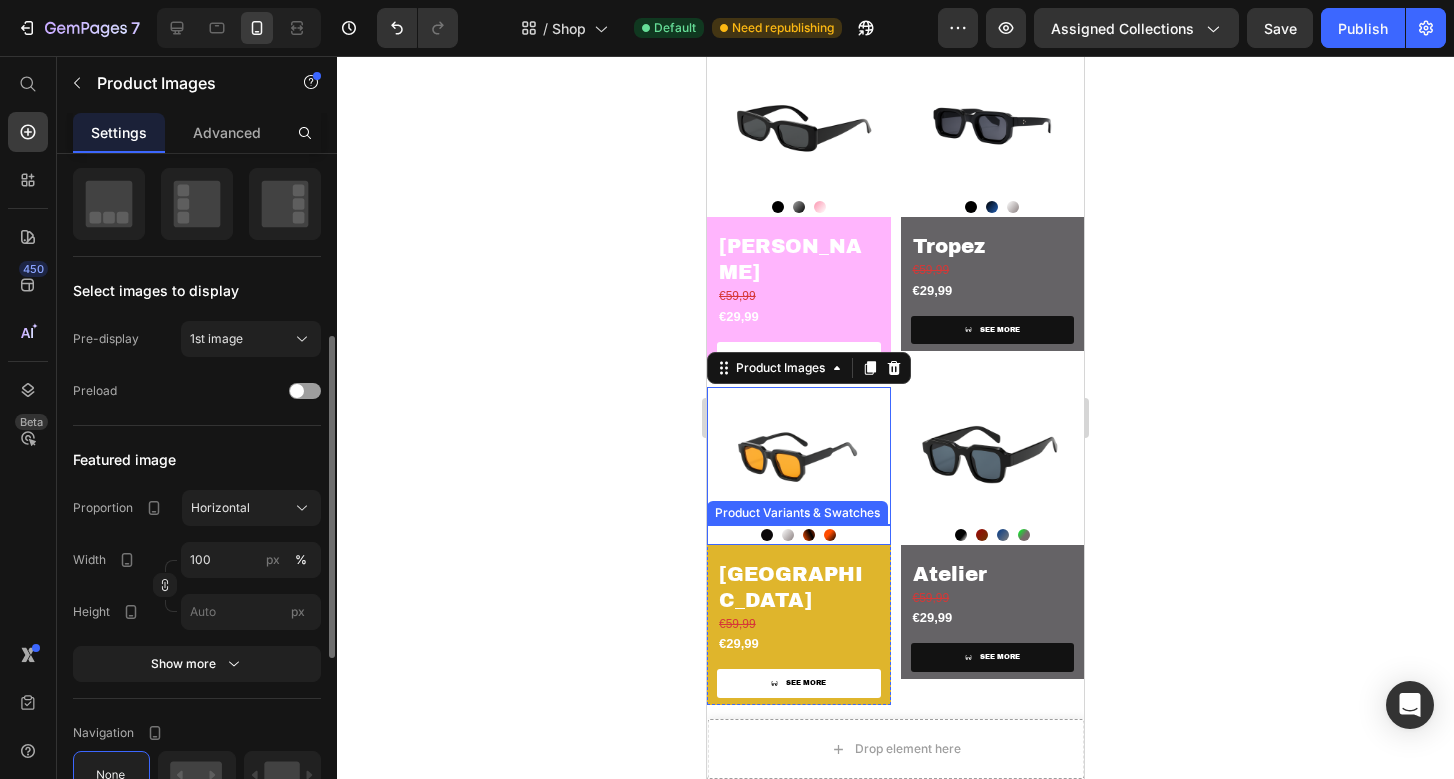 click 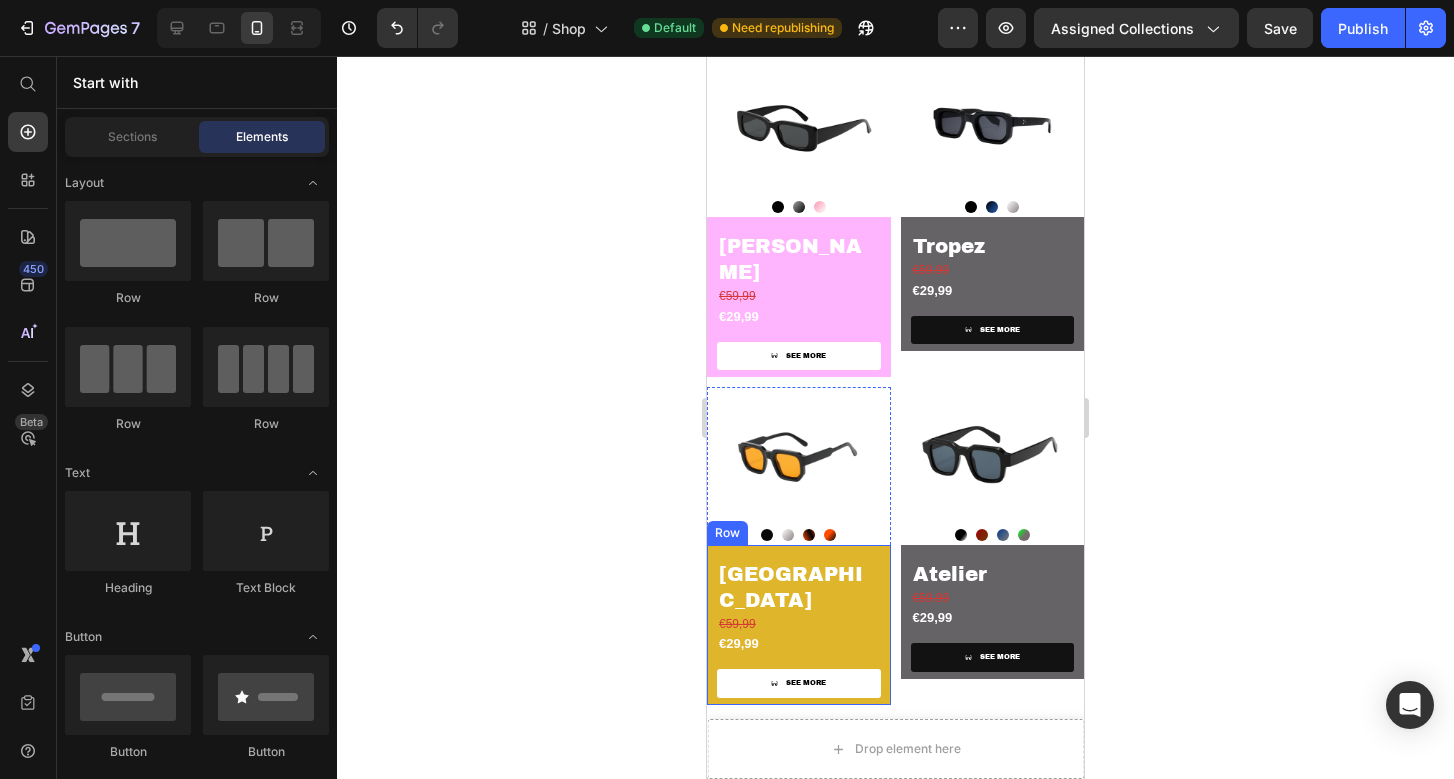 click on "Japan Product Title €59,99 Product Price €29,99 Product Price
SEE MORE Product View More Row" at bounding box center (799, 625) 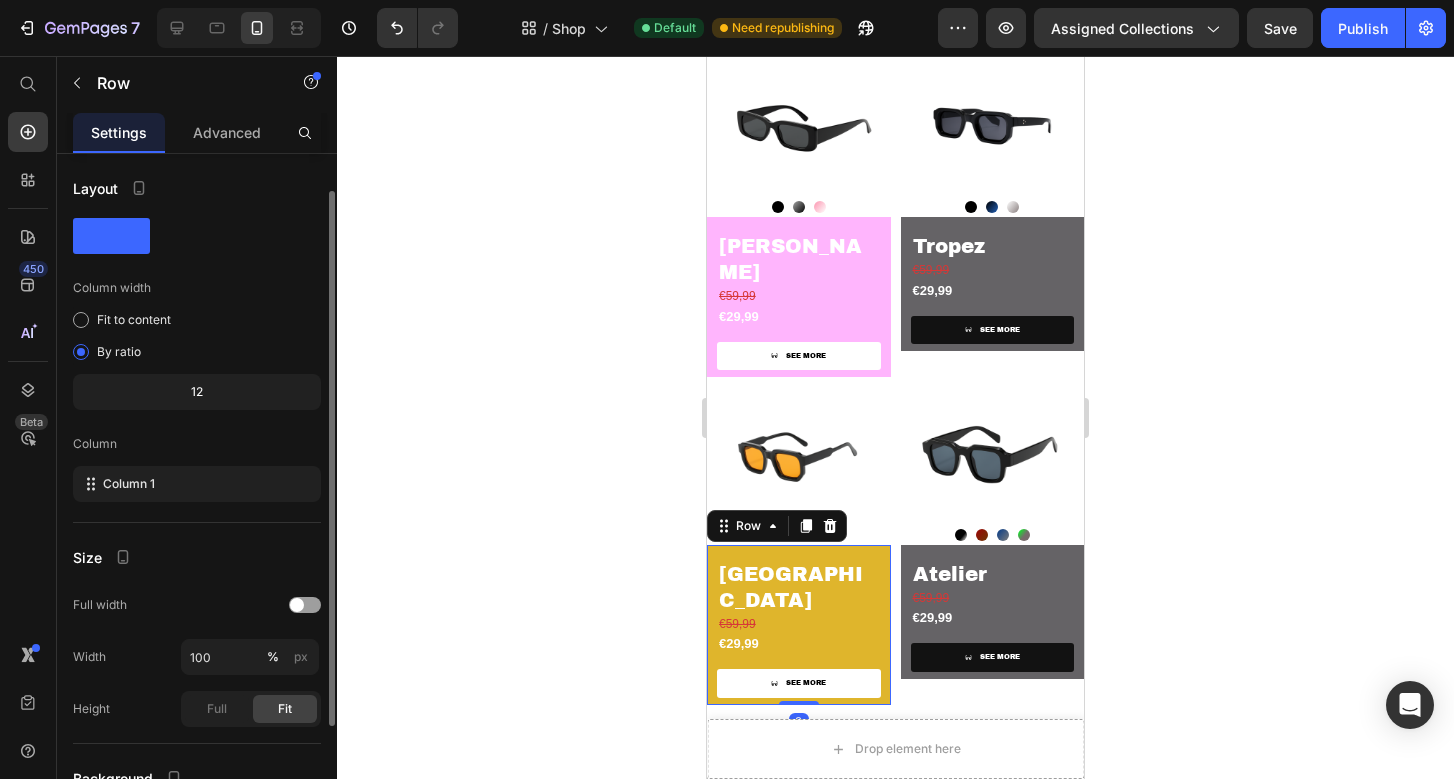 scroll, scrollTop: 186, scrollLeft: 0, axis: vertical 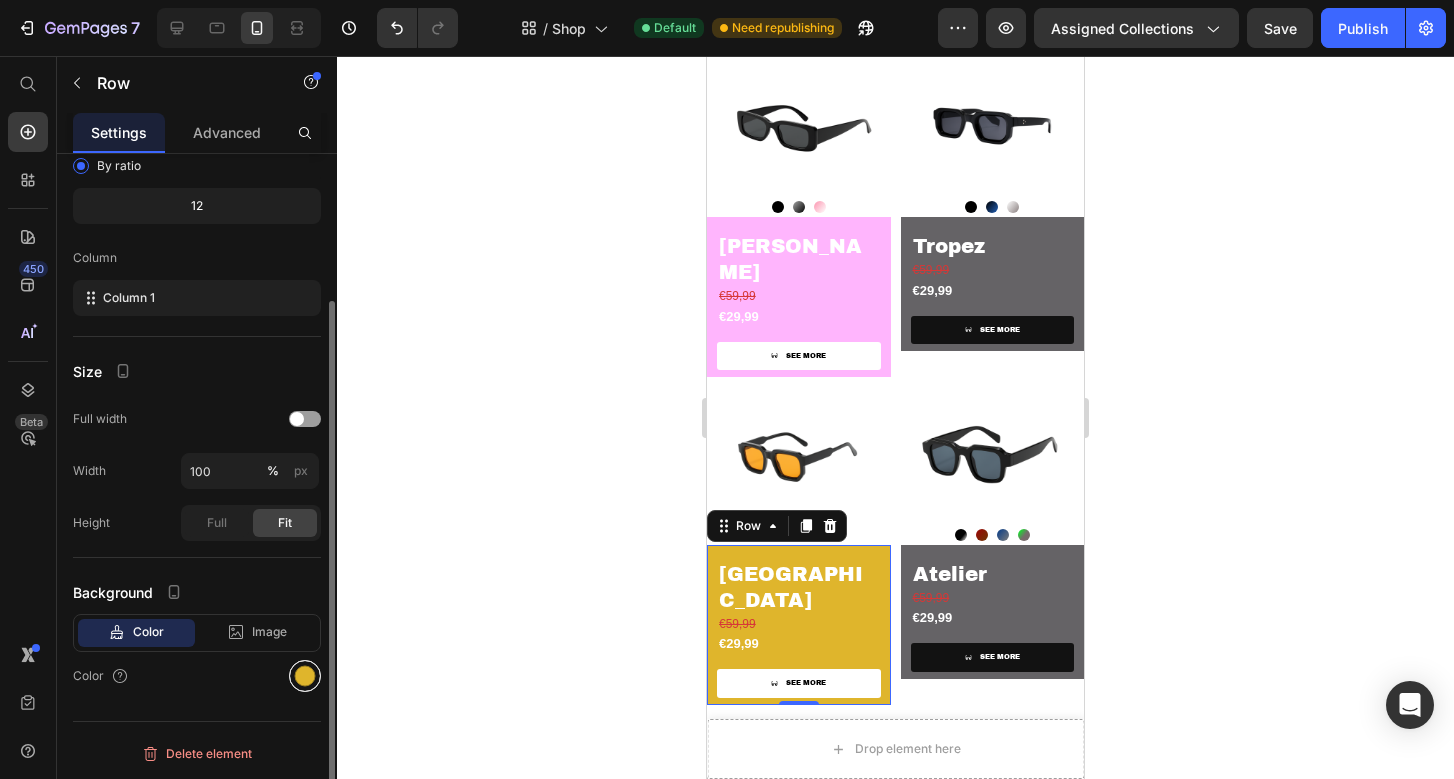 click at bounding box center (305, 676) 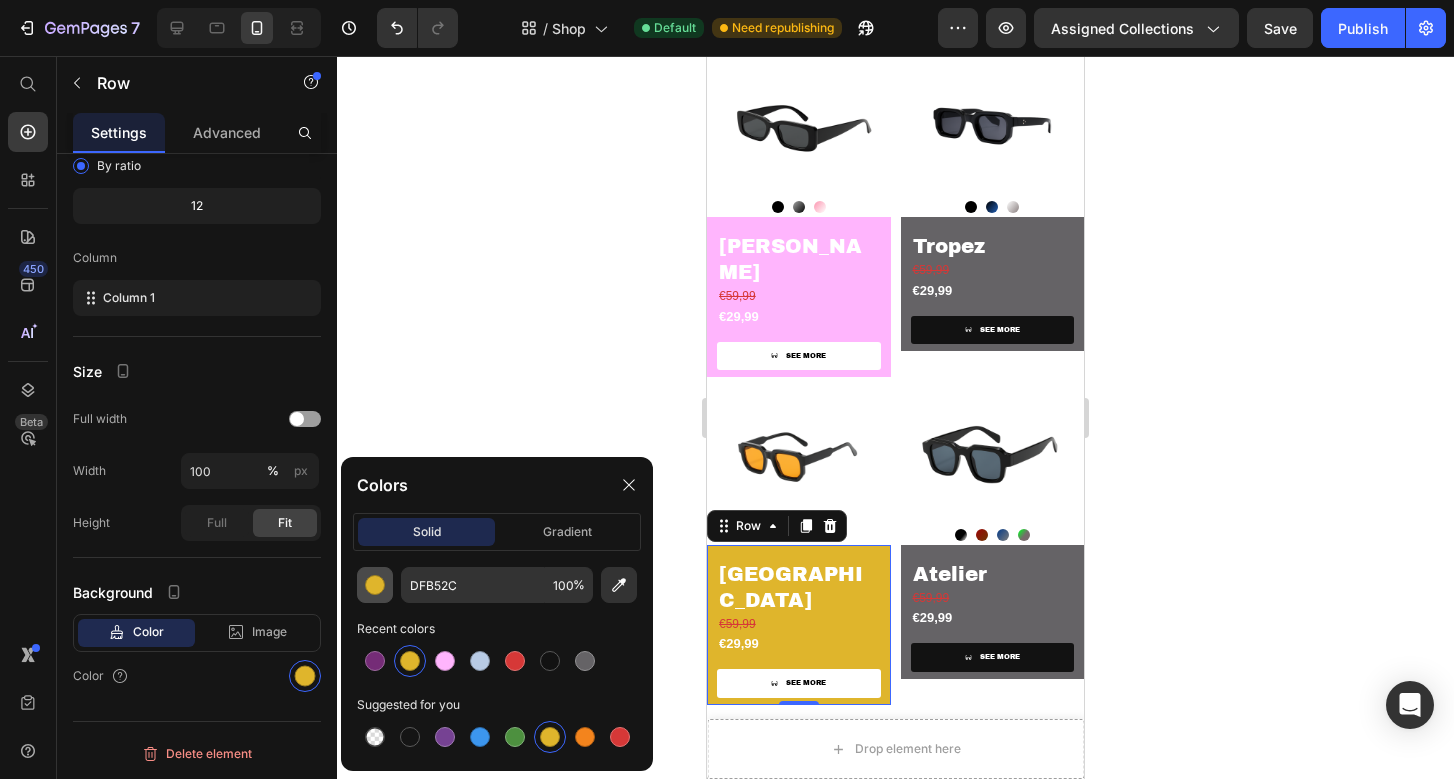 click at bounding box center [375, 585] 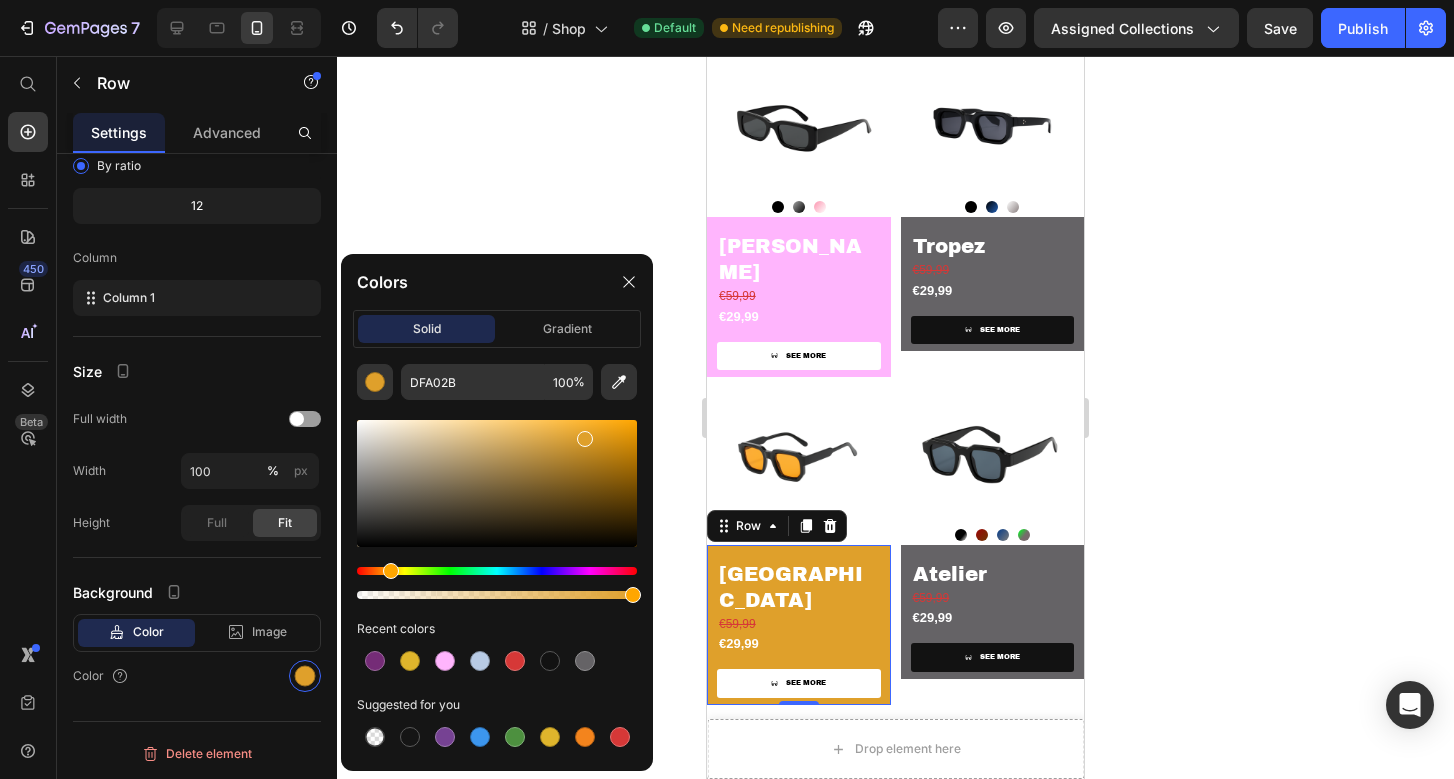 drag, startPoint x: 398, startPoint y: 564, endPoint x: 389, endPoint y: 569, distance: 10.29563 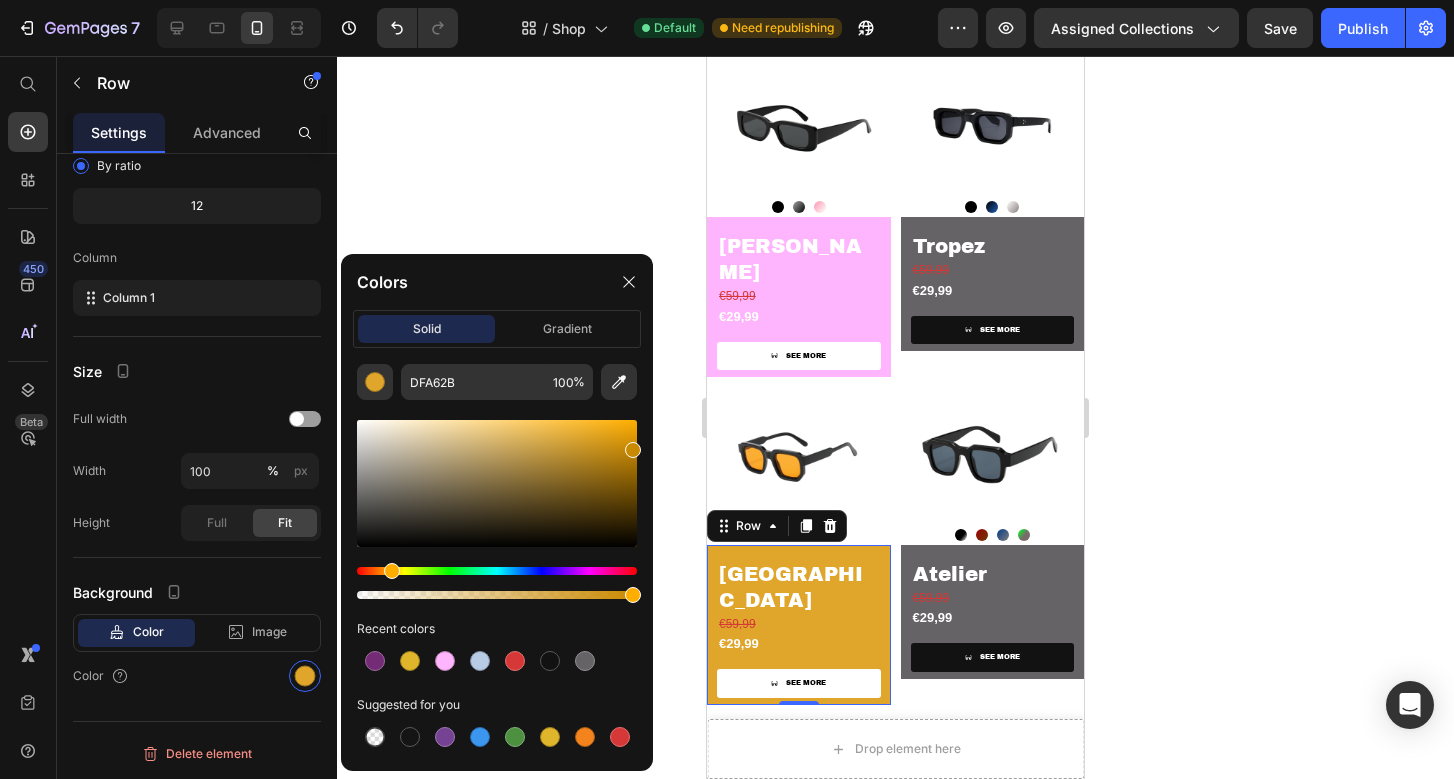 drag, startPoint x: 607, startPoint y: 446, endPoint x: 643, endPoint y: 446, distance: 36 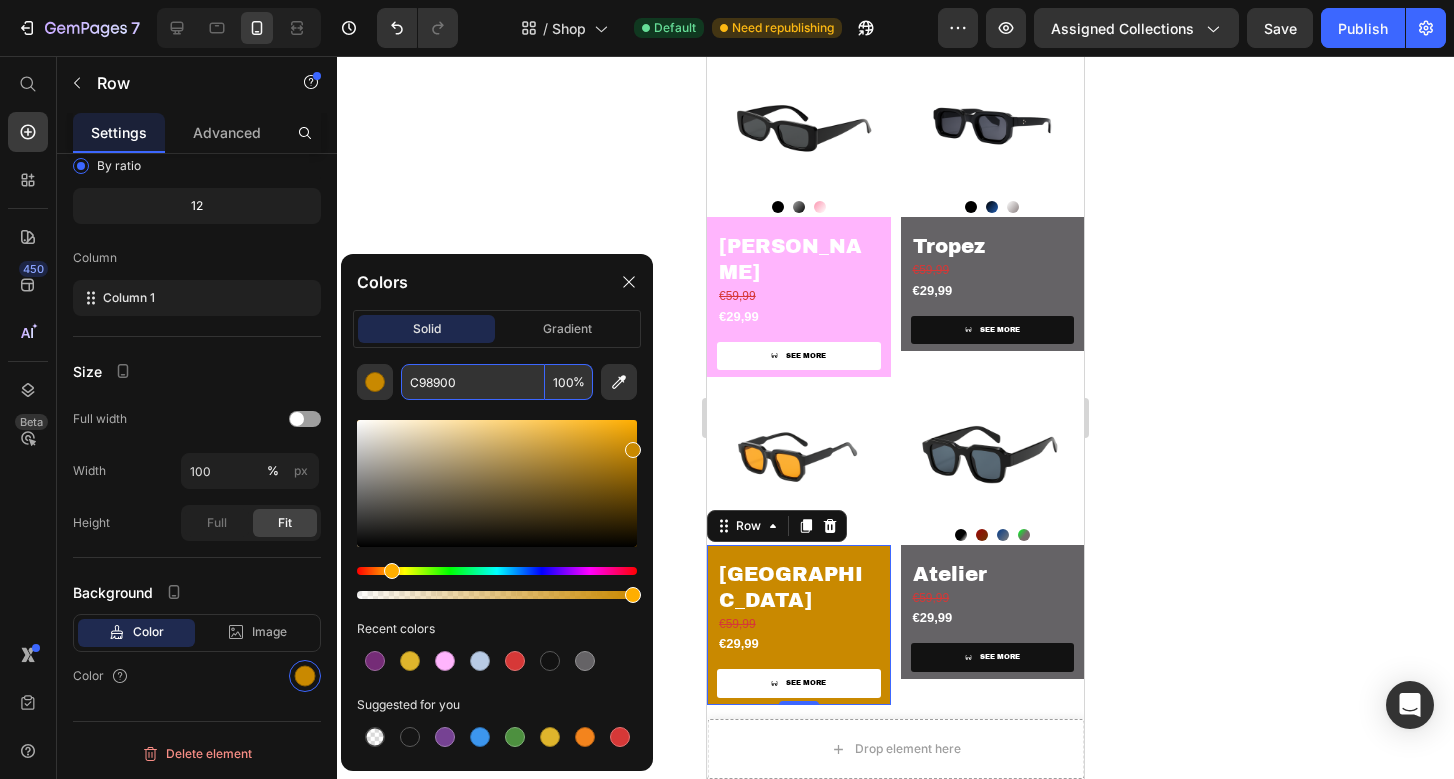 click on "C98900" at bounding box center (473, 382) 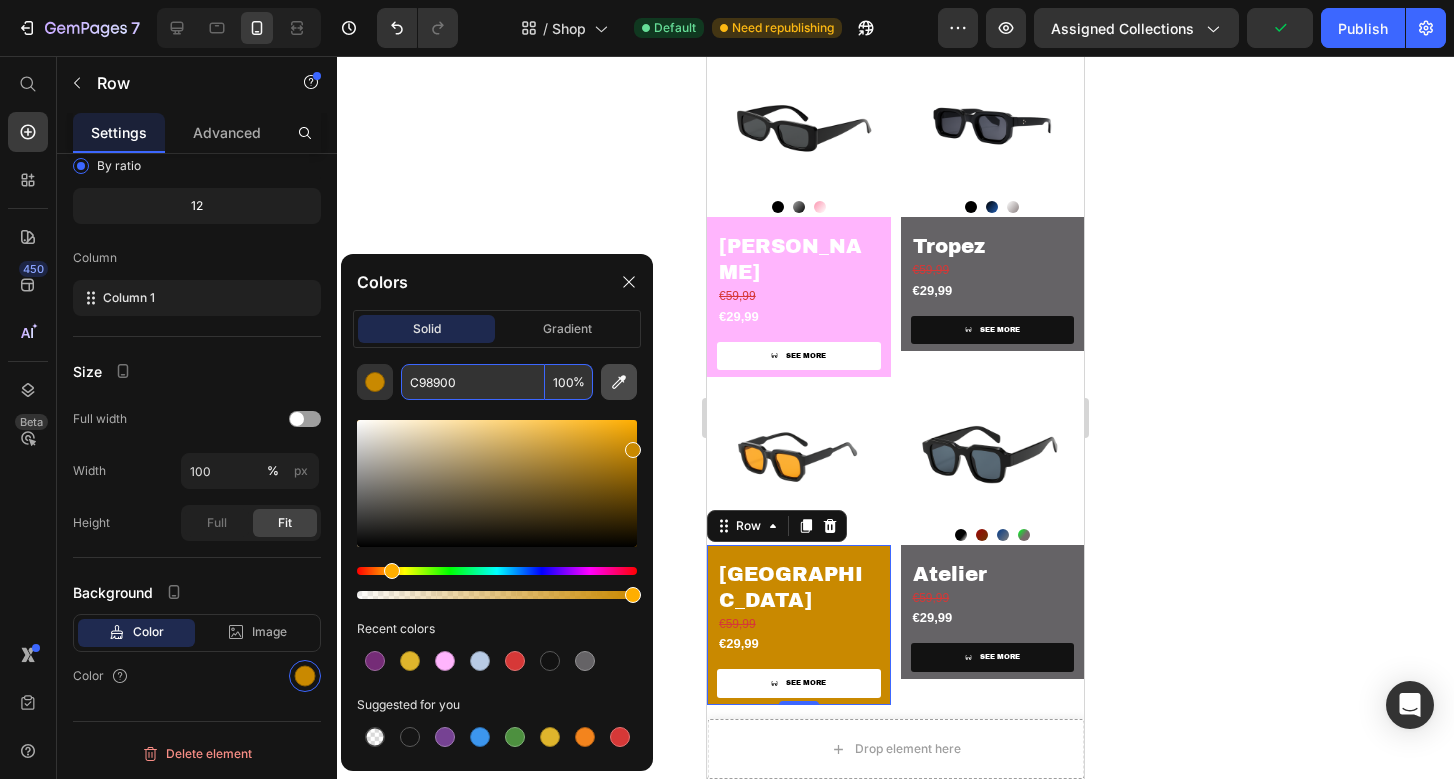 click 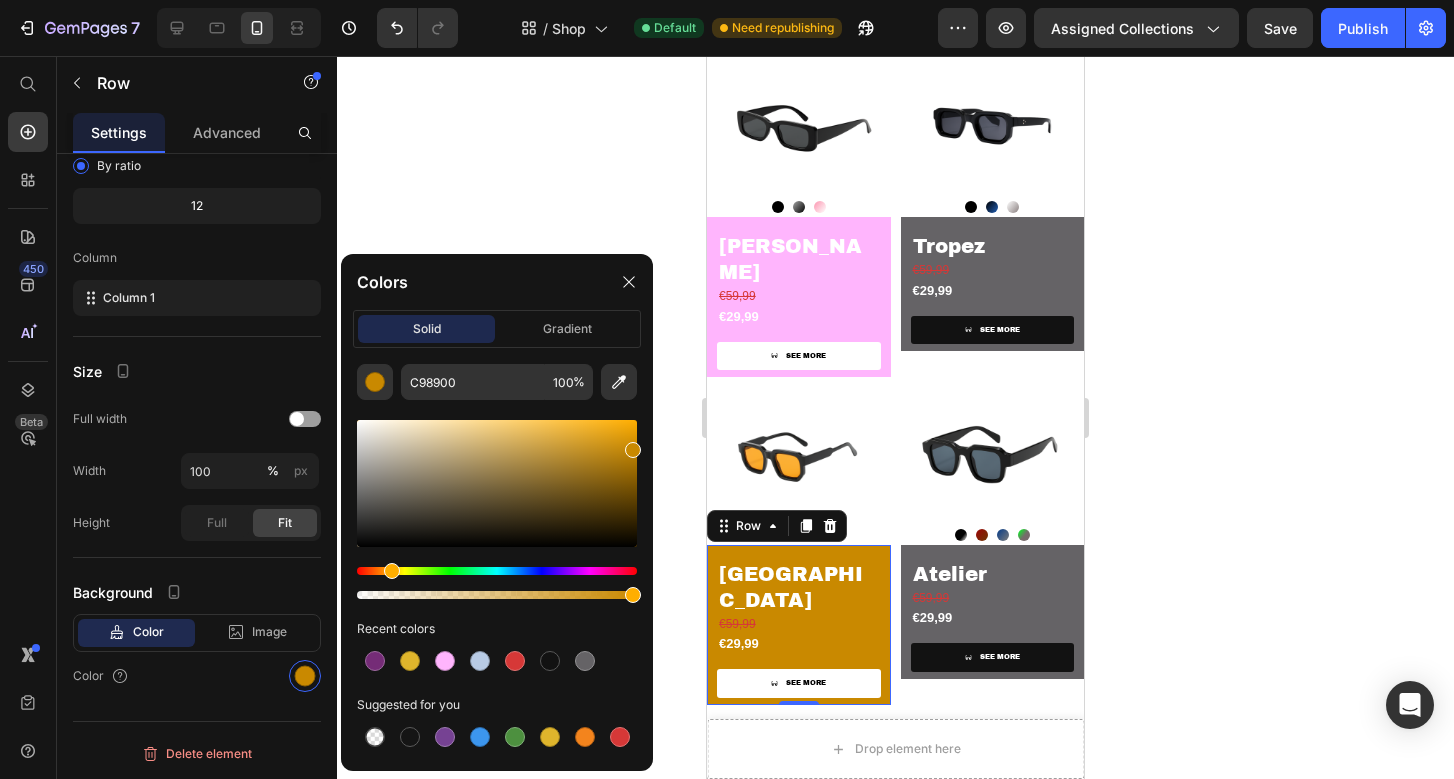 type on "FCB037" 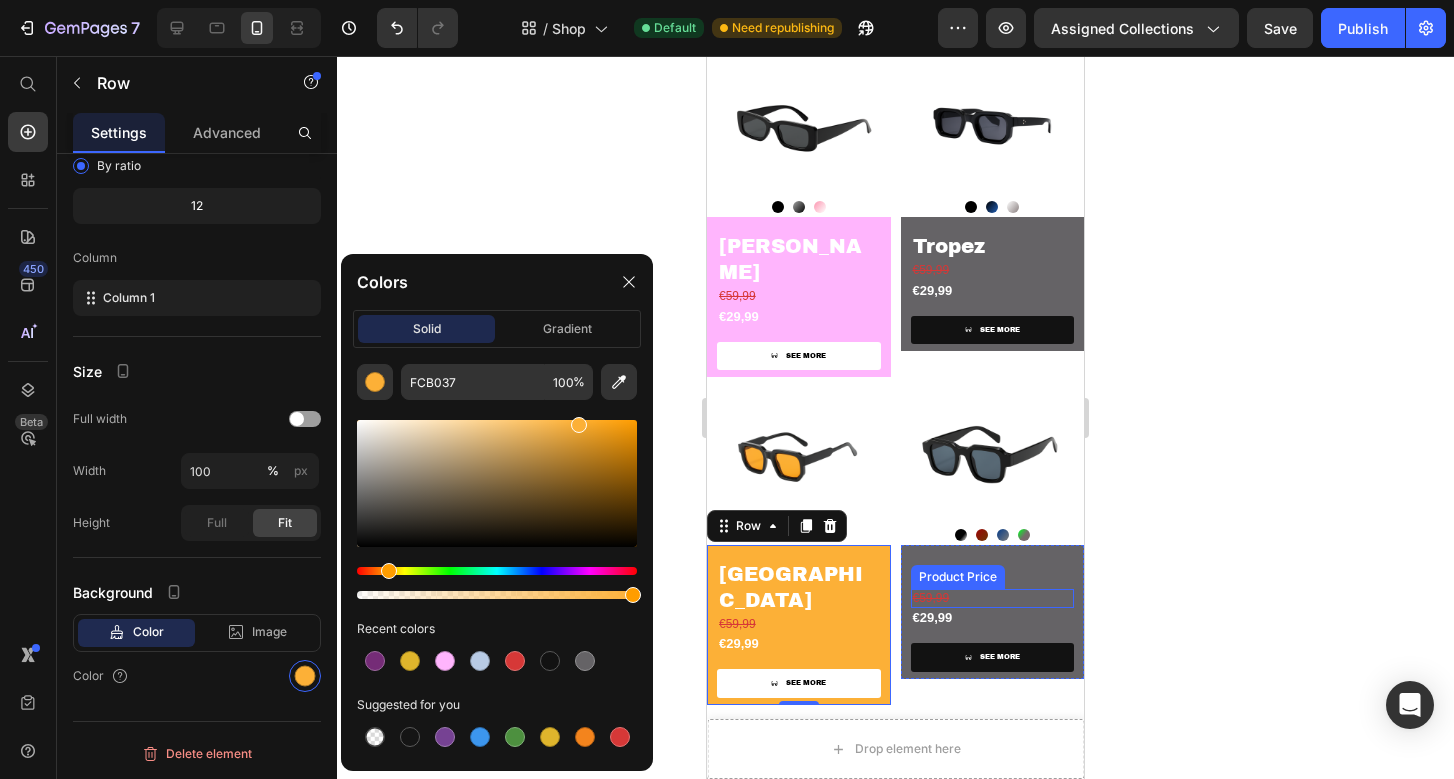 click 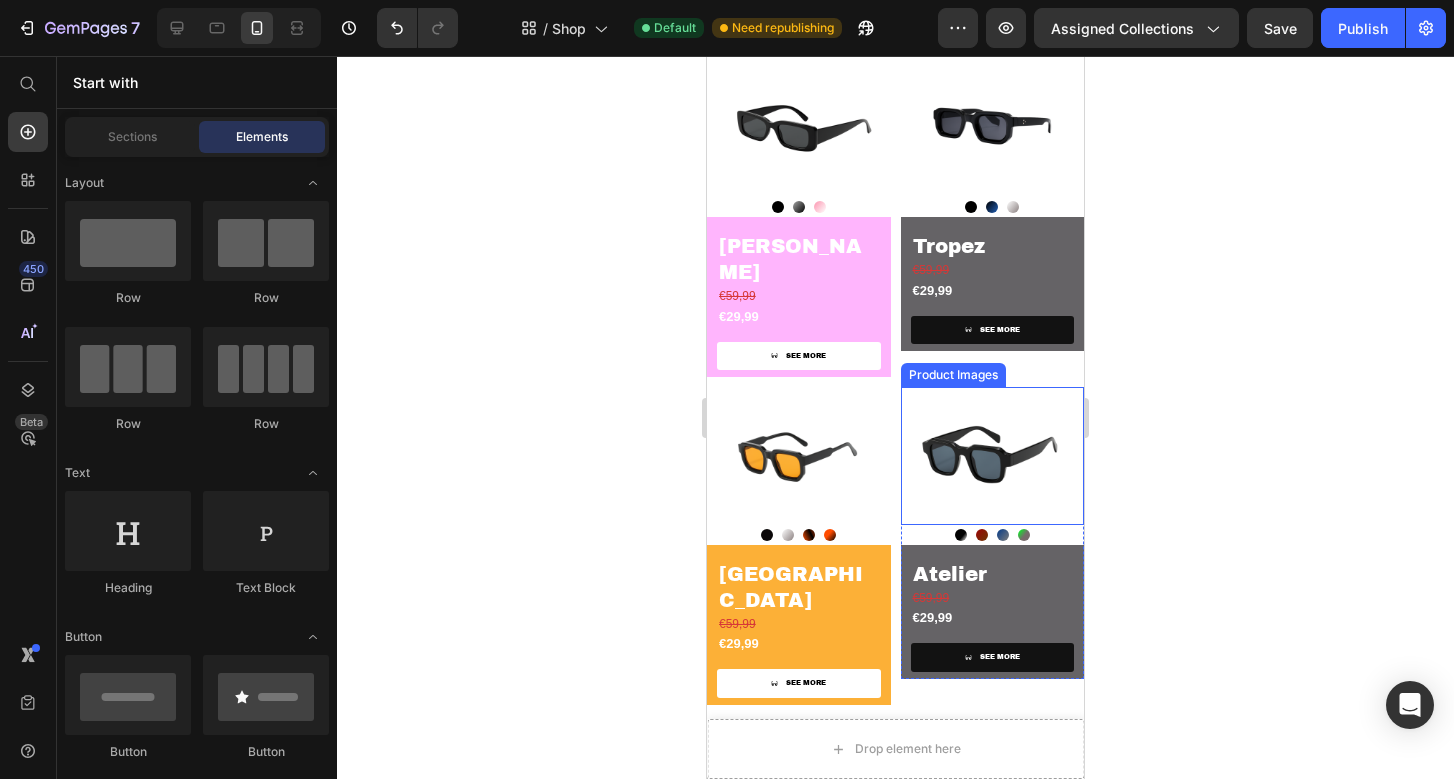 click at bounding box center (993, 456) 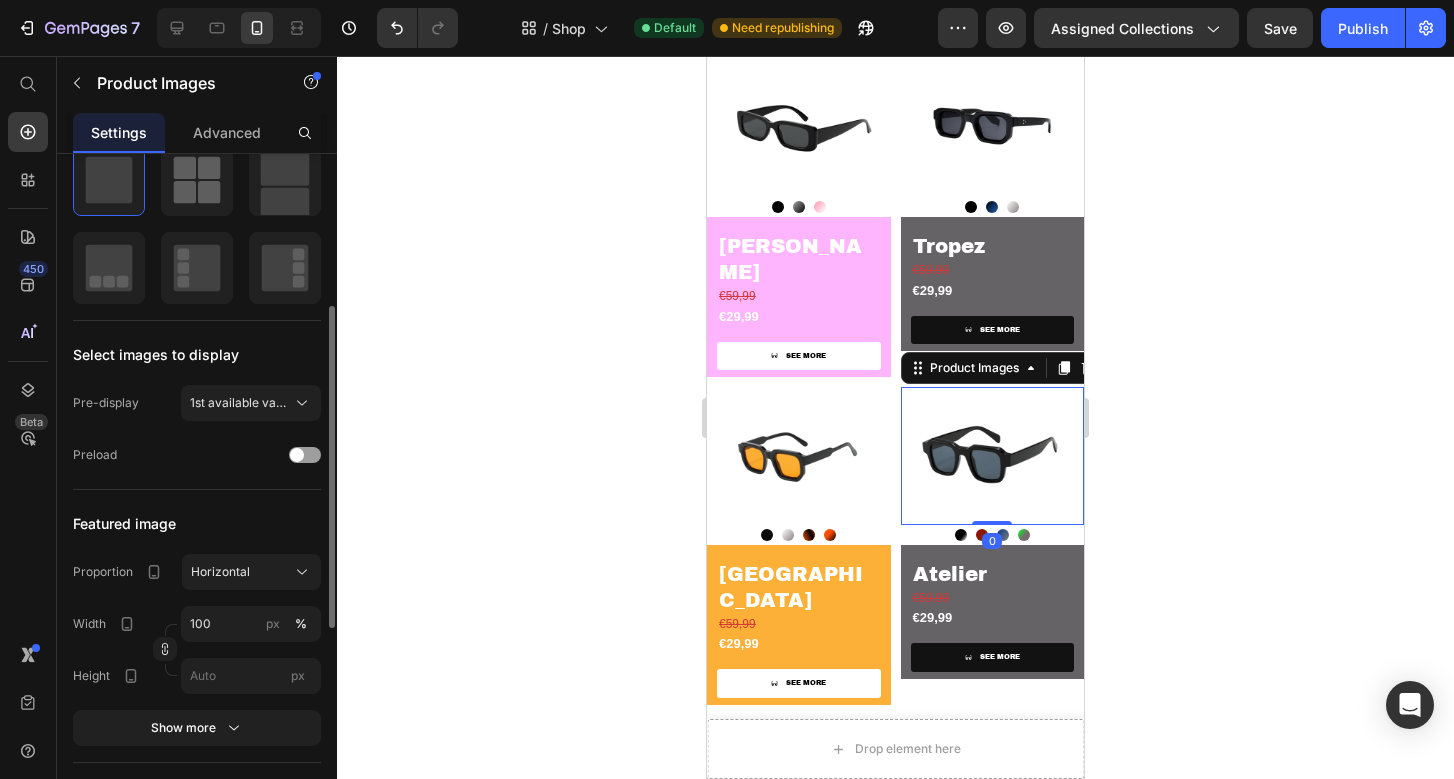 scroll, scrollTop: 352, scrollLeft: 0, axis: vertical 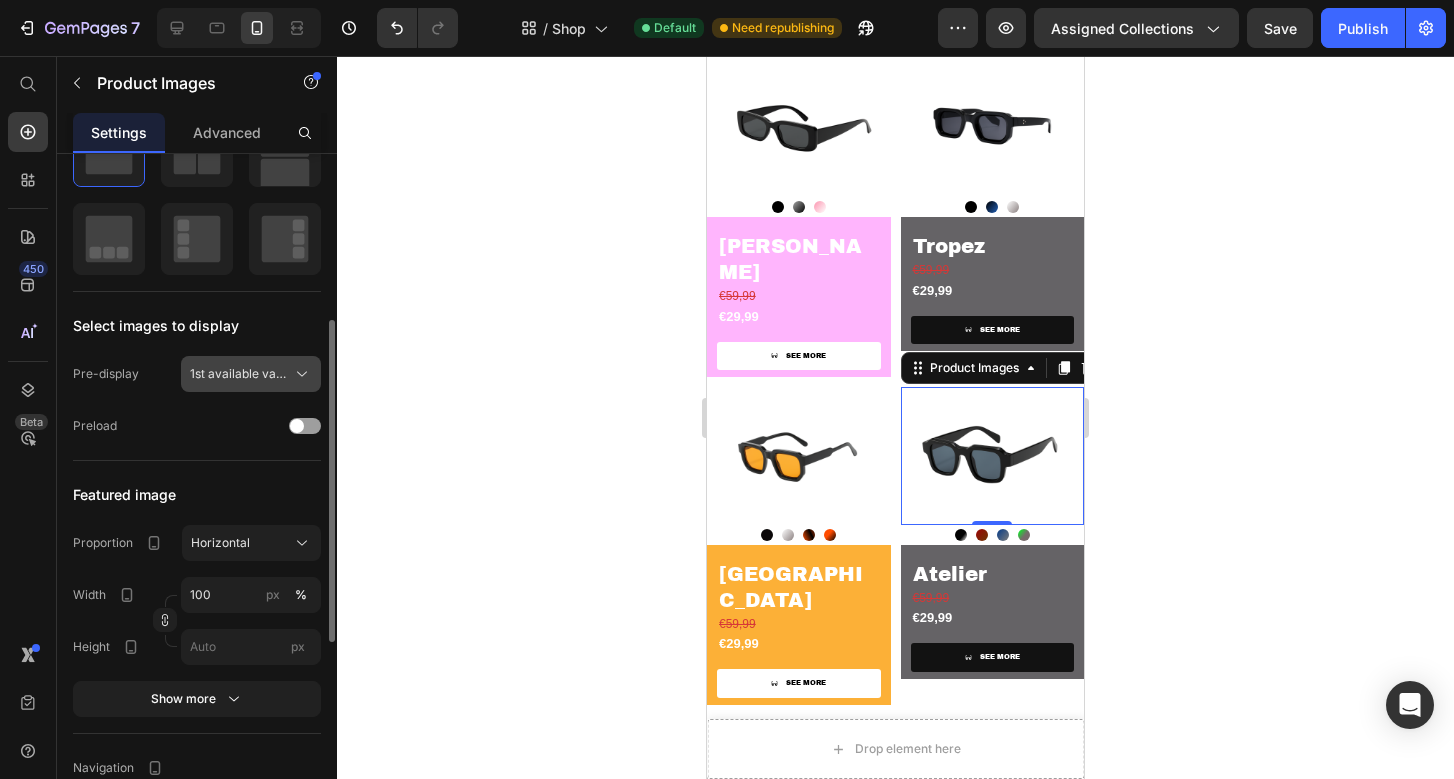 click on "1st available variant" at bounding box center [251, 374] 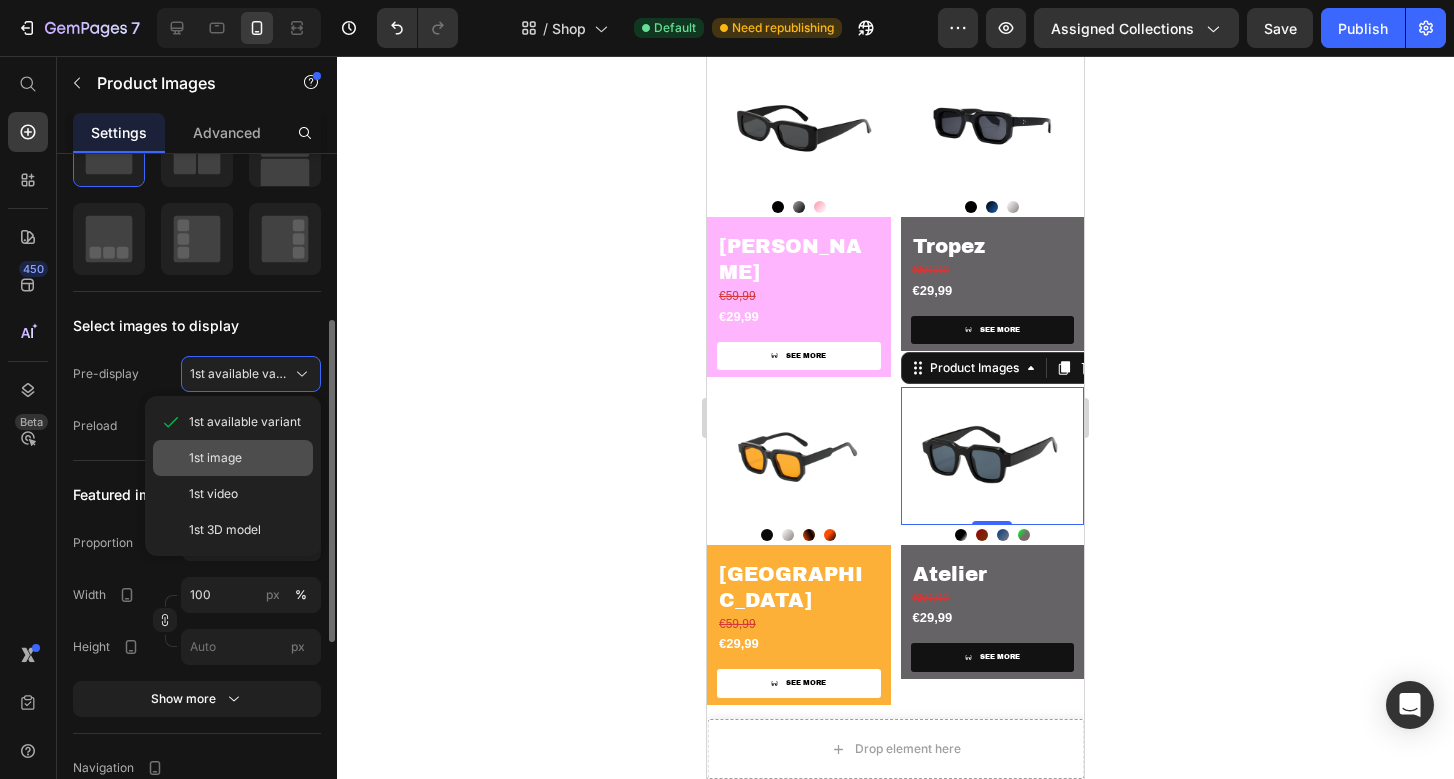 click on "1st image" at bounding box center [247, 458] 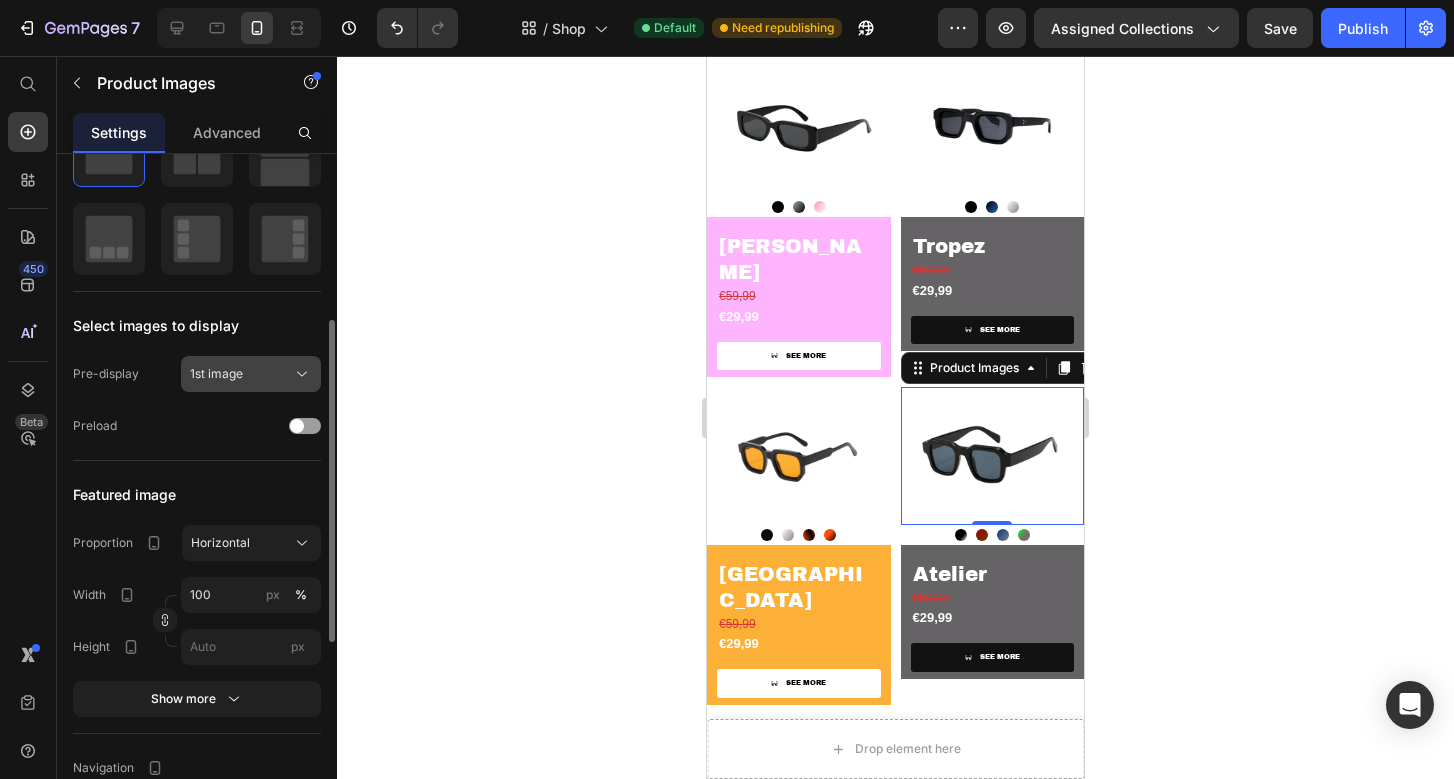 click 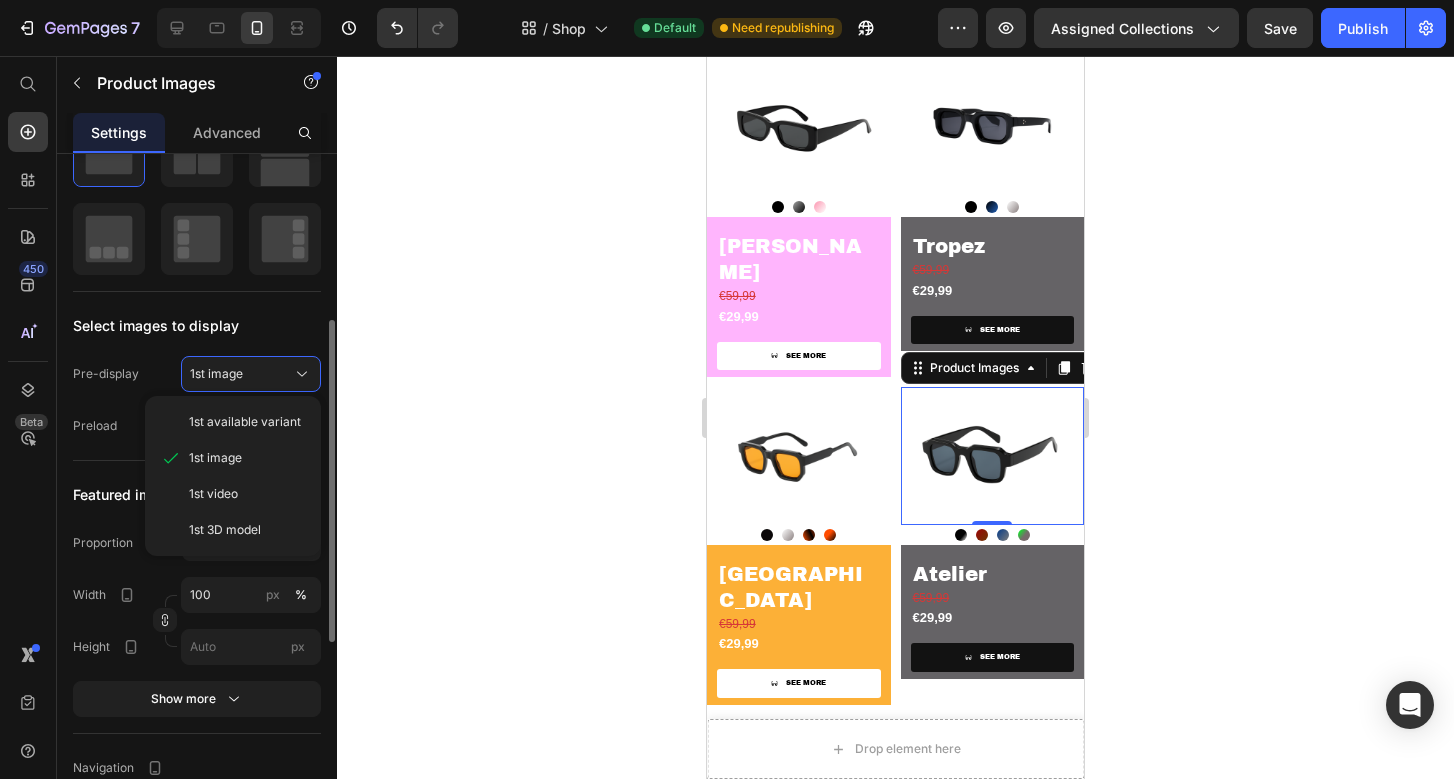 click on "Product Source Atelier  You can manage it in   Product element  Layout Select images to display Pre-display 1st image 1st available variant 1st image 1st video 1st 3D model Preload Featured image Proportion Horizontal Width 100 px % Height px Show more Navigation Dots Quality High Align" at bounding box center (197, 474) 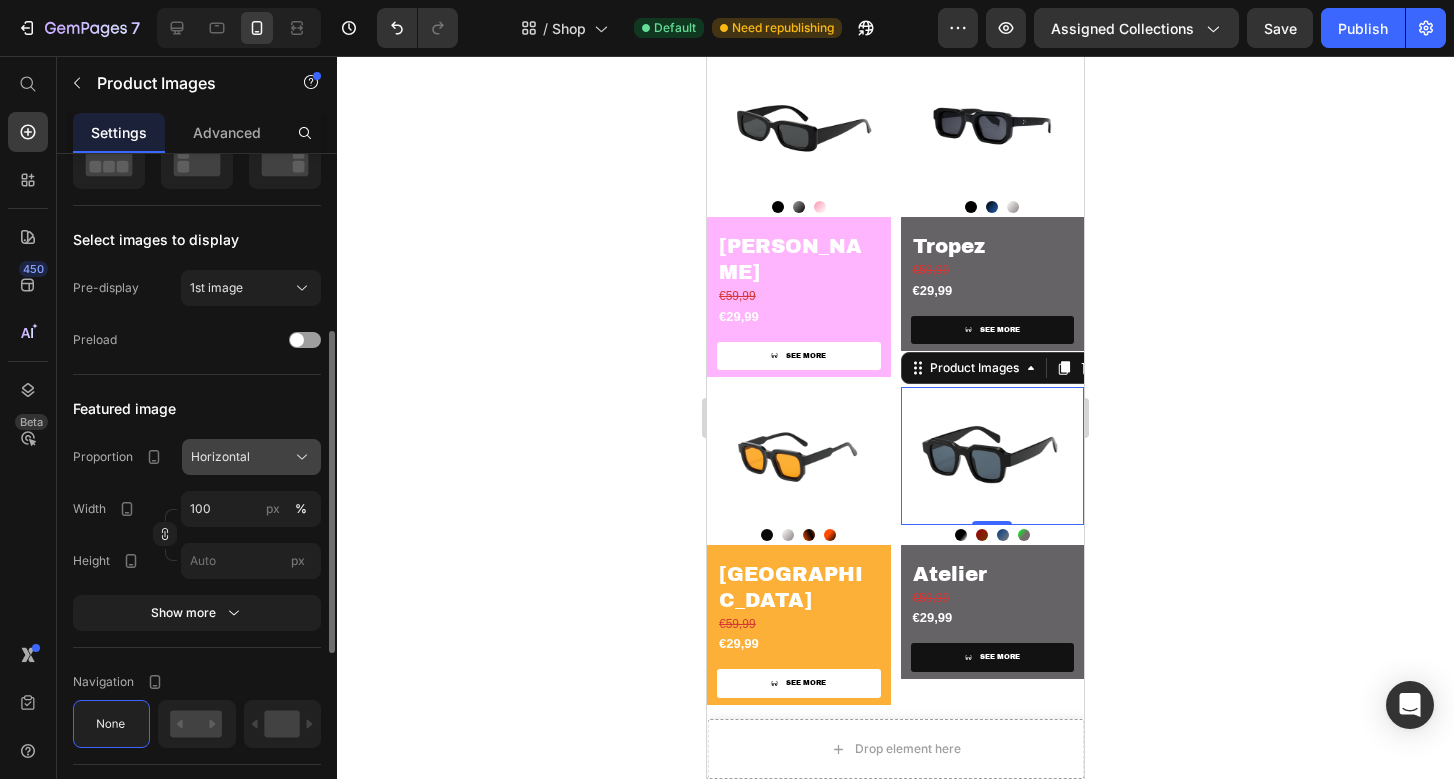 scroll, scrollTop: 441, scrollLeft: 0, axis: vertical 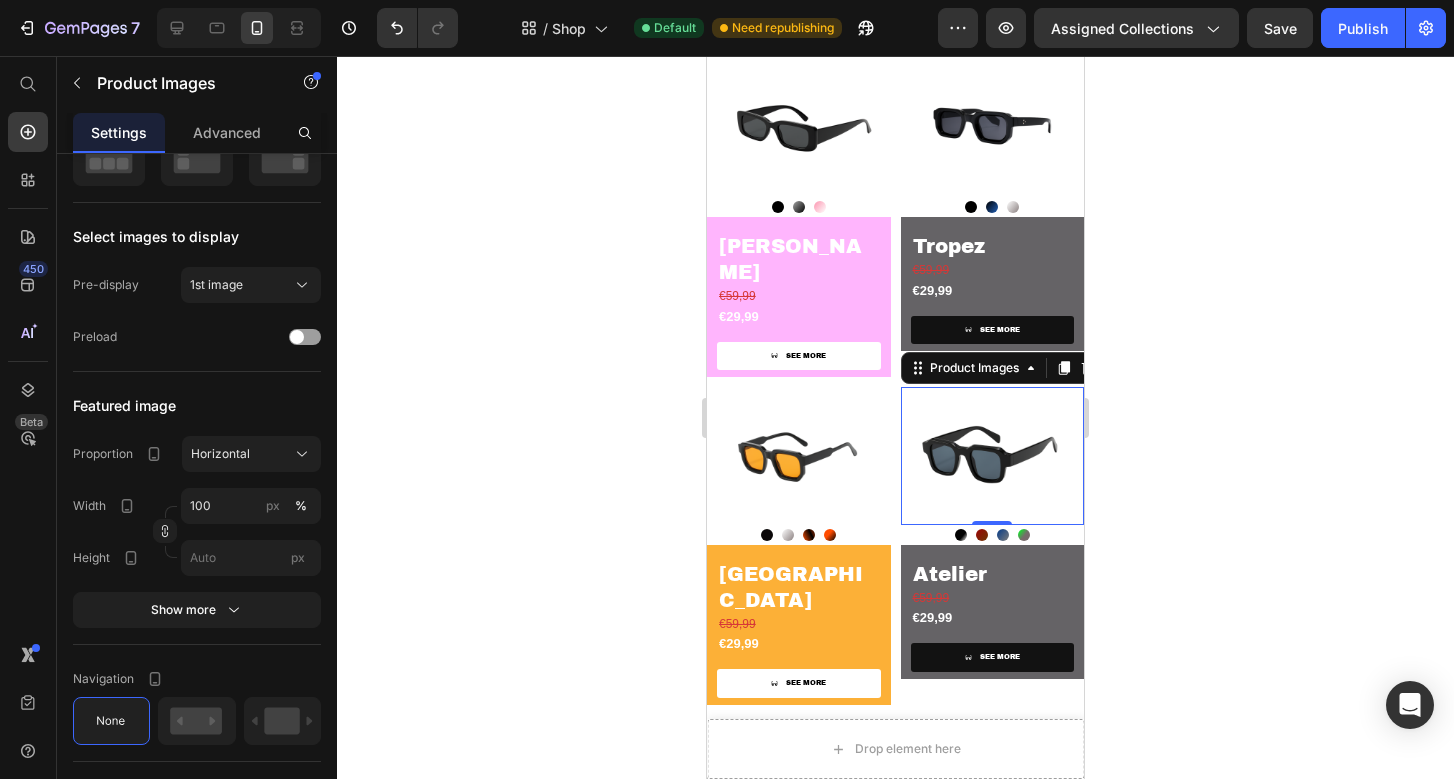 click on "0" at bounding box center [992, 541] 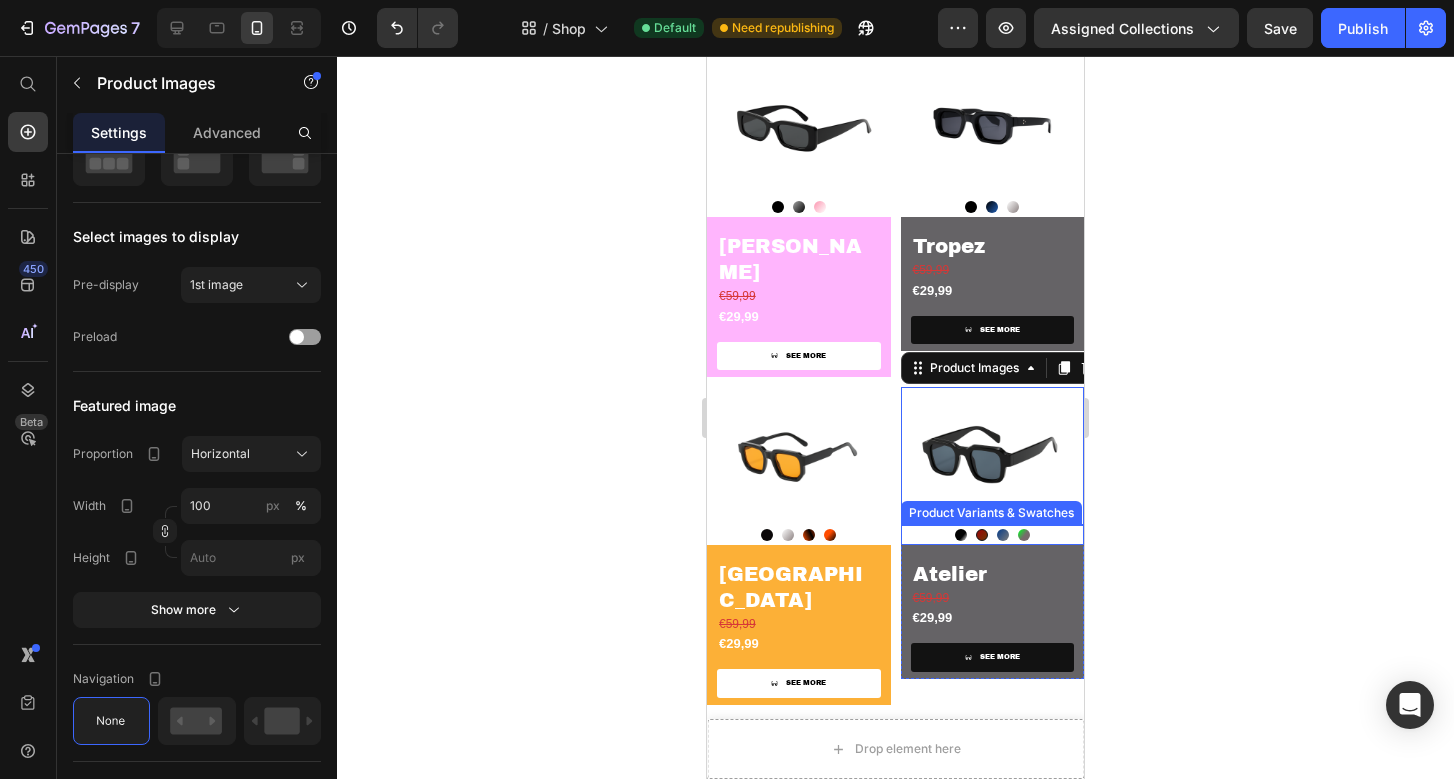 click at bounding box center (982, 535) 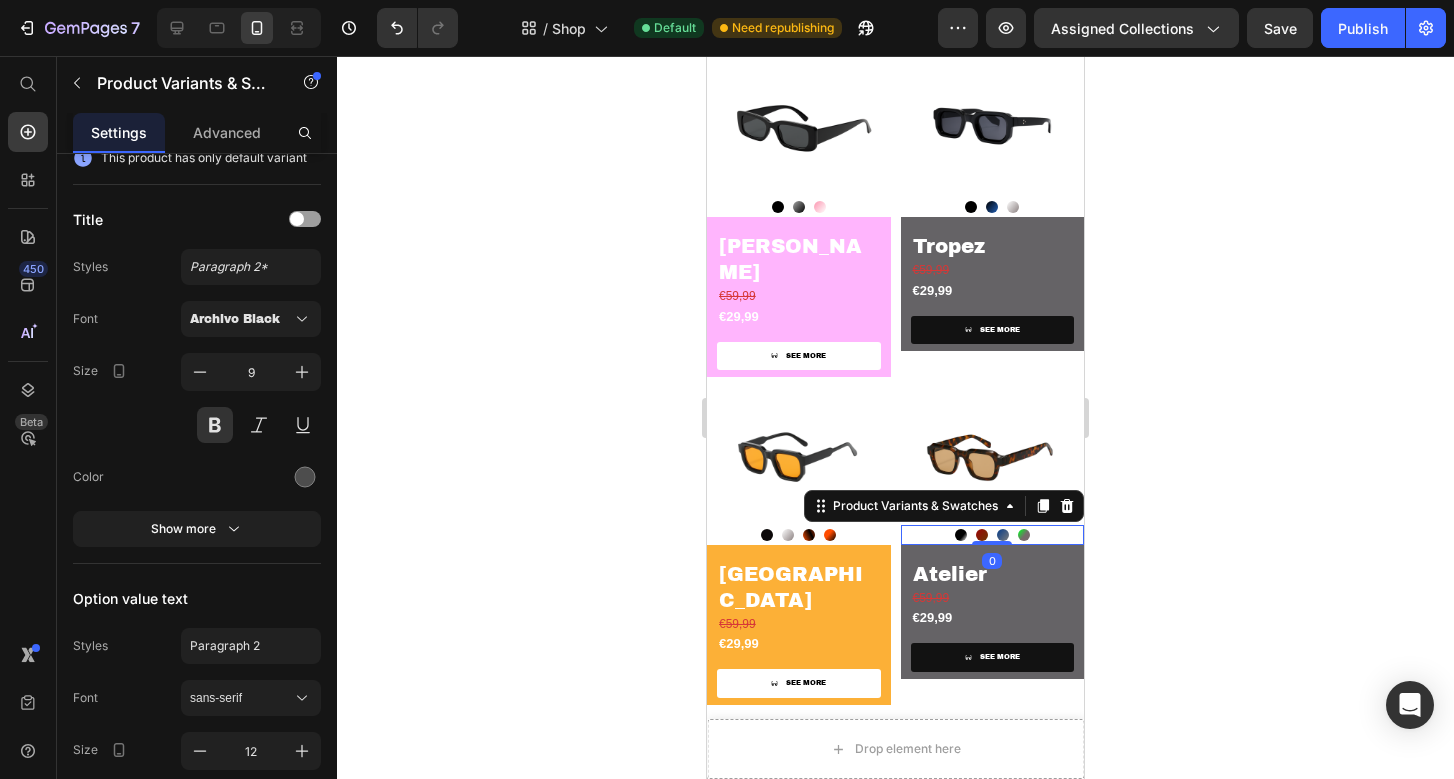 scroll, scrollTop: 0, scrollLeft: 0, axis: both 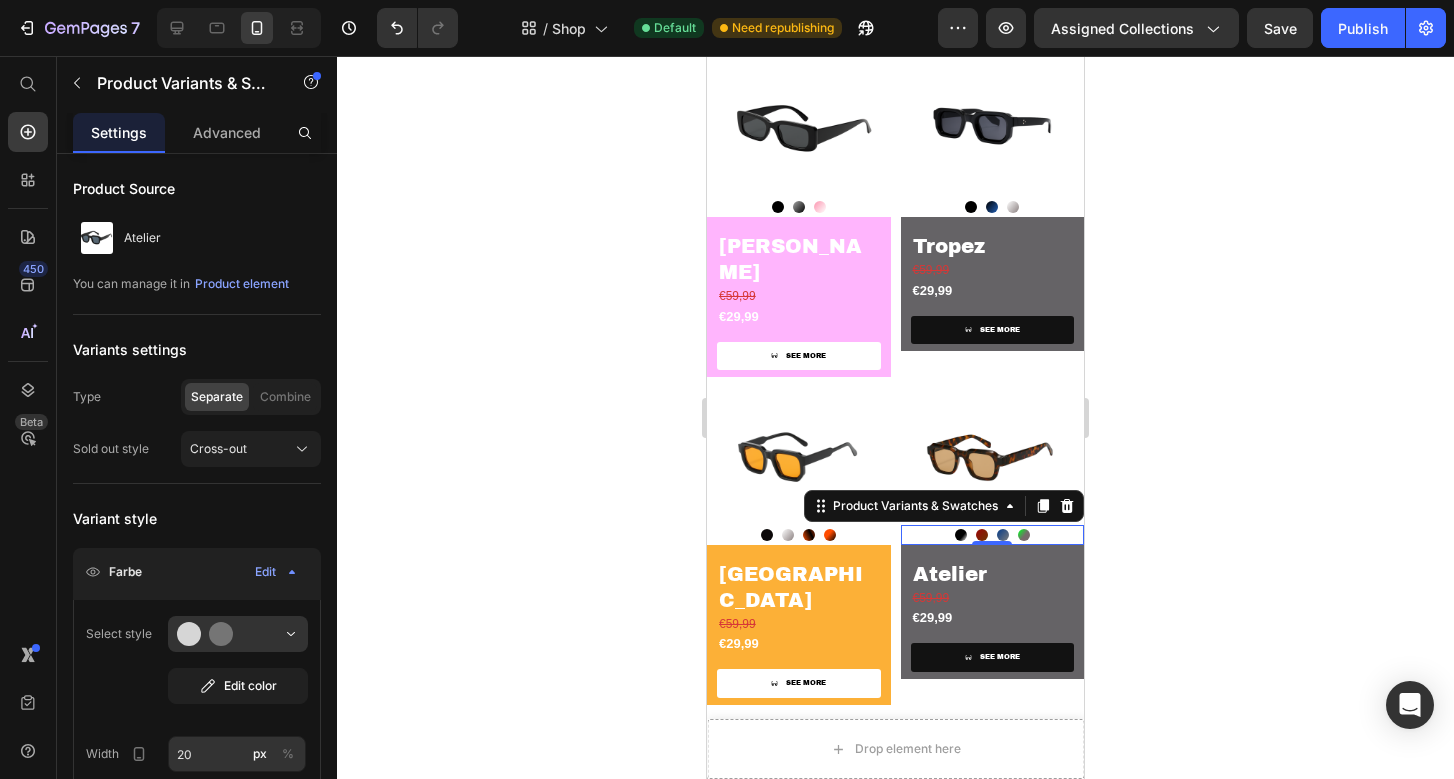 click 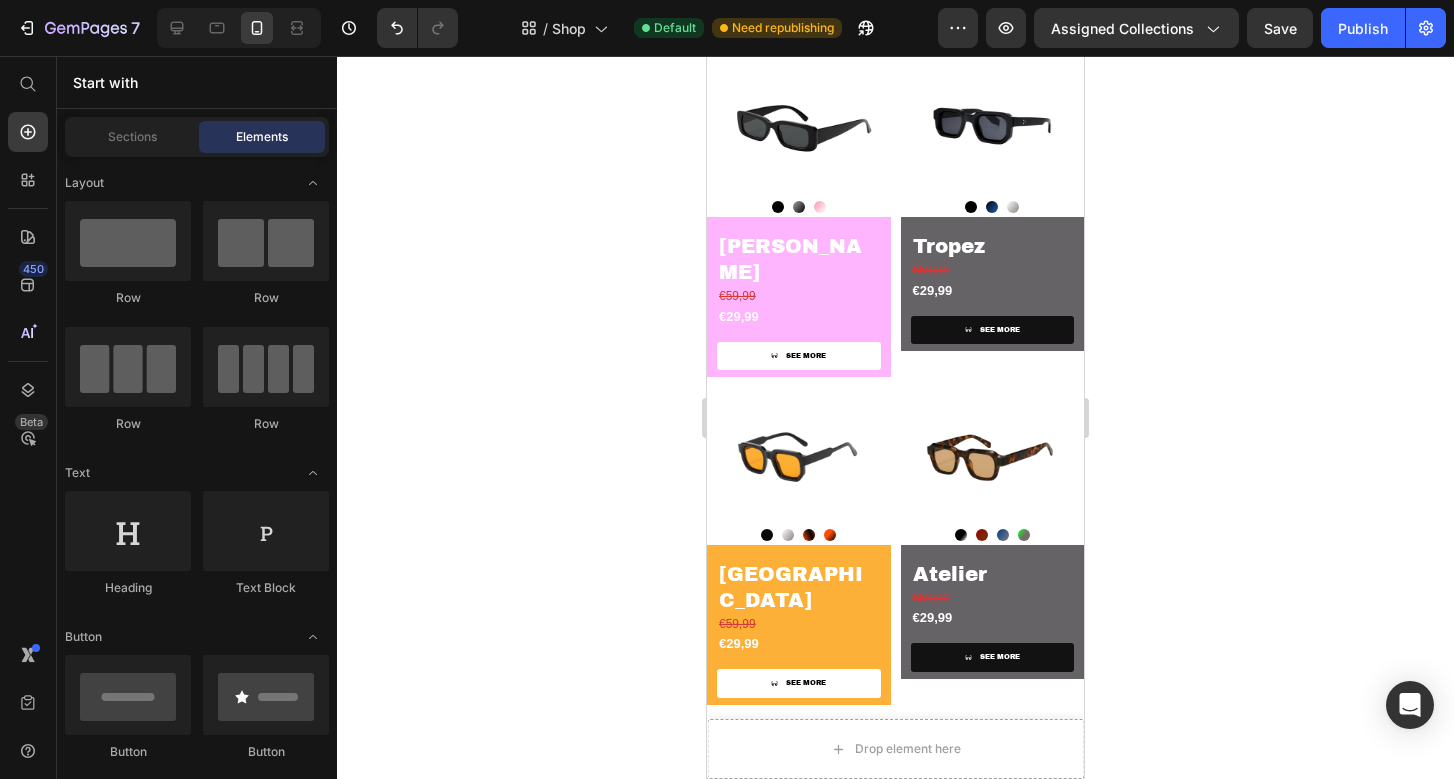 click 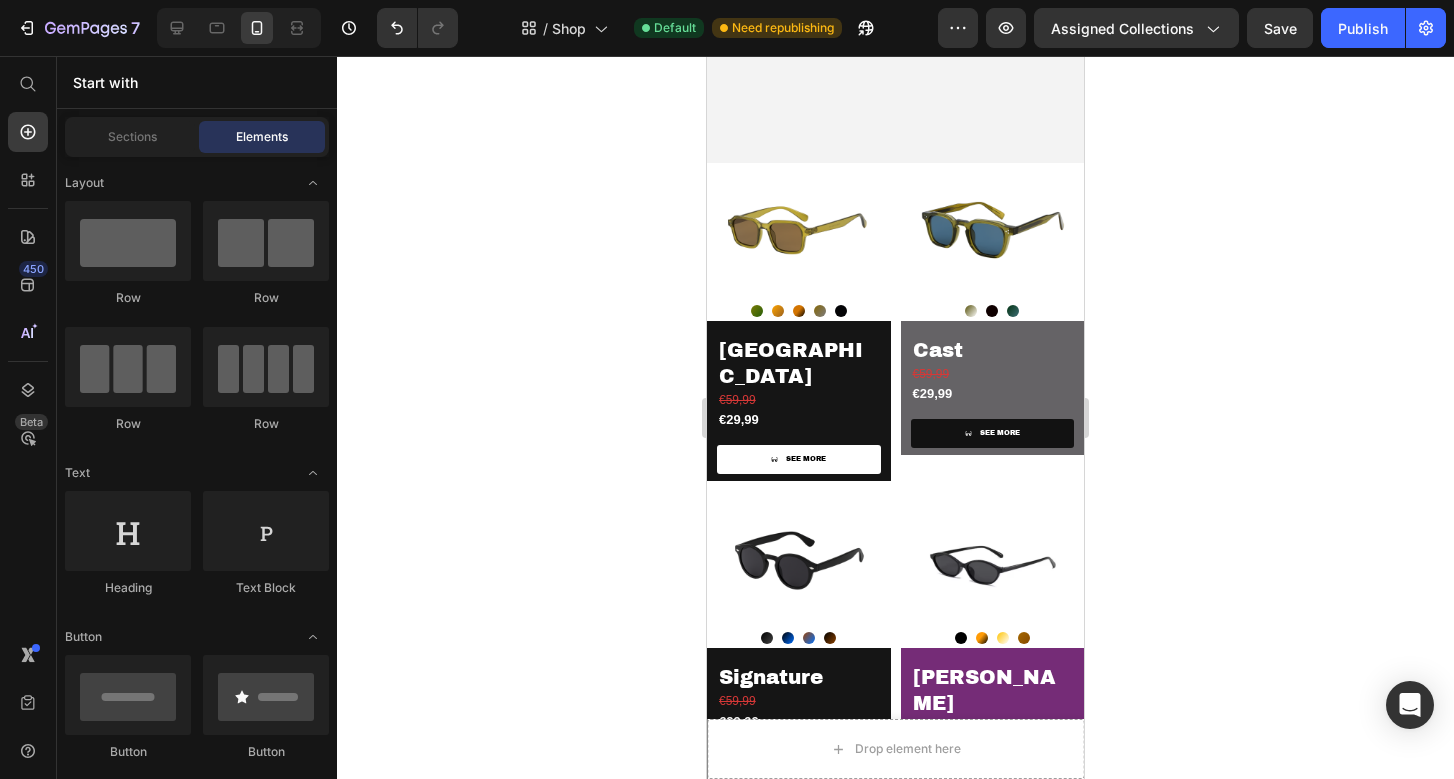 scroll, scrollTop: 486, scrollLeft: 0, axis: vertical 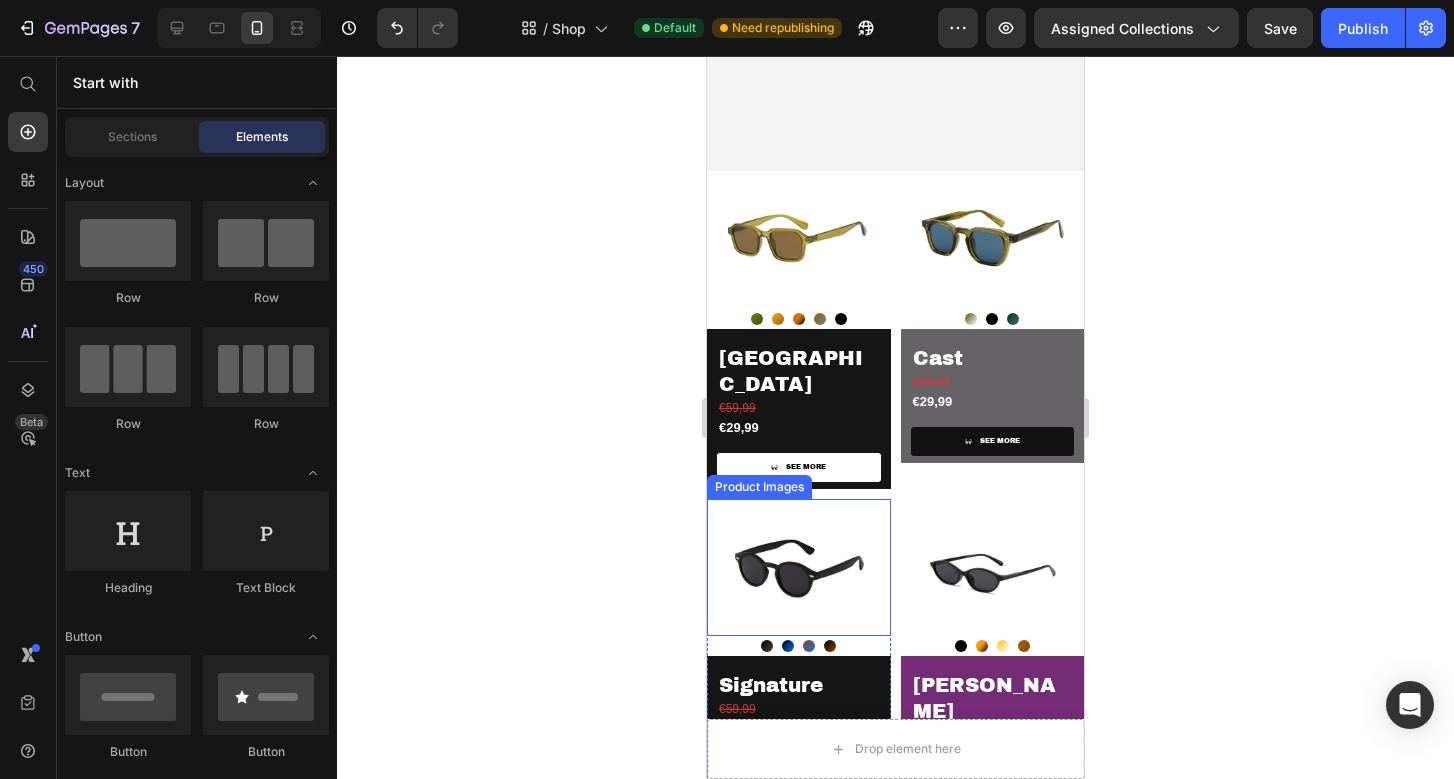 click at bounding box center (799, 568) 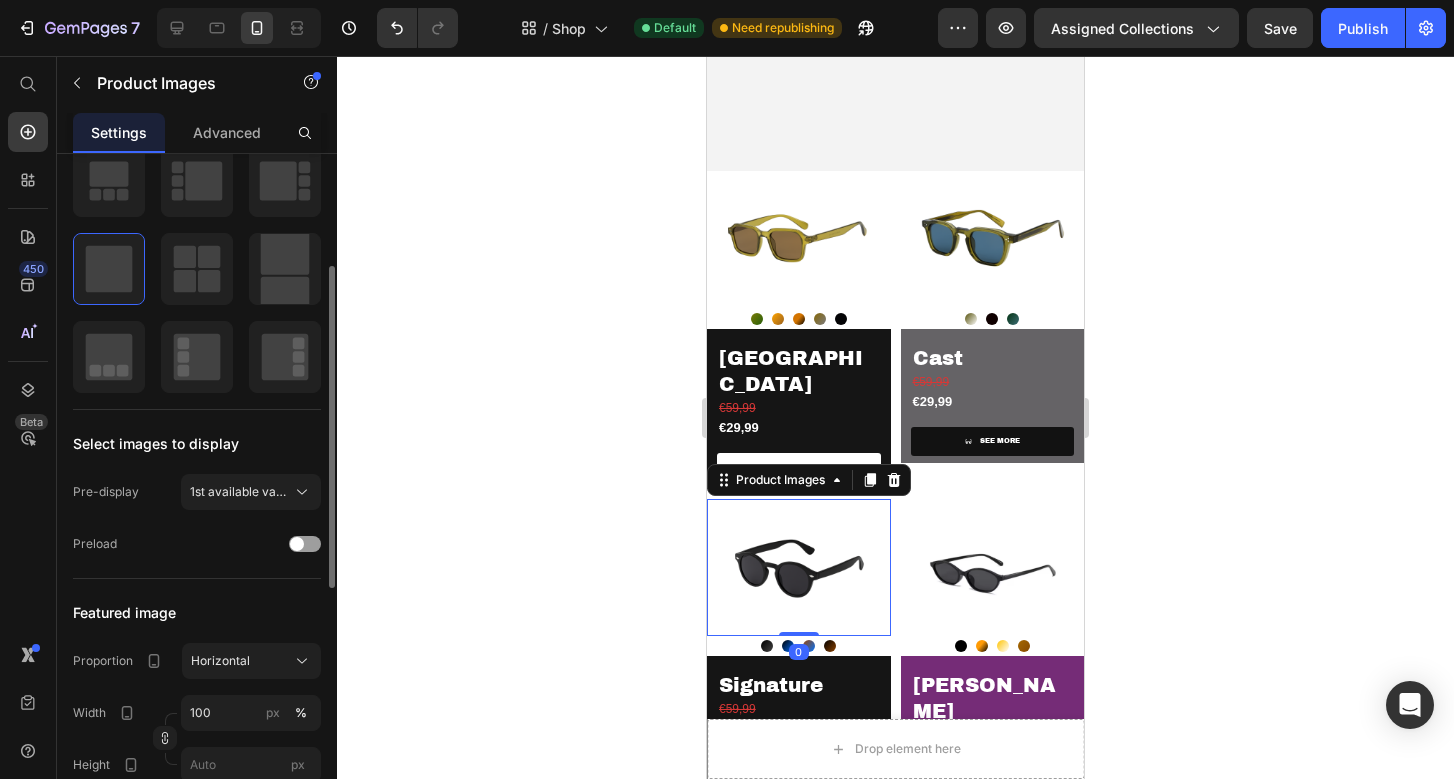 scroll, scrollTop: 235, scrollLeft: 0, axis: vertical 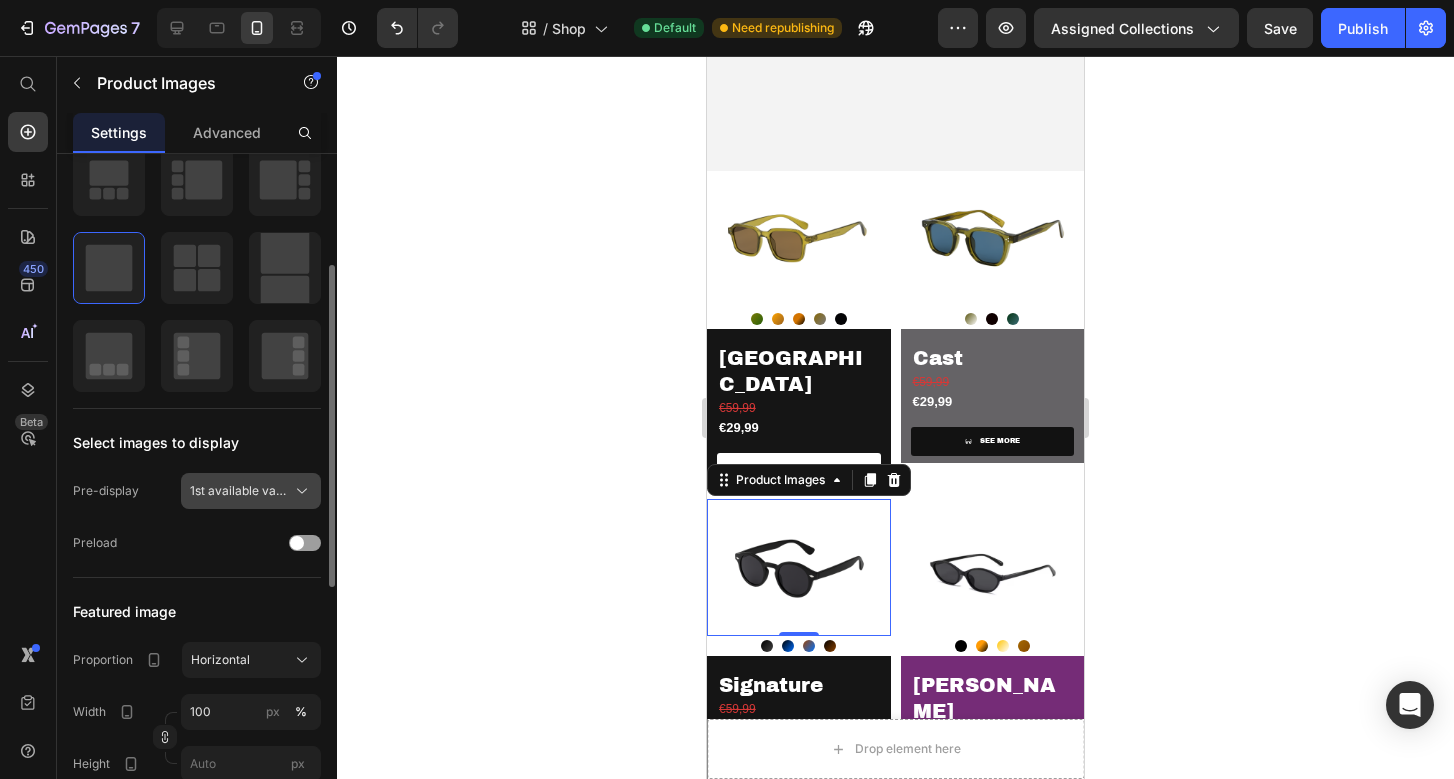 click on "1st available variant" at bounding box center (239, 491) 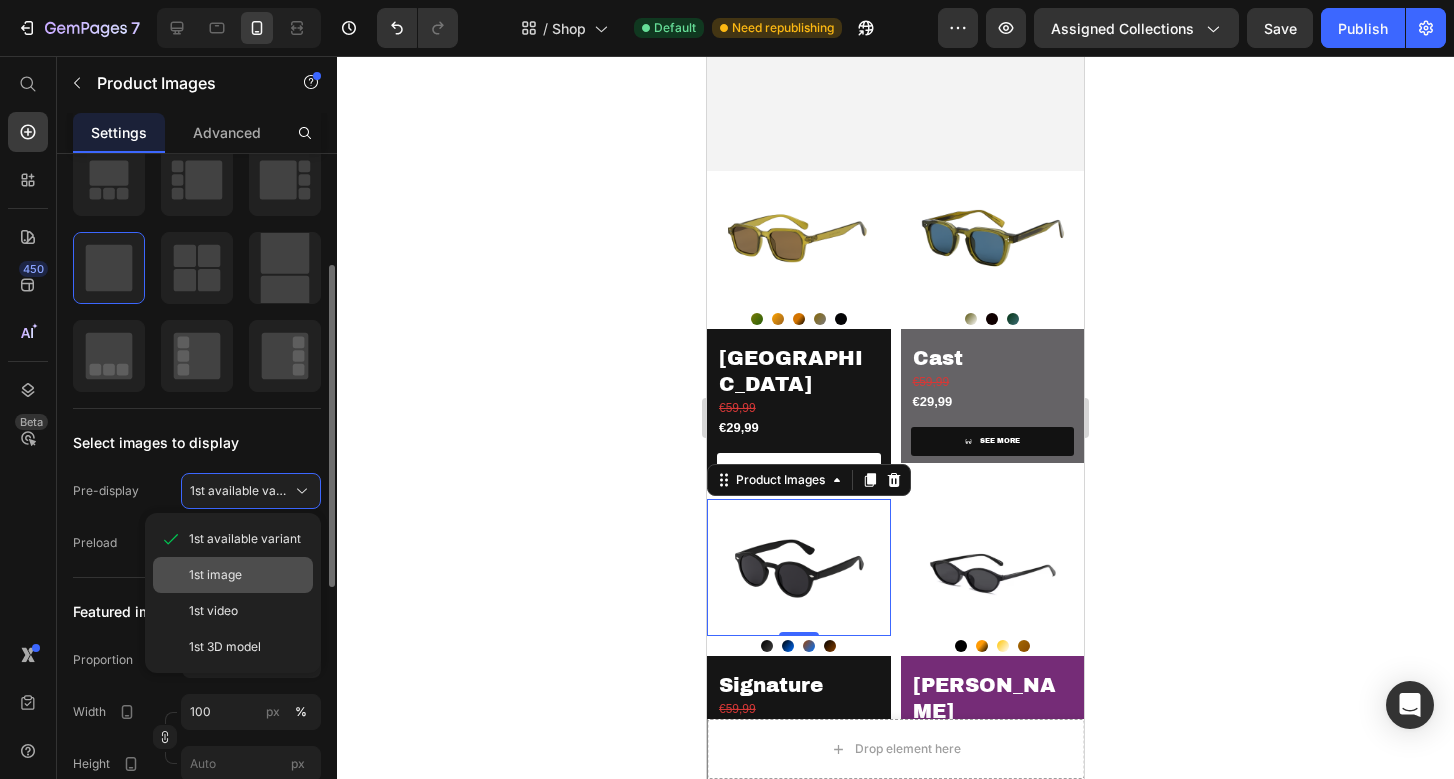 click on "1st image" at bounding box center [215, 575] 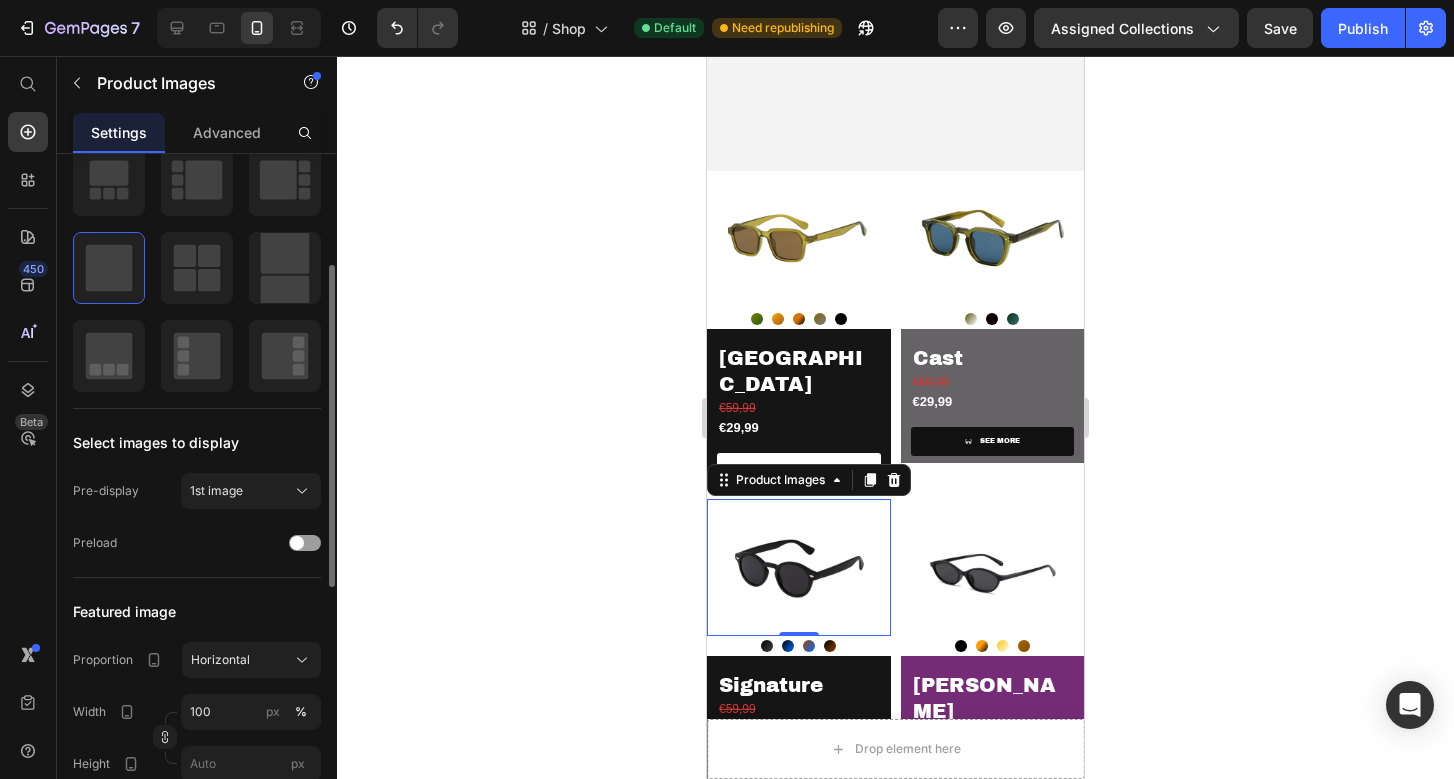 click 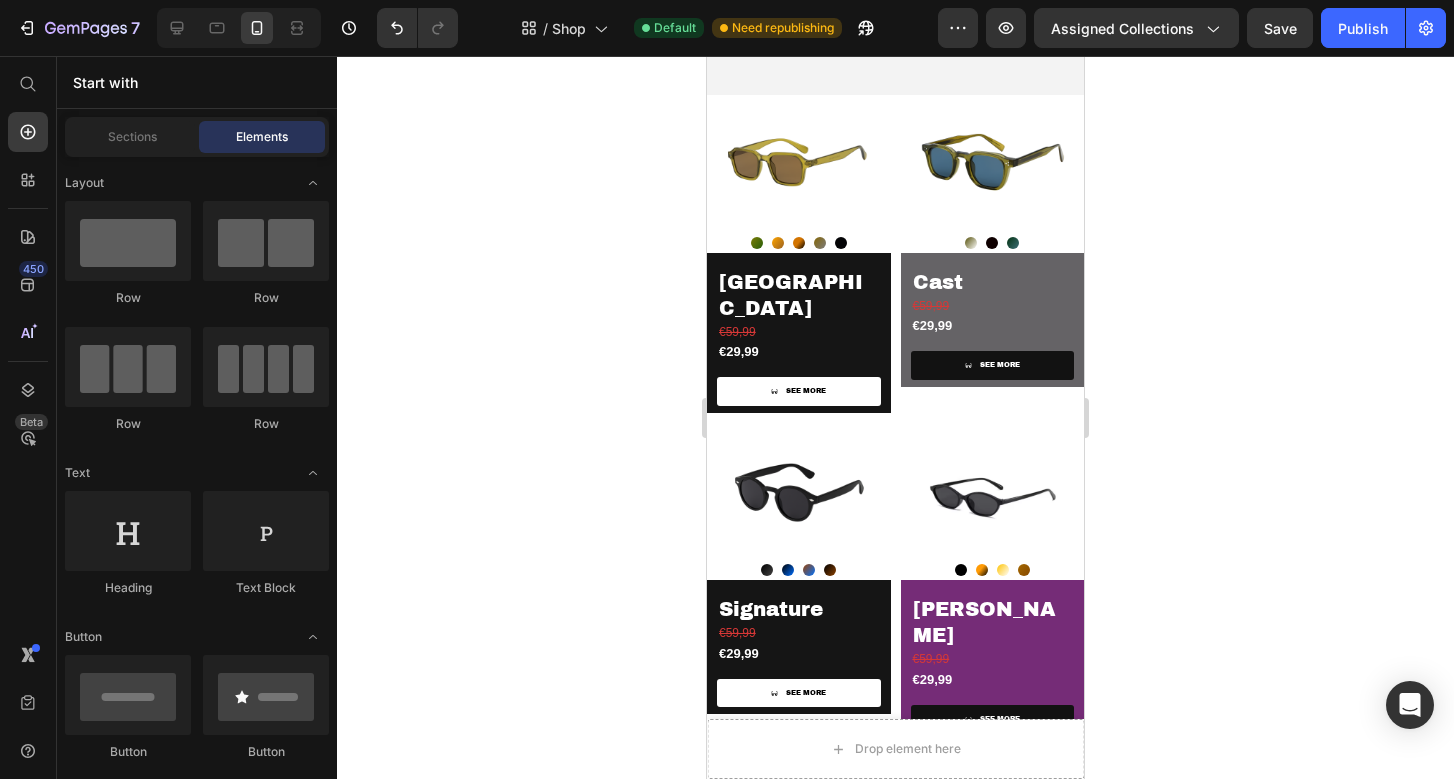 scroll, scrollTop: 0, scrollLeft: 0, axis: both 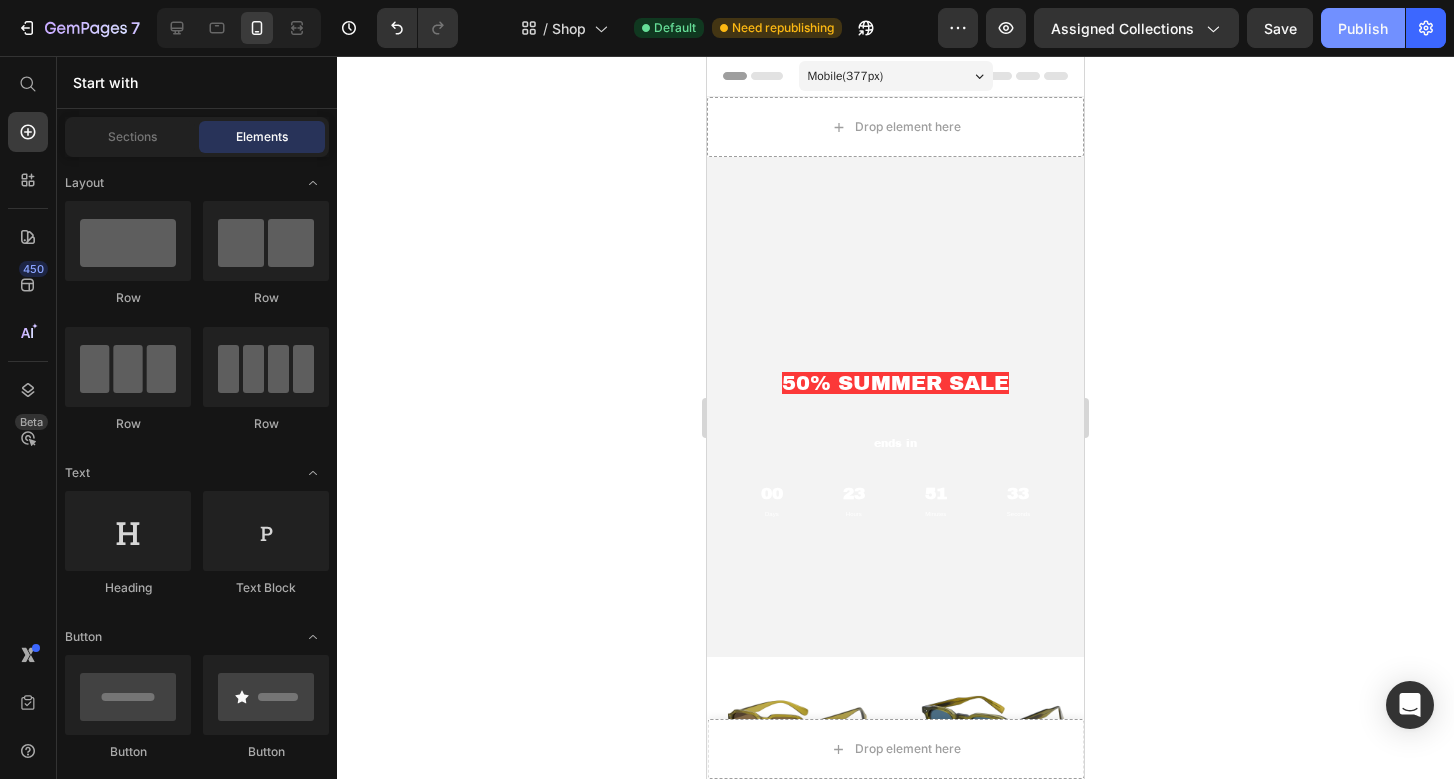 click on "Publish" at bounding box center (1363, 28) 